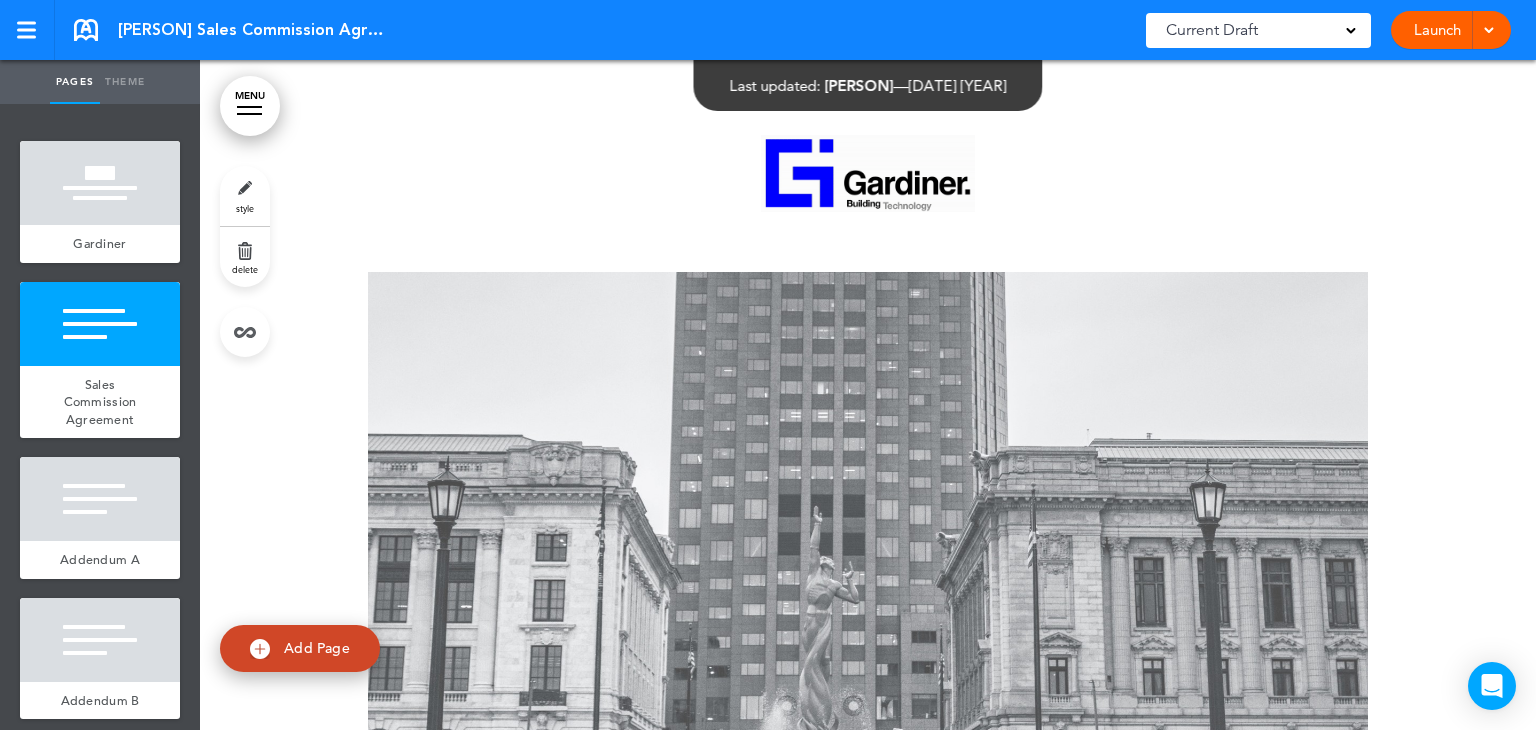 scroll, scrollTop: 0, scrollLeft: 0, axis: both 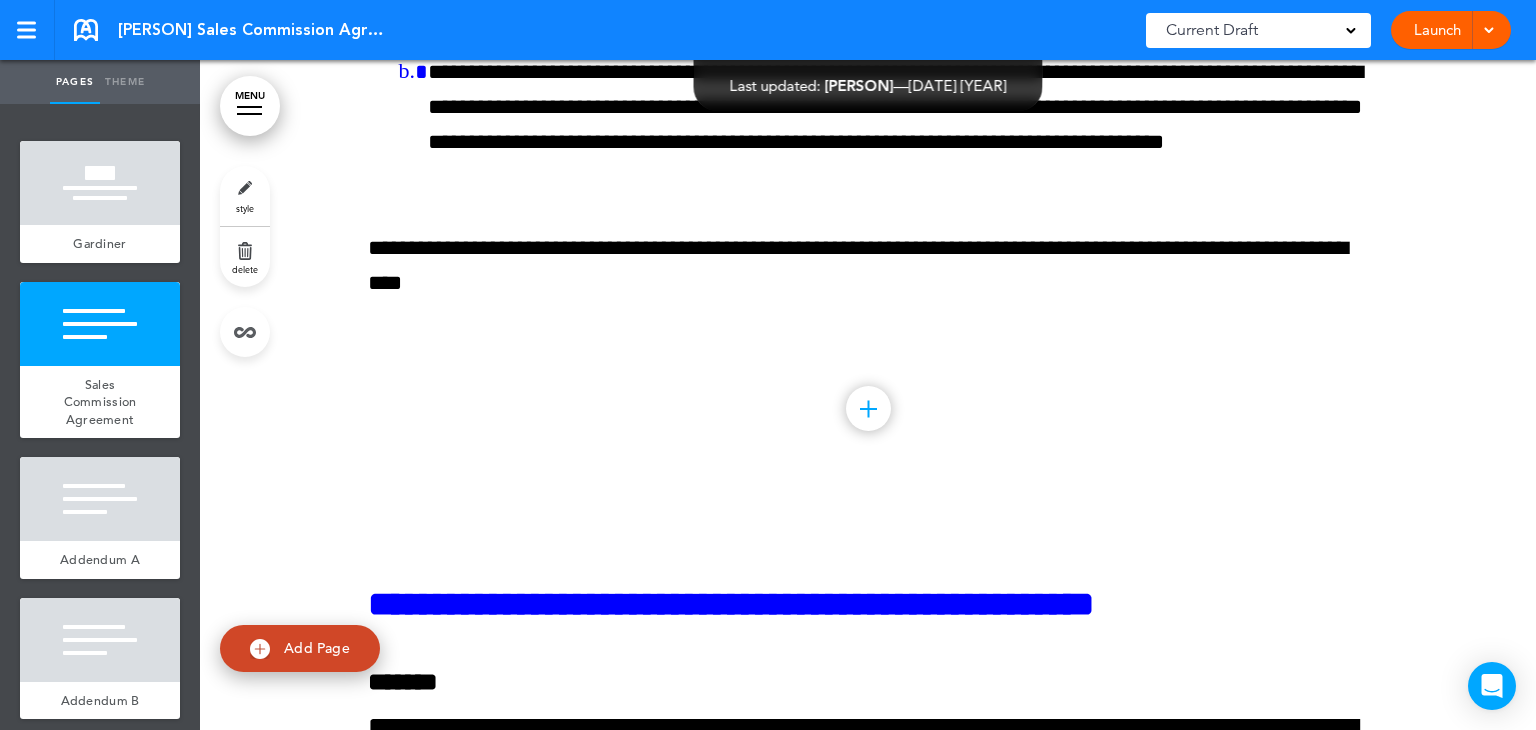 click at bounding box center [868, 408] 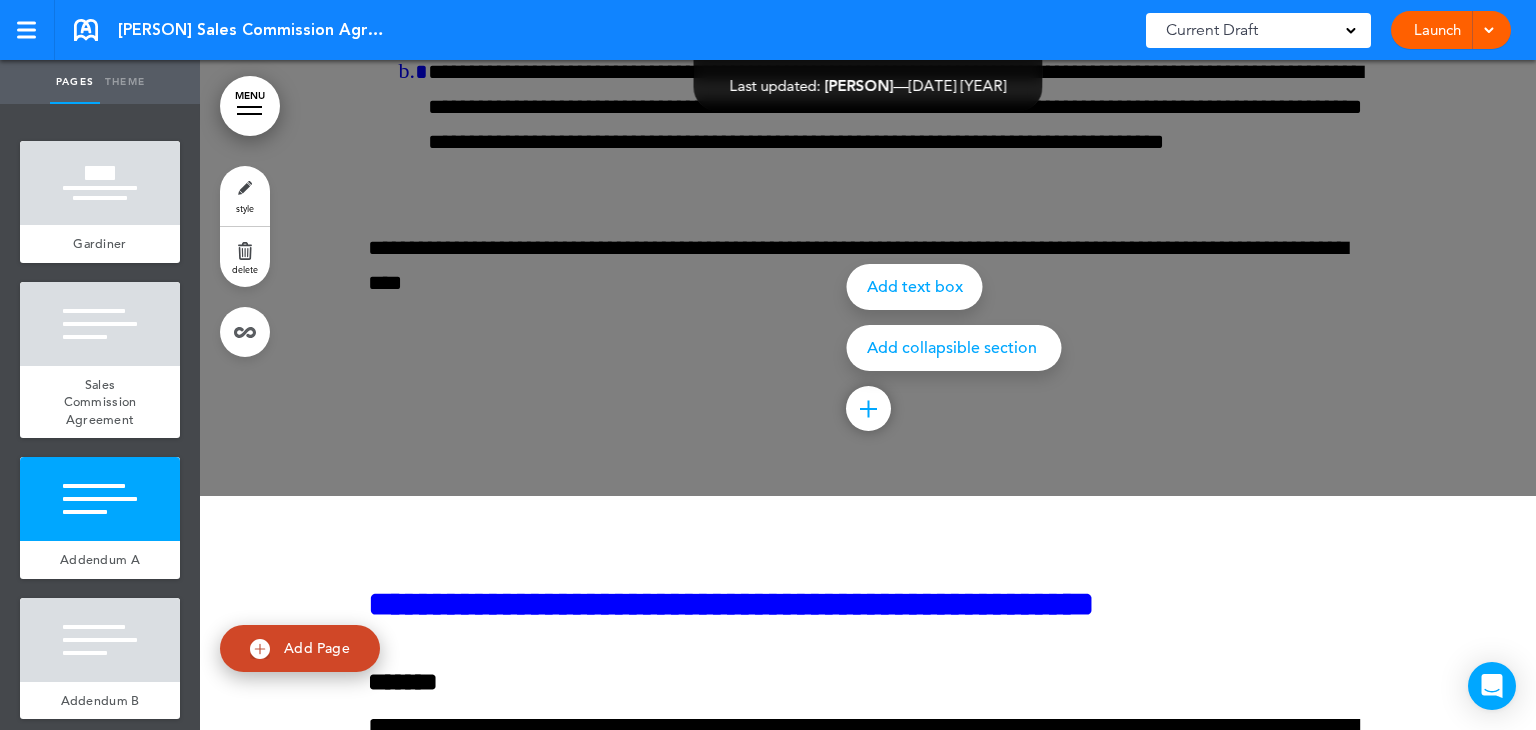 click at bounding box center [868, 1424] 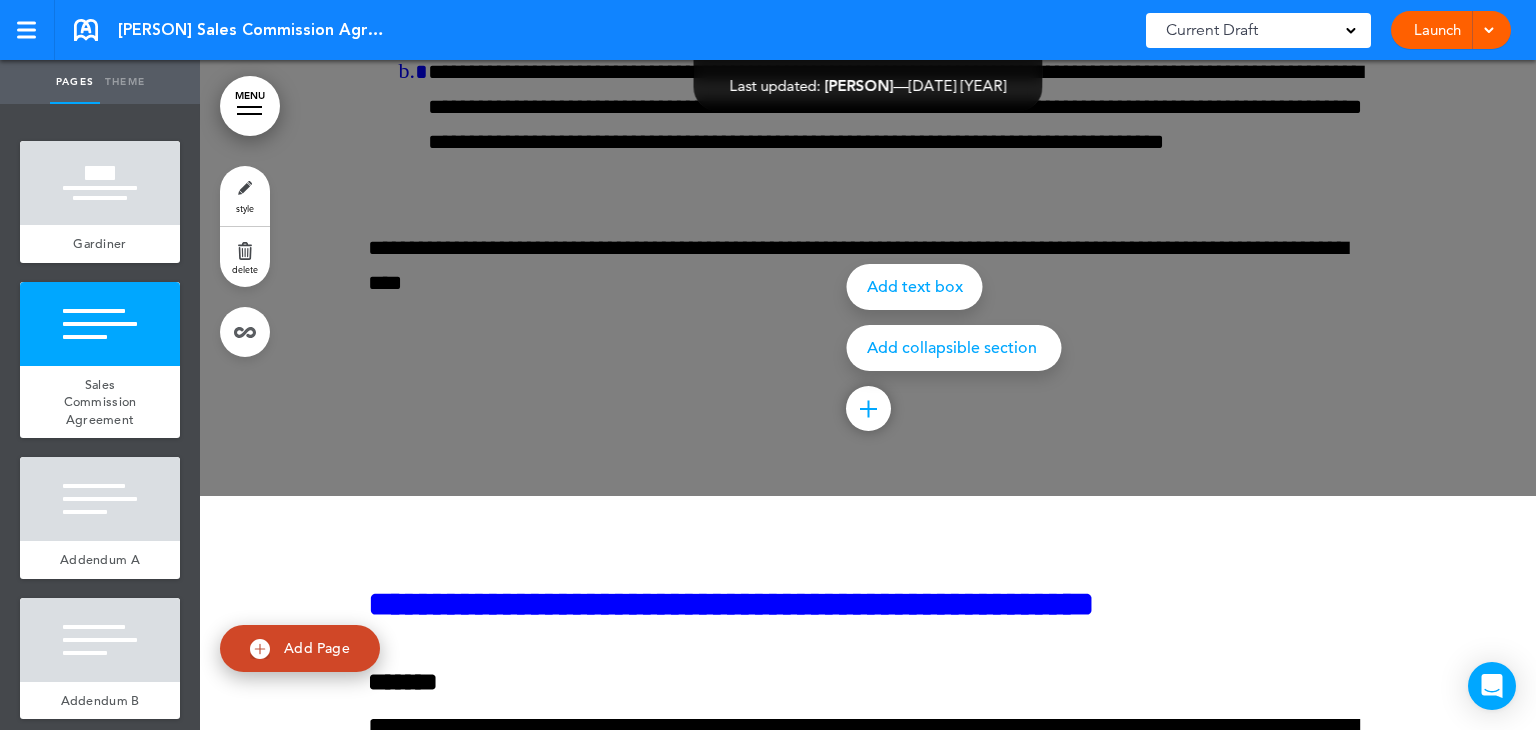 click on "MENU" at bounding box center (250, 106) 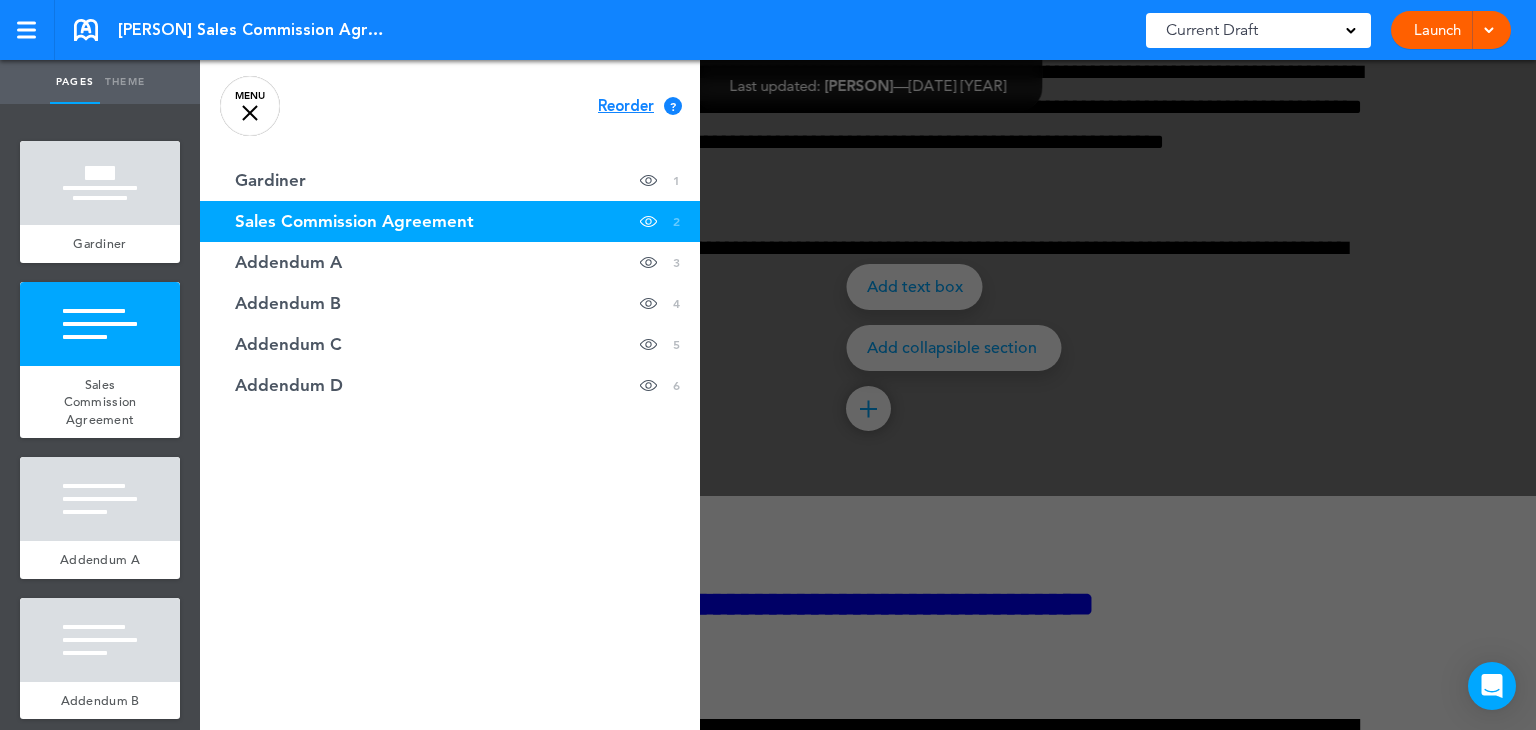 click on "Gardiner Sales Commission Agreement
Saved!
Current Draft
CURRENT DRAFT
Launch
Launch
Preview Draft" at bounding box center (768, 30) 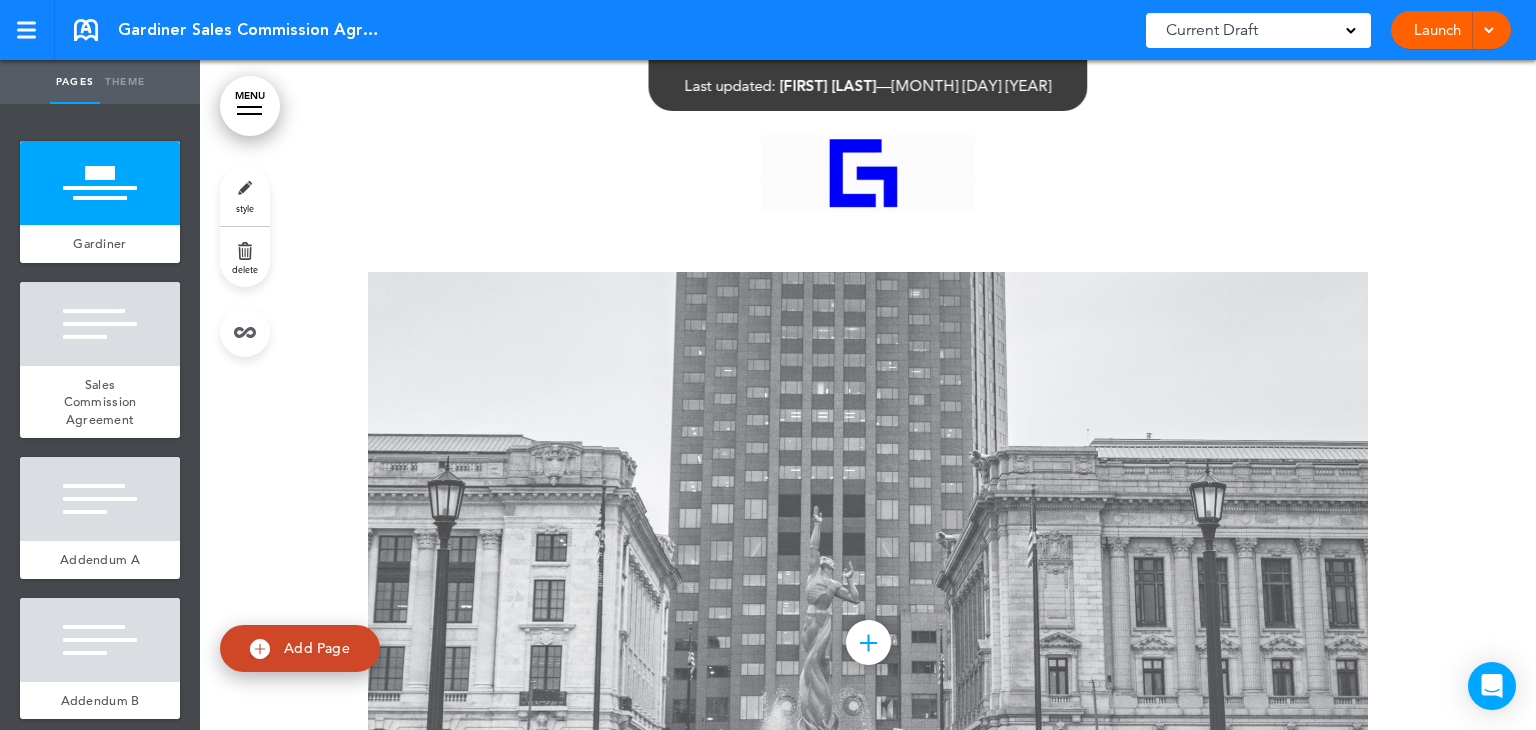 scroll, scrollTop: 0, scrollLeft: 0, axis: both 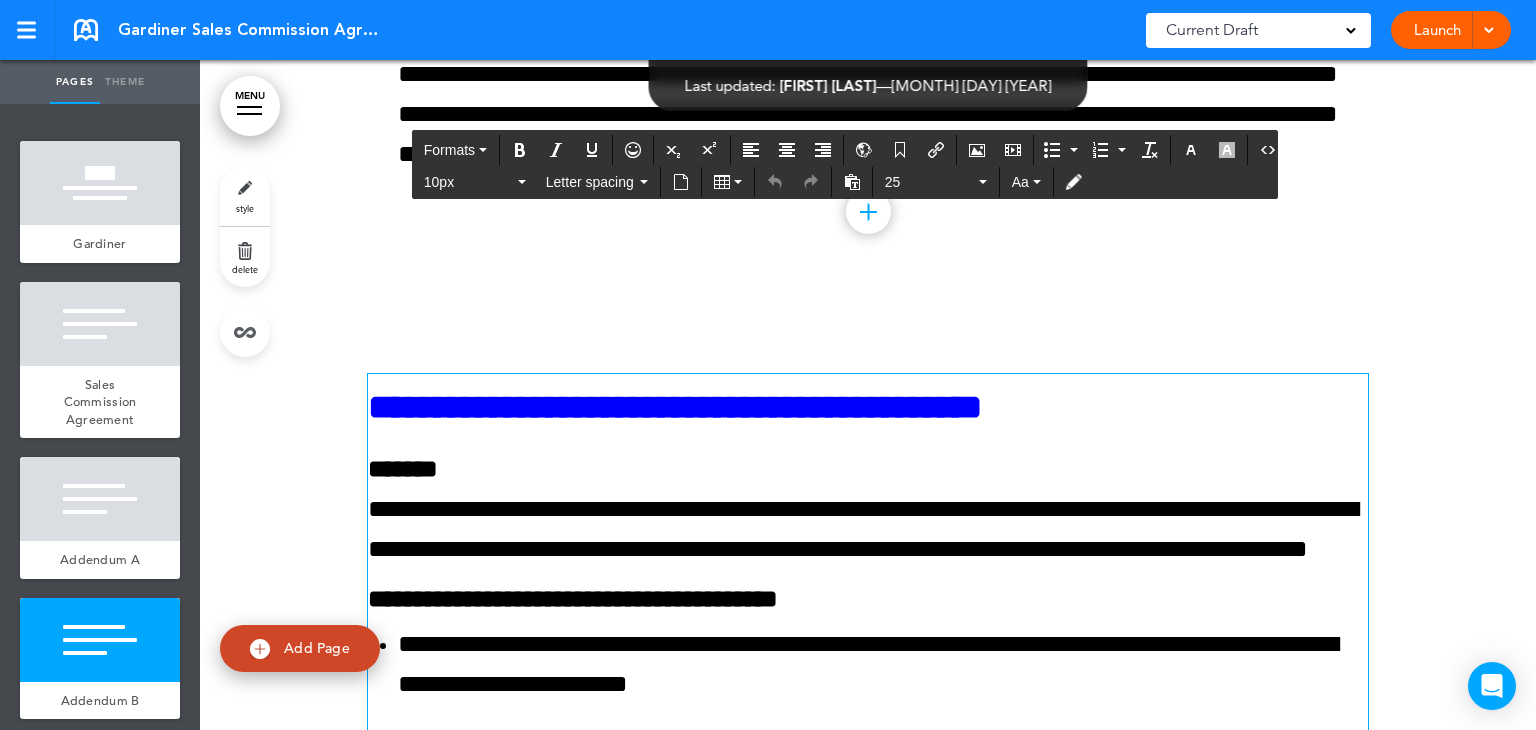 click on "**********" at bounding box center [863, 528] 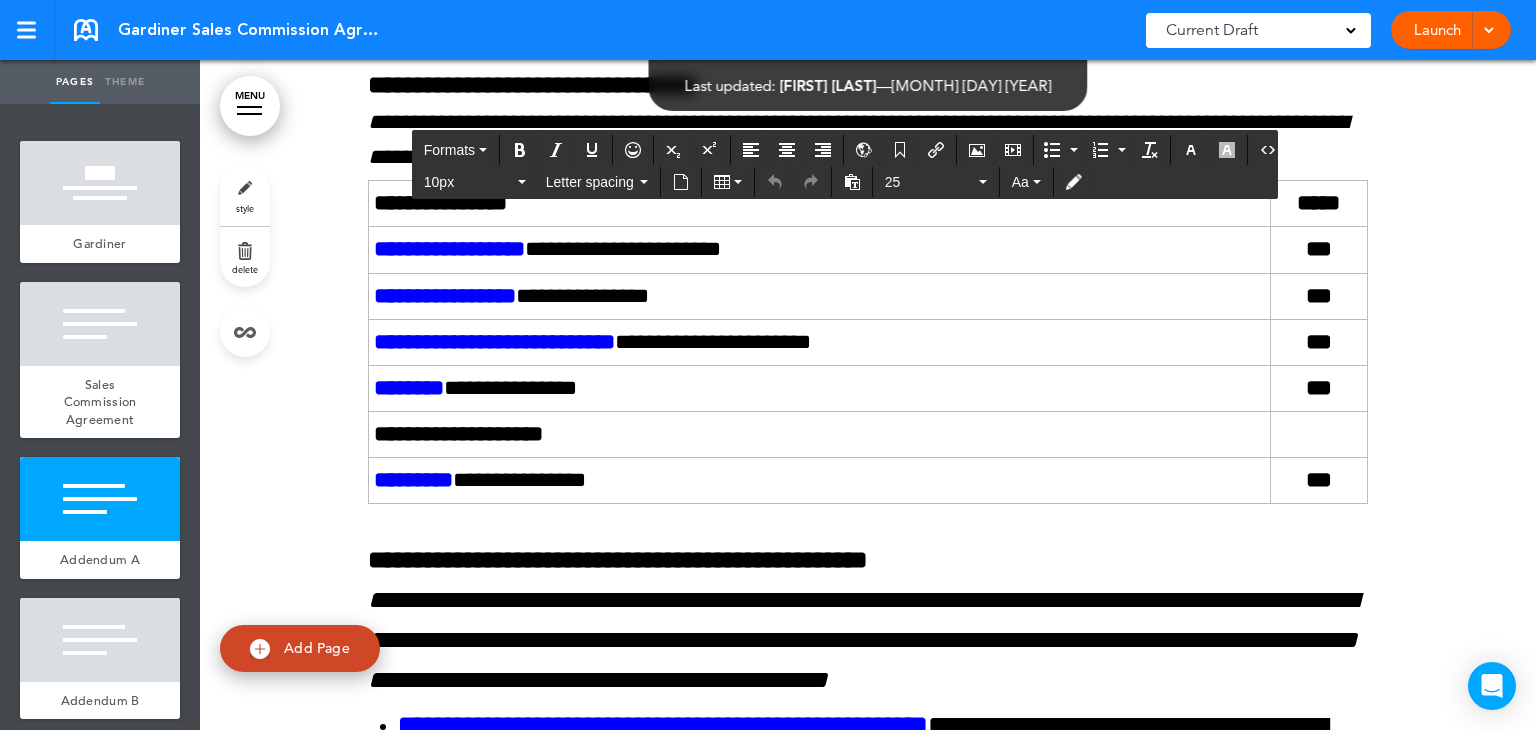 scroll, scrollTop: 7604, scrollLeft: 0, axis: vertical 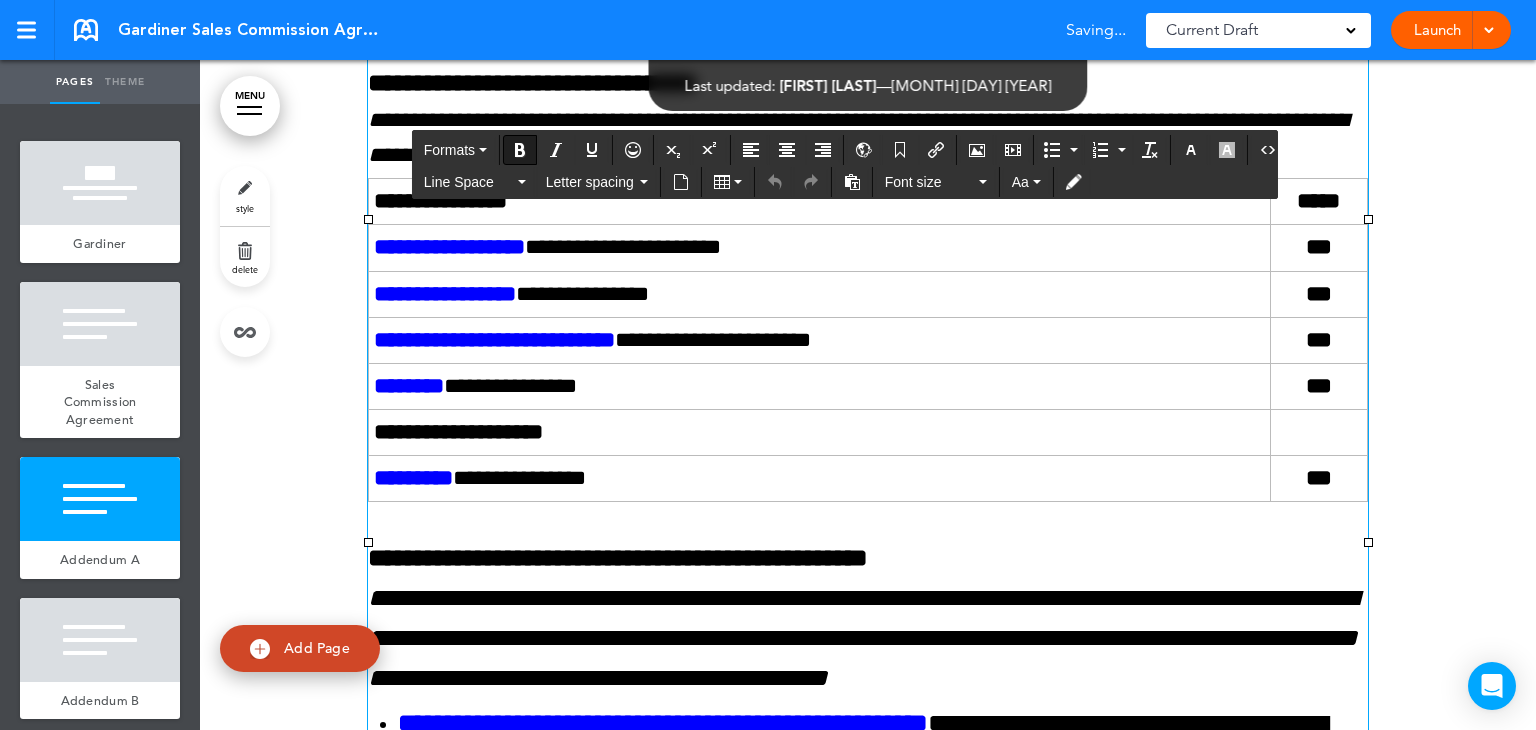 click on "**********" at bounding box center [458, 432] 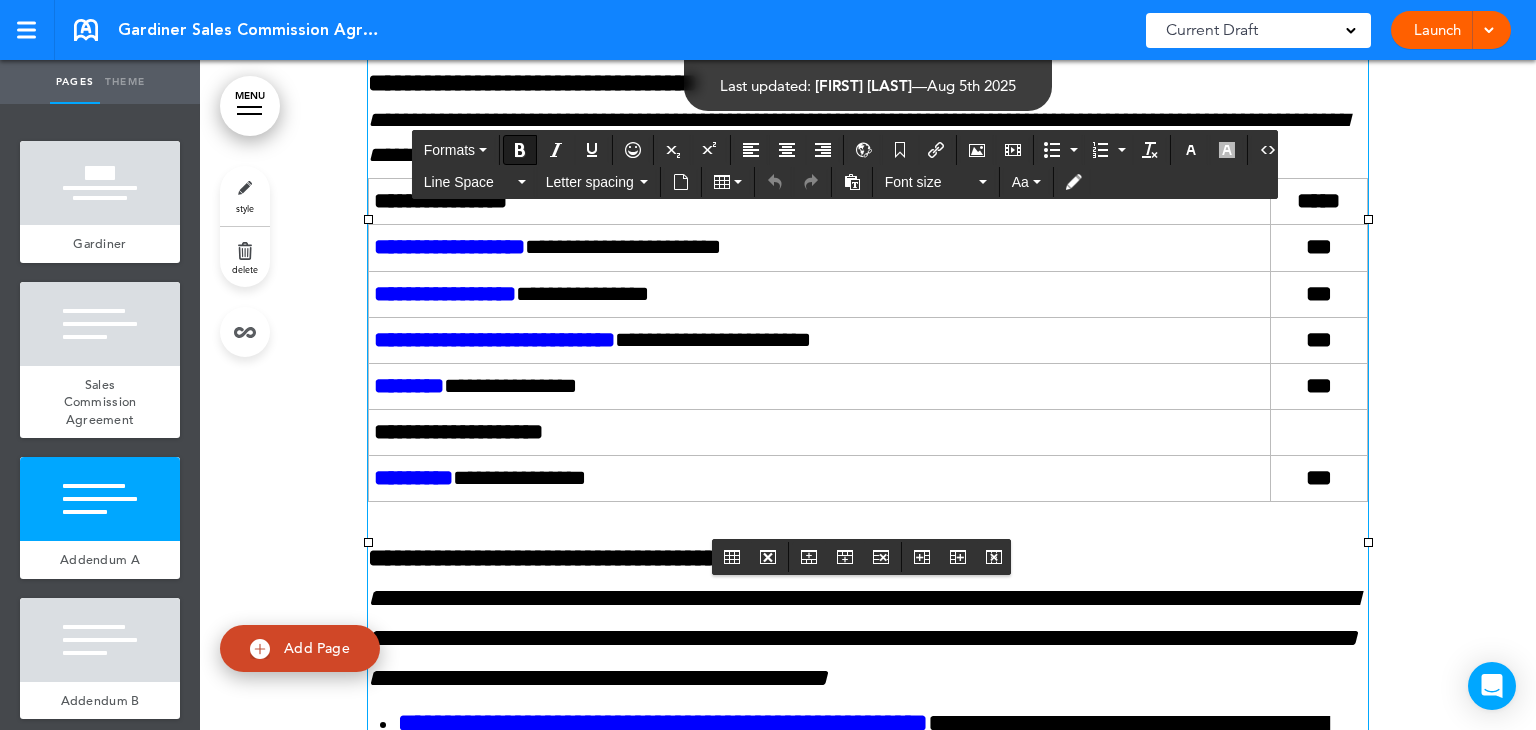 click on "**********" at bounding box center (868, 538) 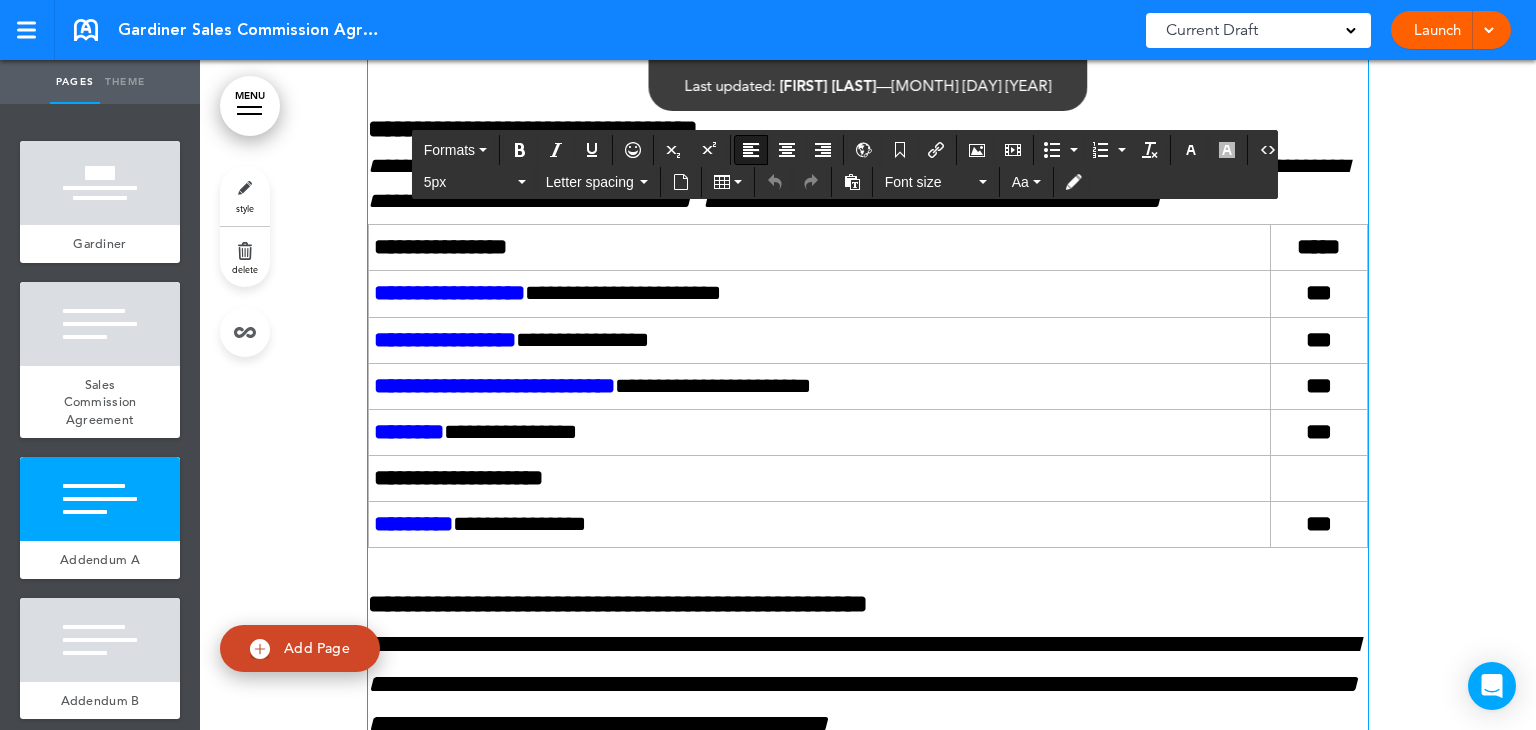 scroll, scrollTop: 7556, scrollLeft: 0, axis: vertical 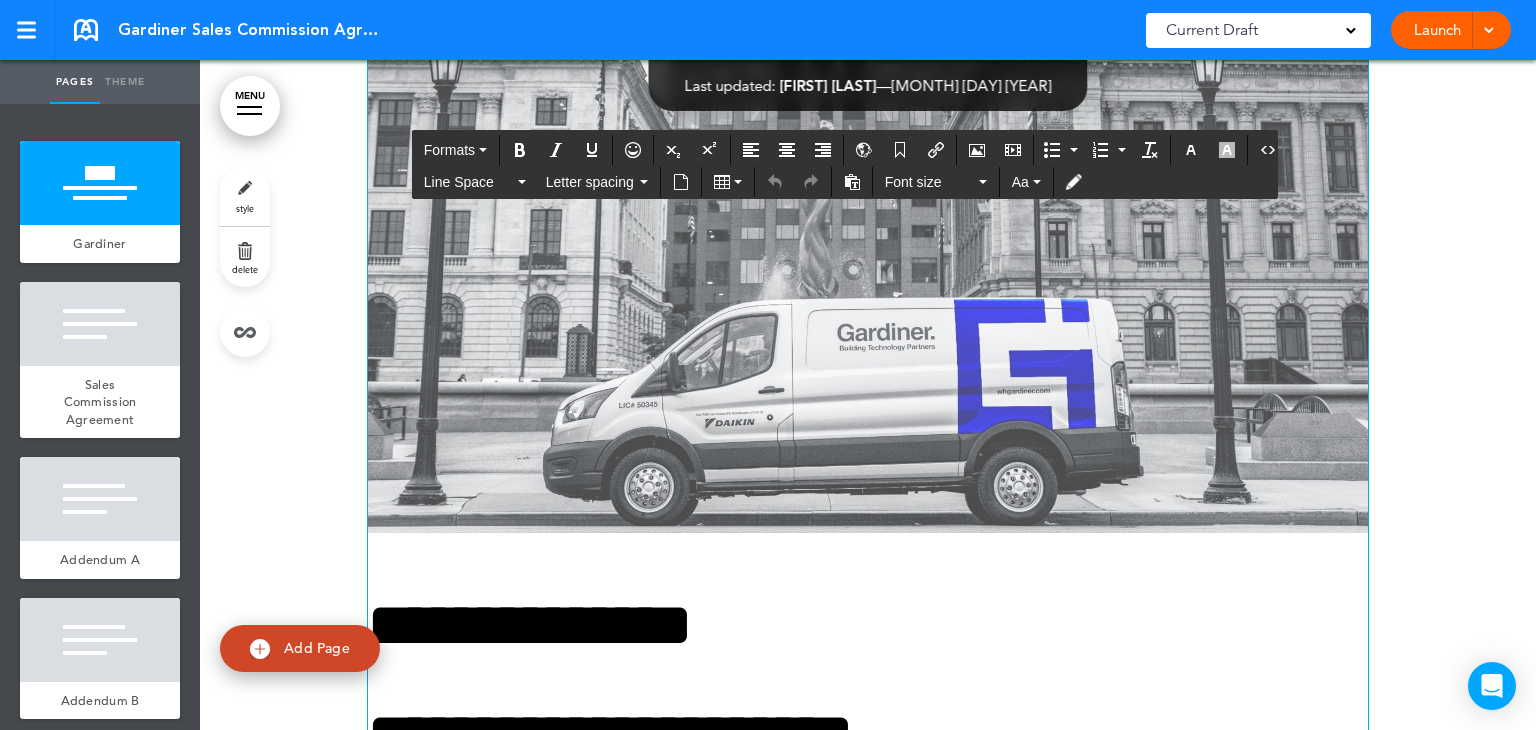 click at bounding box center [868, 184] 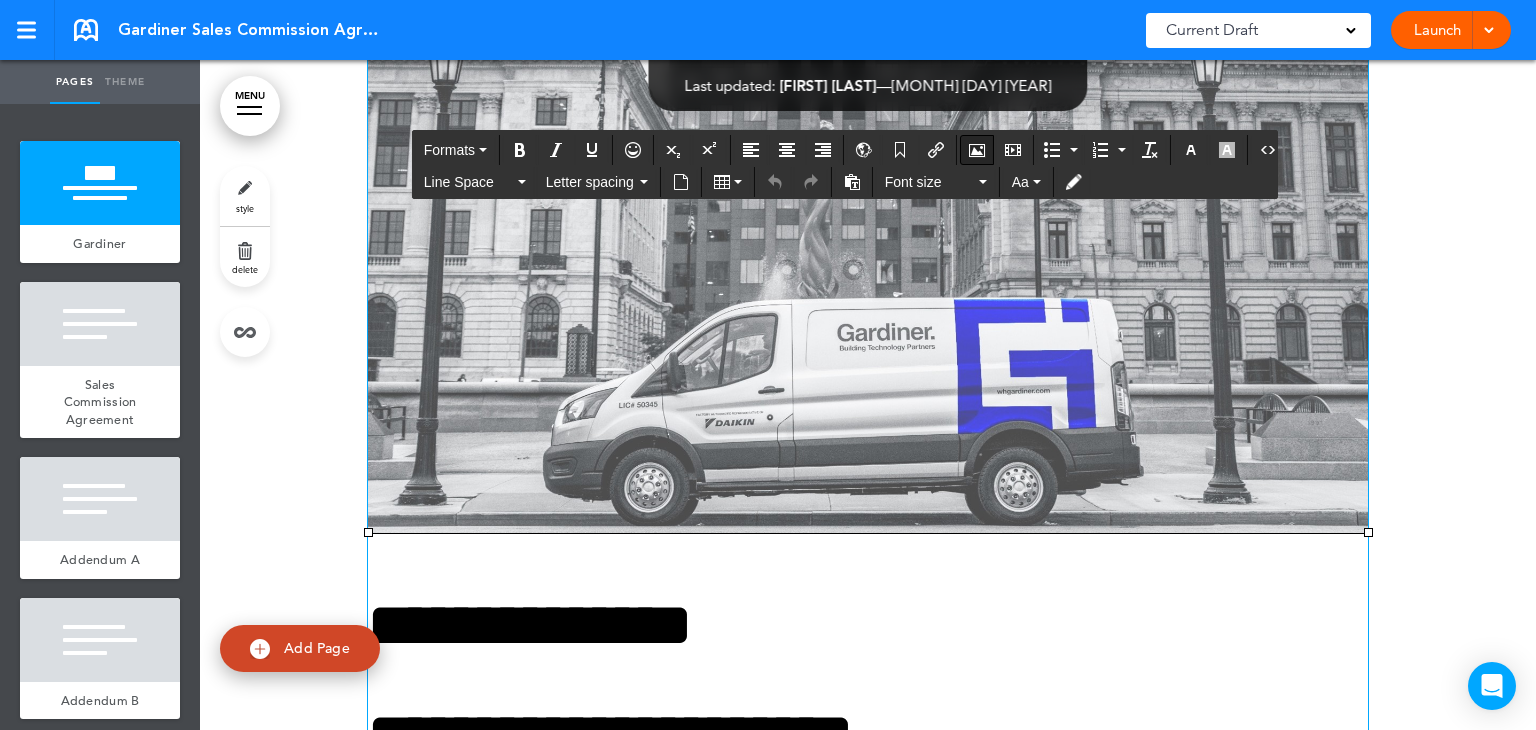click at bounding box center (977, 150) 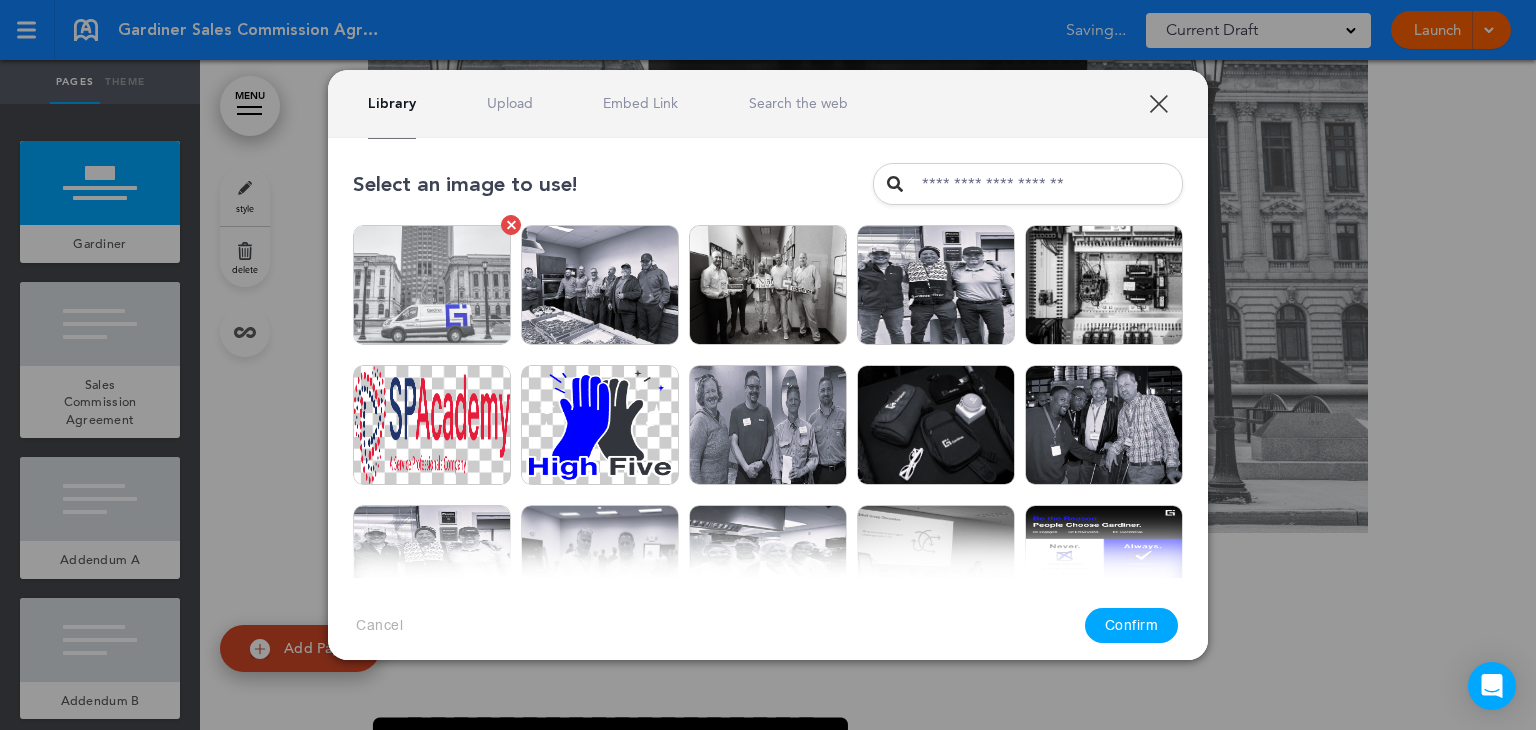 click at bounding box center [432, 285] 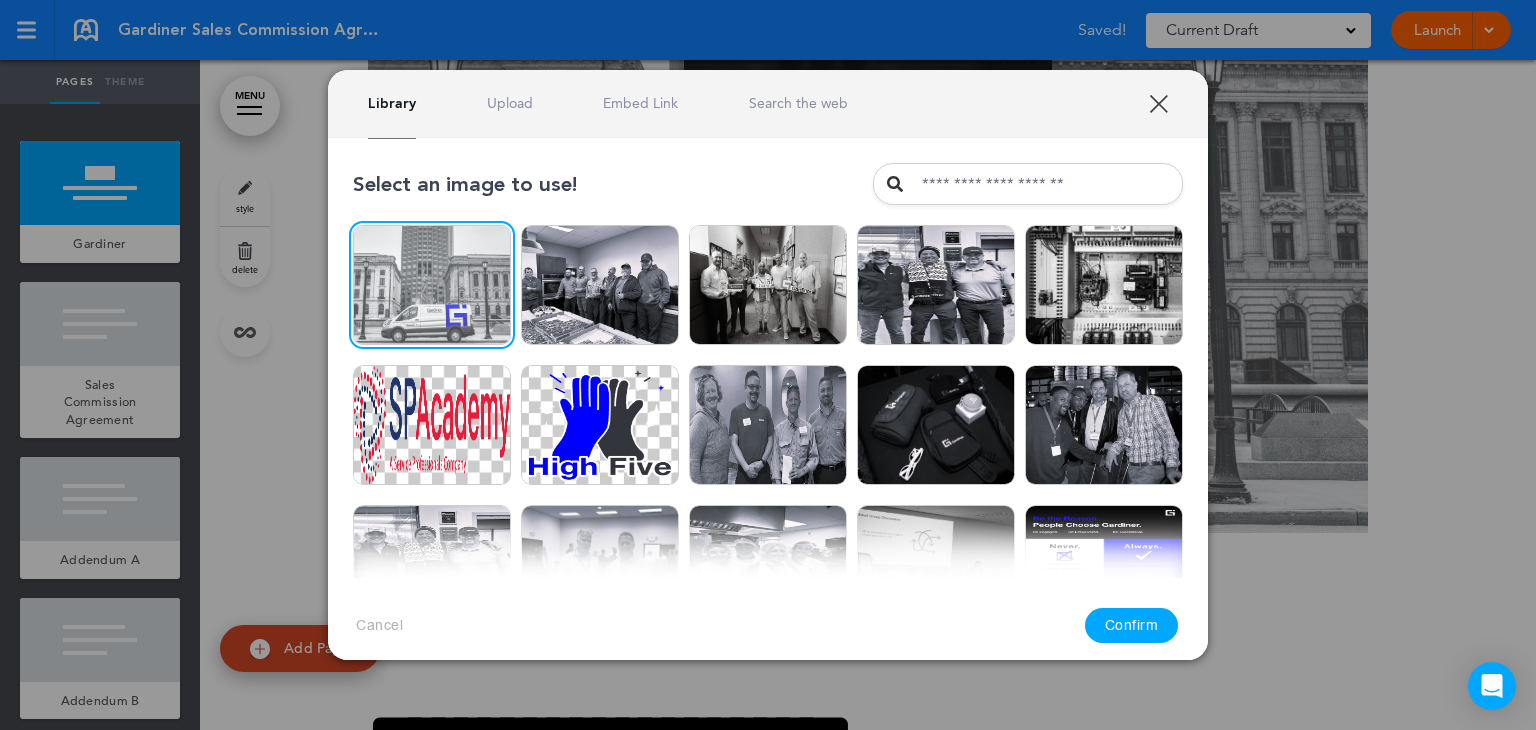 click on "Confirm" at bounding box center (1132, 625) 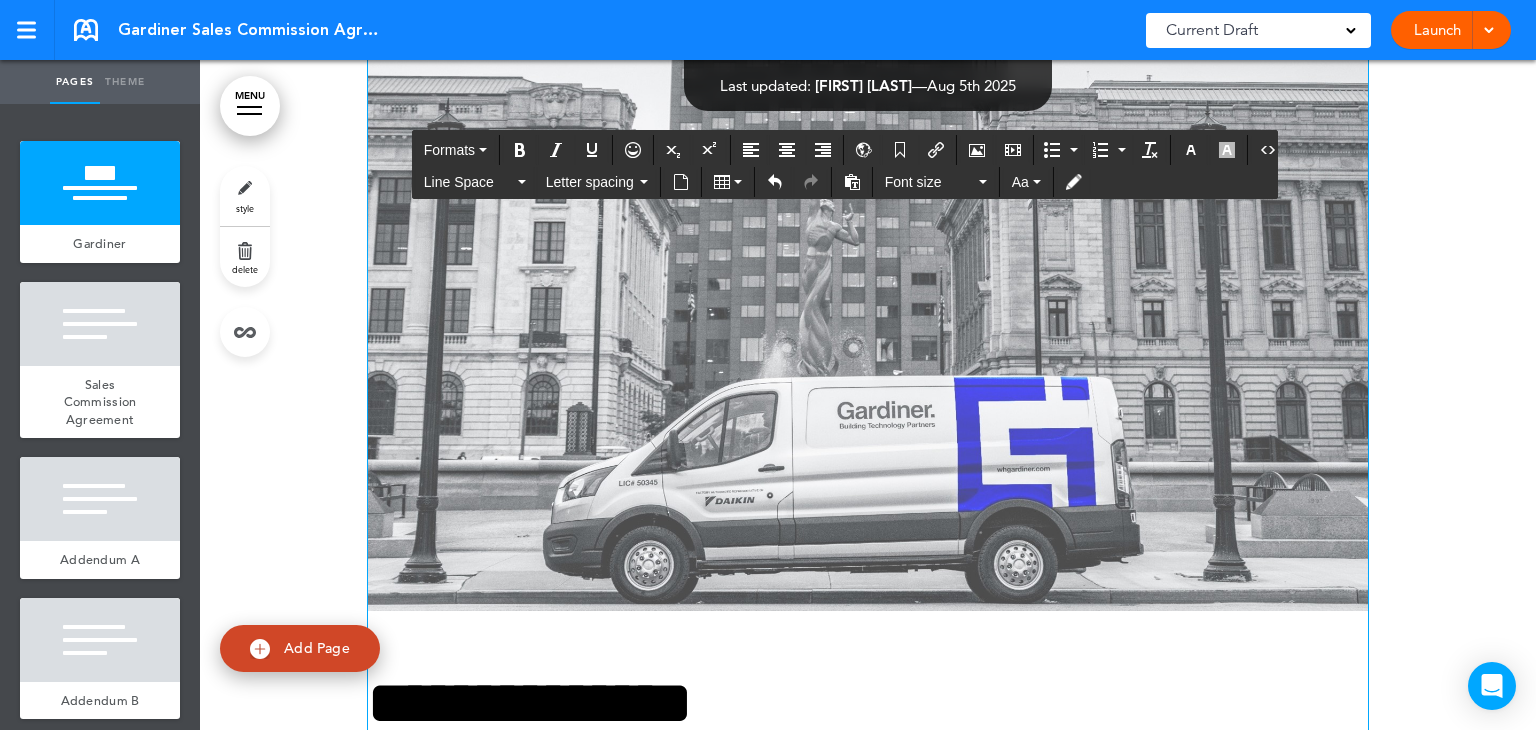 scroll, scrollTop: 359, scrollLeft: 0, axis: vertical 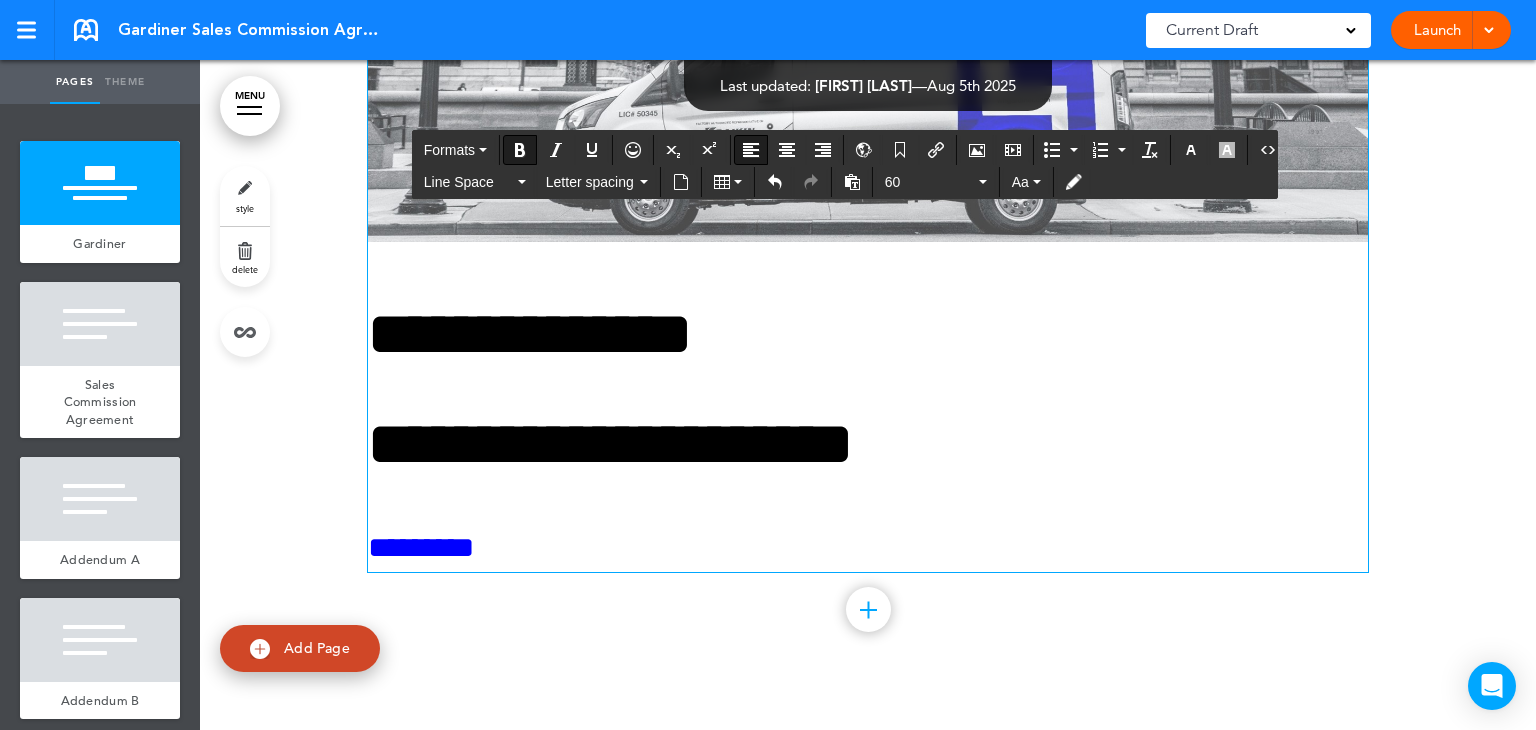 click on "**********" at bounding box center [530, 334] 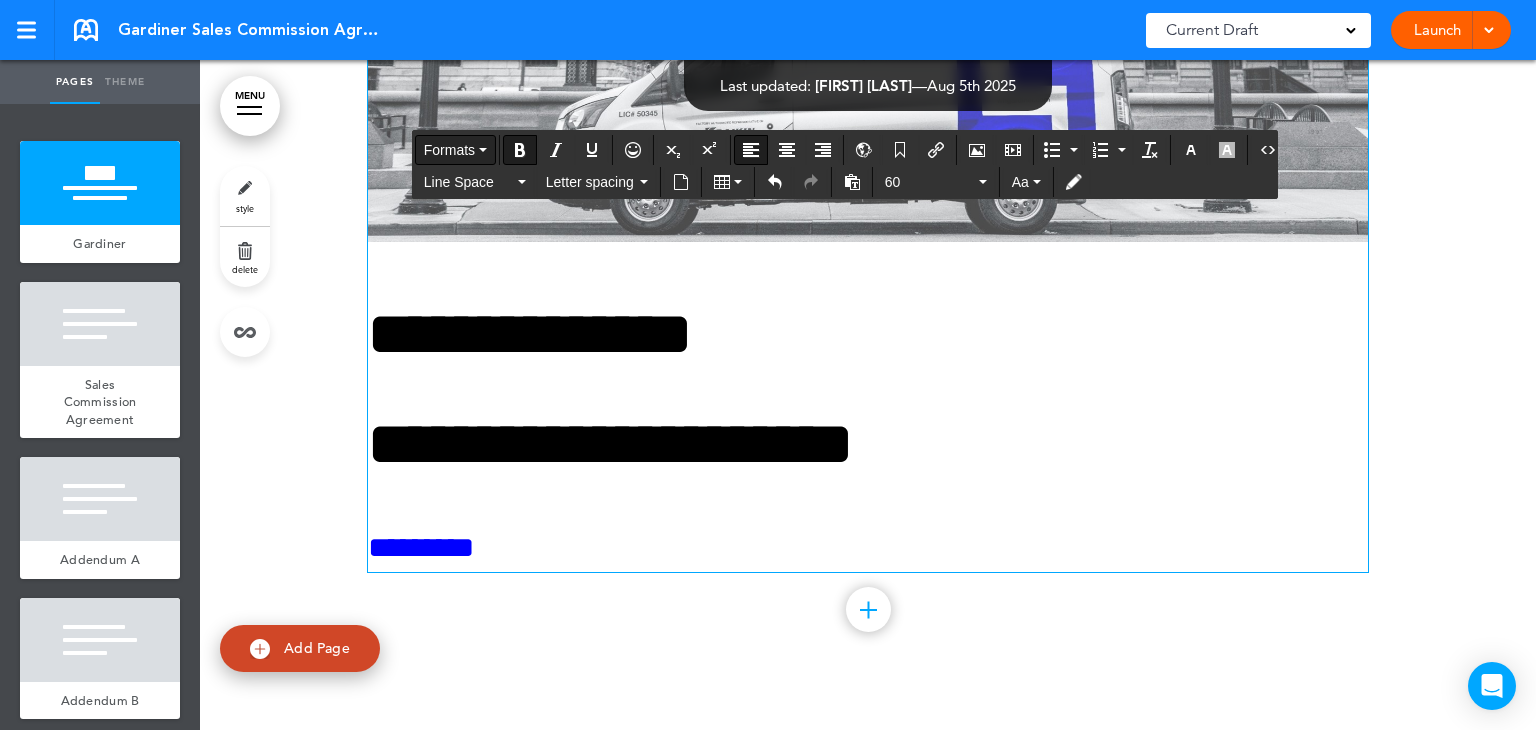 click on "Formats" at bounding box center (449, 150) 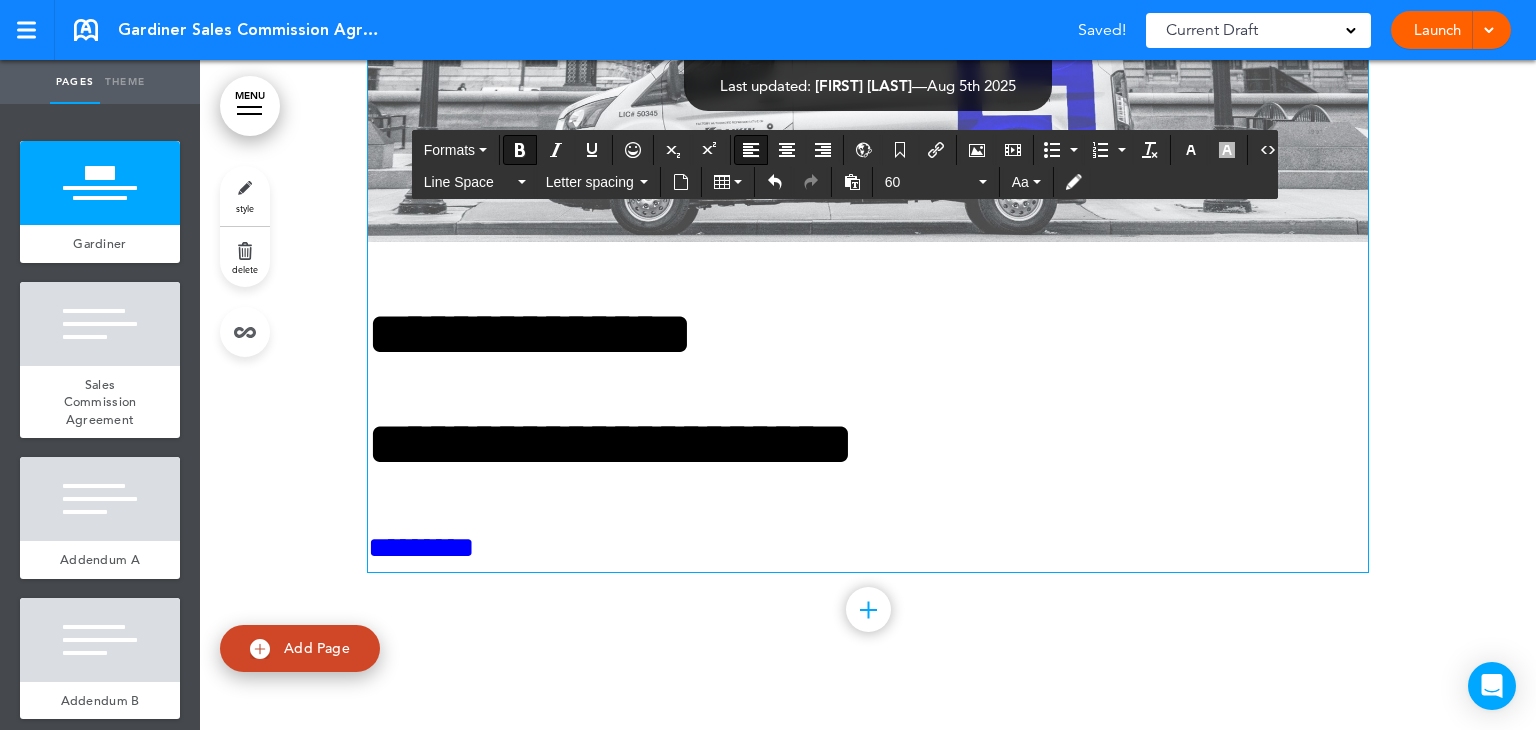 click on "**********" at bounding box center [610, 444] 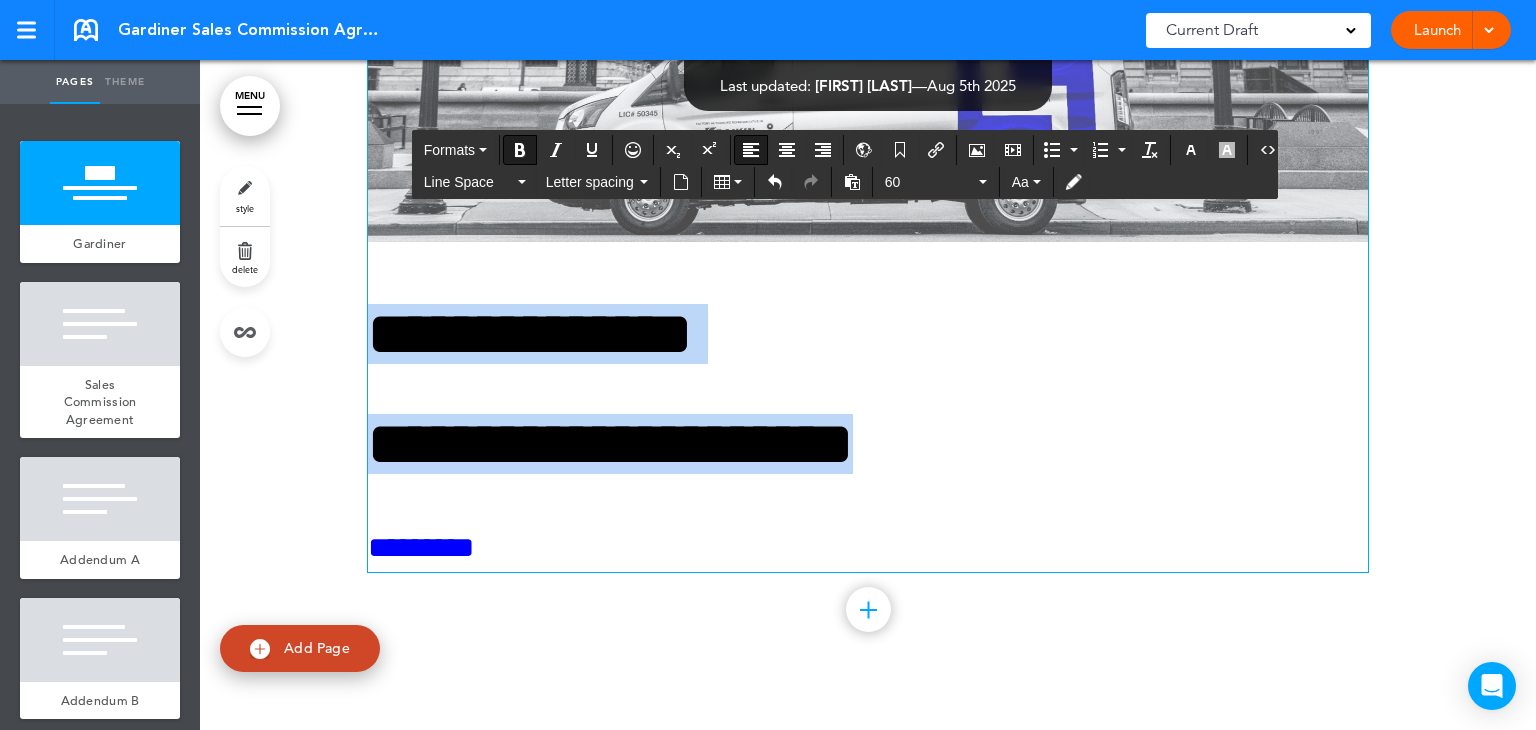 drag, startPoint x: 1104, startPoint y: 454, endPoint x: 373, endPoint y: 300, distance: 747.04553 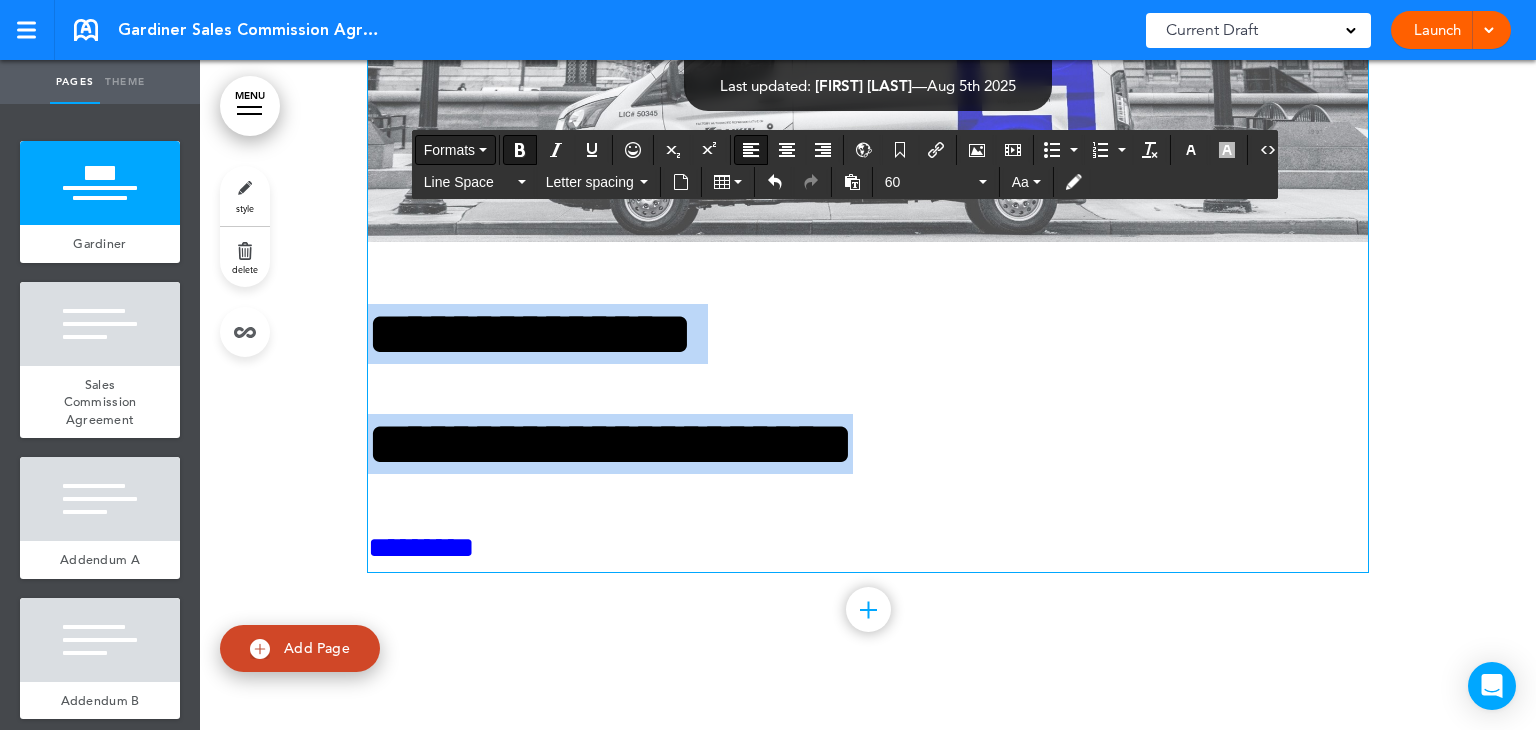 click on "Formats" at bounding box center (449, 150) 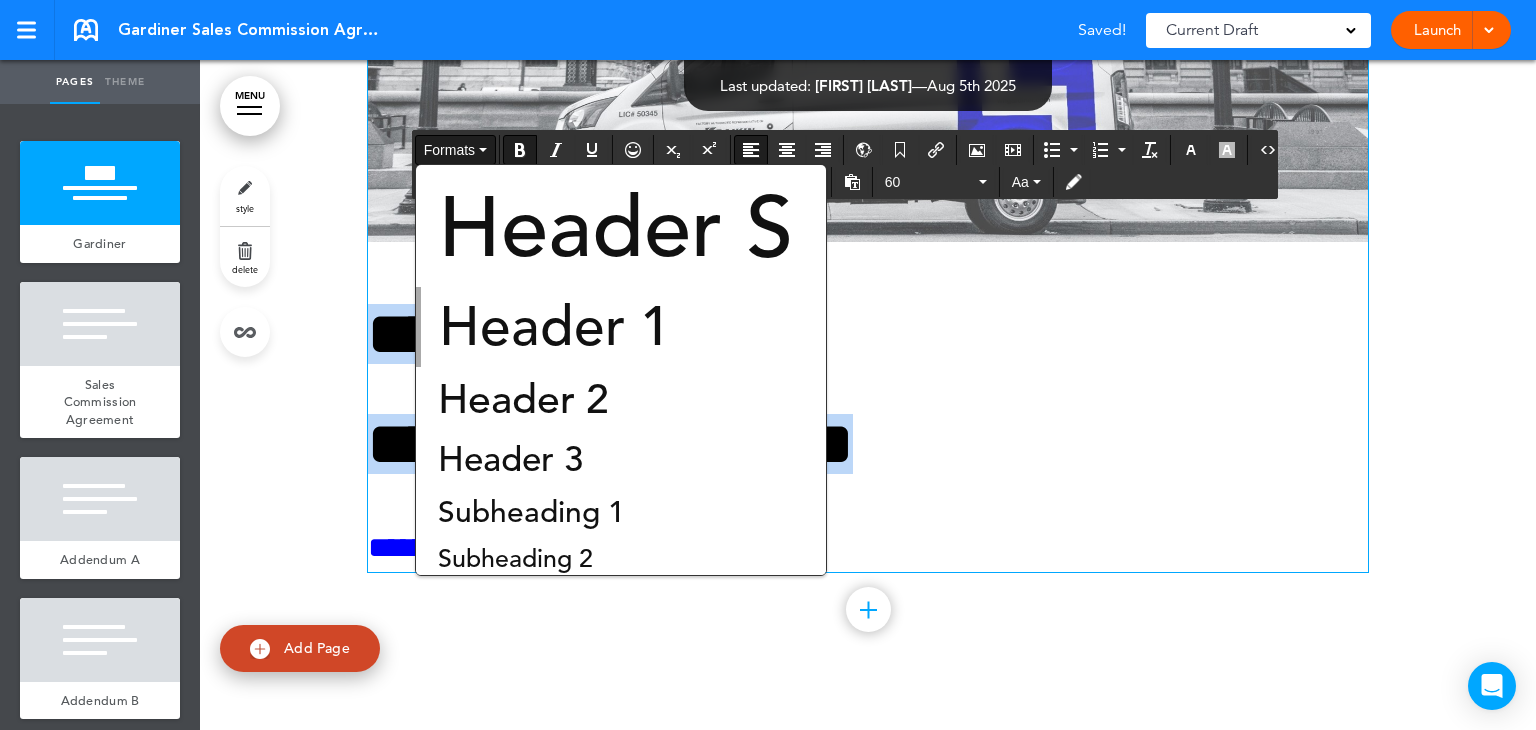click on "Formats" at bounding box center [449, 150] 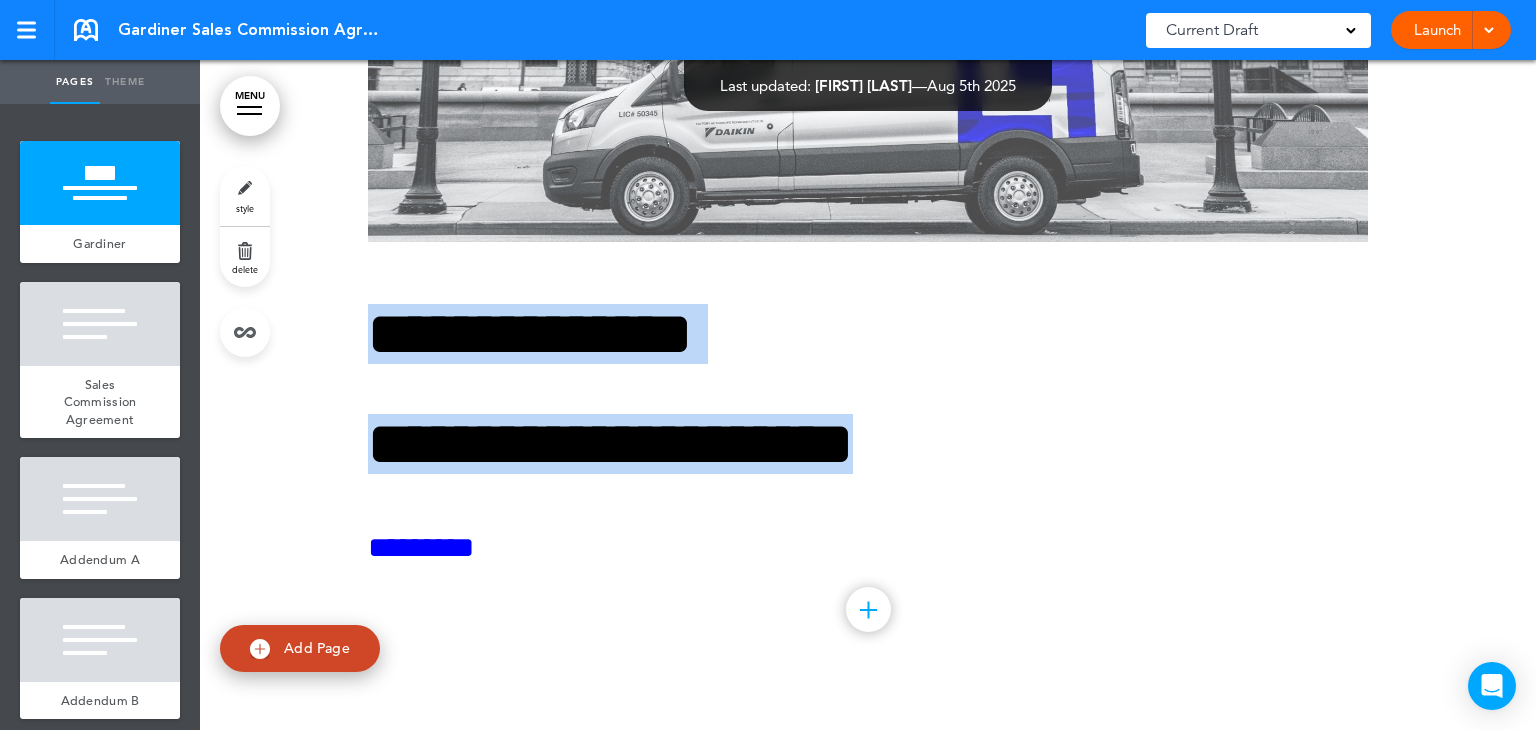 click on "style" at bounding box center (245, 196) 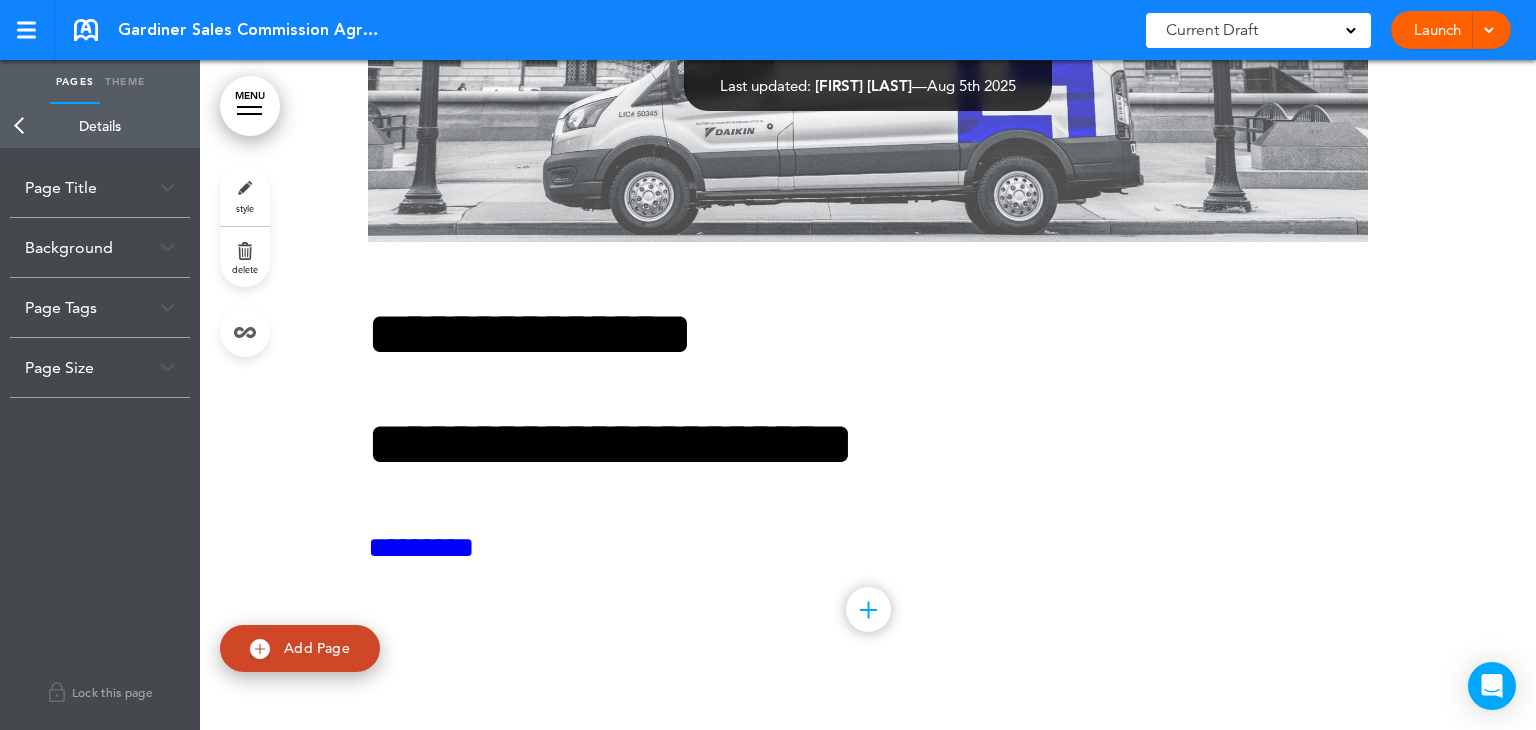 click on "Page Title" at bounding box center [100, 187] 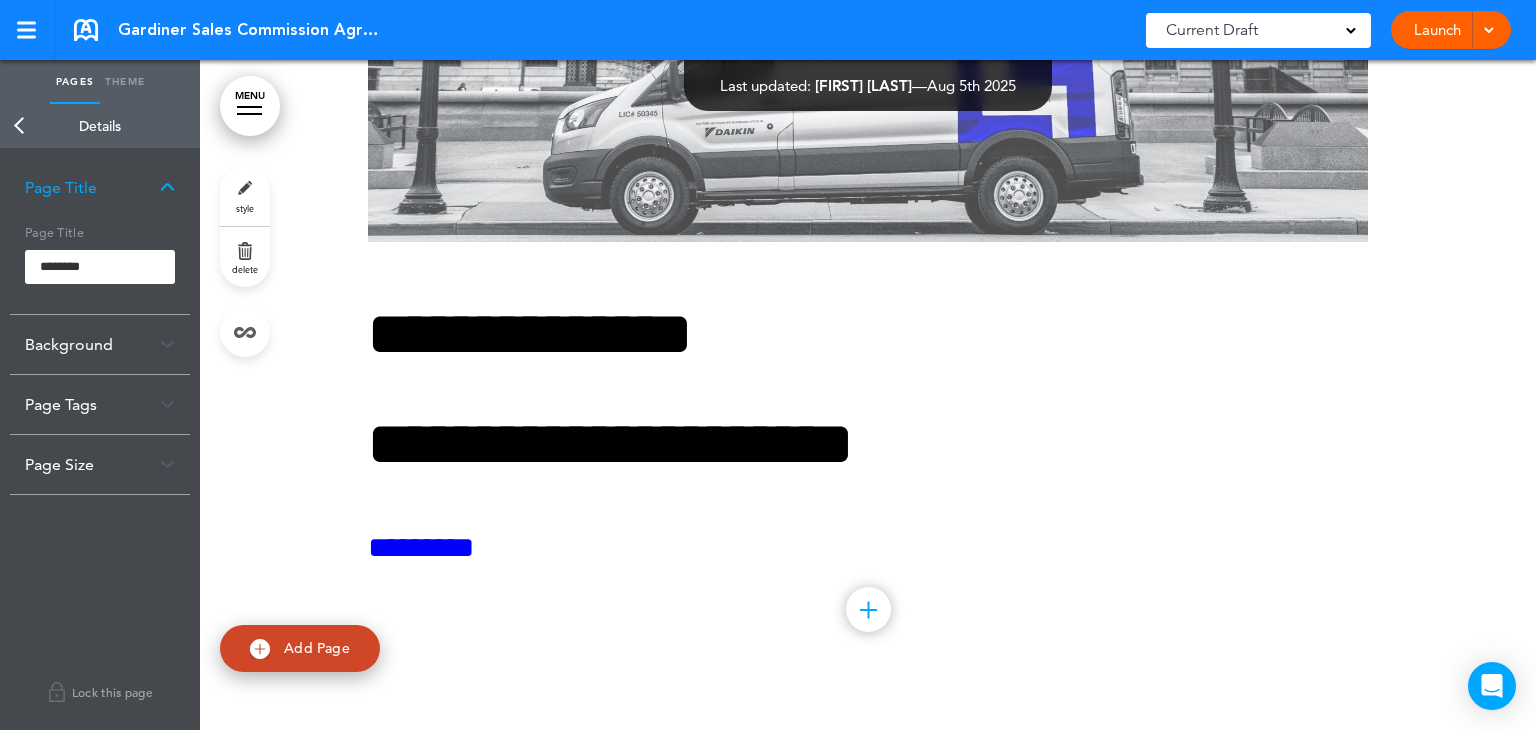 click on "Background" at bounding box center (100, 344) 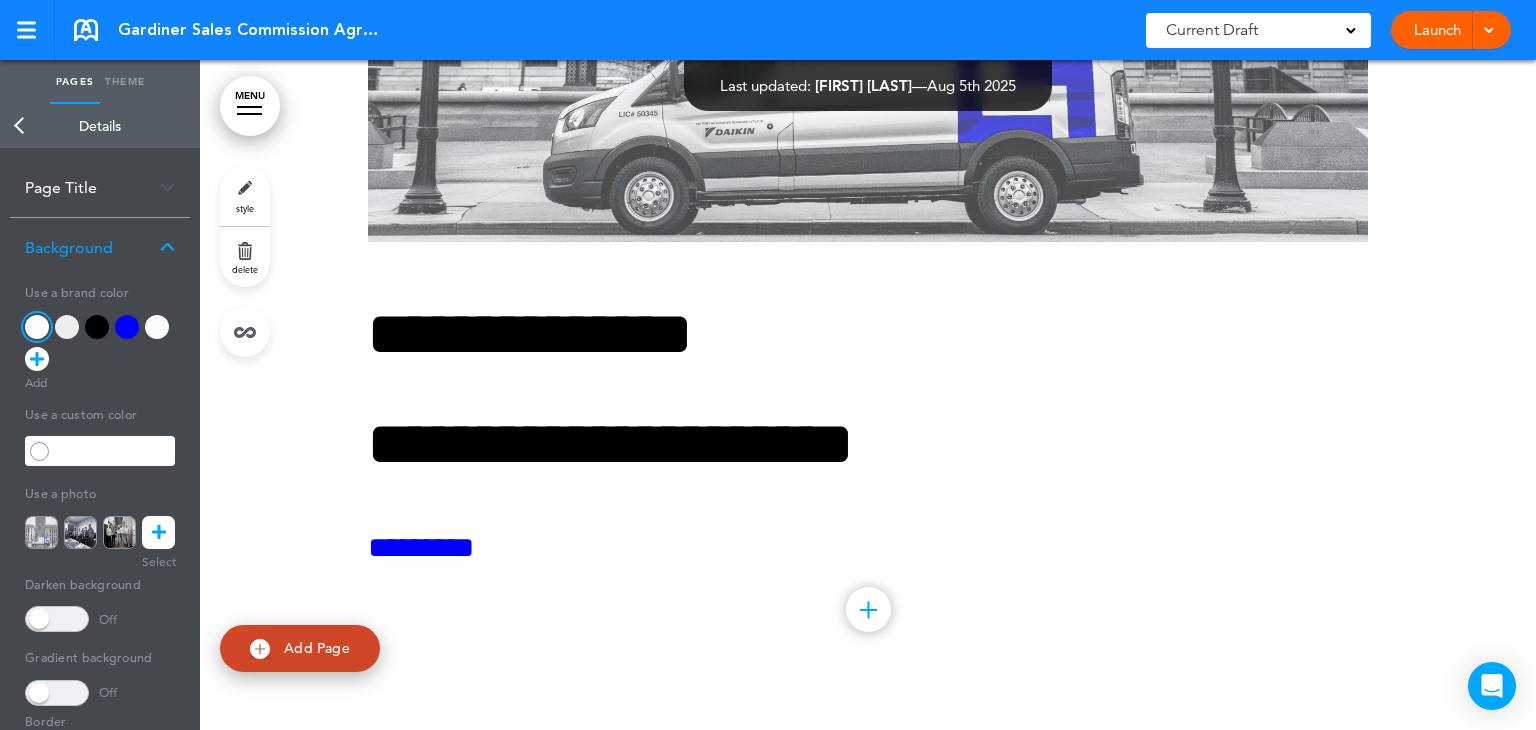 click at bounding box center [97, 327] 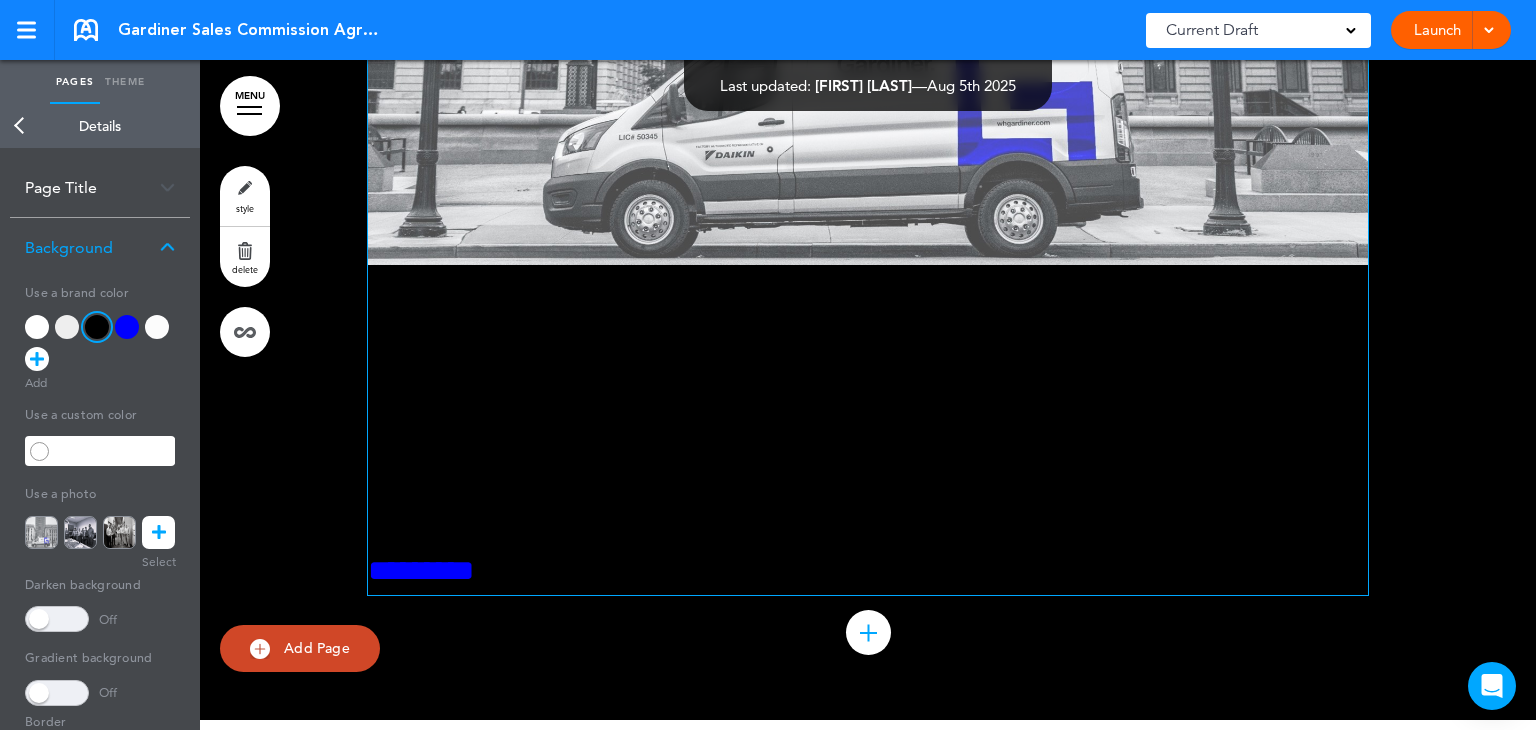 scroll, scrollTop: 708, scrollLeft: 0, axis: vertical 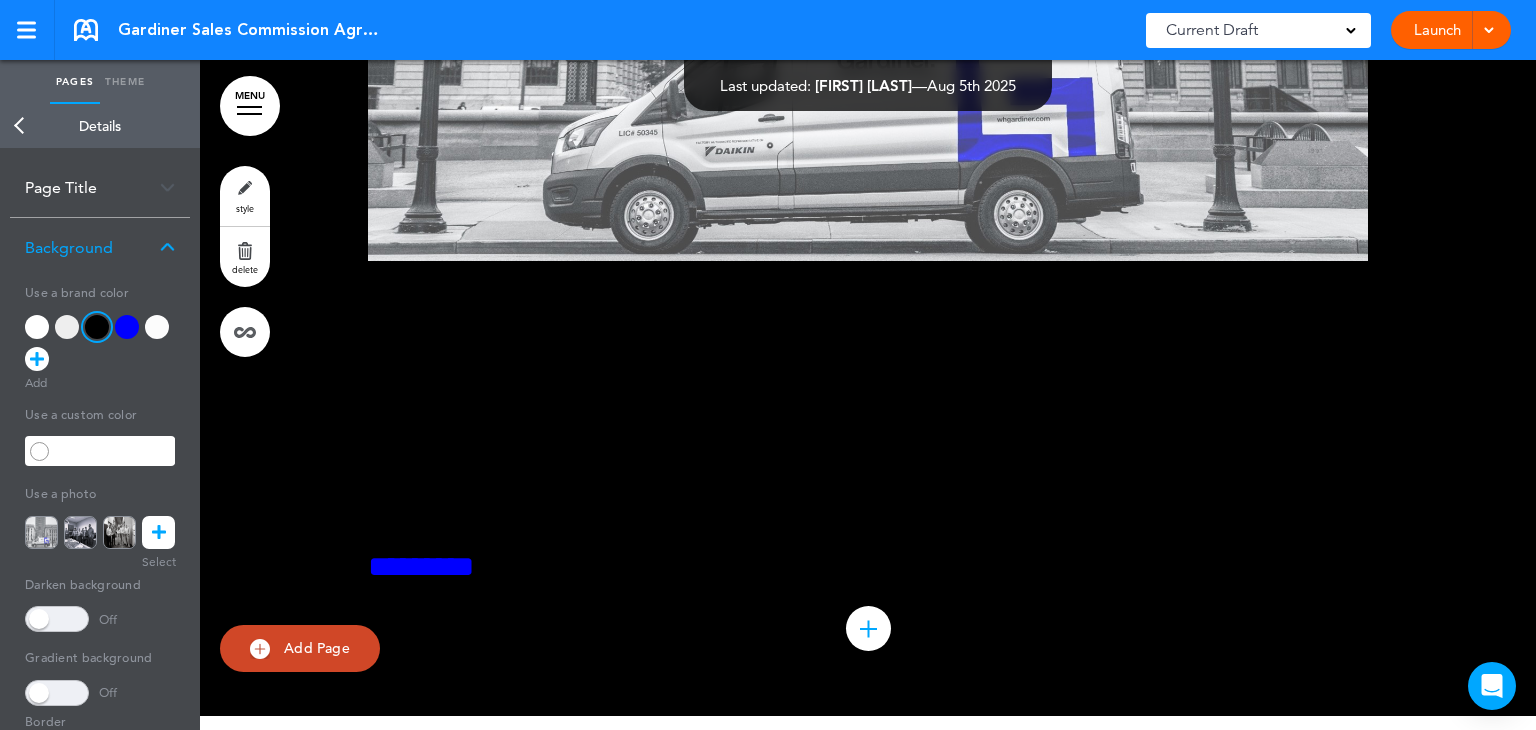 click at bounding box center [114, 451] 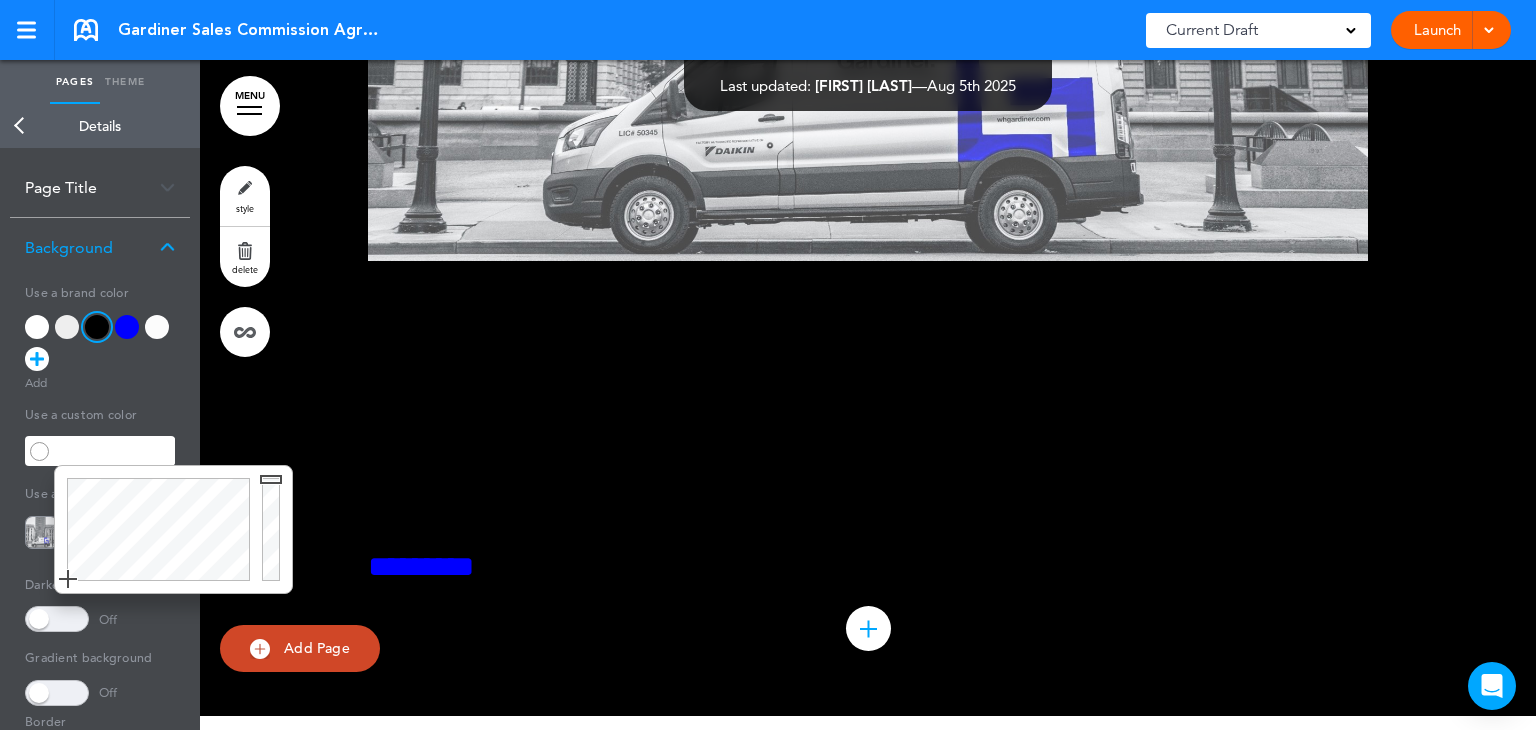 type on "******" 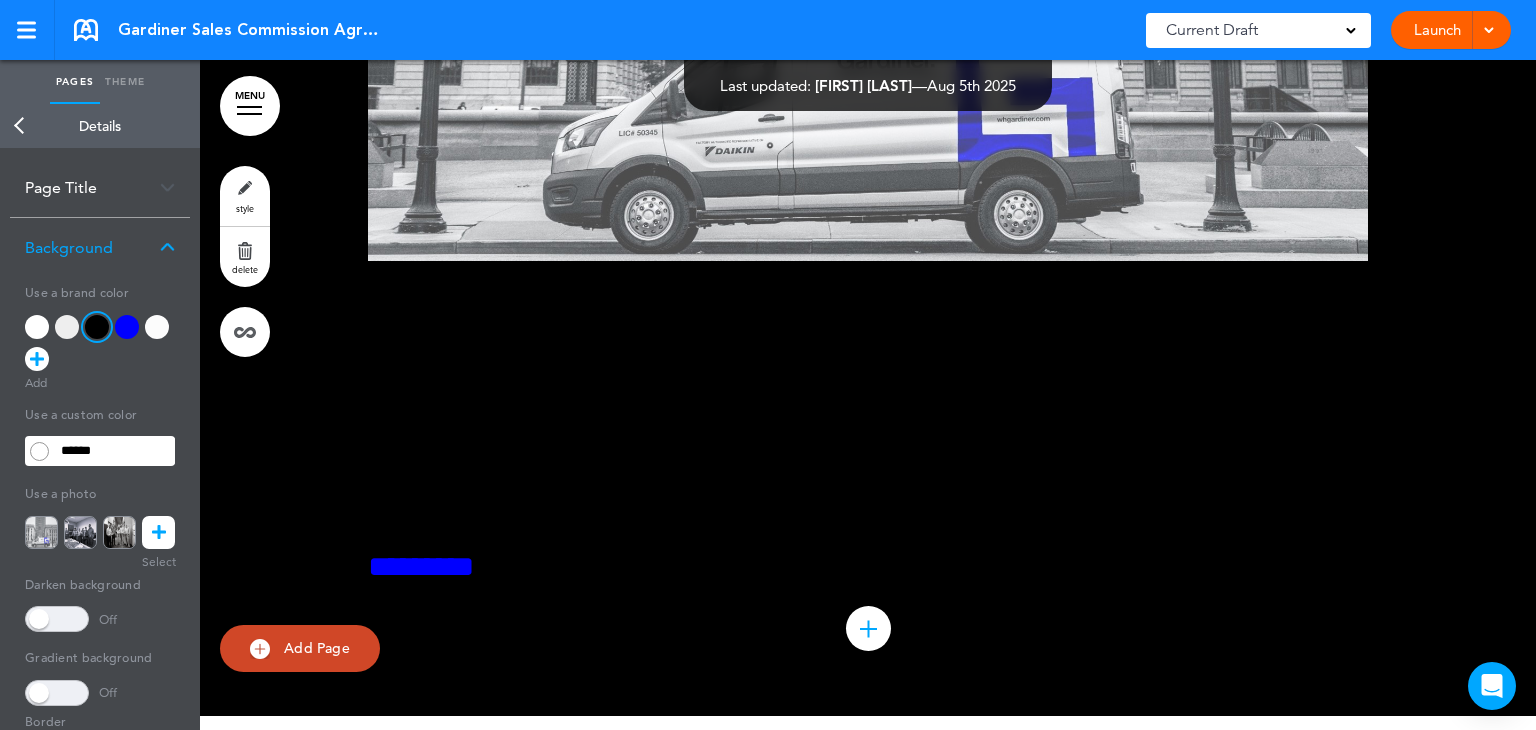 click on "Use a custom color" at bounding box center [100, 413] 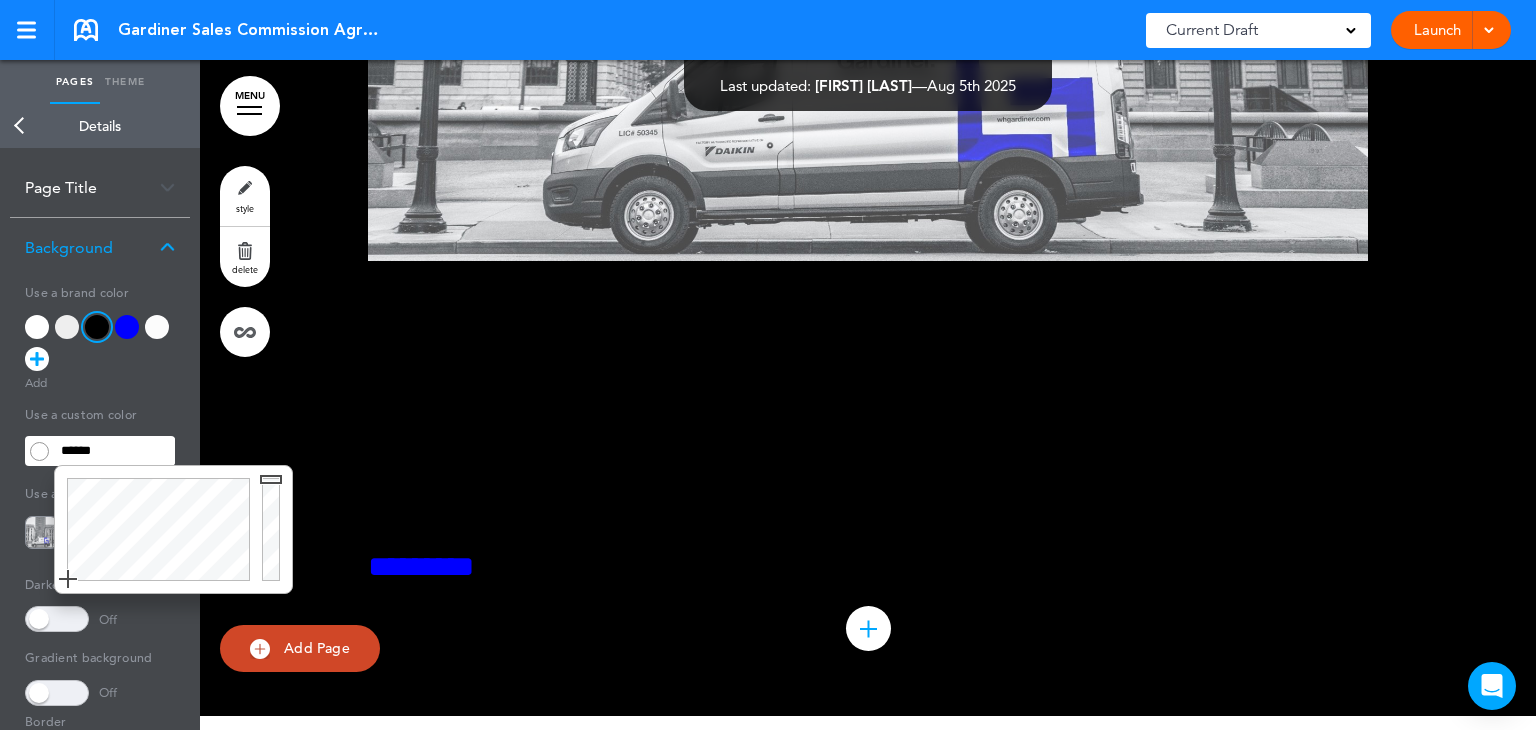 drag, startPoint x: 112, startPoint y: 447, endPoint x: 0, endPoint y: 439, distance: 112.28535 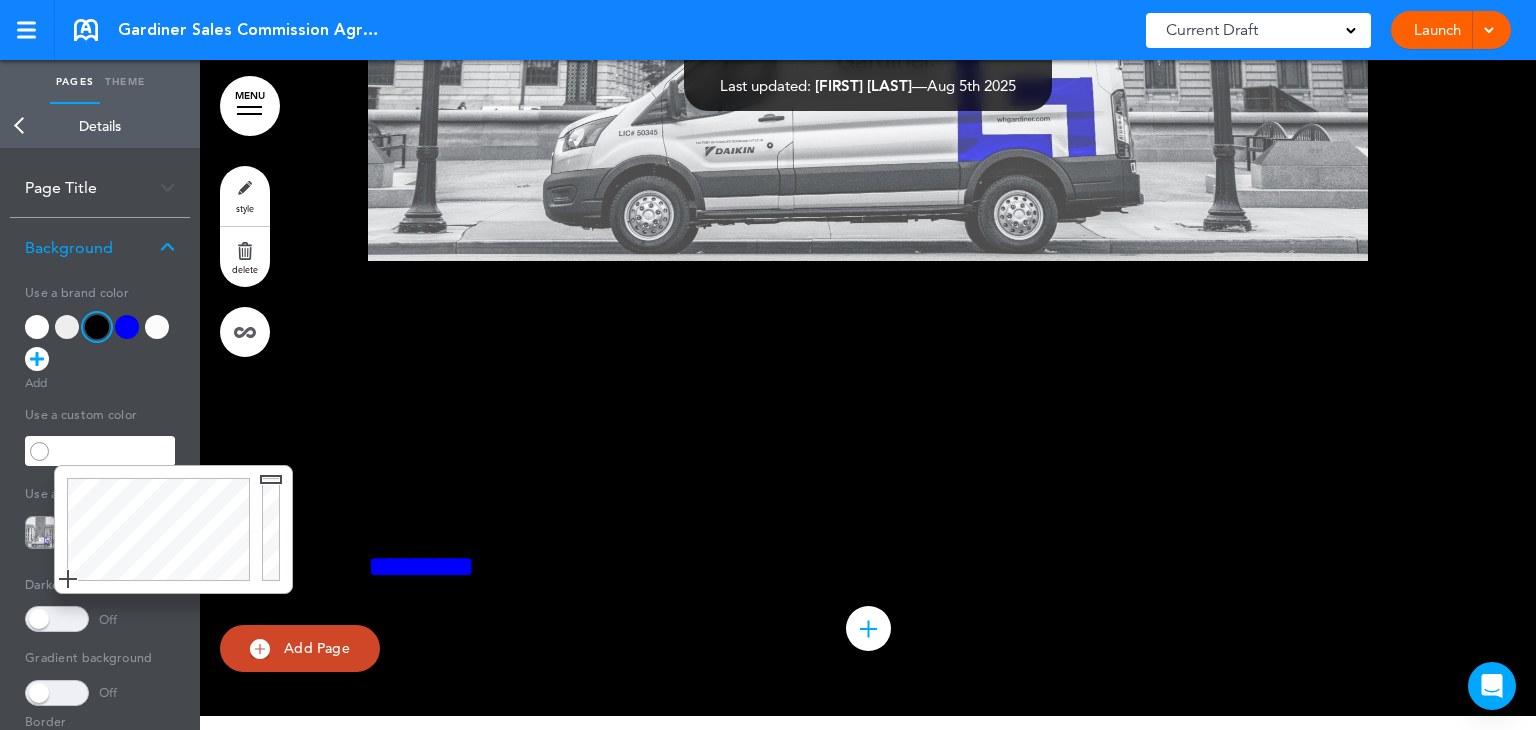 type on "******" 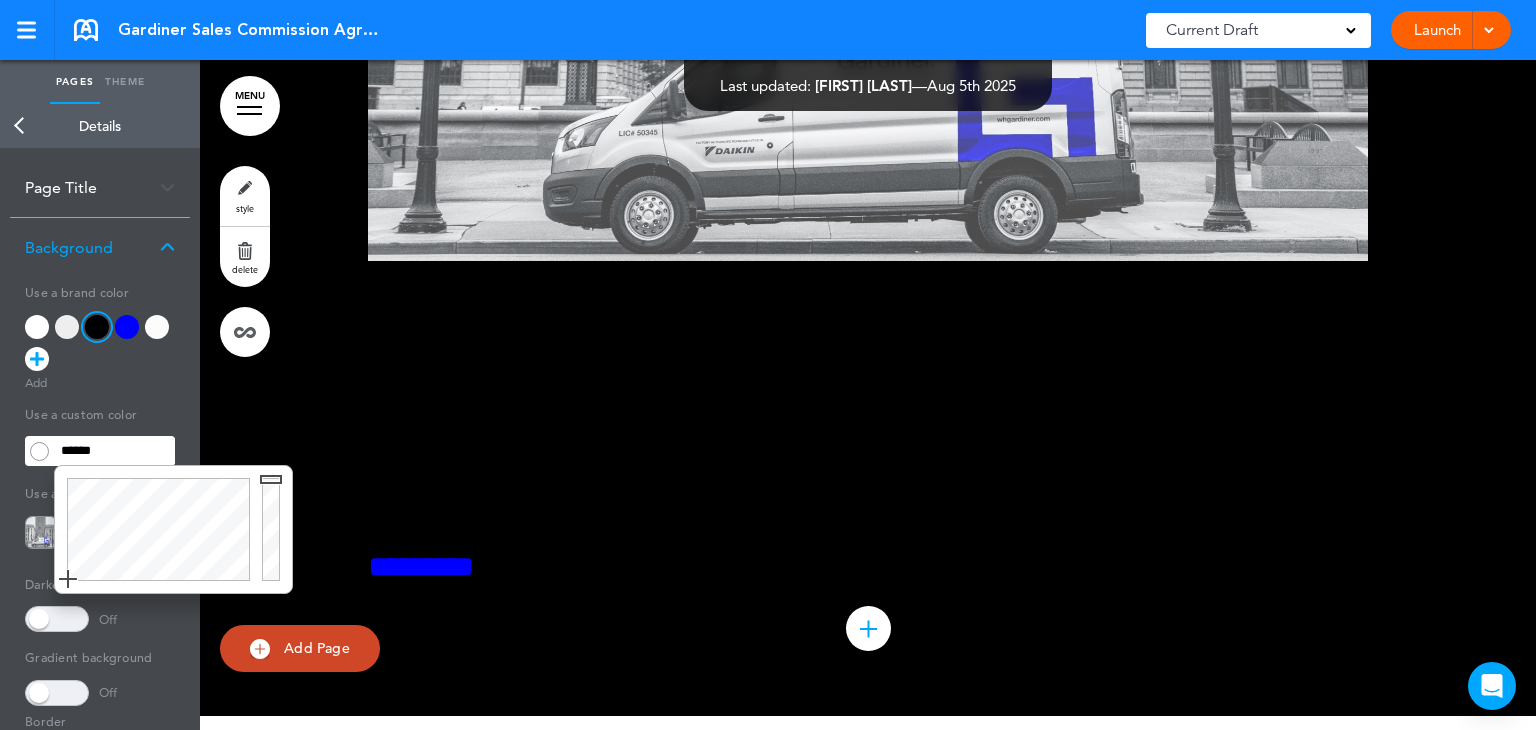 click on "Use a brand color" at bounding box center [100, 338] 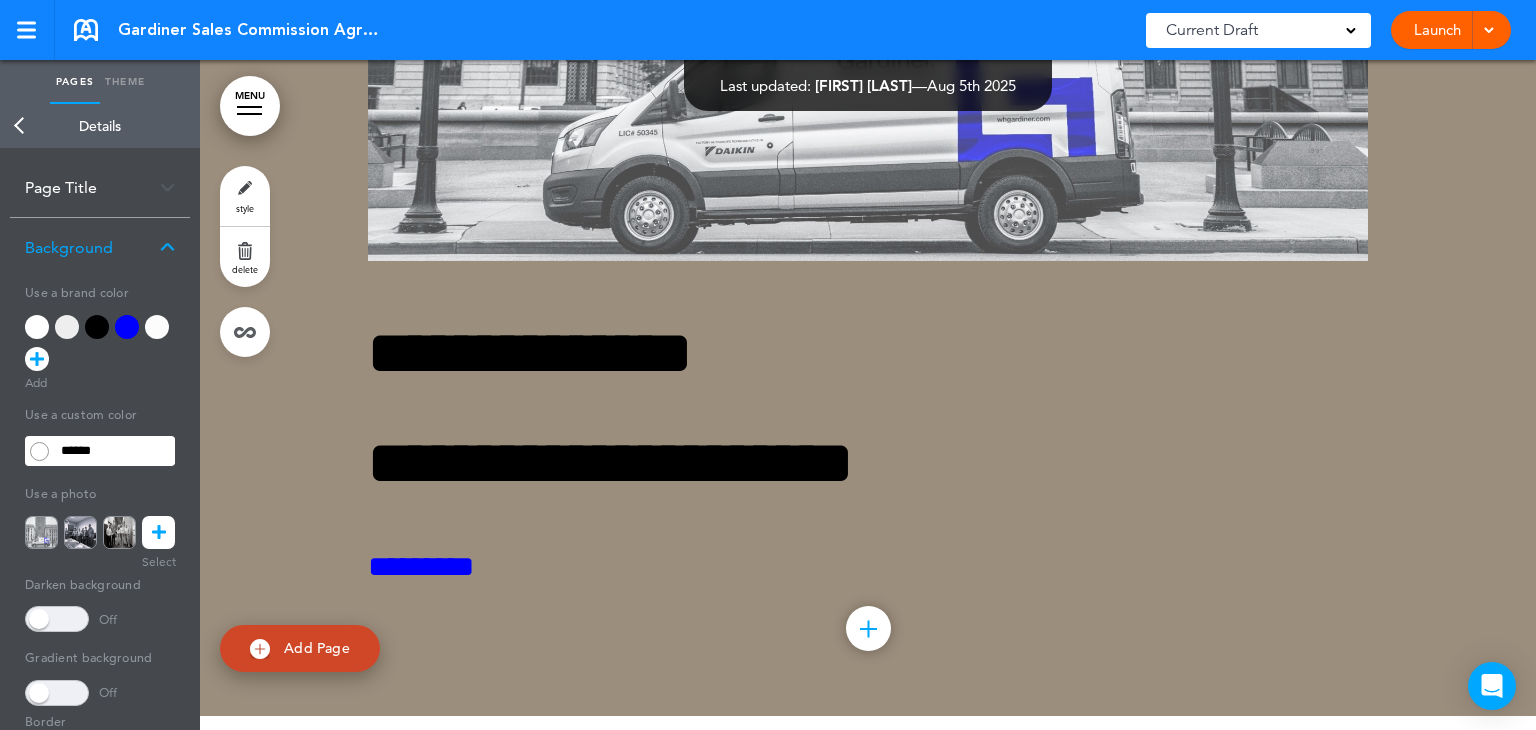 click at bounding box center [37, 327] 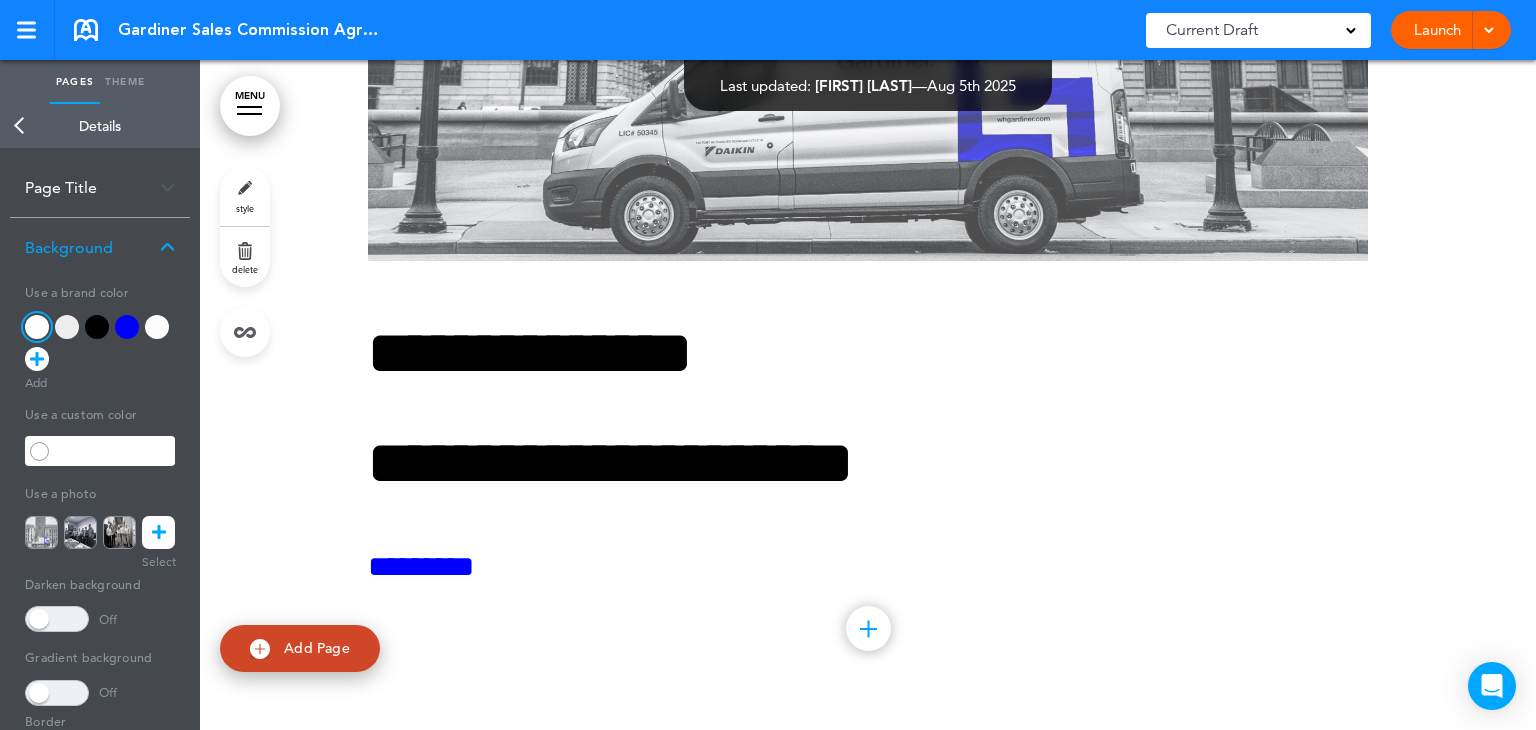 click at bounding box center (159, 532) 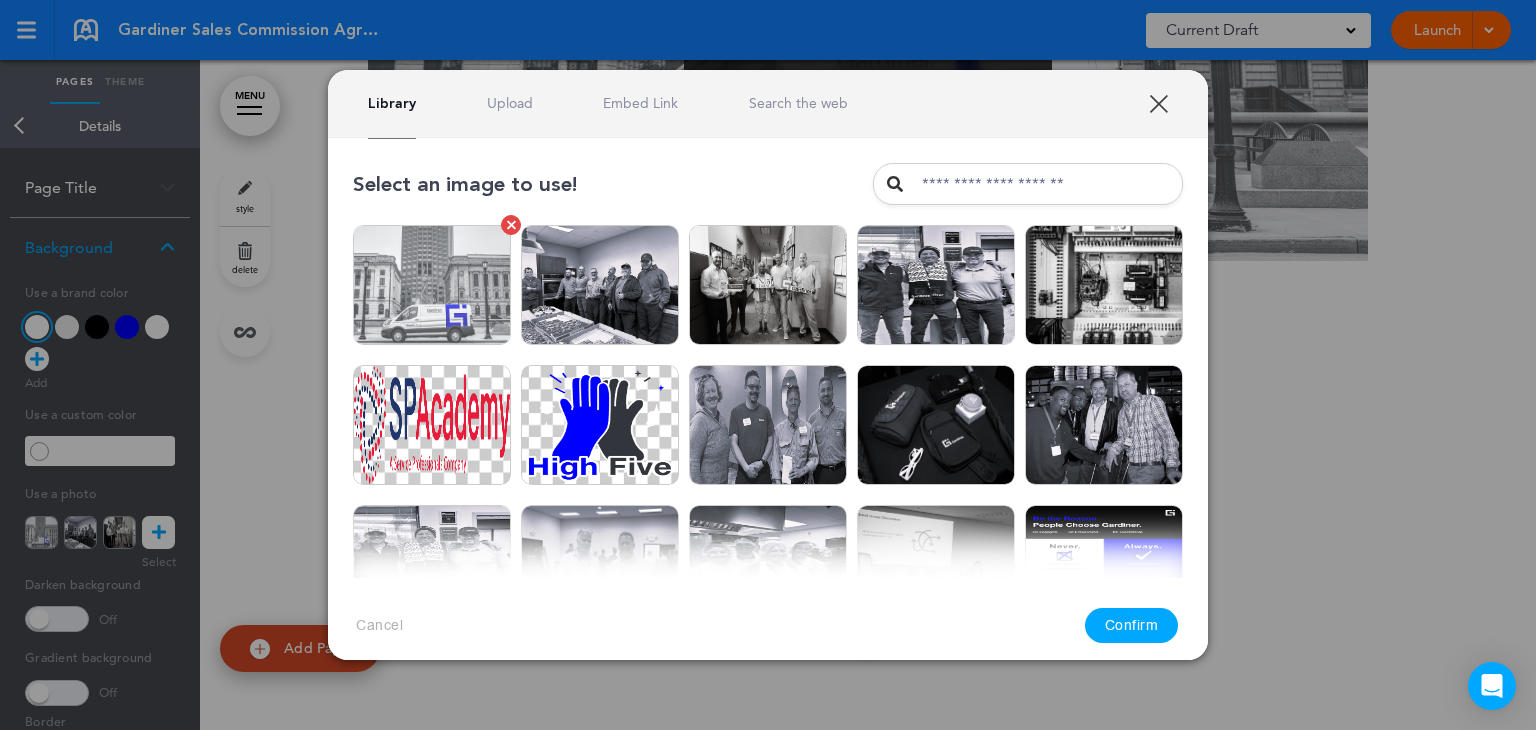 click at bounding box center (432, 285) 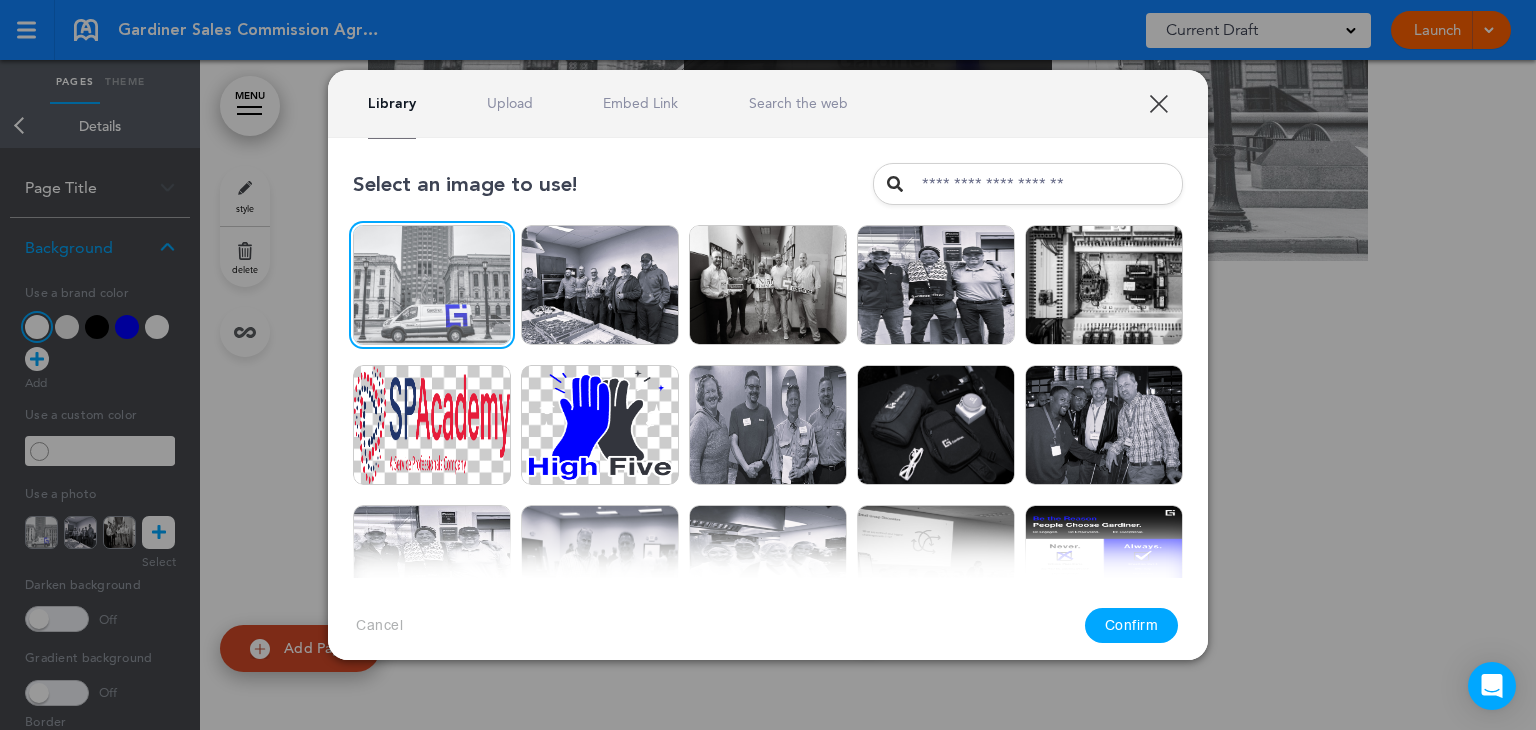 click on "Confirm" at bounding box center [1132, 625] 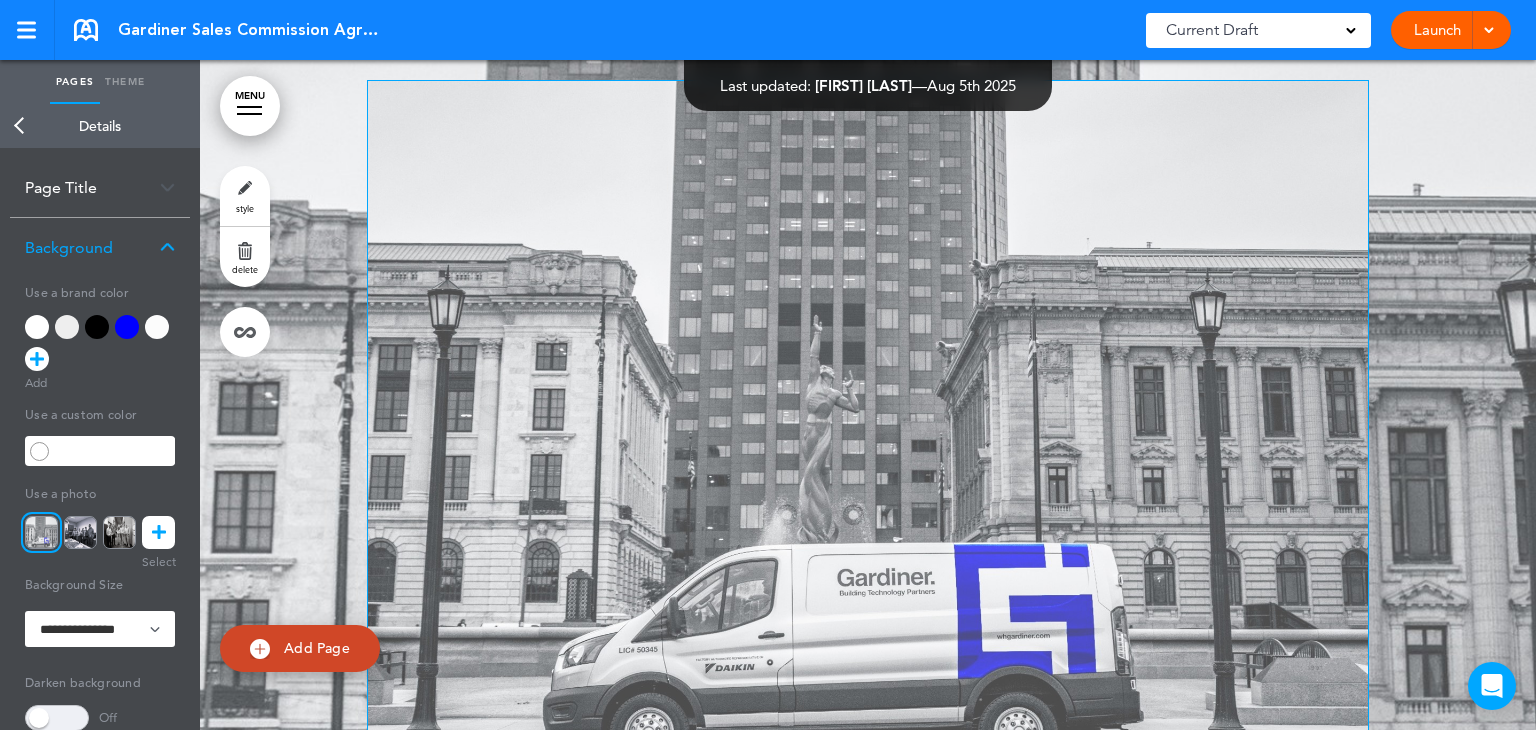 scroll, scrollTop: 192, scrollLeft: 0, axis: vertical 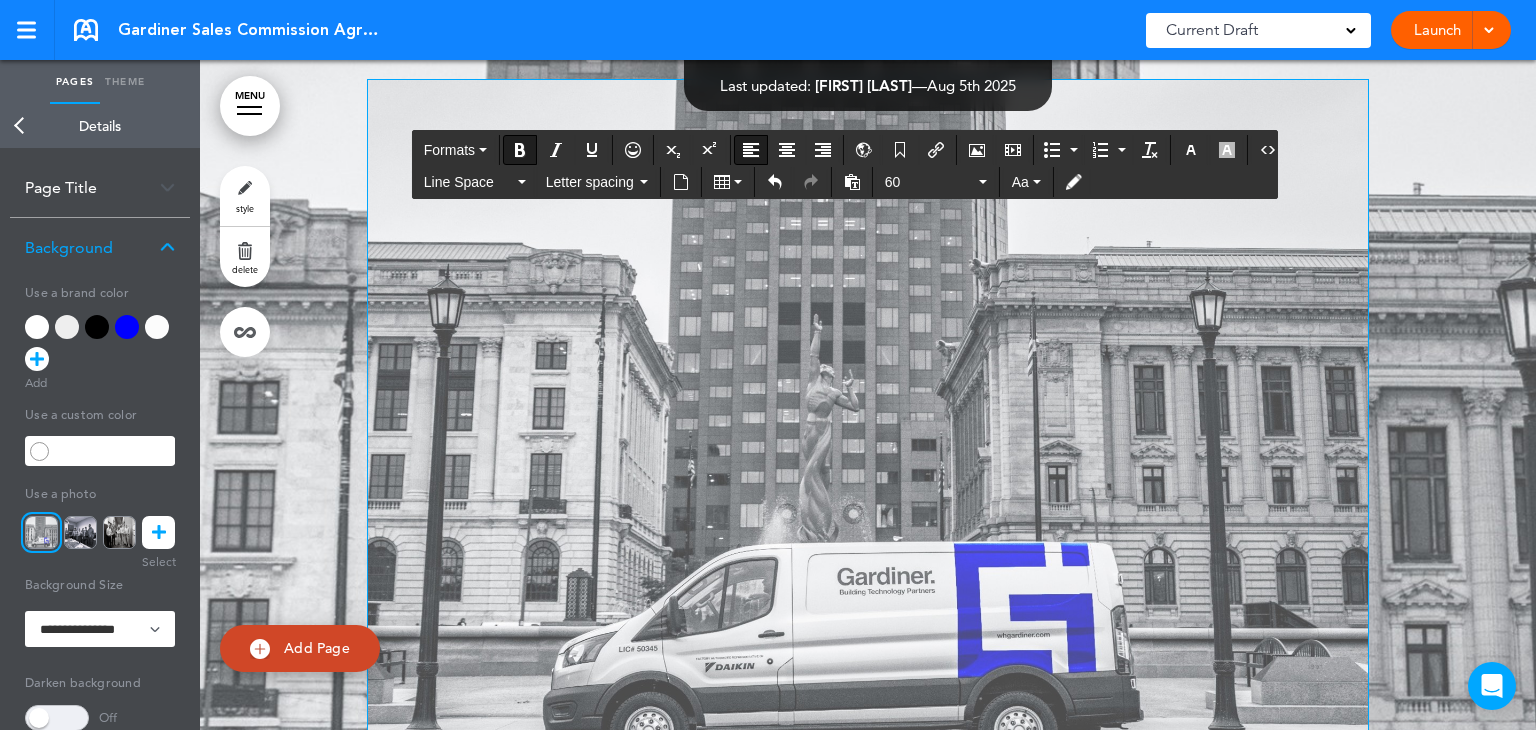 click at bounding box center (868, 428) 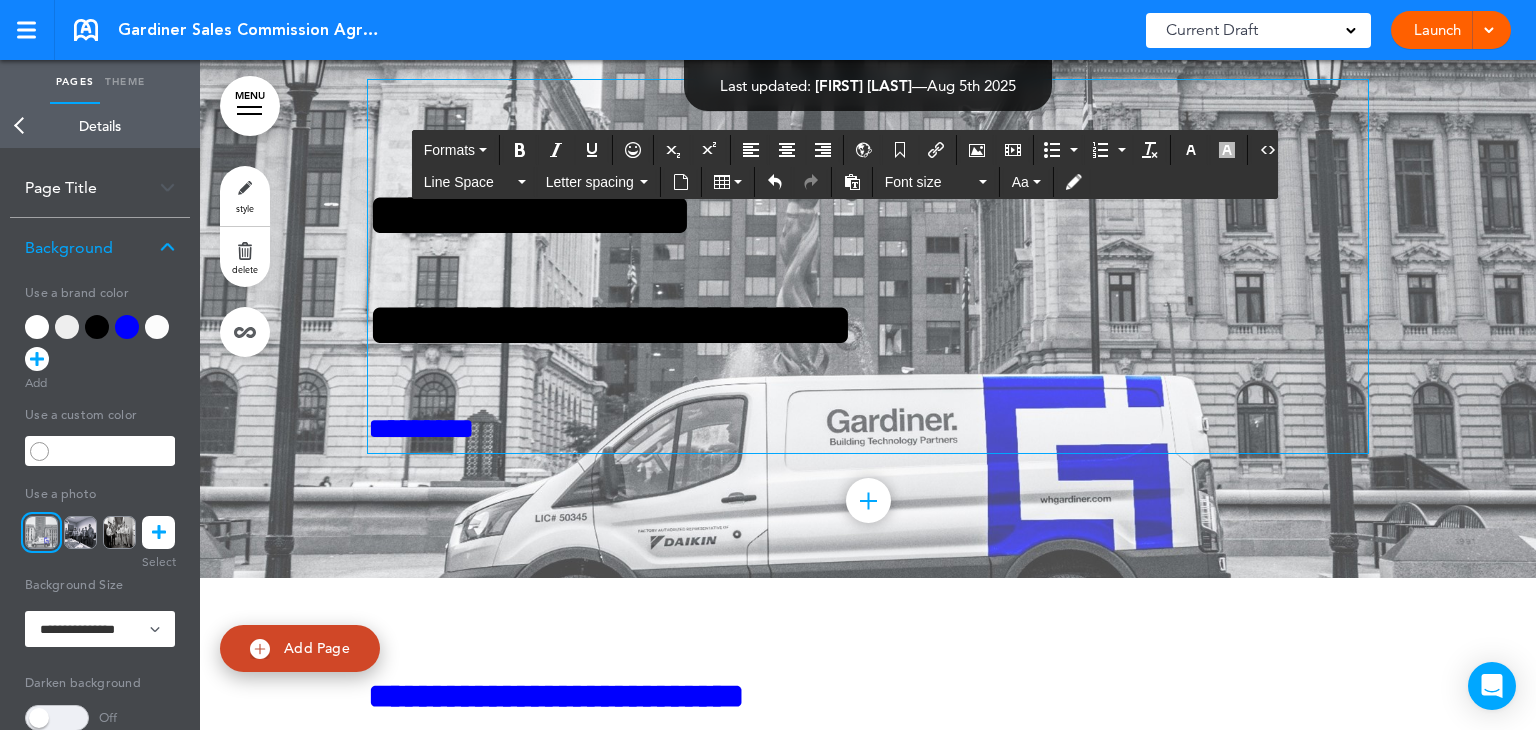 scroll, scrollTop: 0, scrollLeft: 0, axis: both 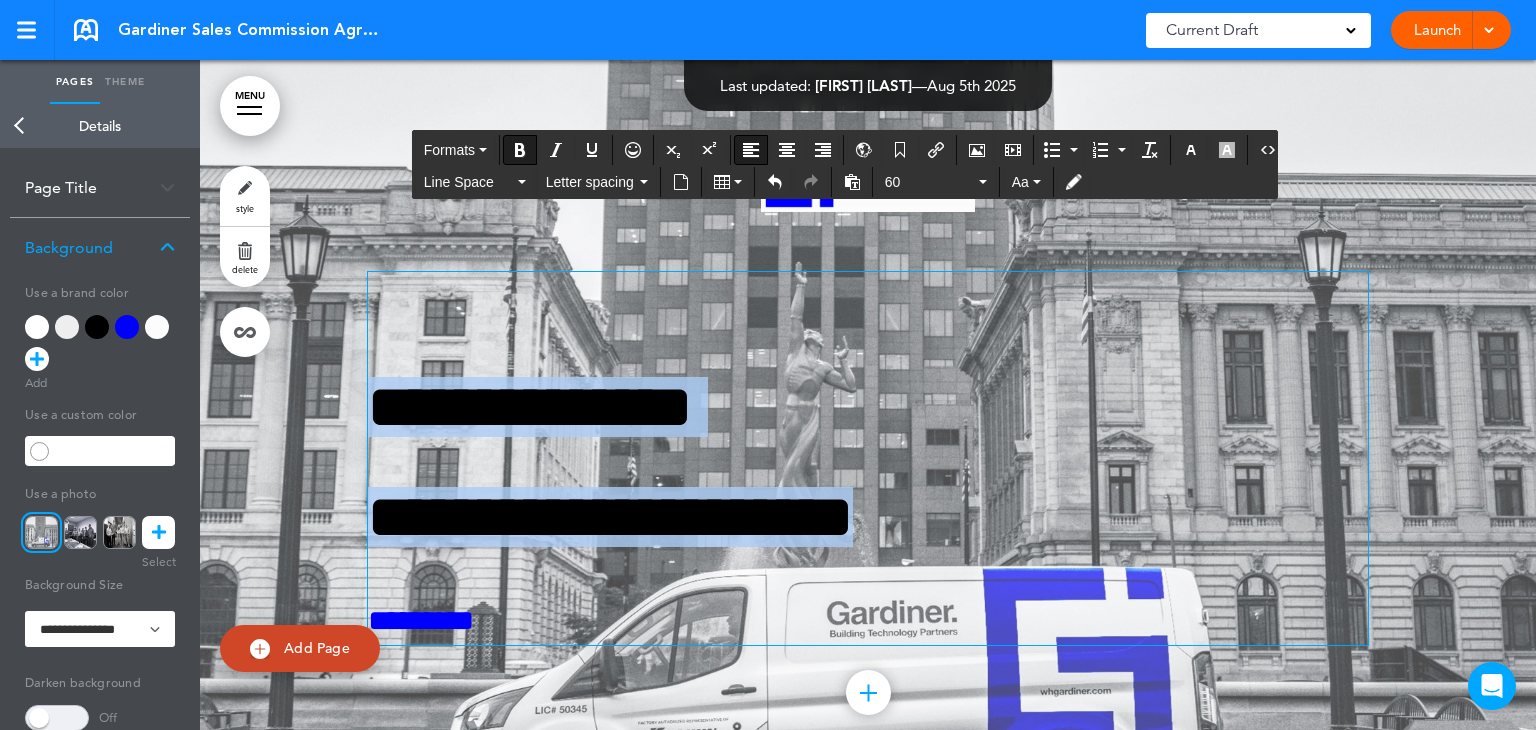 drag, startPoint x: 1077, startPoint y: 525, endPoint x: 306, endPoint y: 366, distance: 787.22424 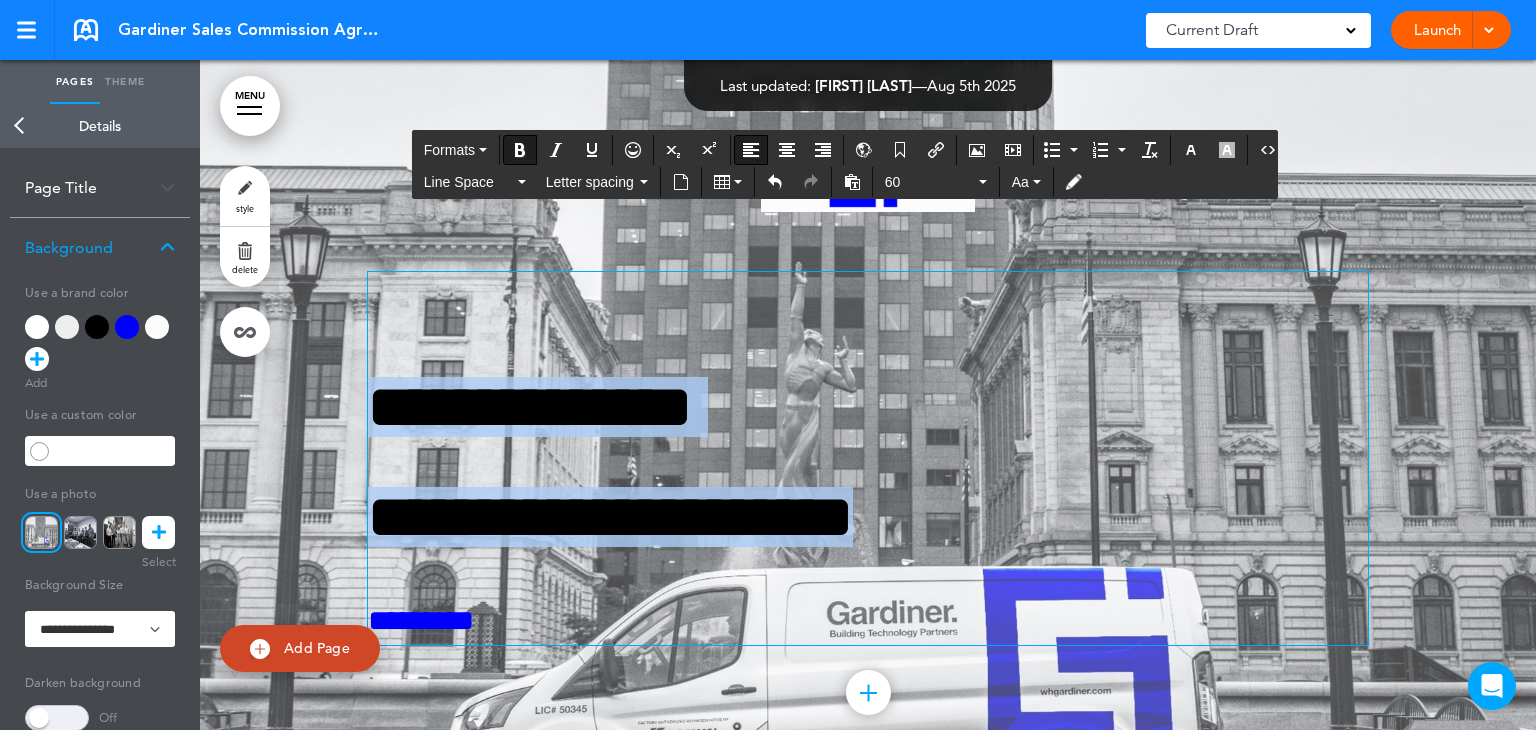 click on "**********" at bounding box center [868, 415] 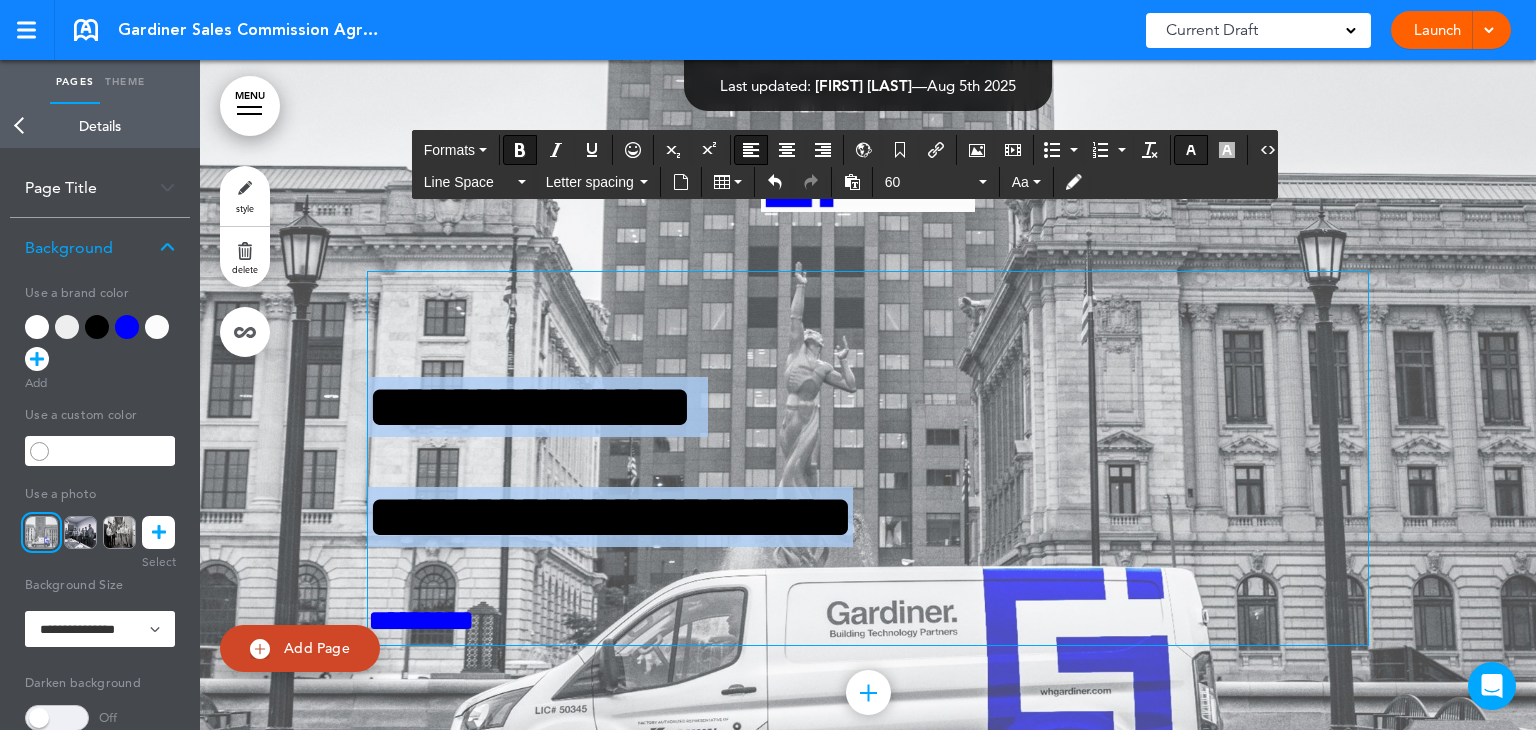 click at bounding box center (1191, 150) 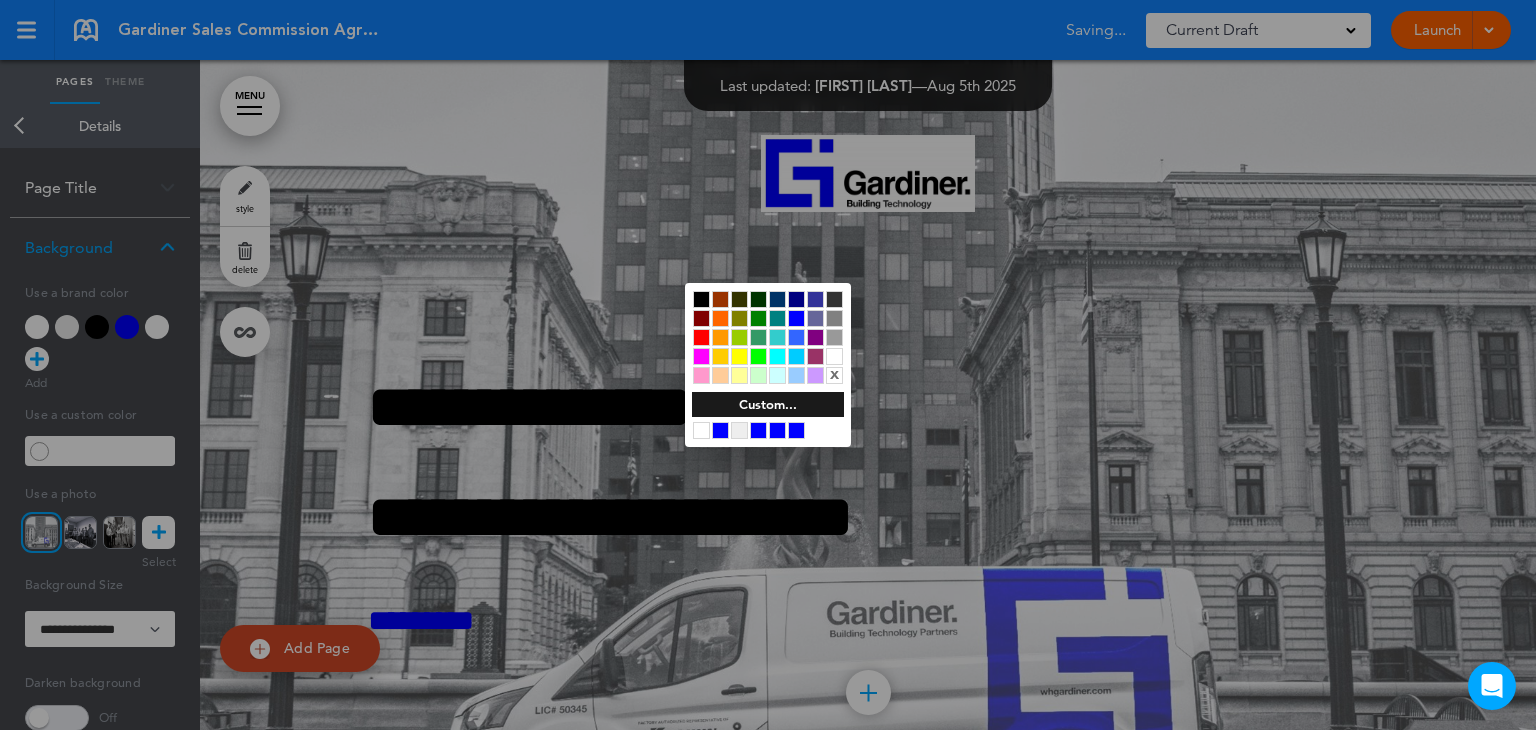 click at bounding box center (701, 430) 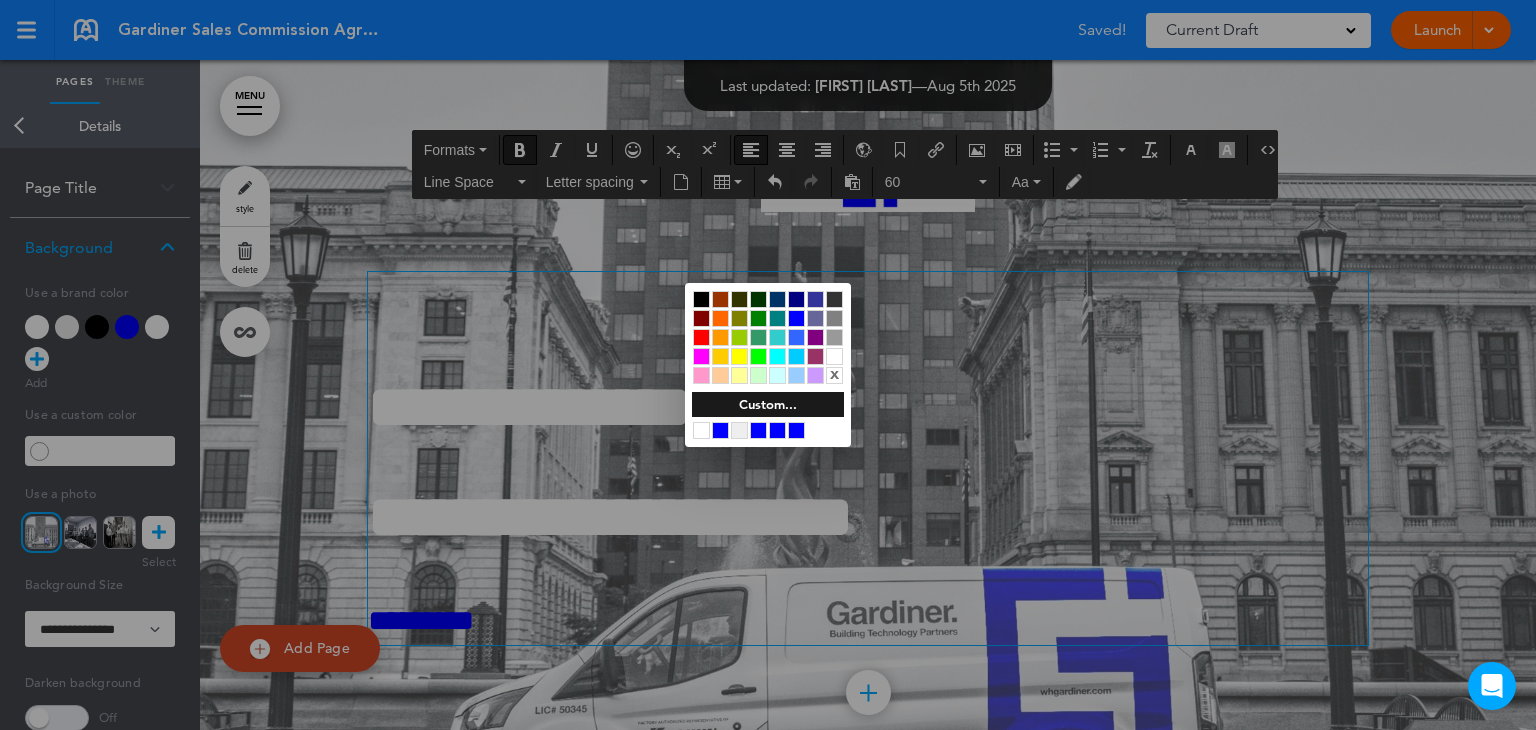 click at bounding box center (768, 365) 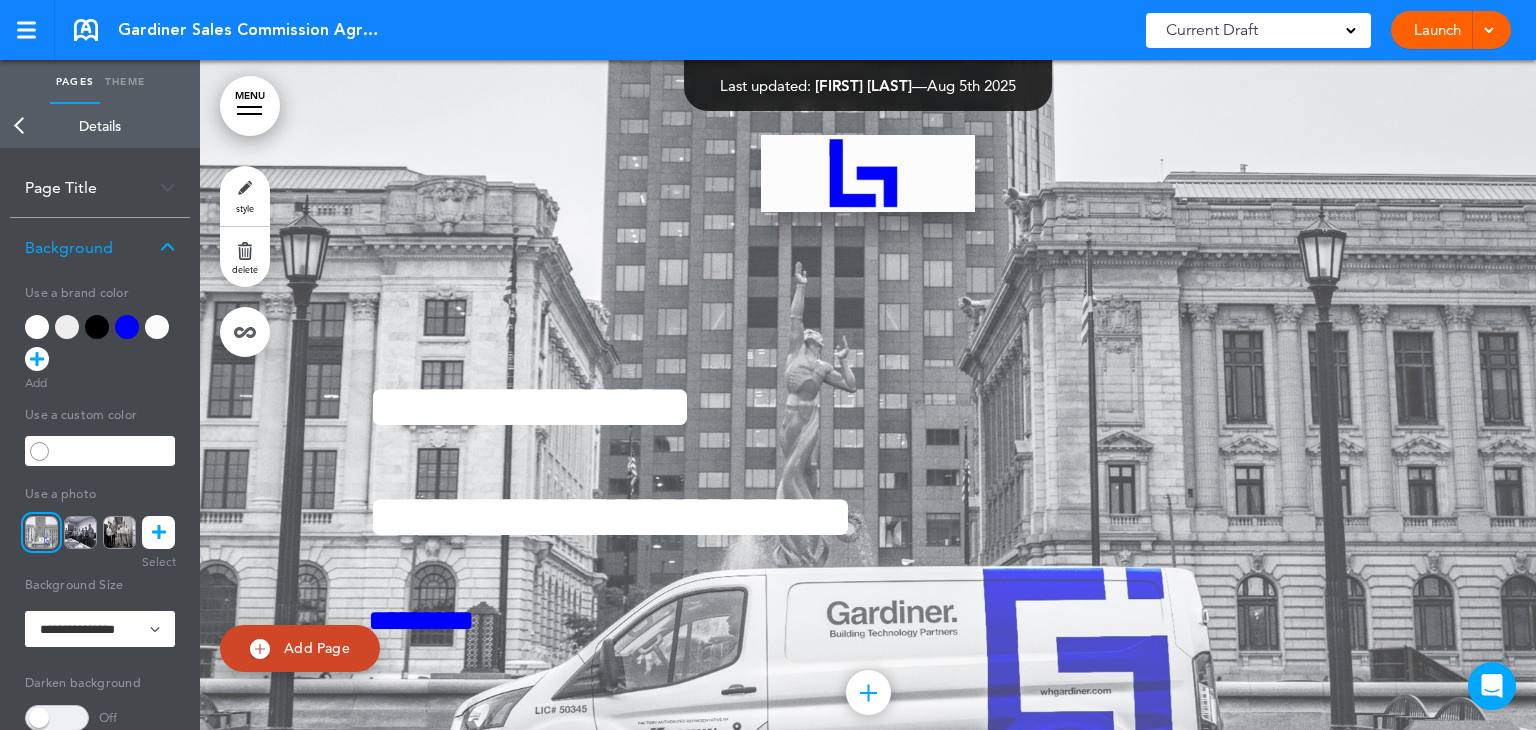 click at bounding box center (868, 173) 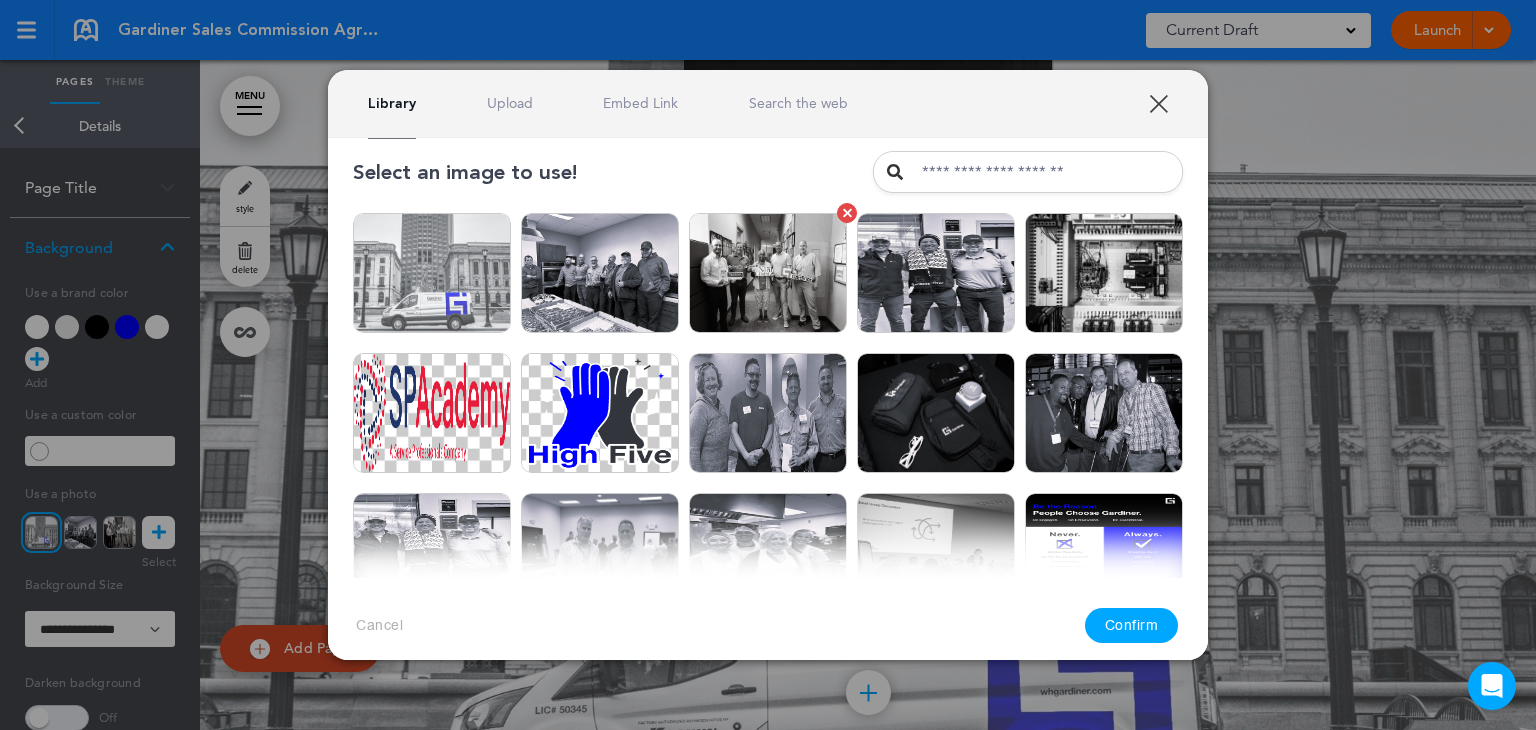 scroll, scrollTop: 0, scrollLeft: 0, axis: both 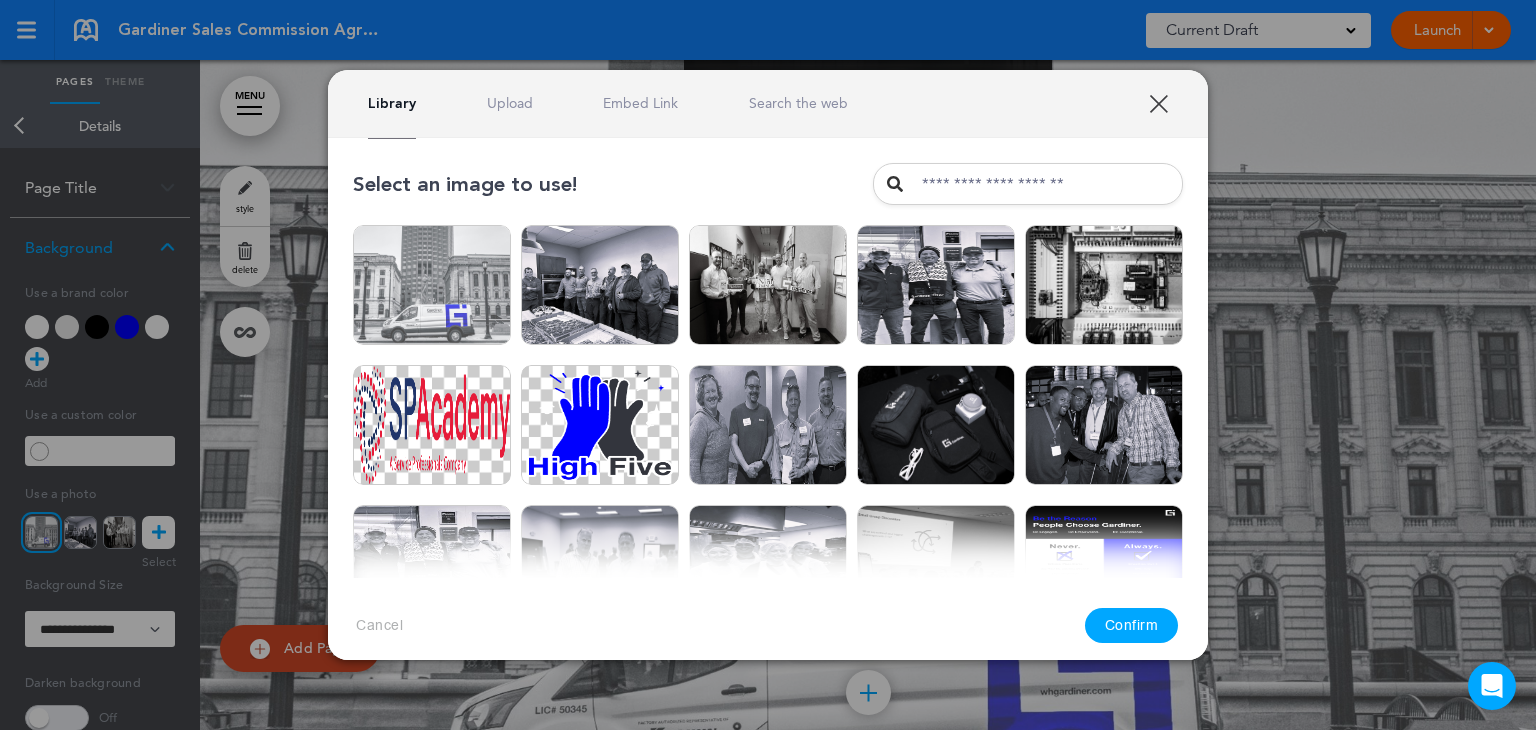 click on "XXX" at bounding box center [1158, 103] 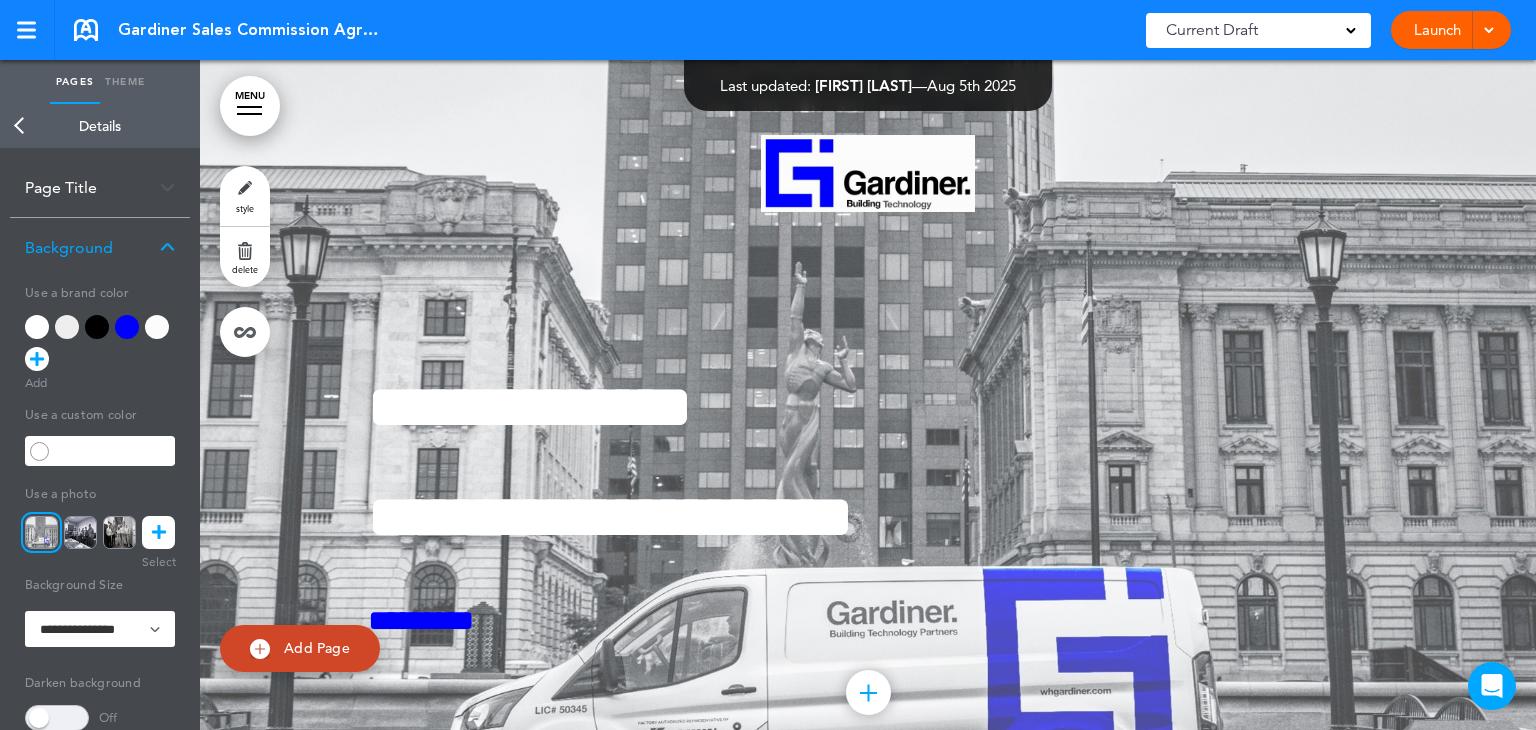 click at bounding box center [67, 327] 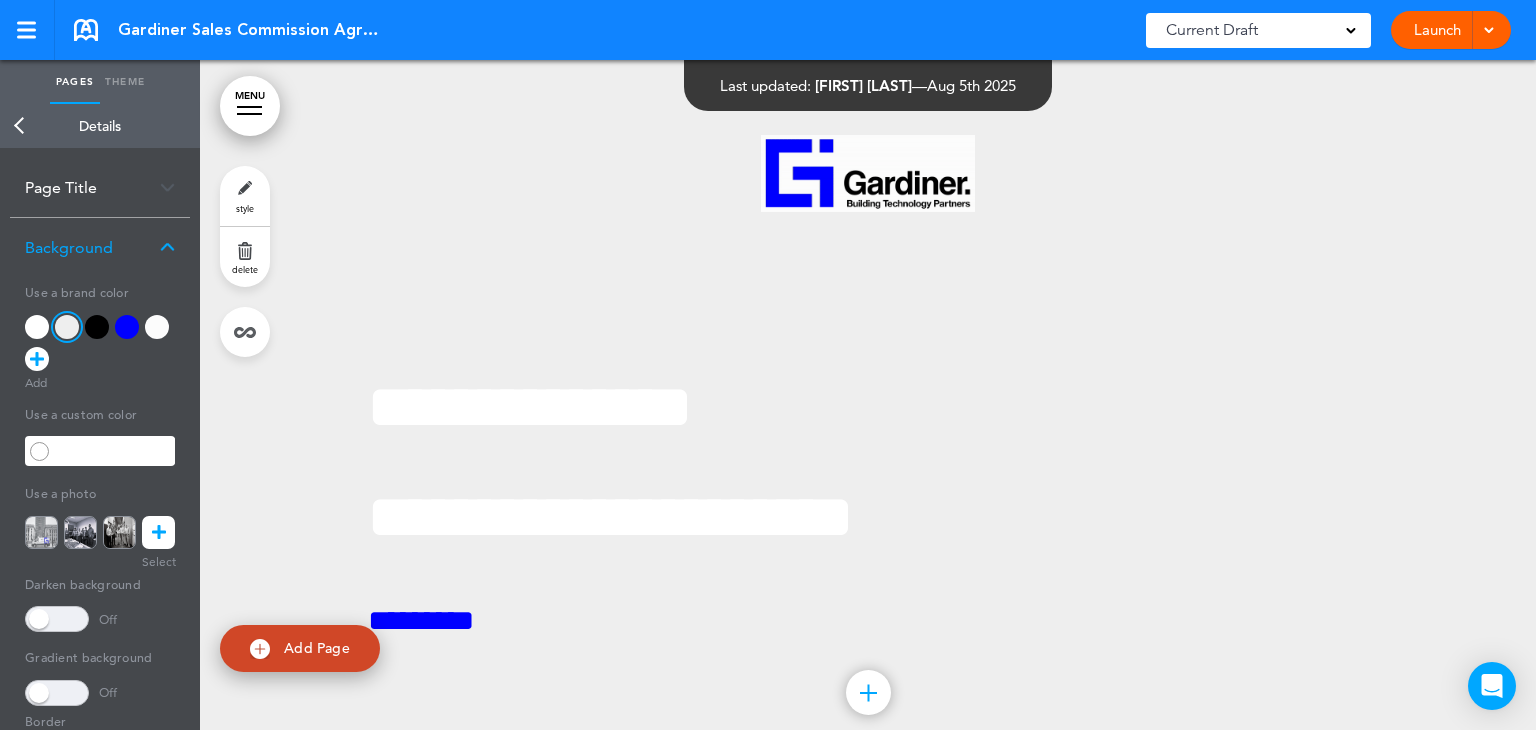 click at bounding box center [37, 327] 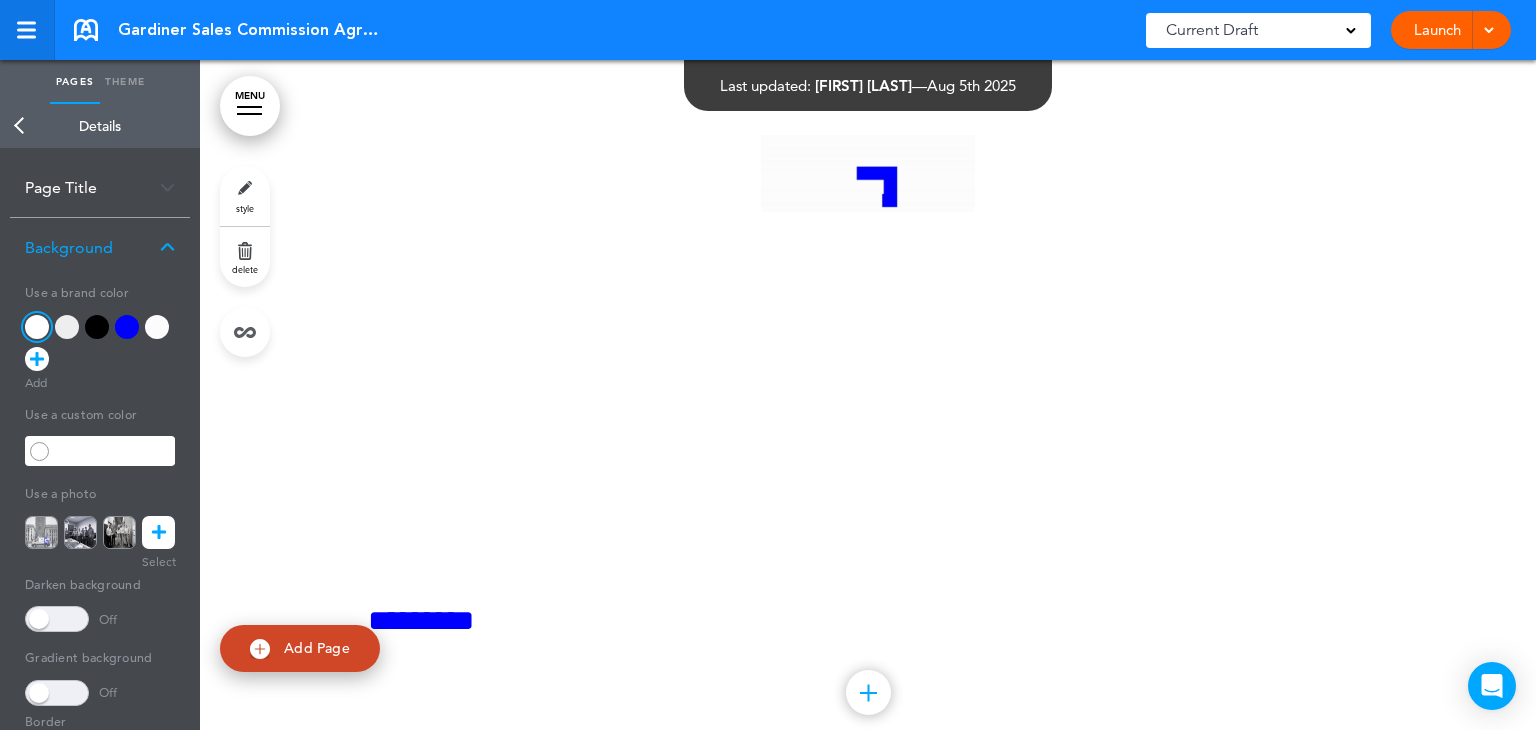 click at bounding box center [26, 30] 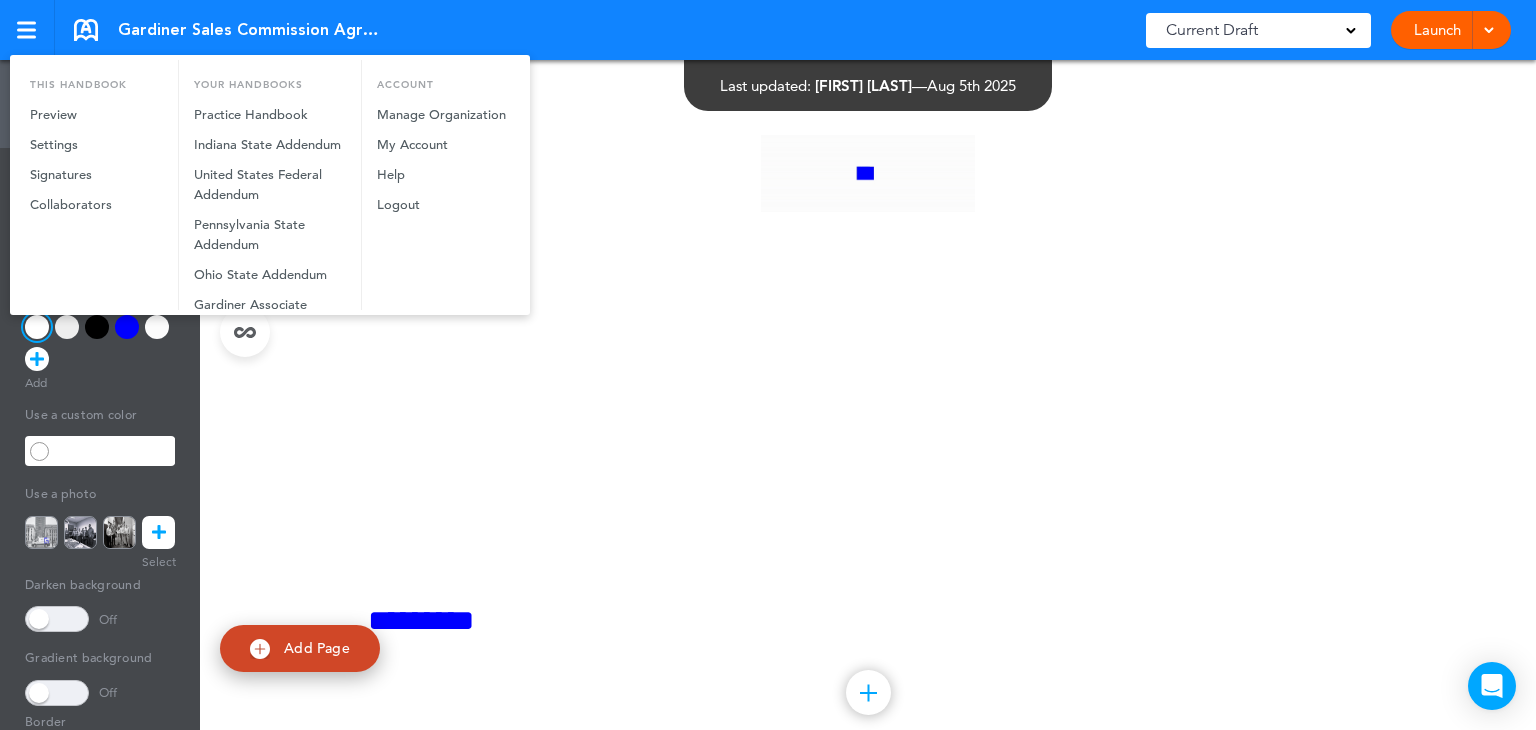 click at bounding box center [768, 365] 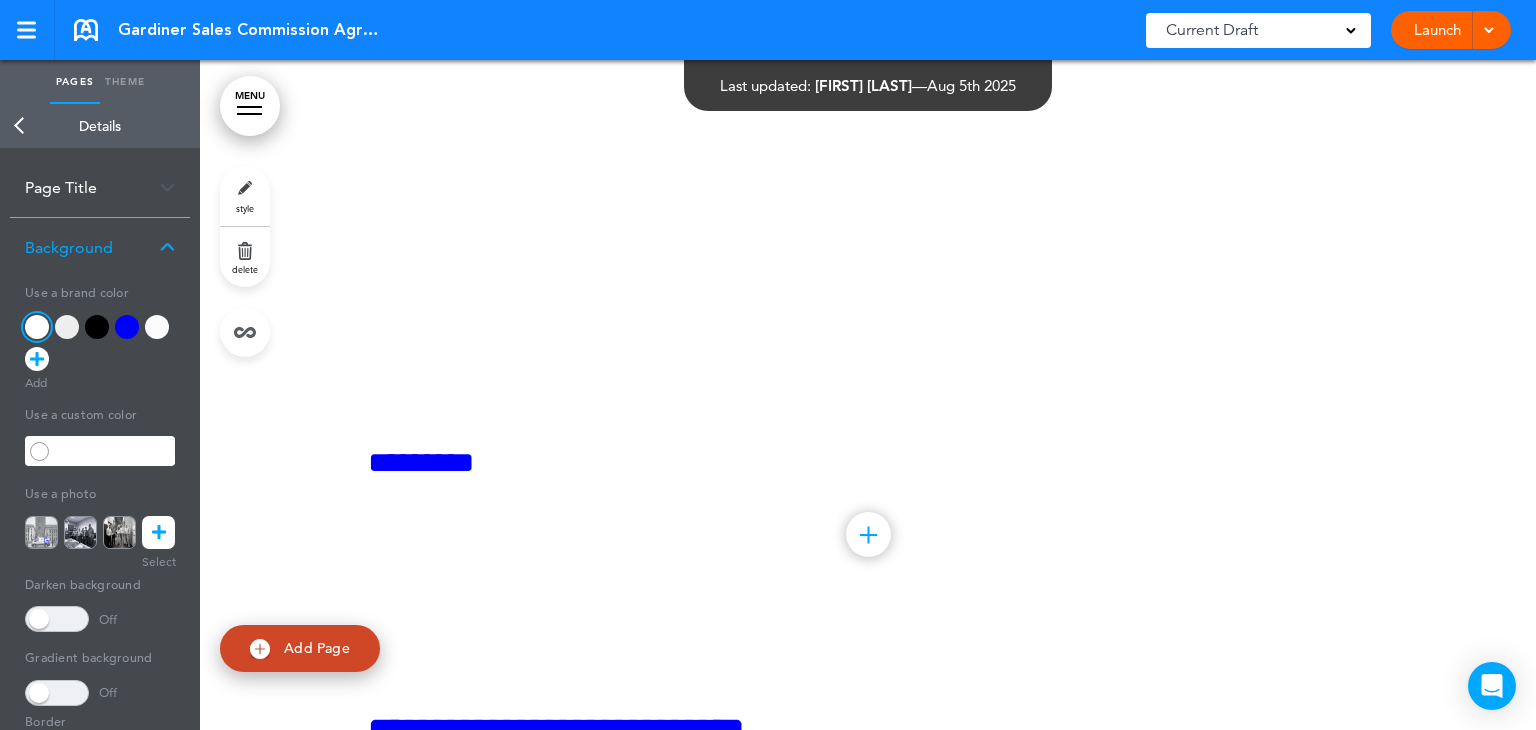 scroll, scrollTop: 0, scrollLeft: 0, axis: both 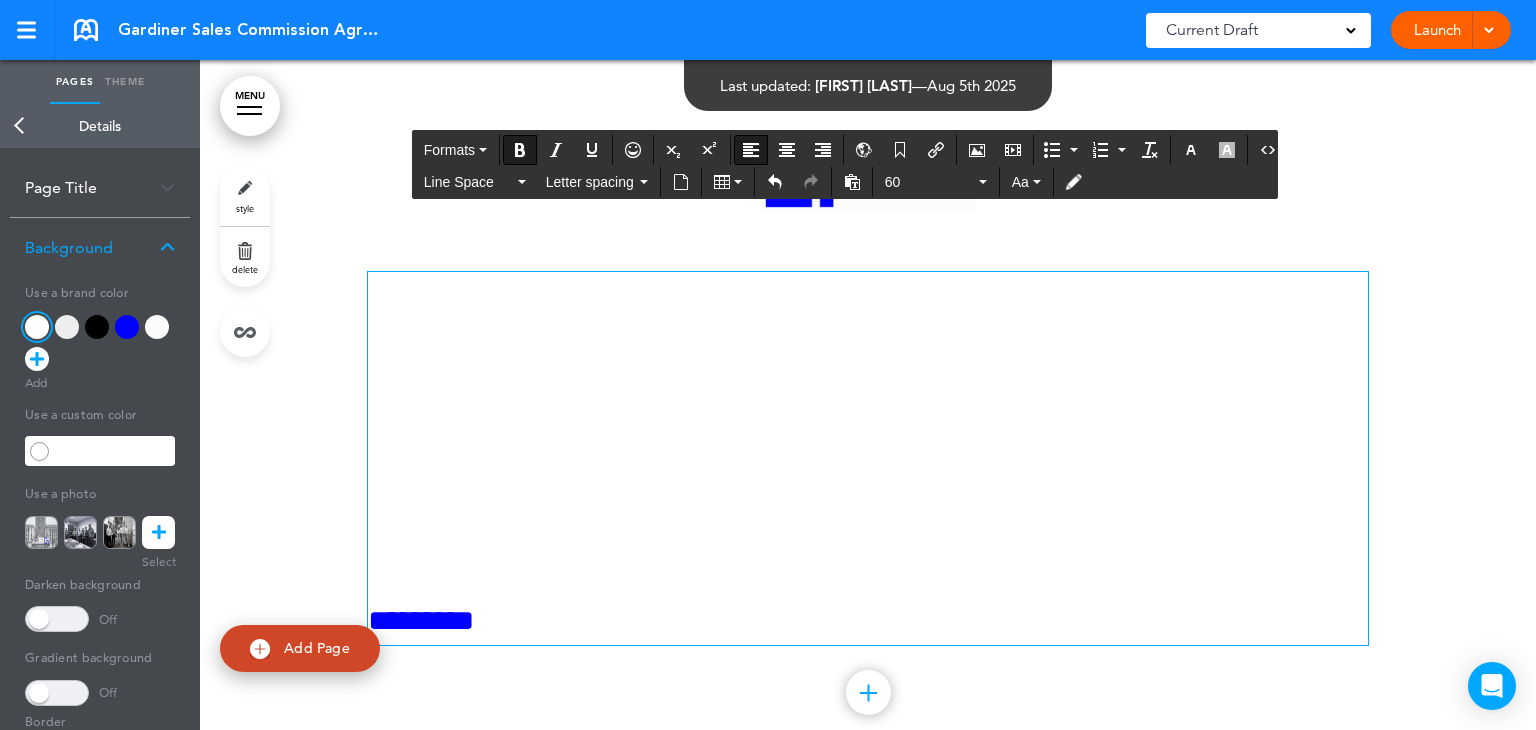 click on "**********" at bounding box center (530, 407) 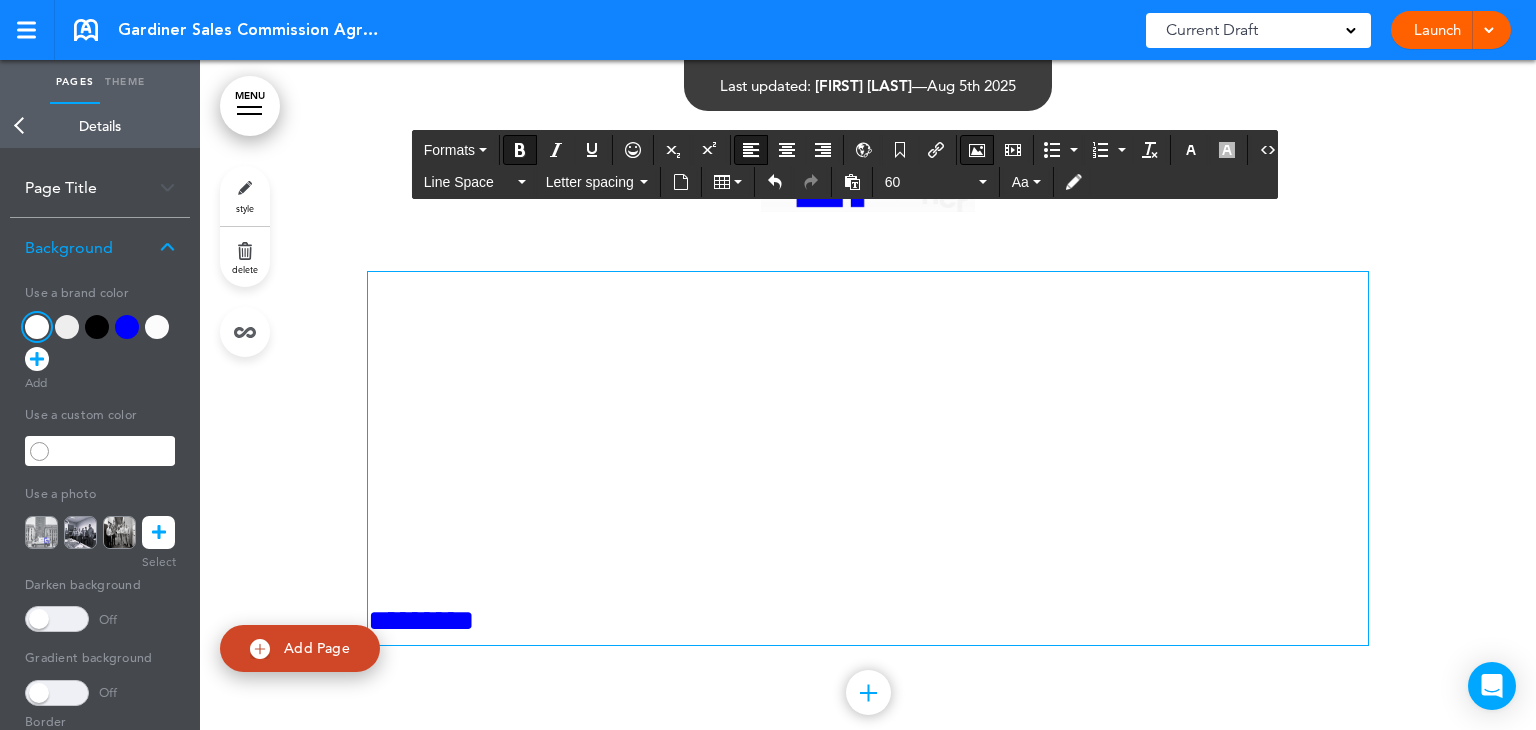 click at bounding box center (977, 150) 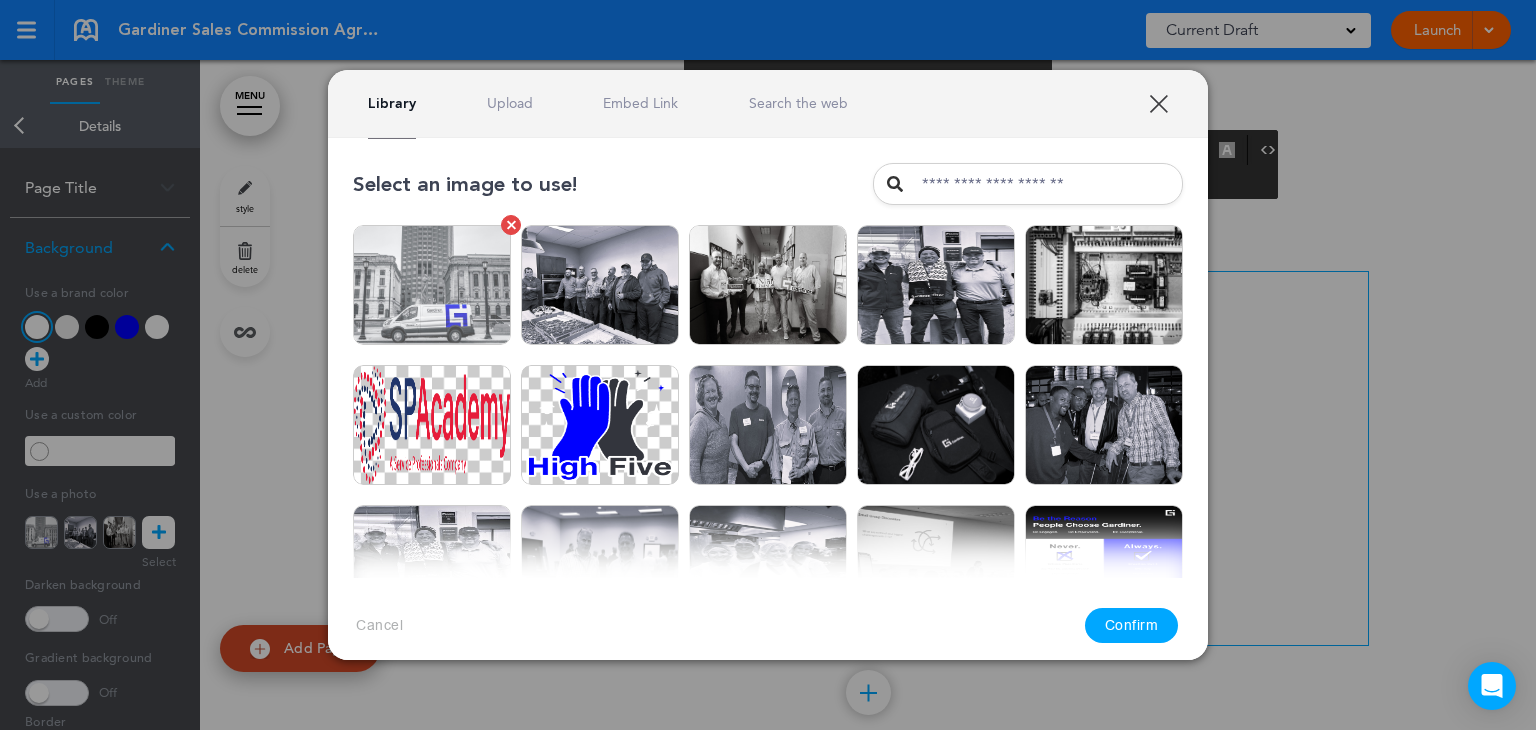 click at bounding box center (432, 285) 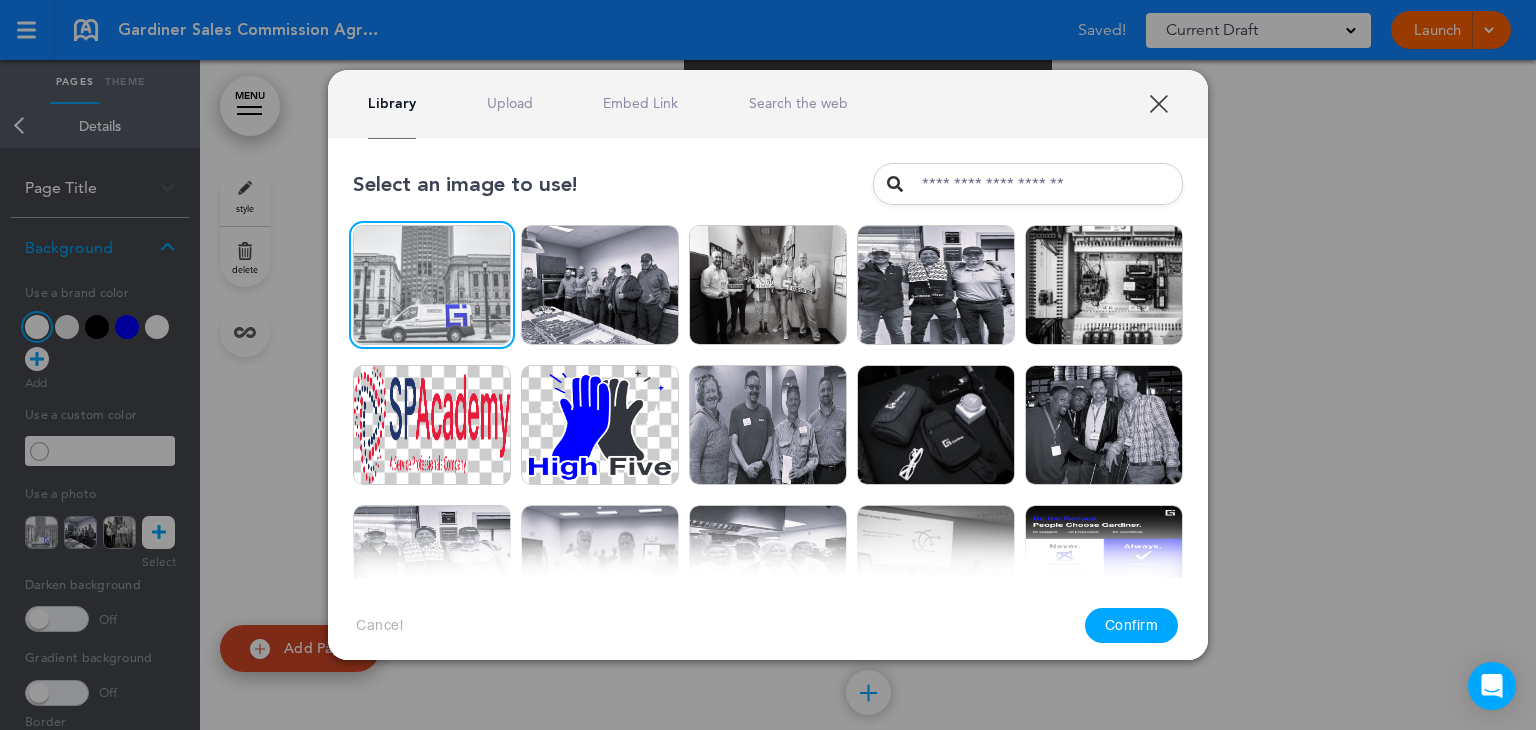 click on "Confirm" at bounding box center [1132, 625] 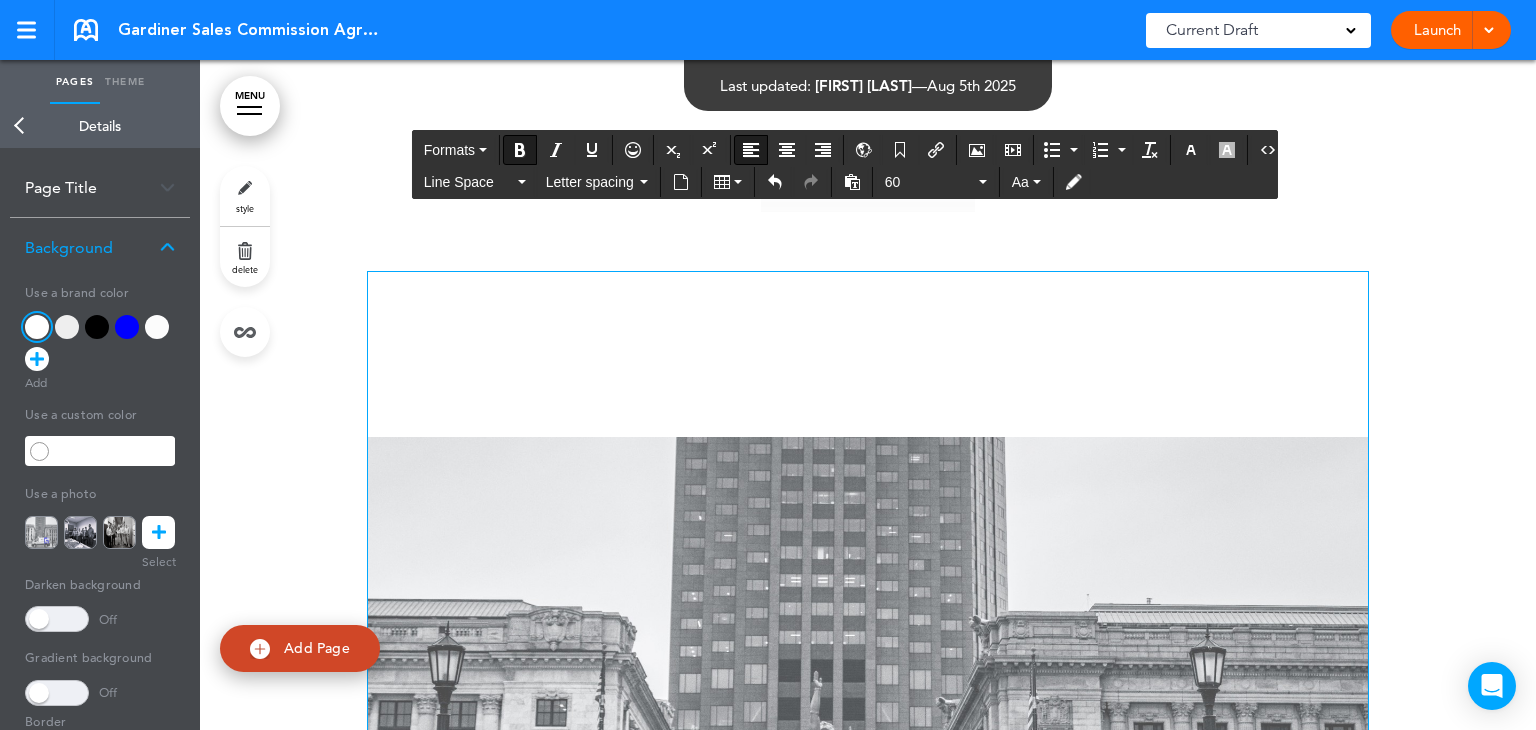 click at bounding box center [868, 800] 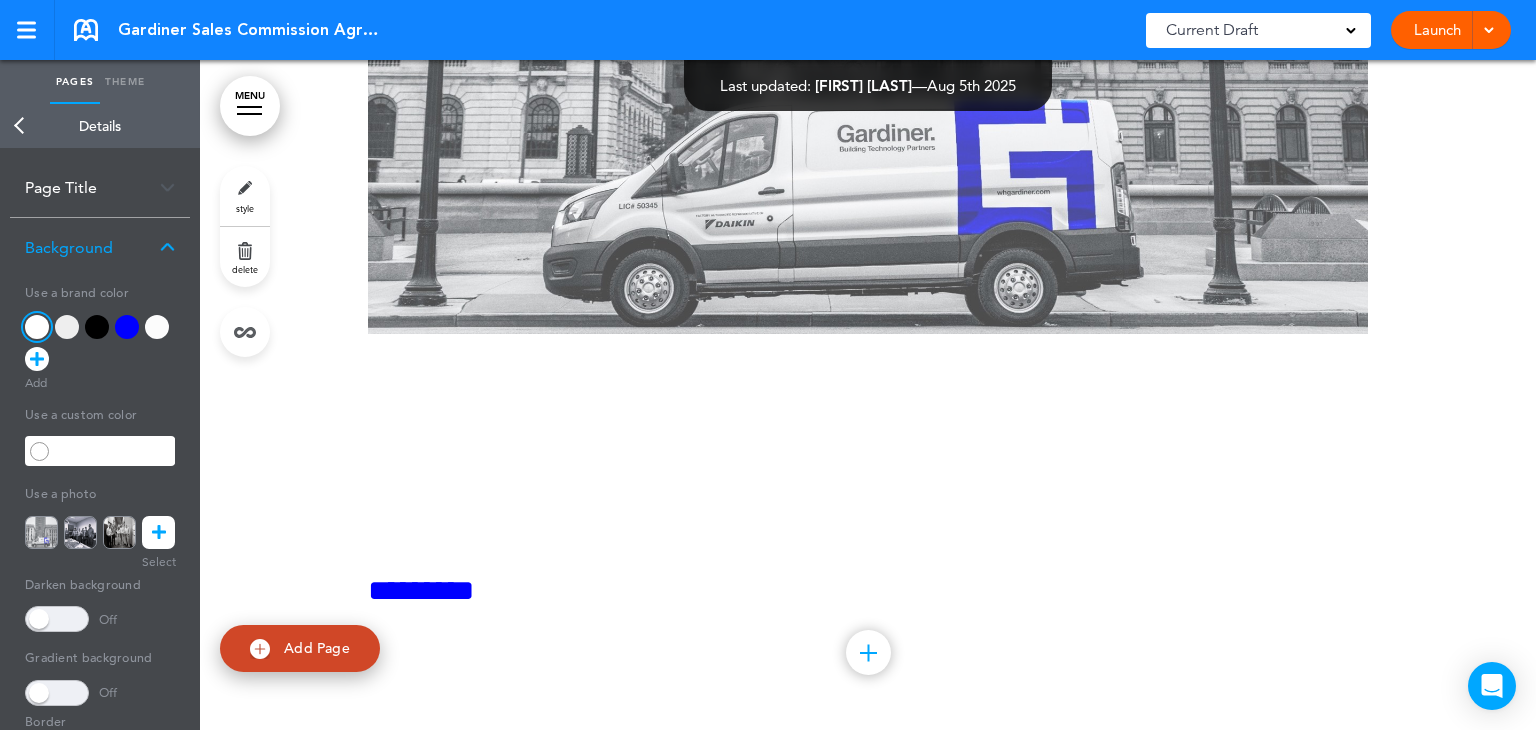 scroll, scrollTop: 800, scrollLeft: 0, axis: vertical 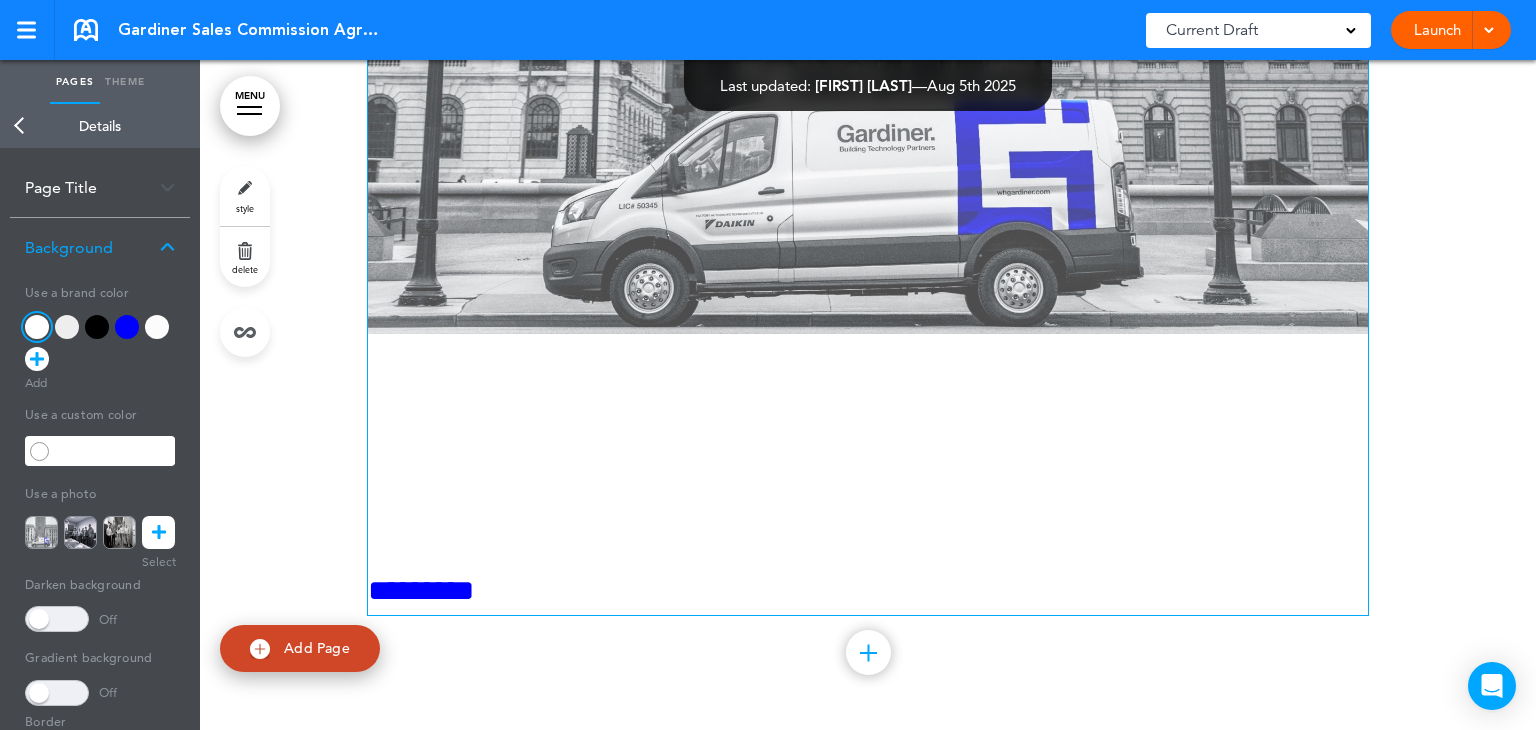 click at bounding box center [868, -15] 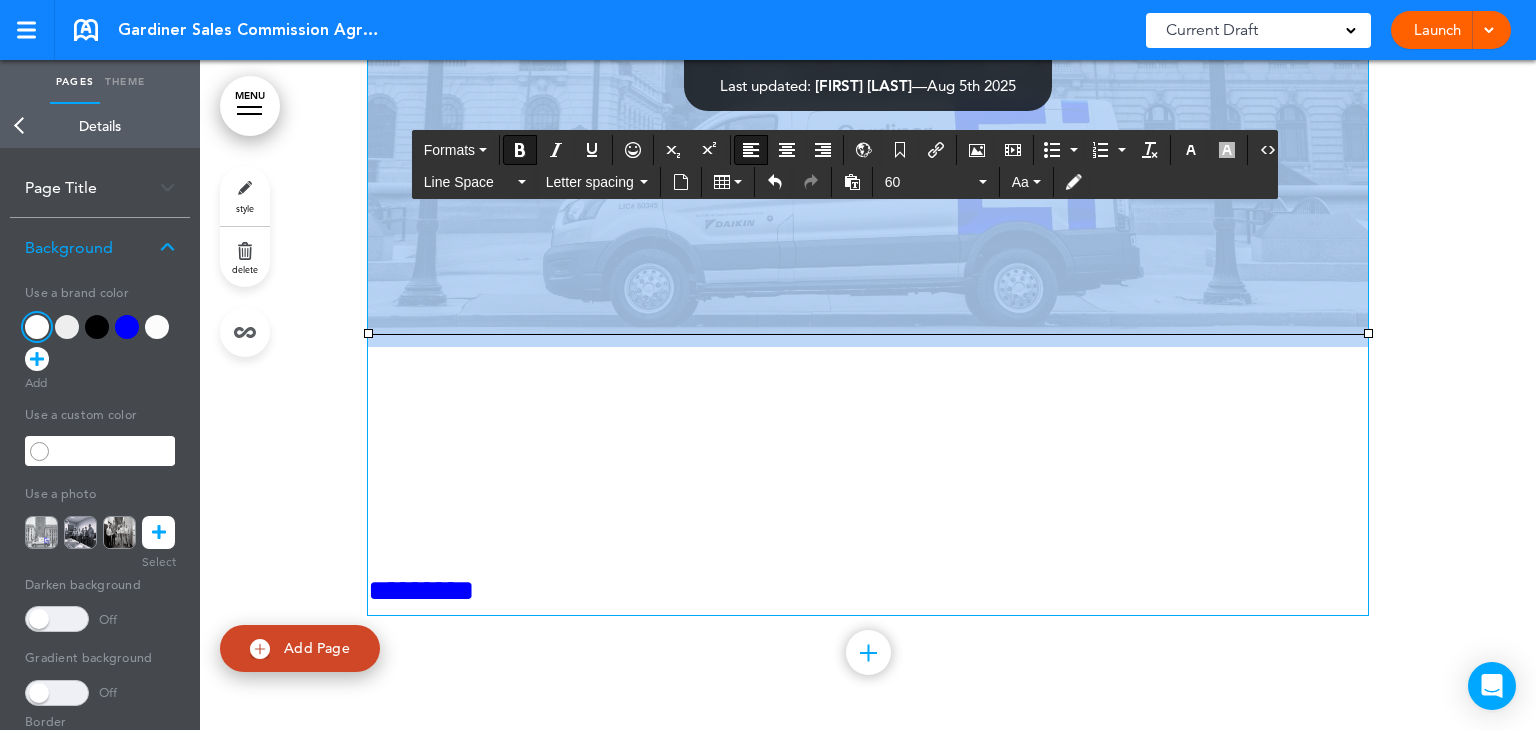 click at bounding box center (868, -15) 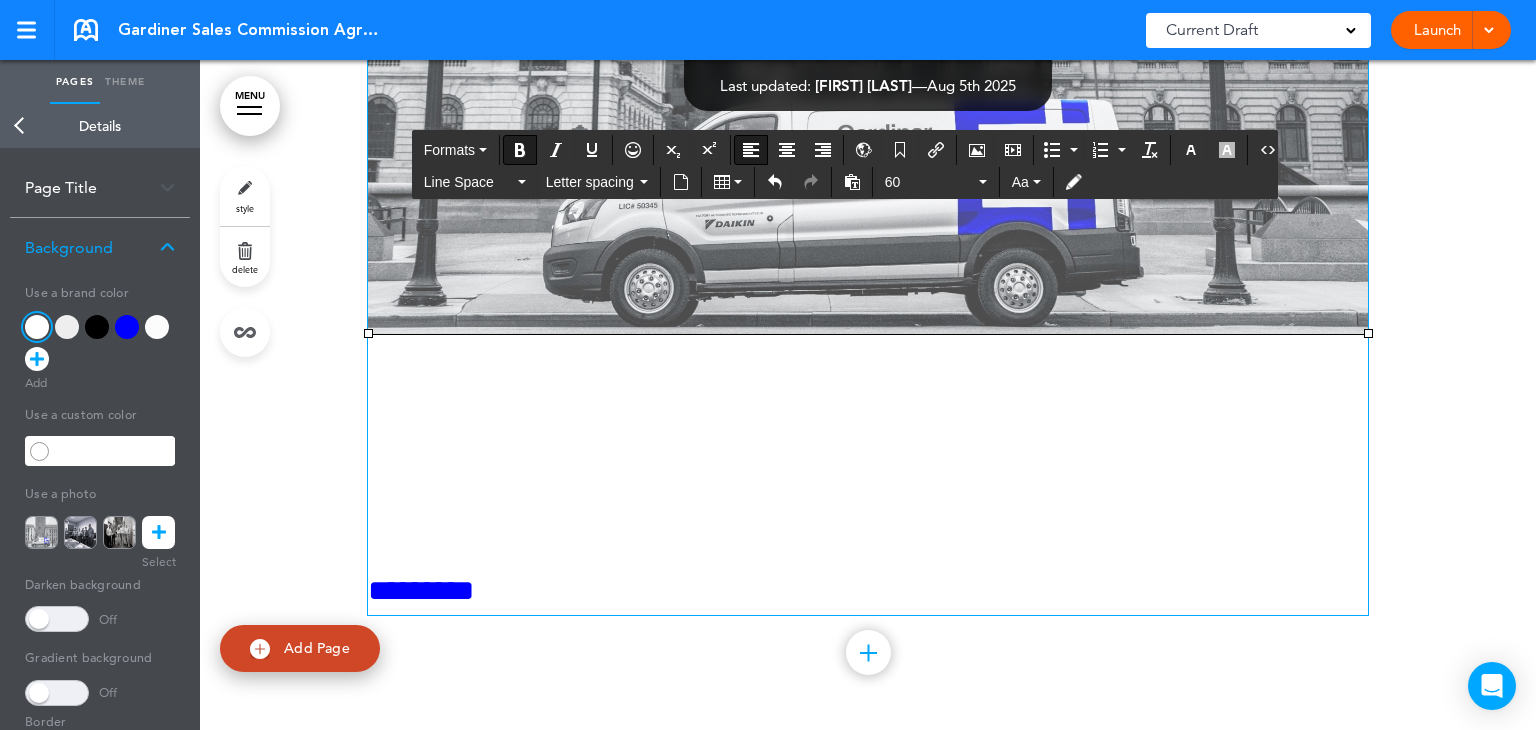 click on "**********" at bounding box center (868, 43) 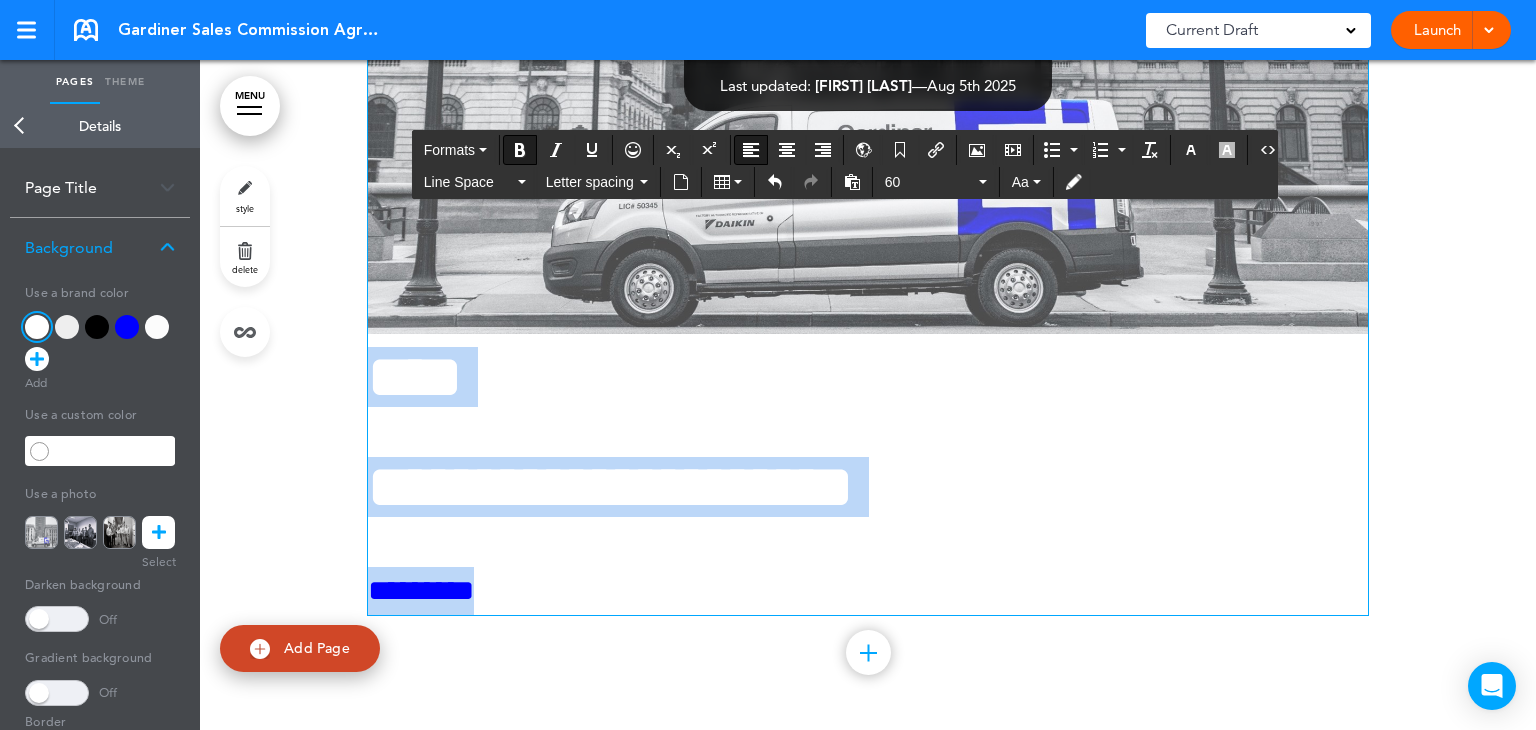 drag, startPoint x: 1319, startPoint y: 519, endPoint x: 336, endPoint y: 360, distance: 995.77606 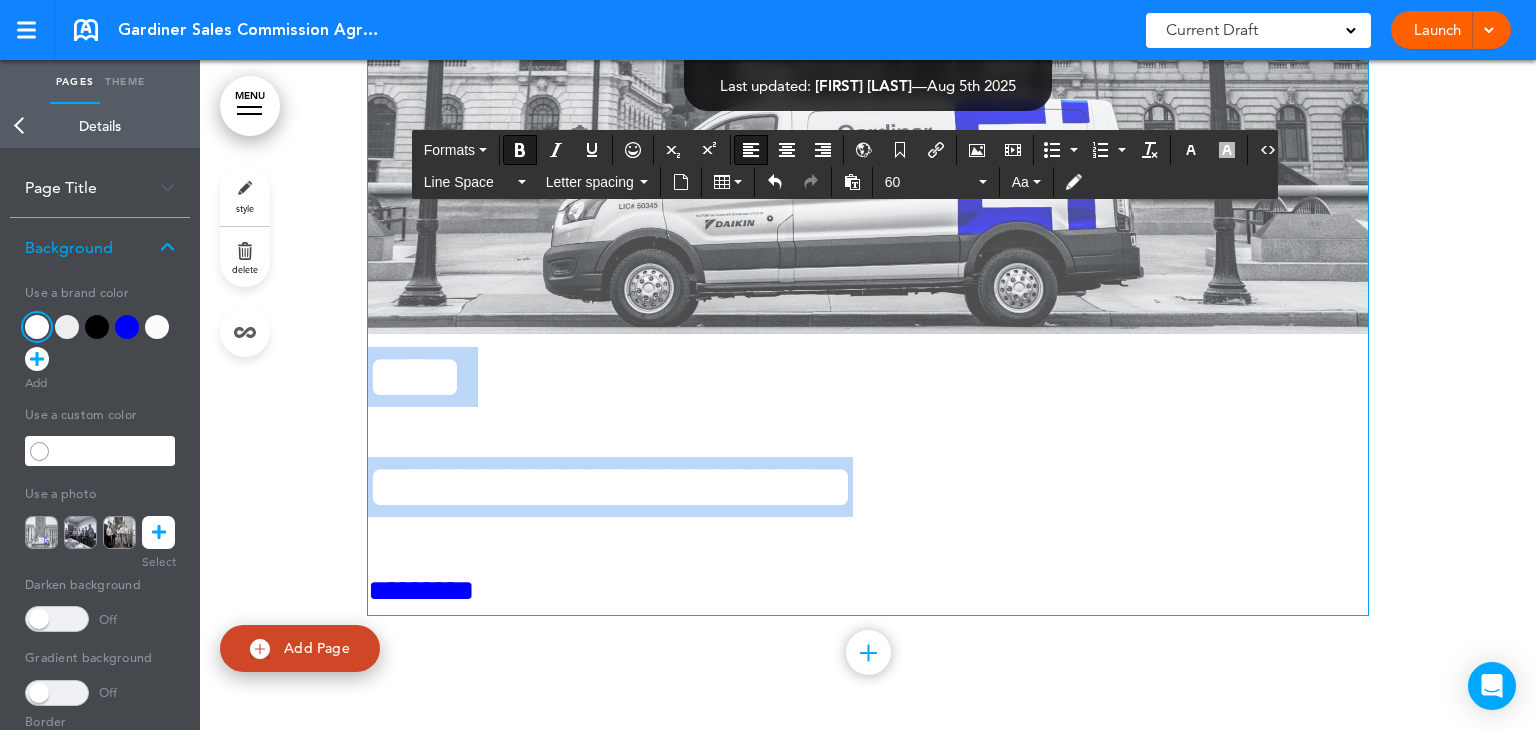 drag, startPoint x: 1132, startPoint y: 494, endPoint x: 277, endPoint y: 353, distance: 866.54834 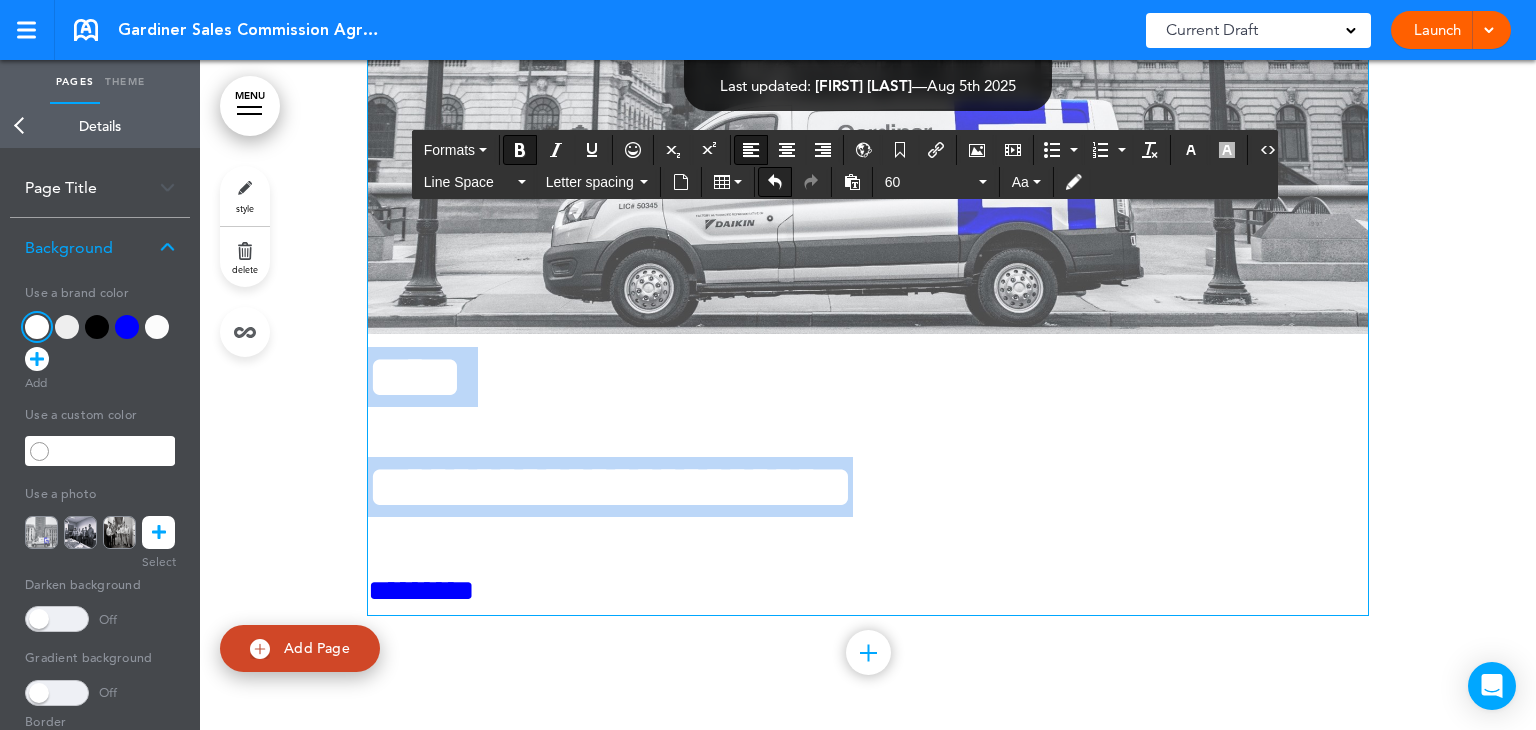 click at bounding box center [775, 182] 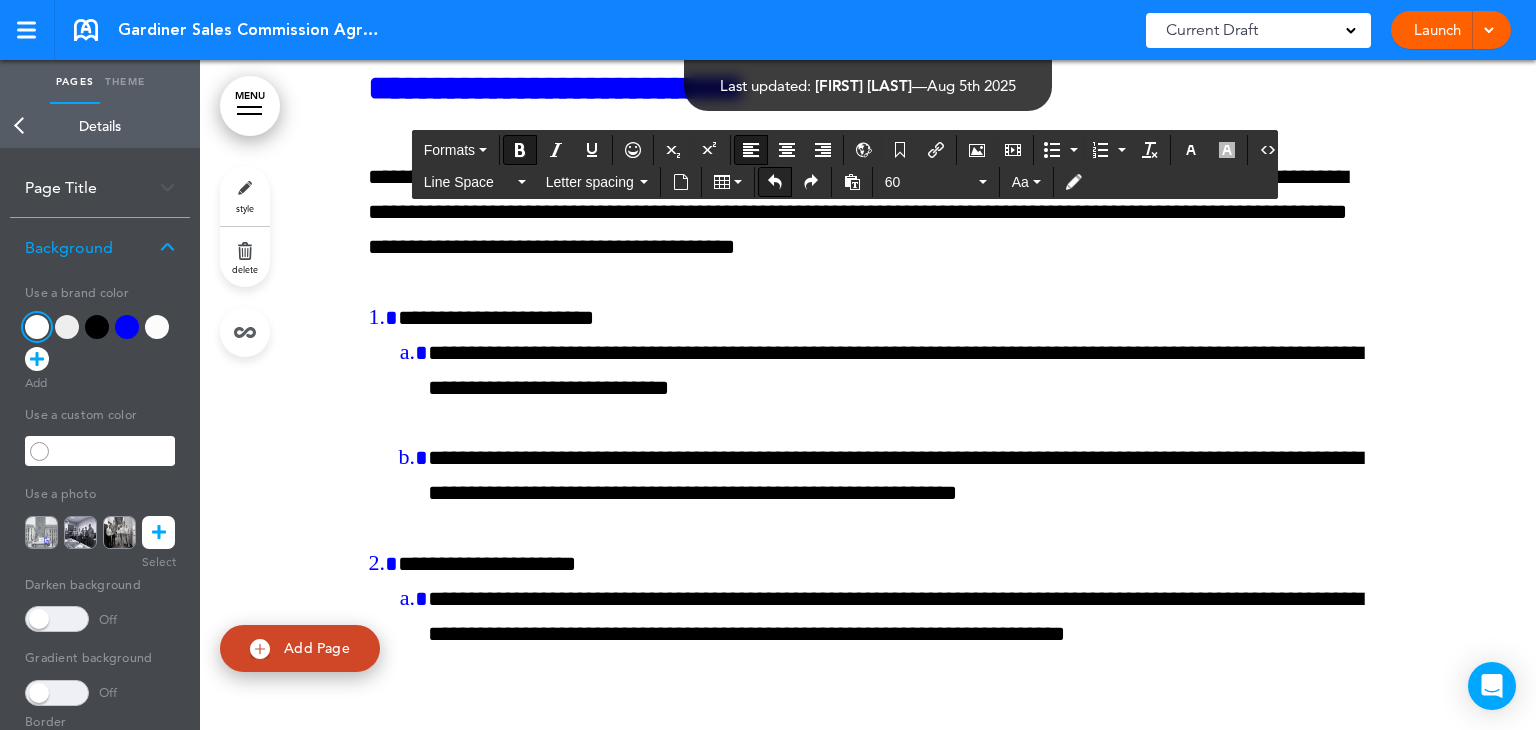 click at bounding box center [775, 182] 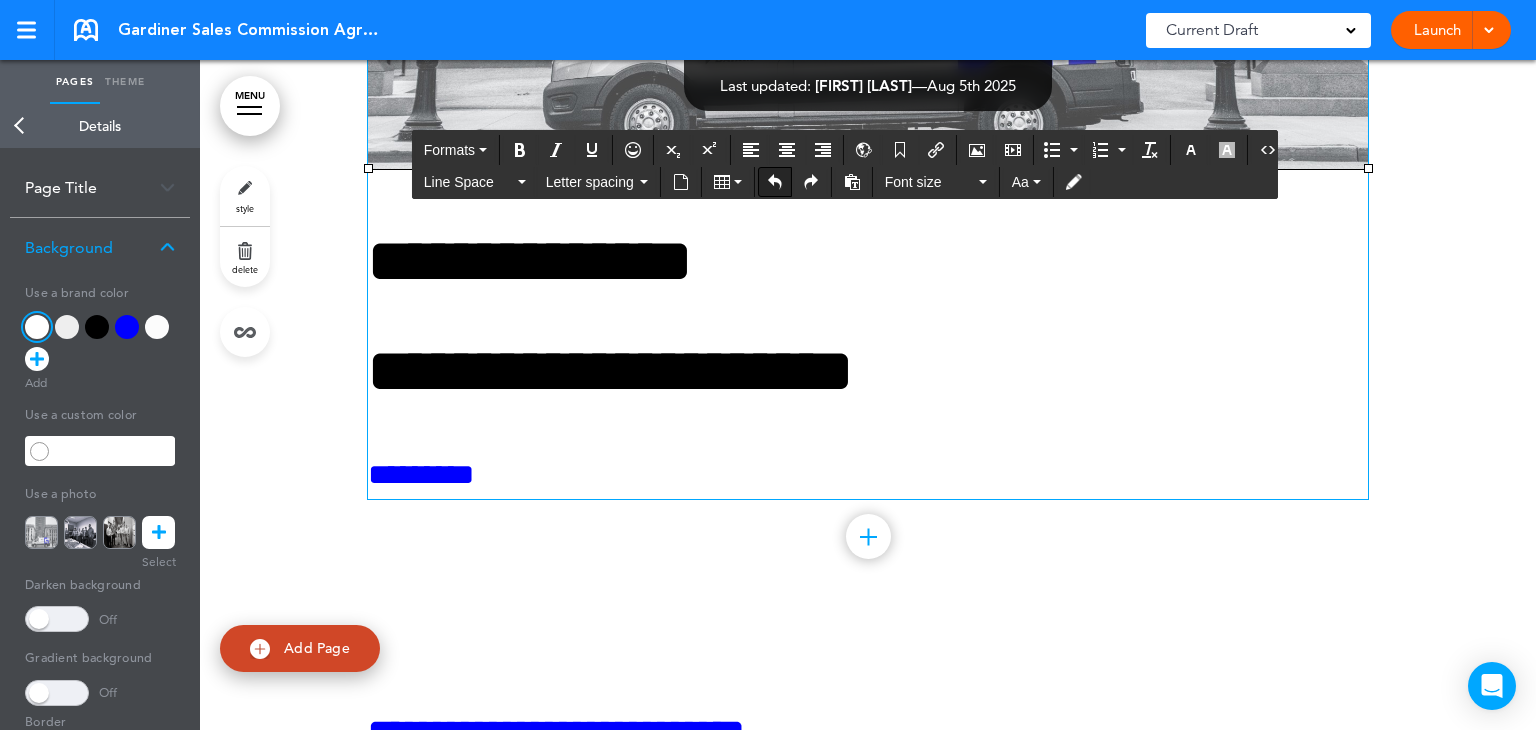 click at bounding box center [775, 182] 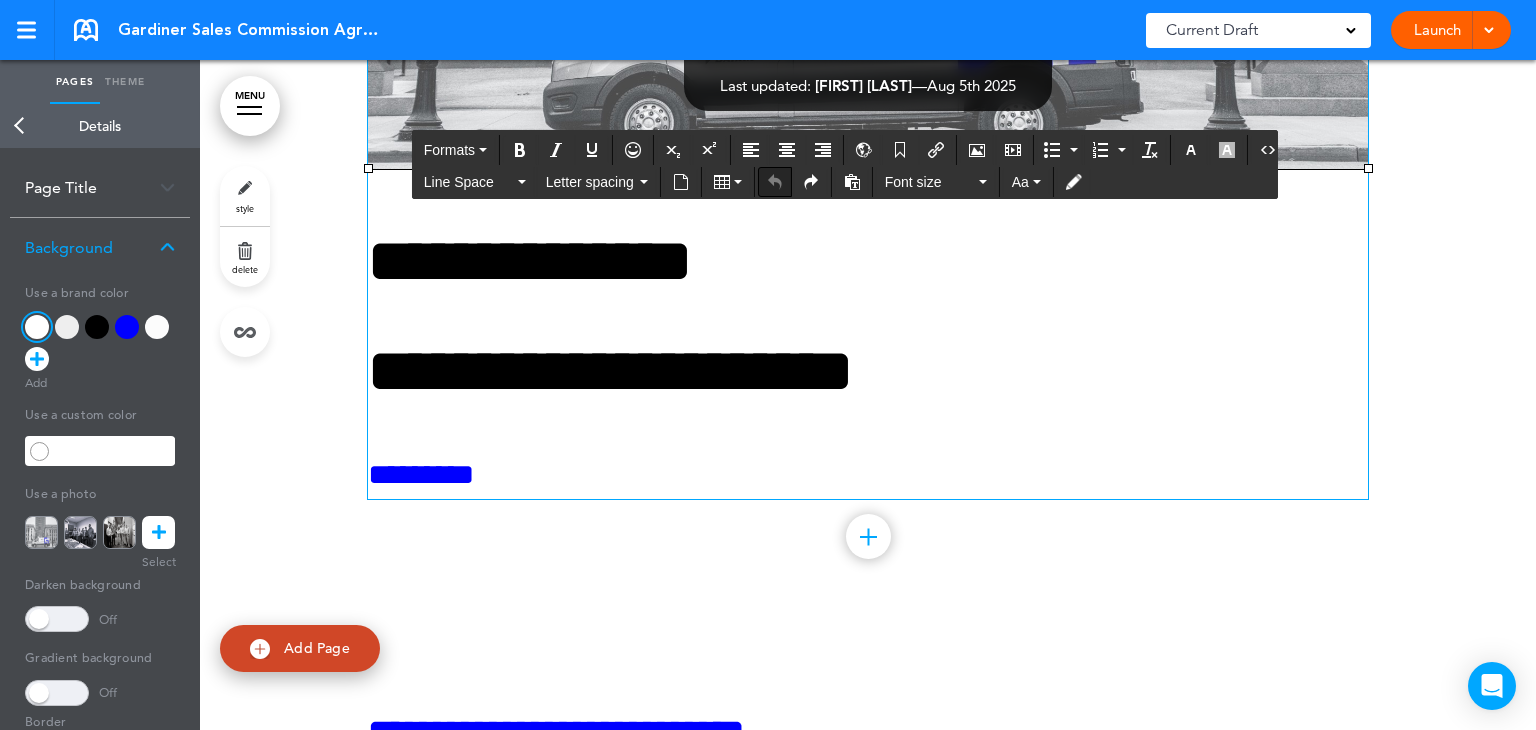 click at bounding box center (775, 182) 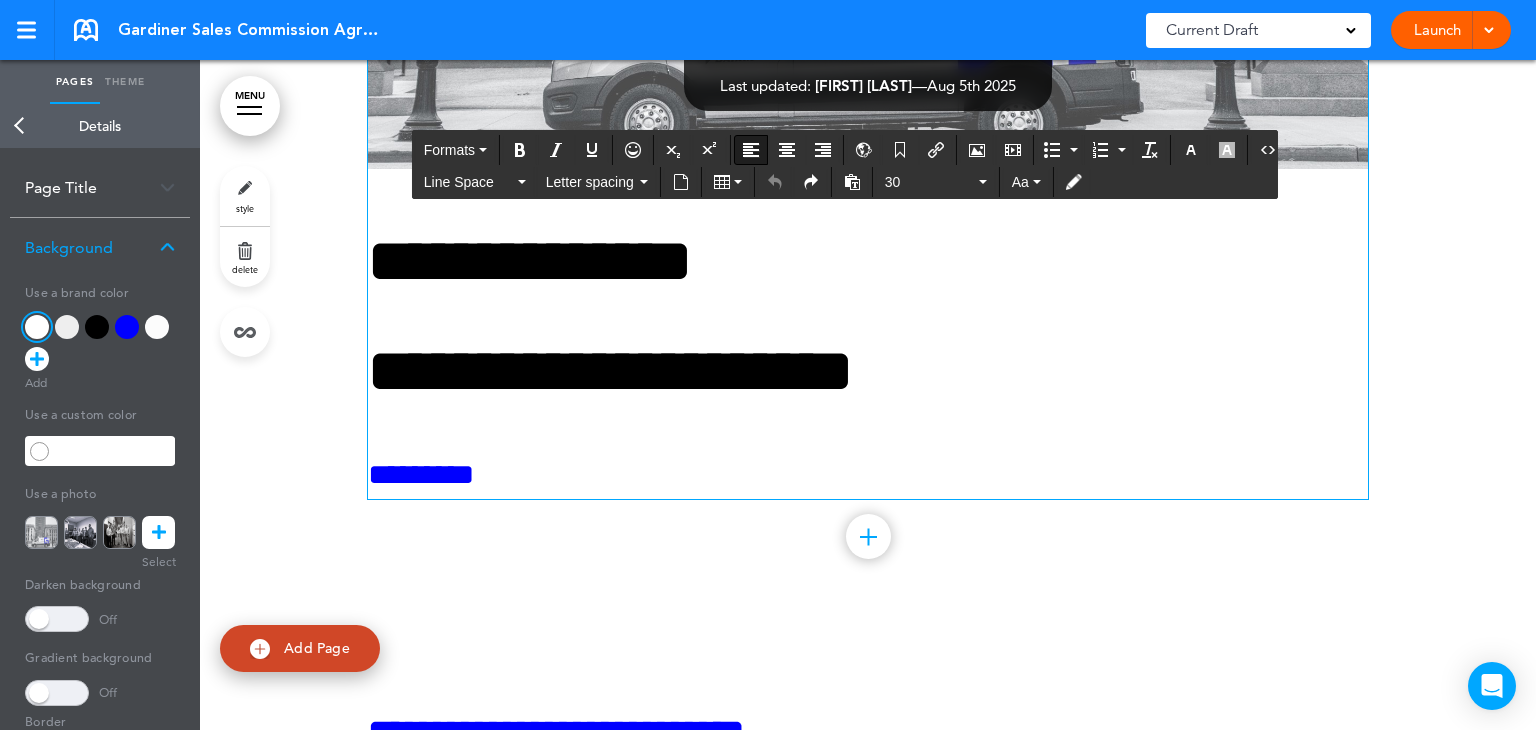 click on "**********" at bounding box center (868, -15) 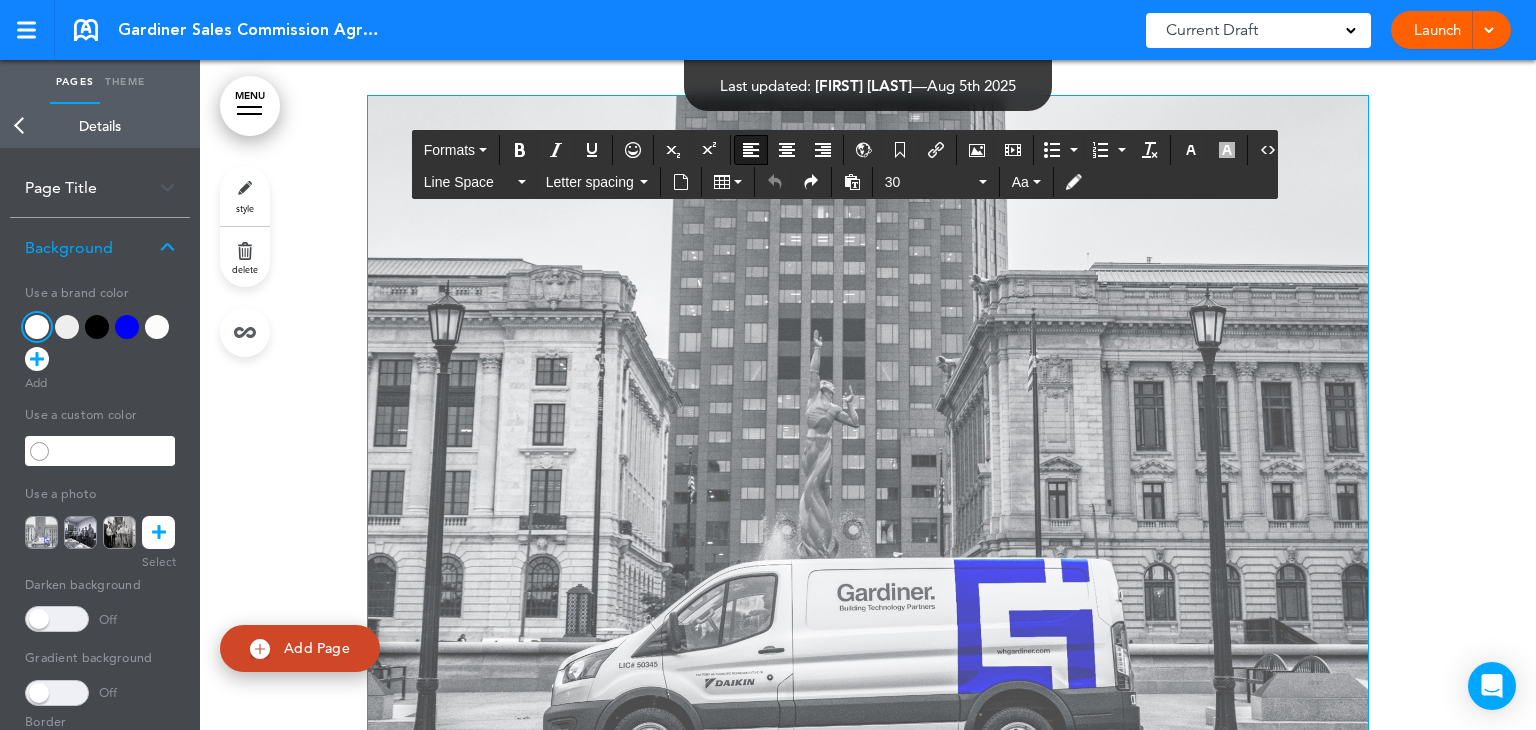 scroll, scrollTop: 0, scrollLeft: 0, axis: both 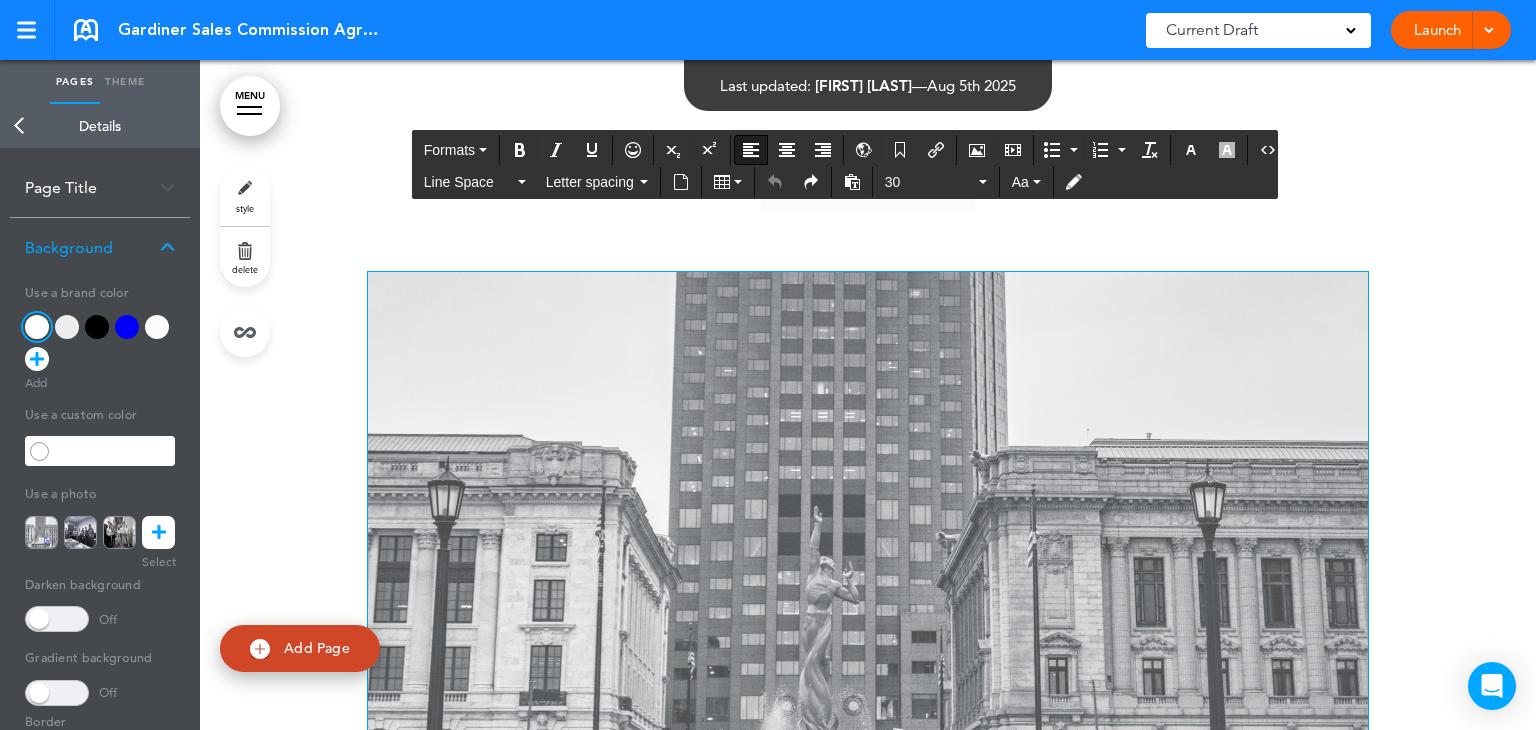 click at bounding box center [868, 742] 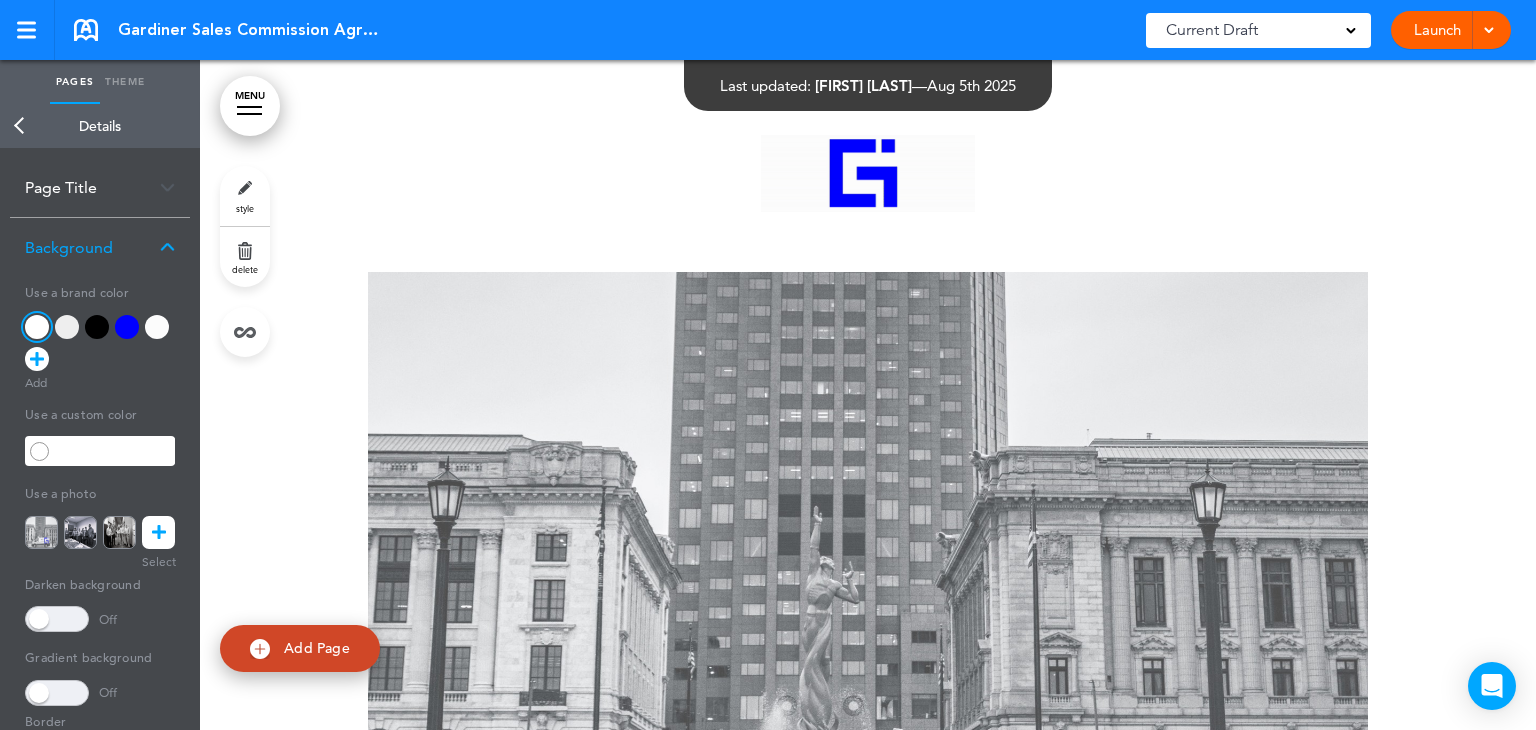 click on "**********" at bounding box center [868, 742] 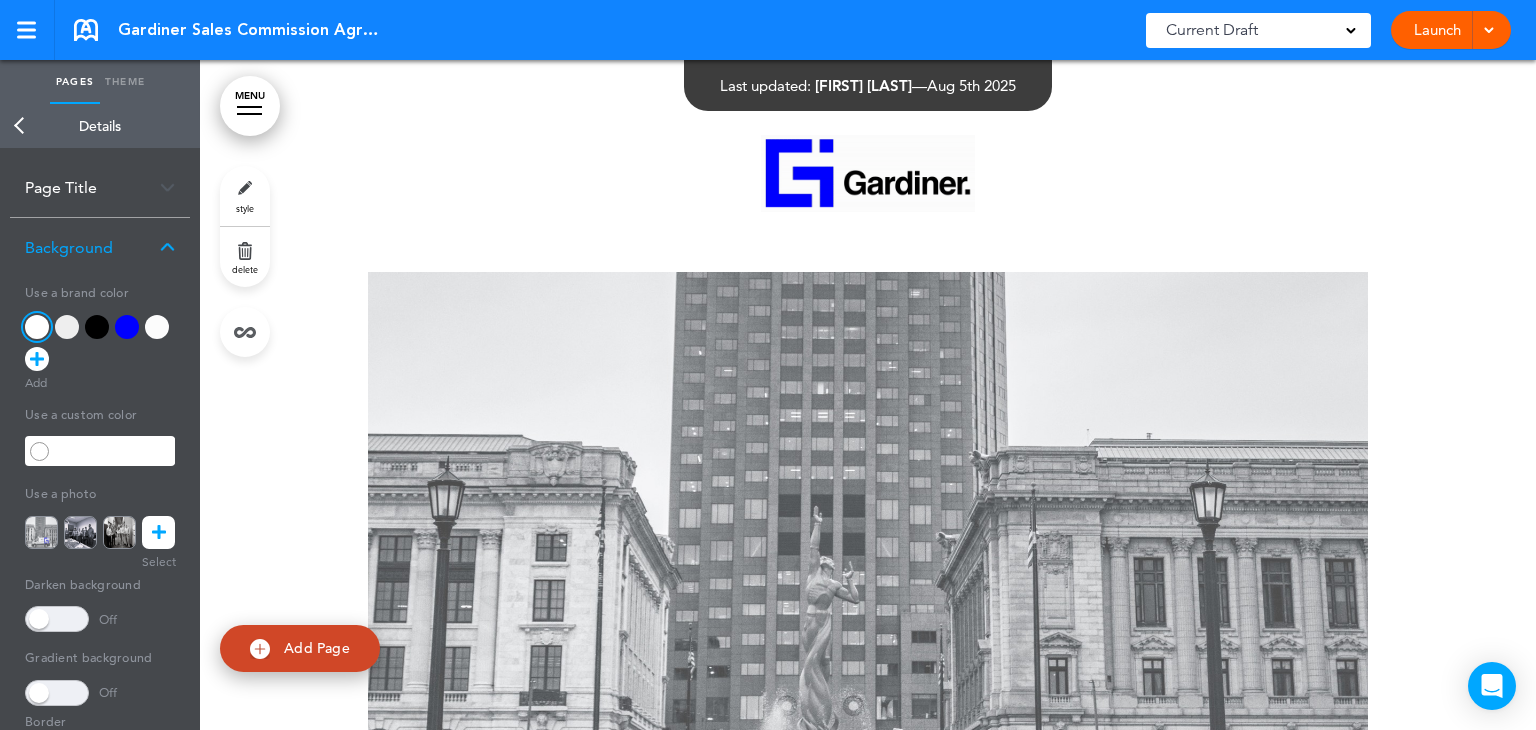 click on "**********" at bounding box center [868, 742] 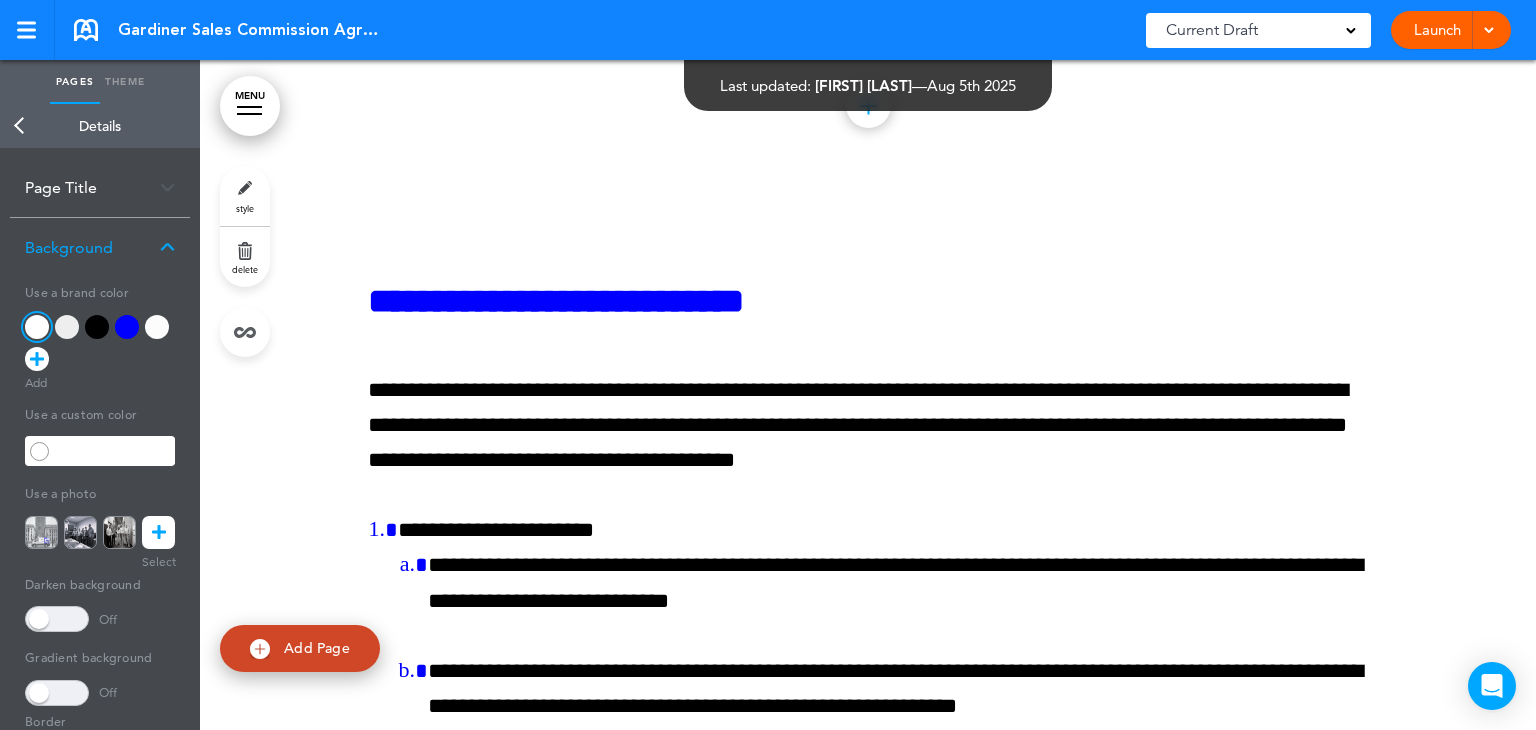 scroll, scrollTop: 1234, scrollLeft: 0, axis: vertical 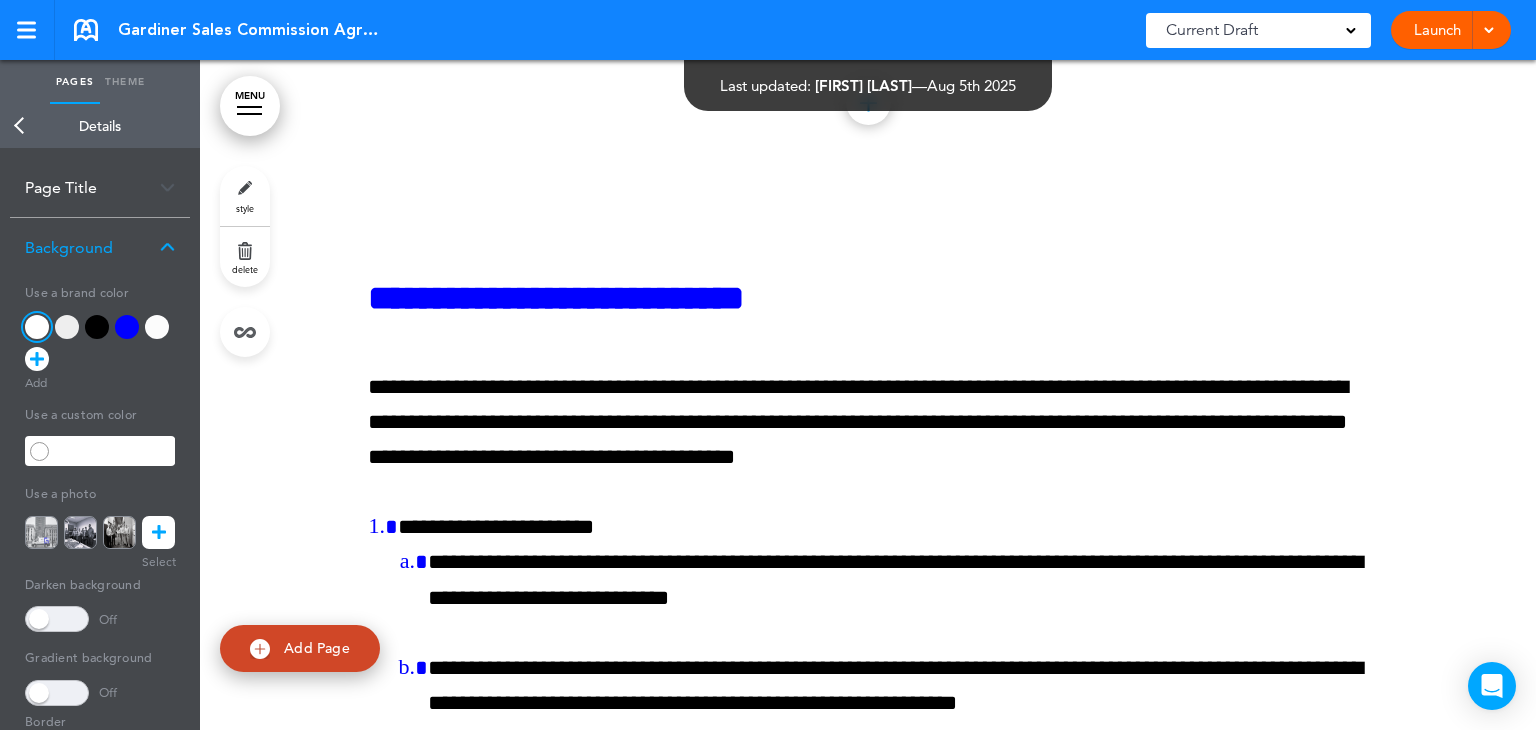 click at bounding box center (57, 619) 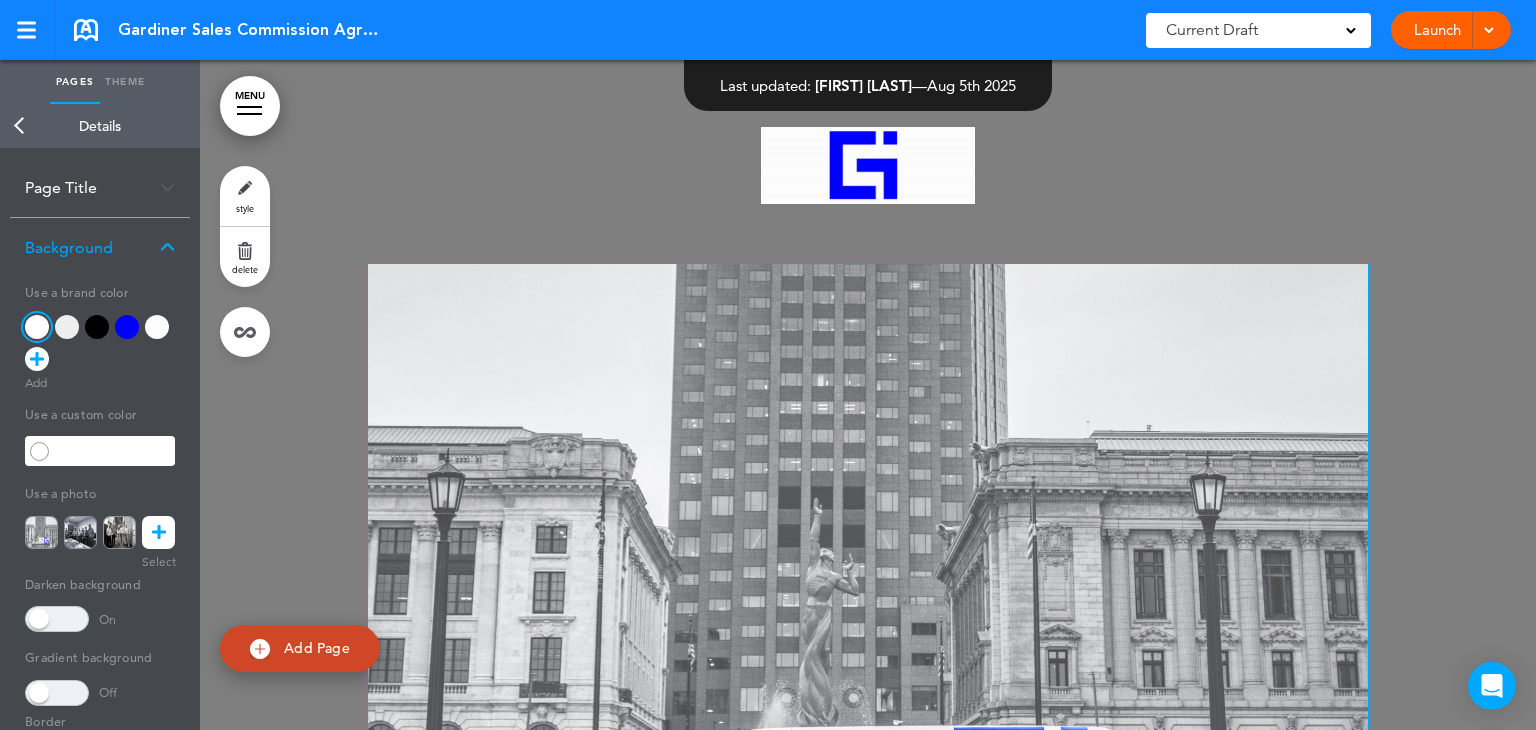 scroll, scrollTop: 0, scrollLeft: 0, axis: both 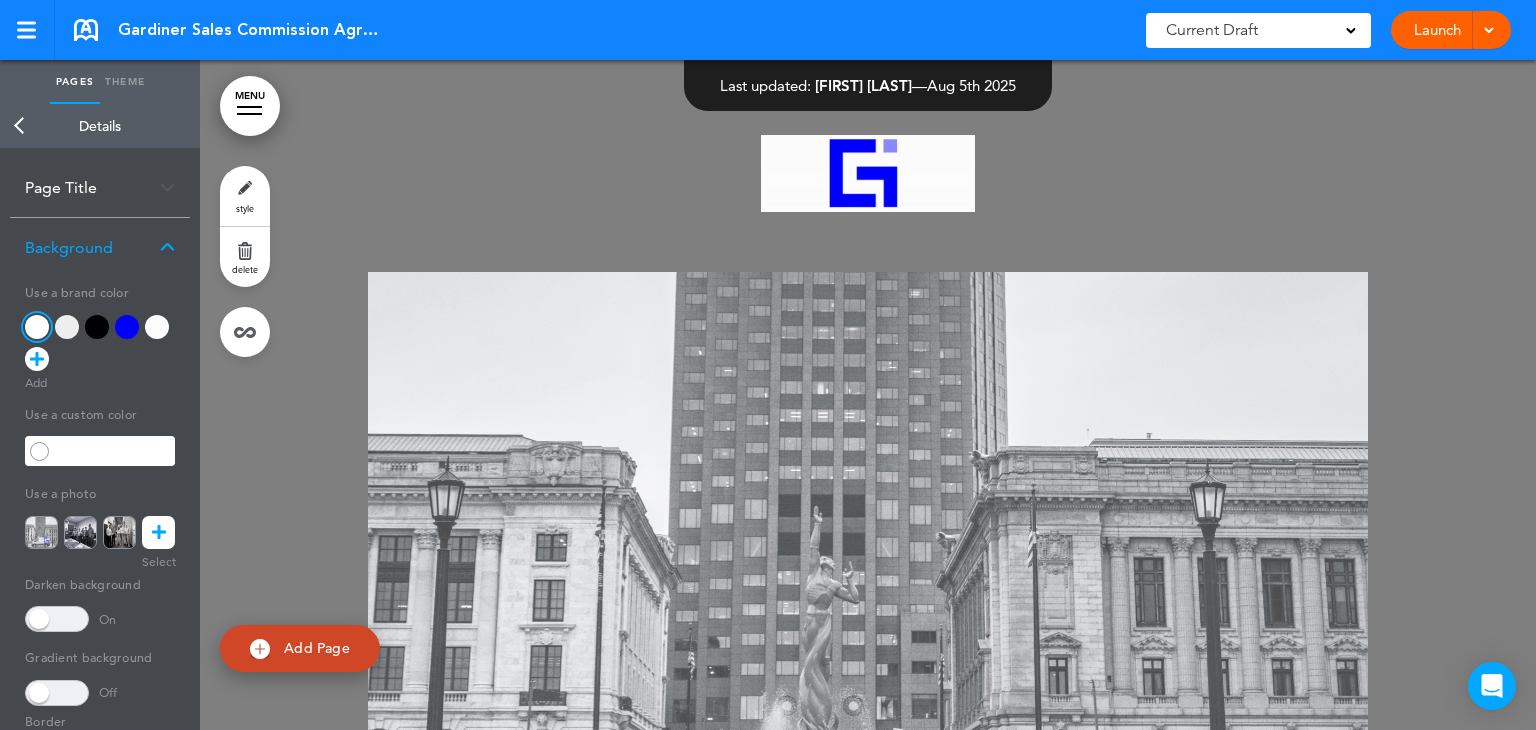 click at bounding box center [57, 619] 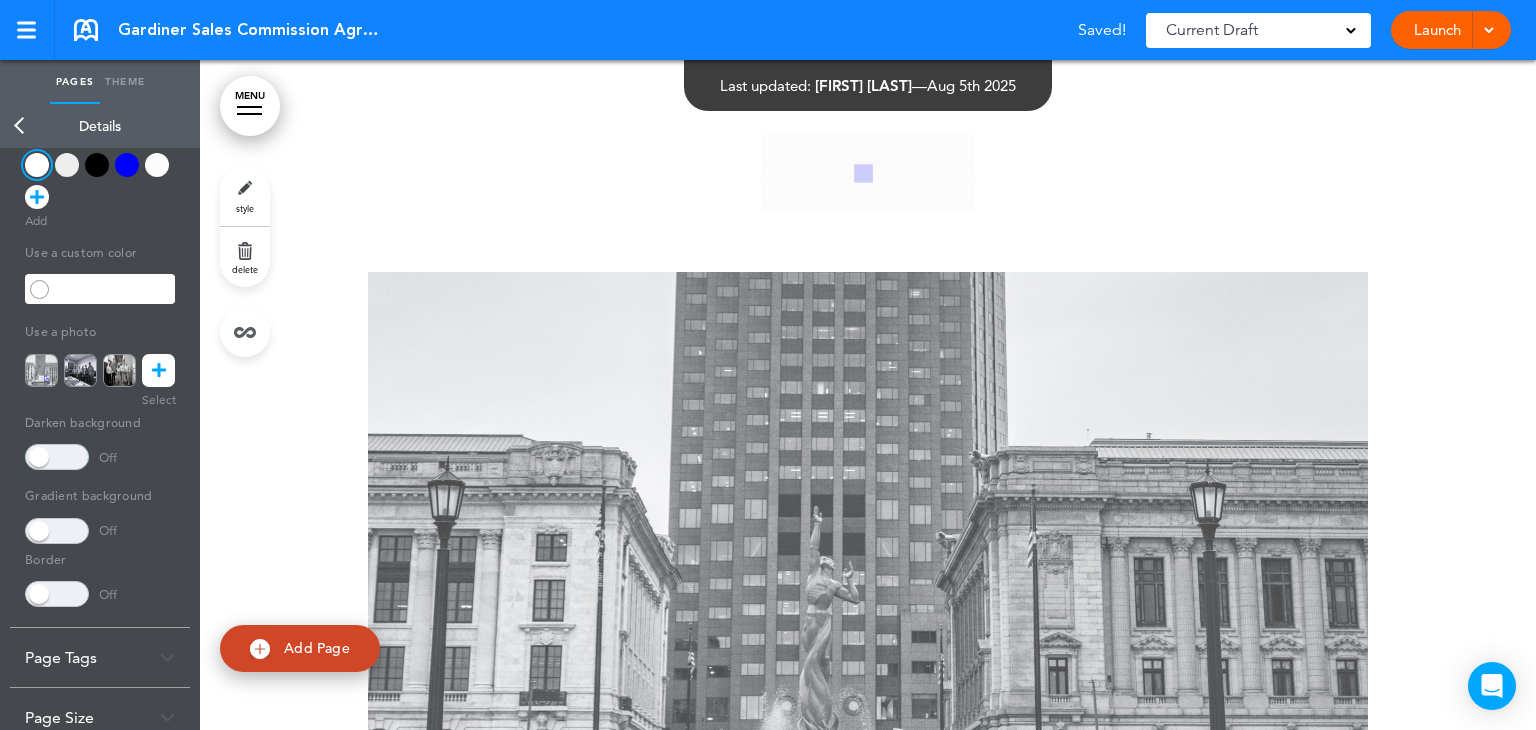 scroll, scrollTop: 245, scrollLeft: 0, axis: vertical 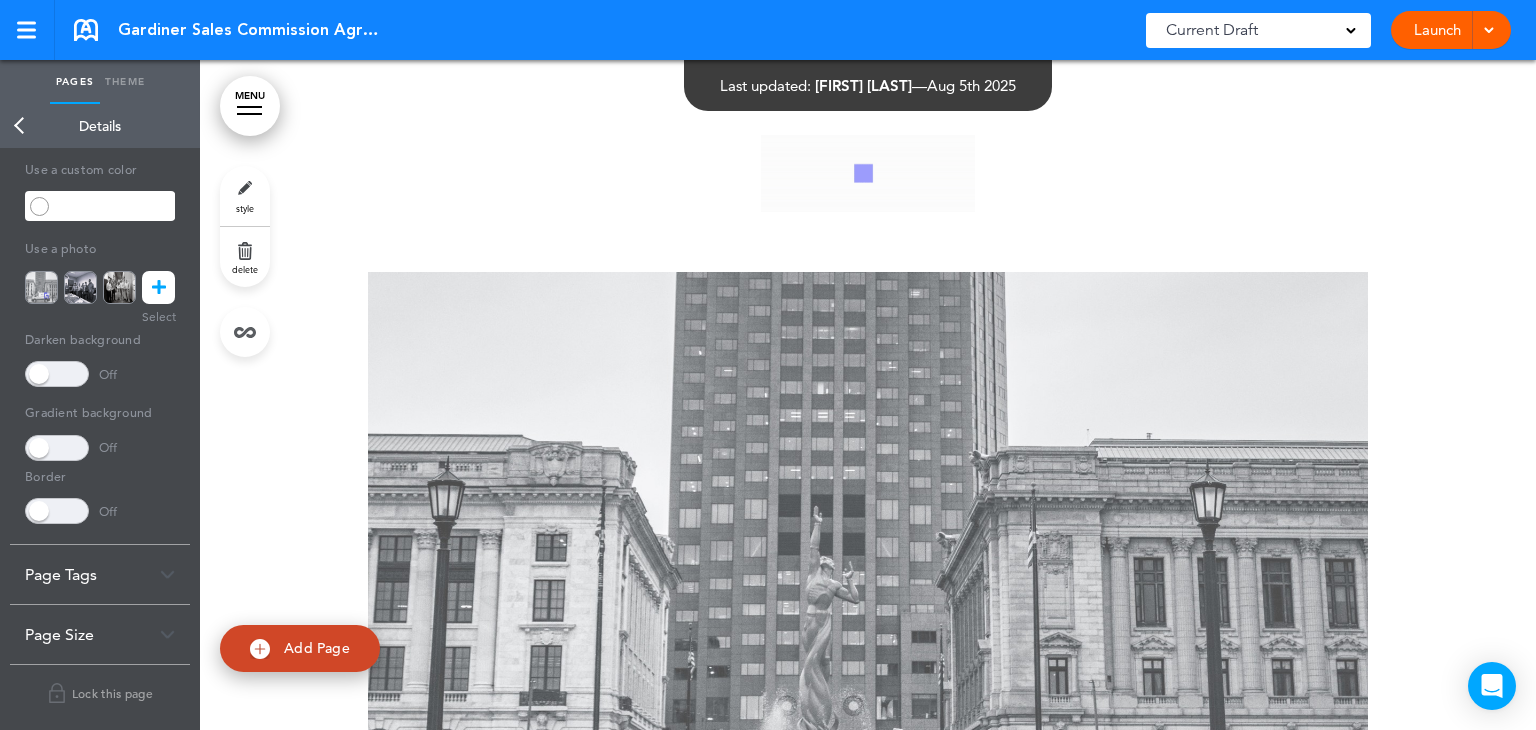 click at bounding box center [57, 511] 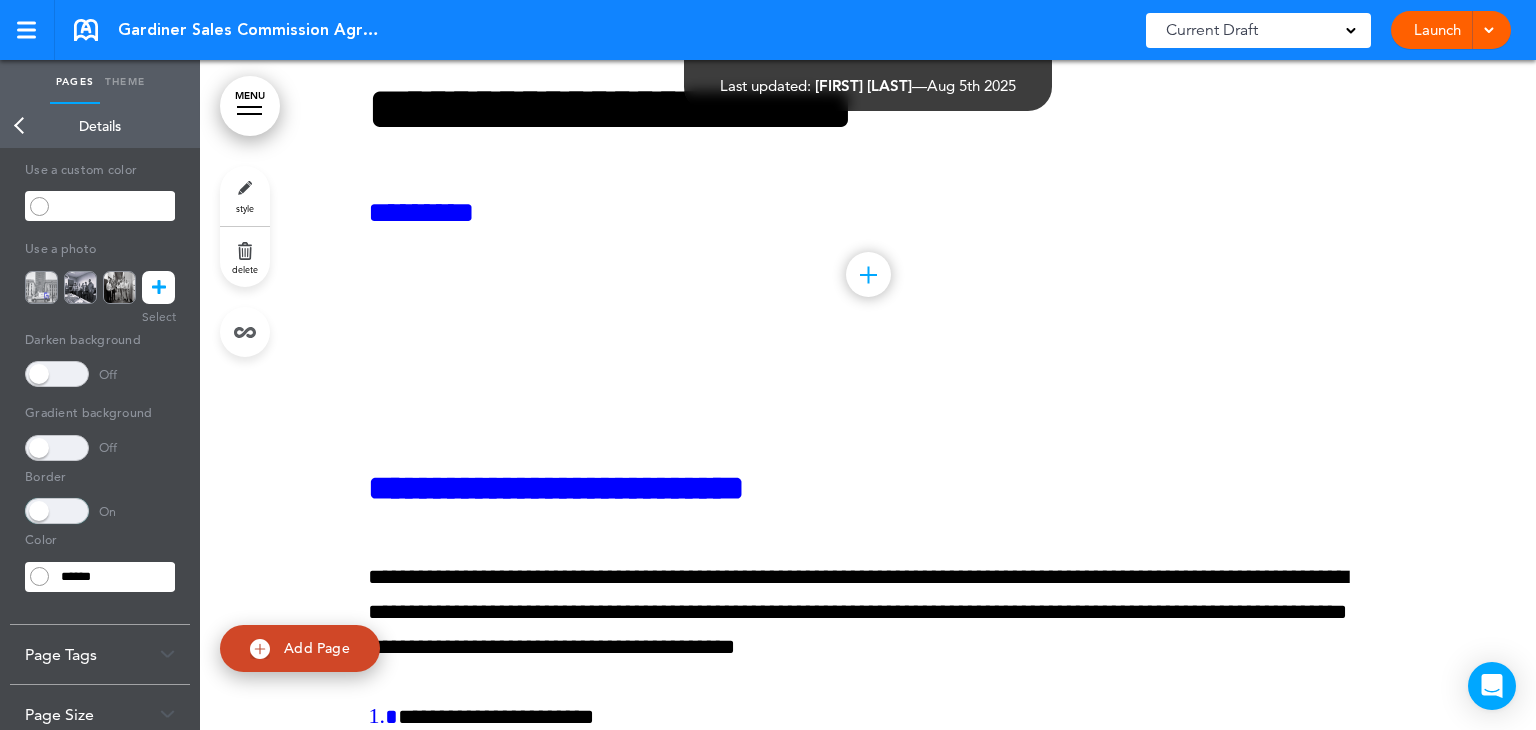 scroll, scrollTop: 1088, scrollLeft: 0, axis: vertical 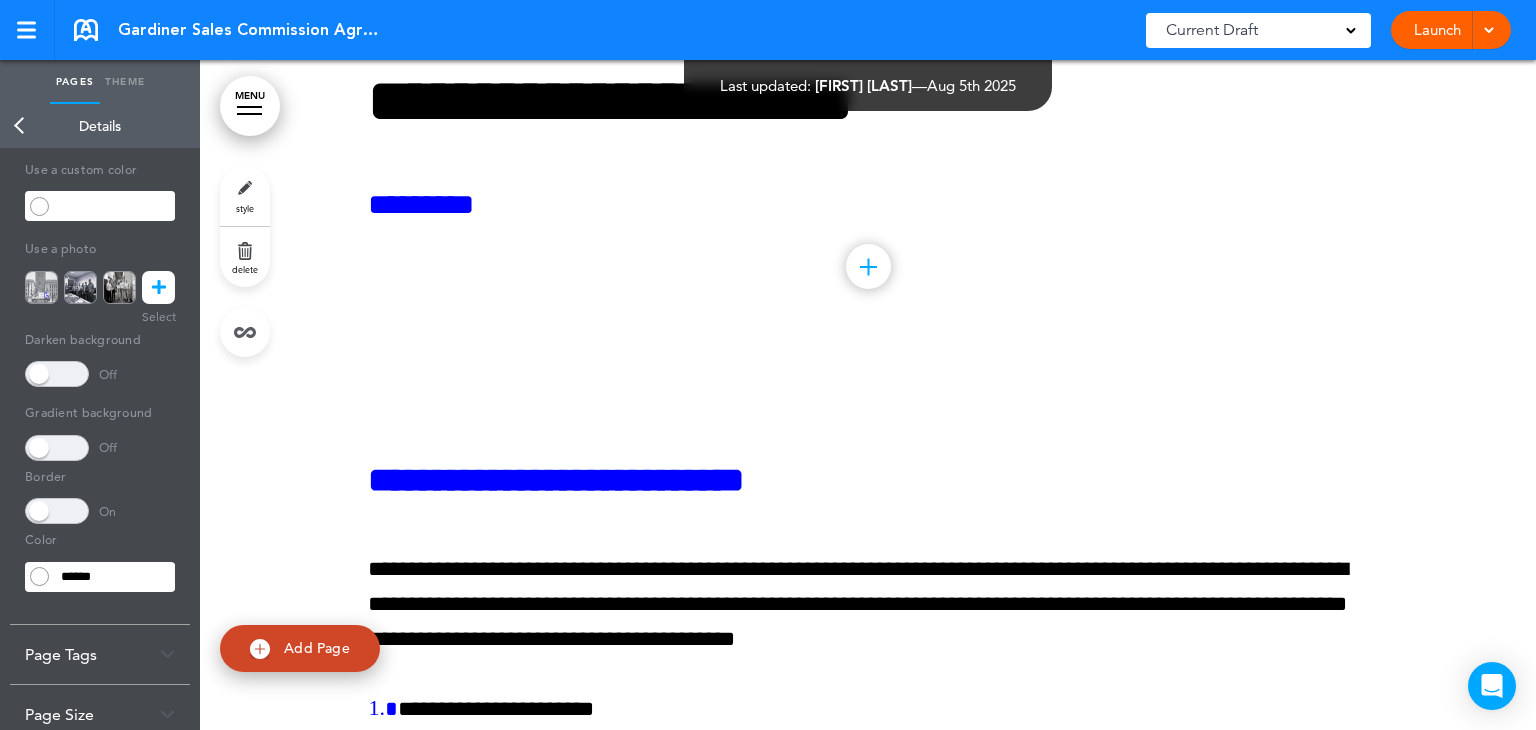 click at bounding box center [39, 576] 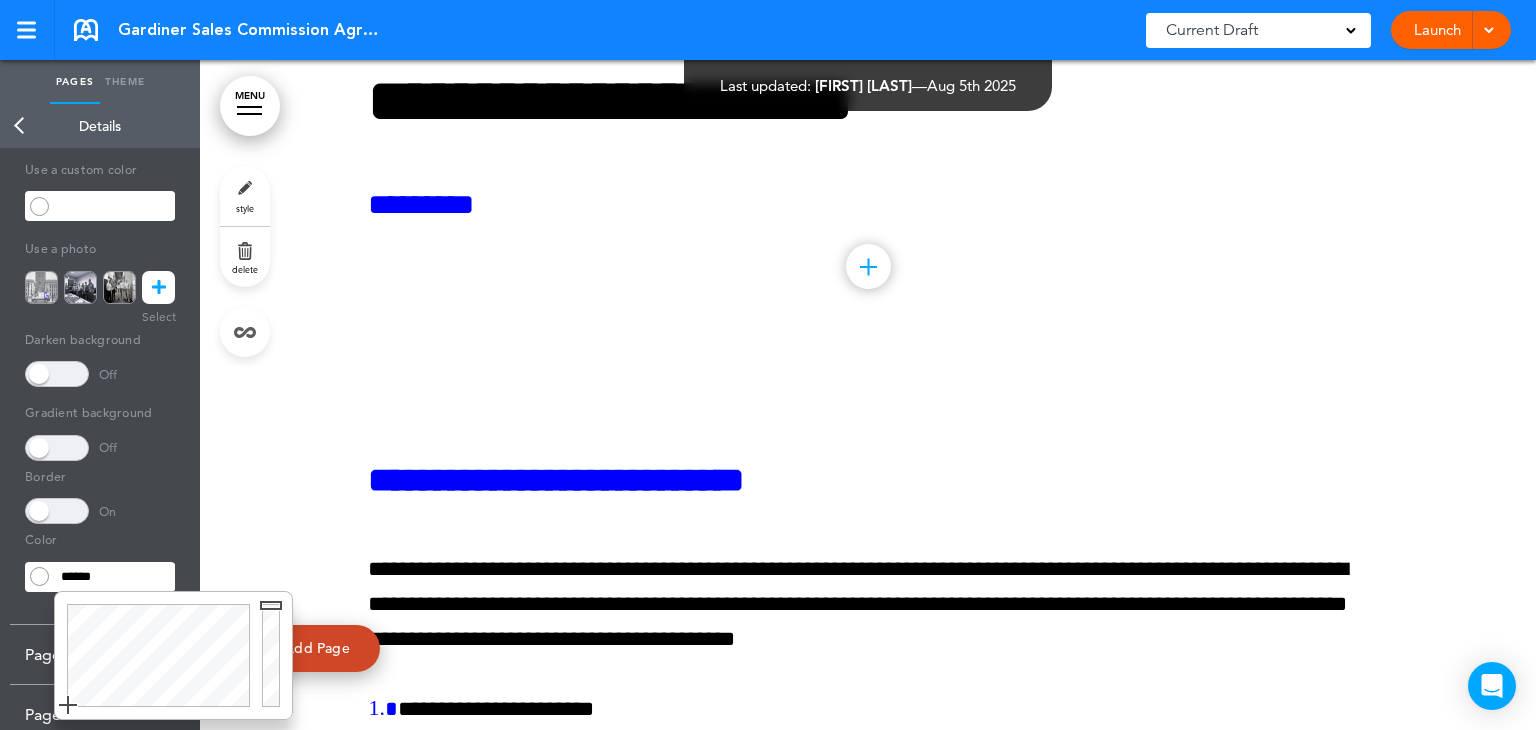 click on "******" at bounding box center [114, 577] 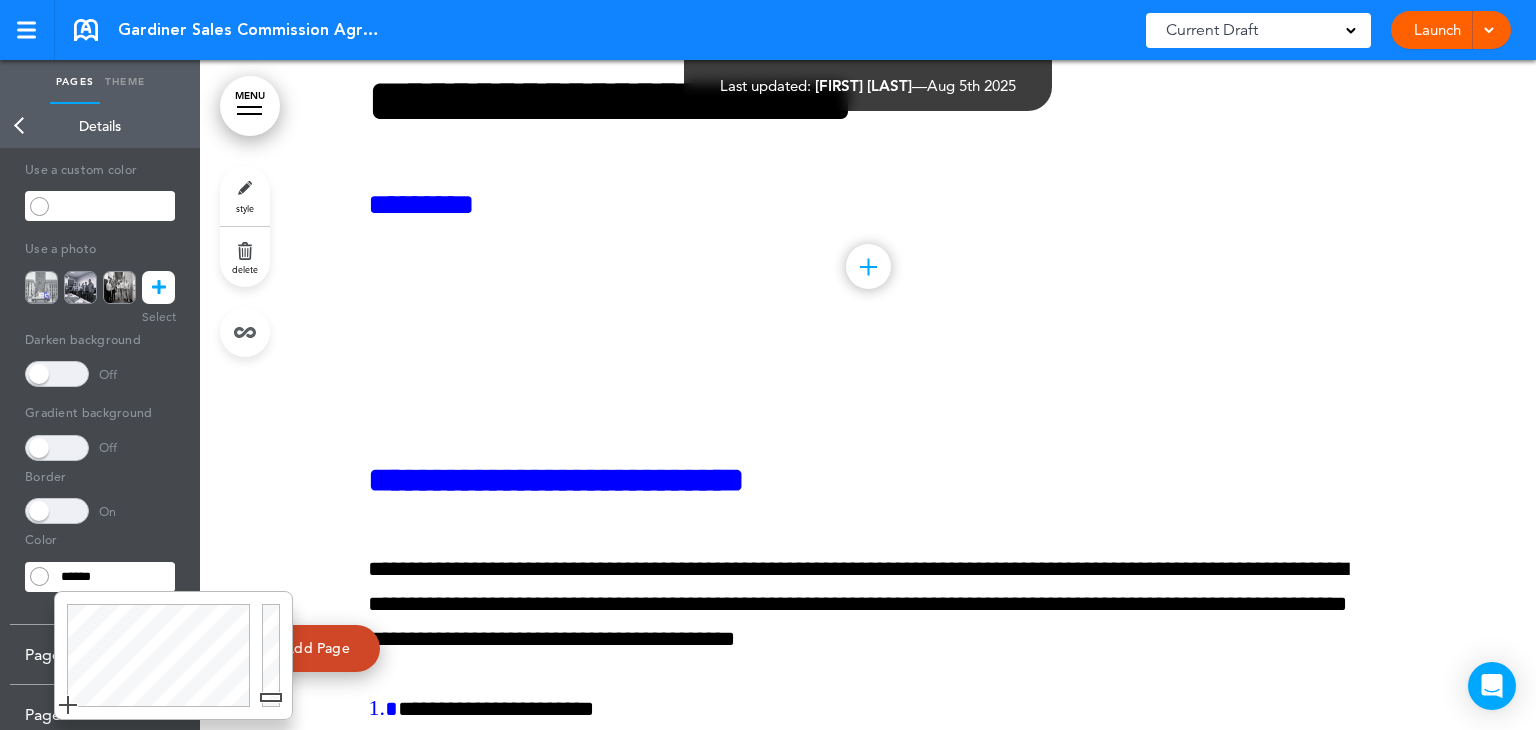 click at bounding box center [274, 655] 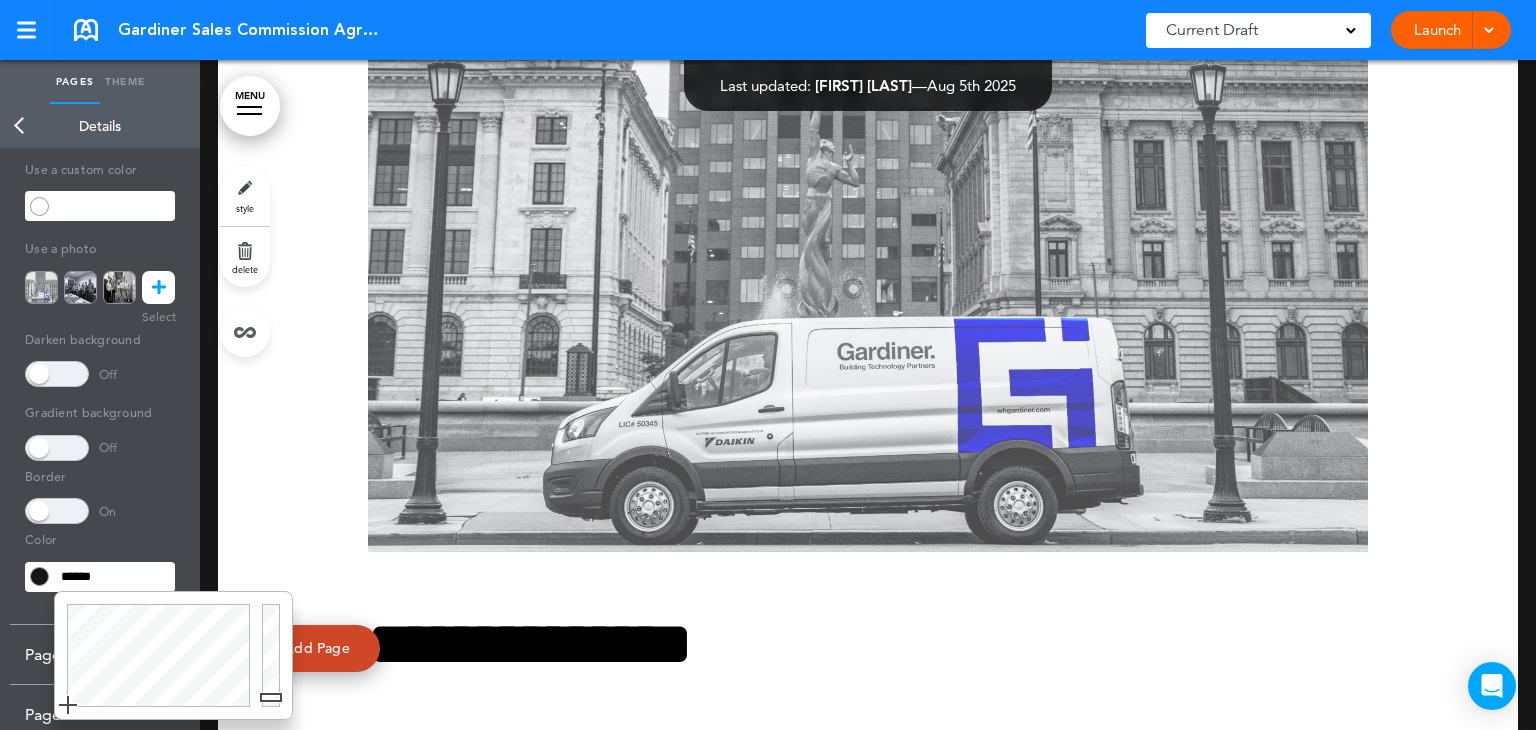scroll, scrollTop: 434, scrollLeft: 0, axis: vertical 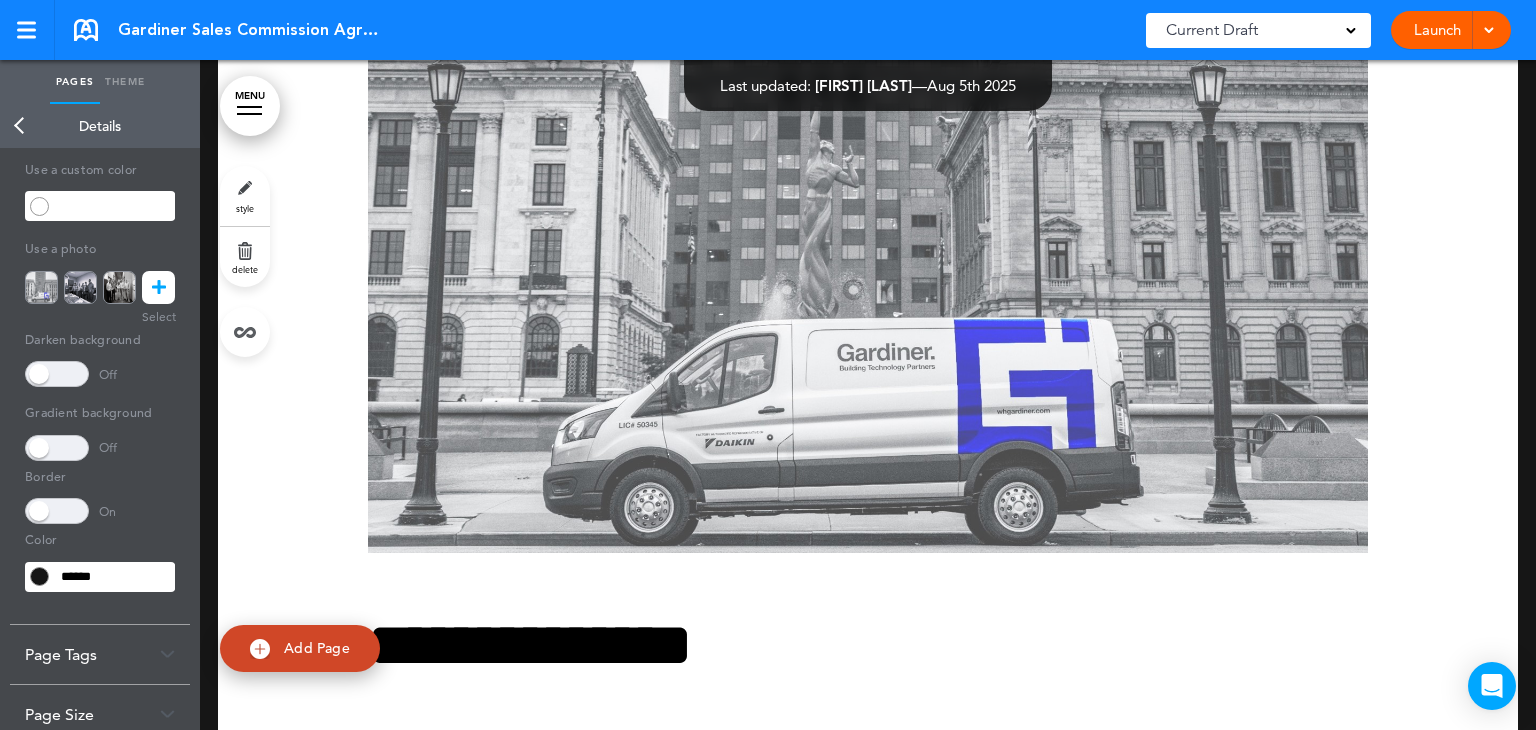 click at bounding box center (57, 511) 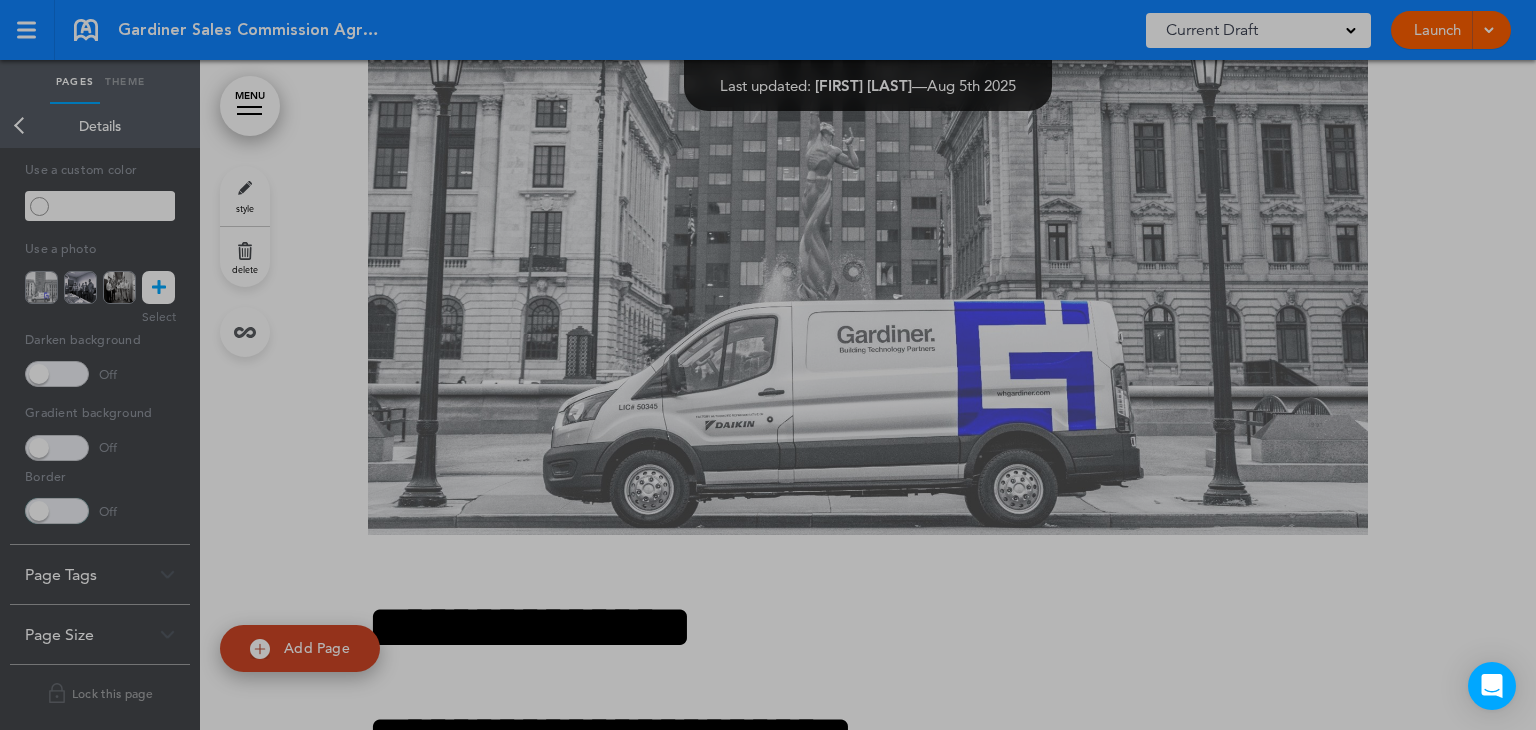 scroll, scrollTop: 416, scrollLeft: 0, axis: vertical 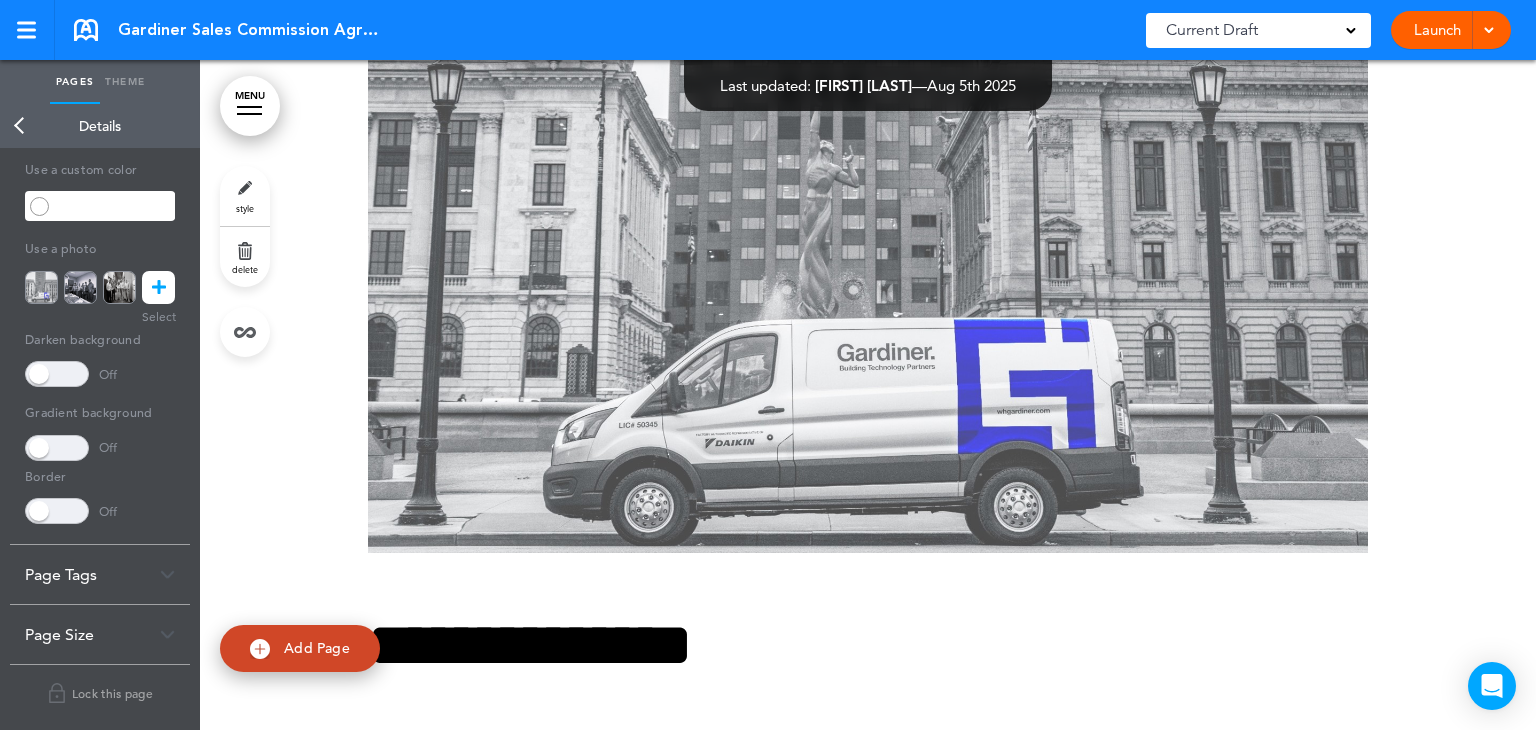 click on "Page Tags" at bounding box center [100, 574] 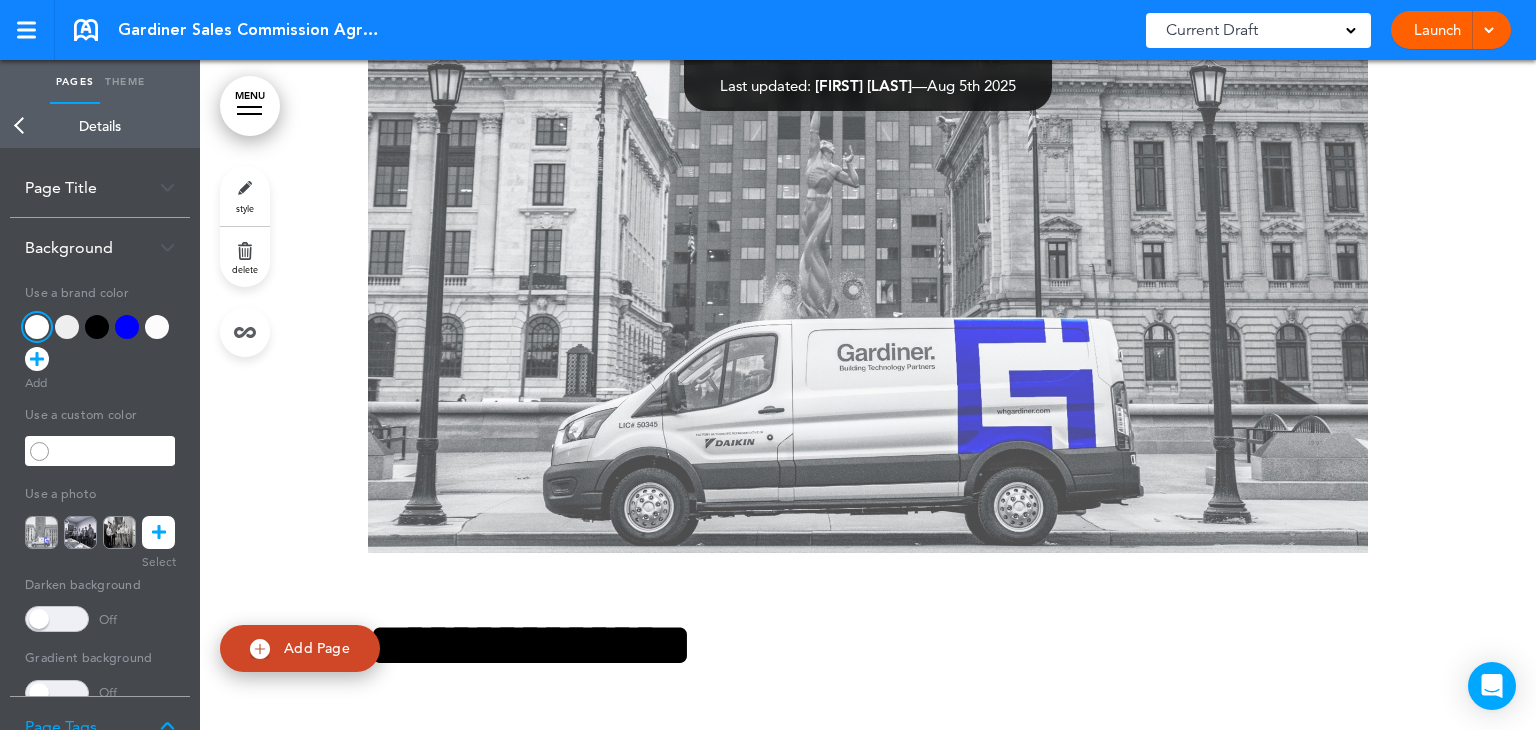 scroll, scrollTop: 0, scrollLeft: 0, axis: both 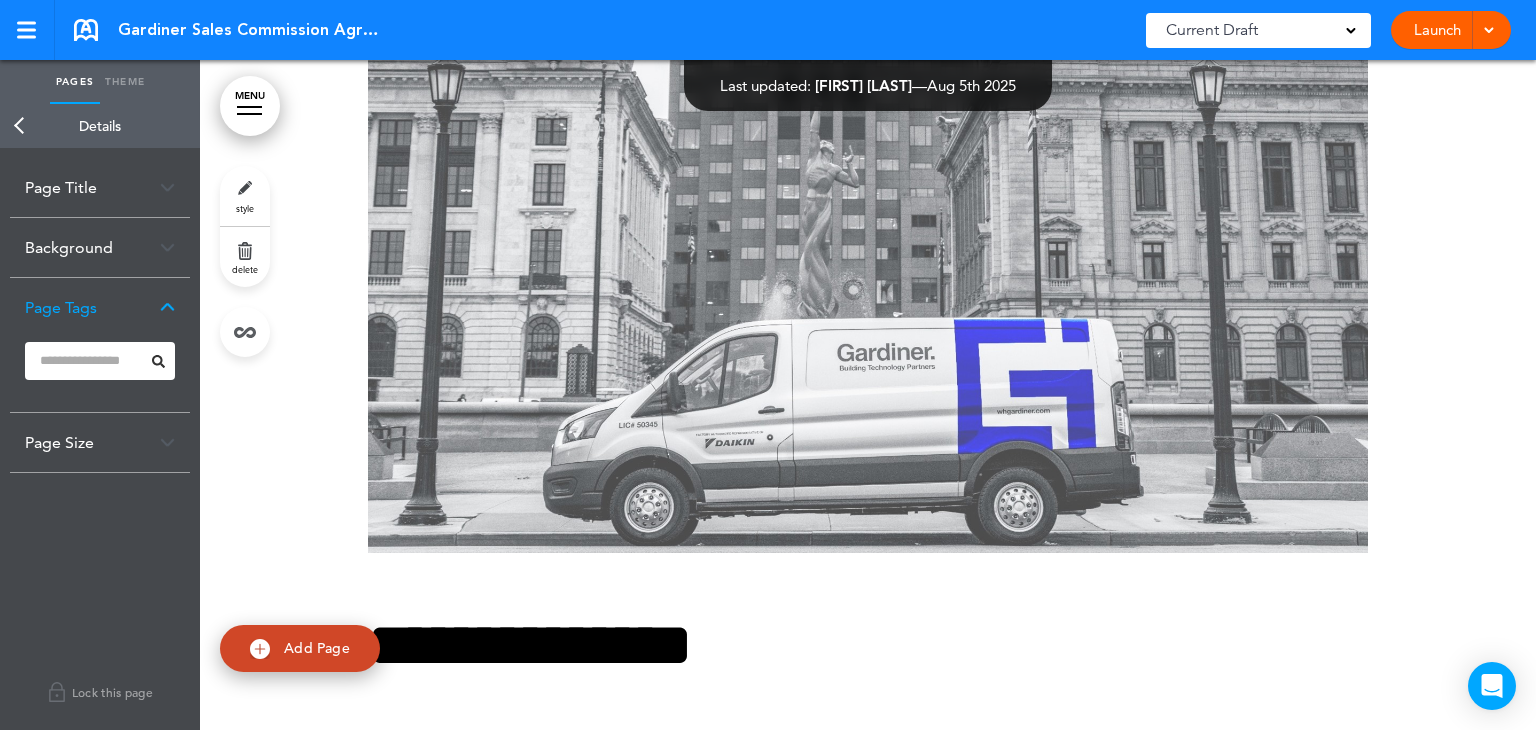 click on "Page Size" at bounding box center (100, 442) 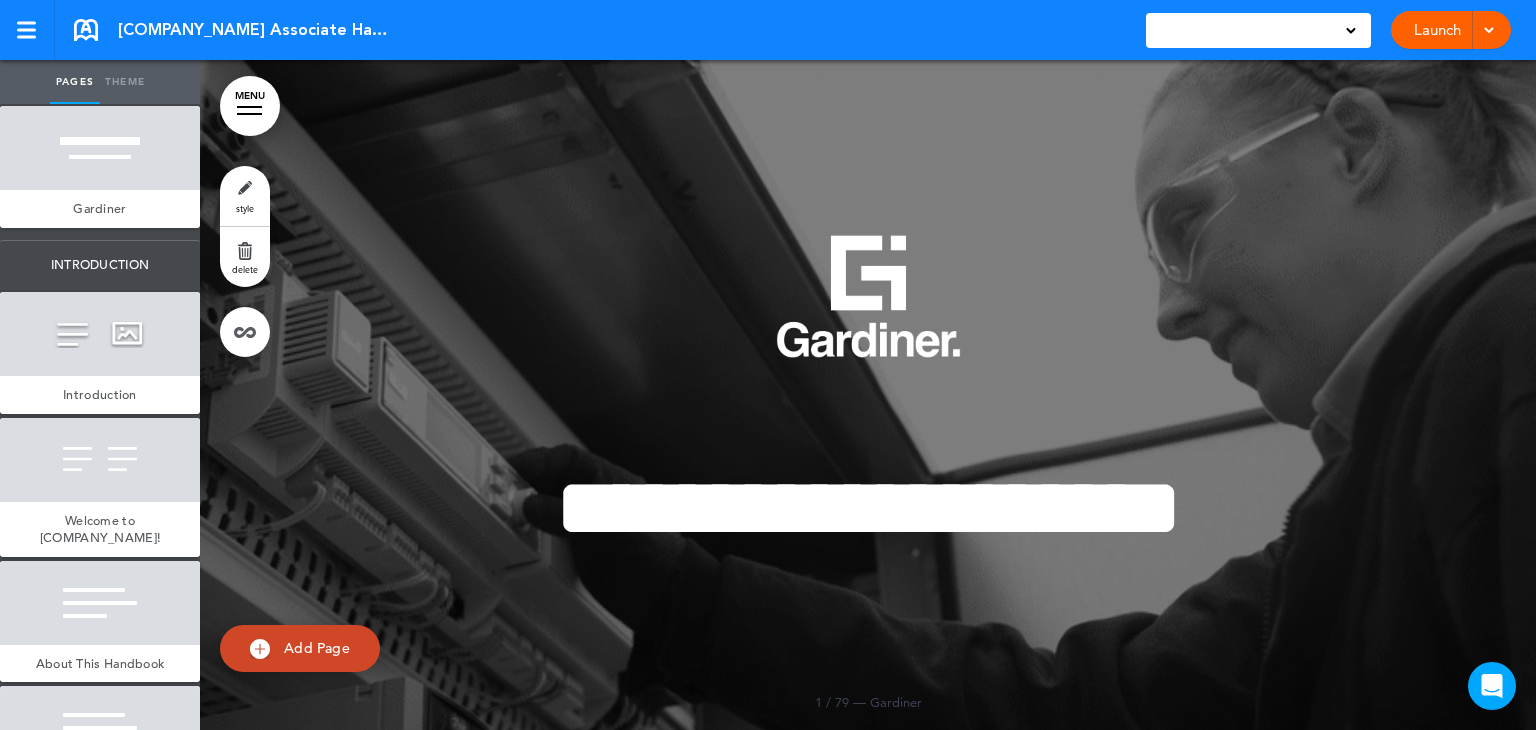 scroll, scrollTop: 0, scrollLeft: 0, axis: both 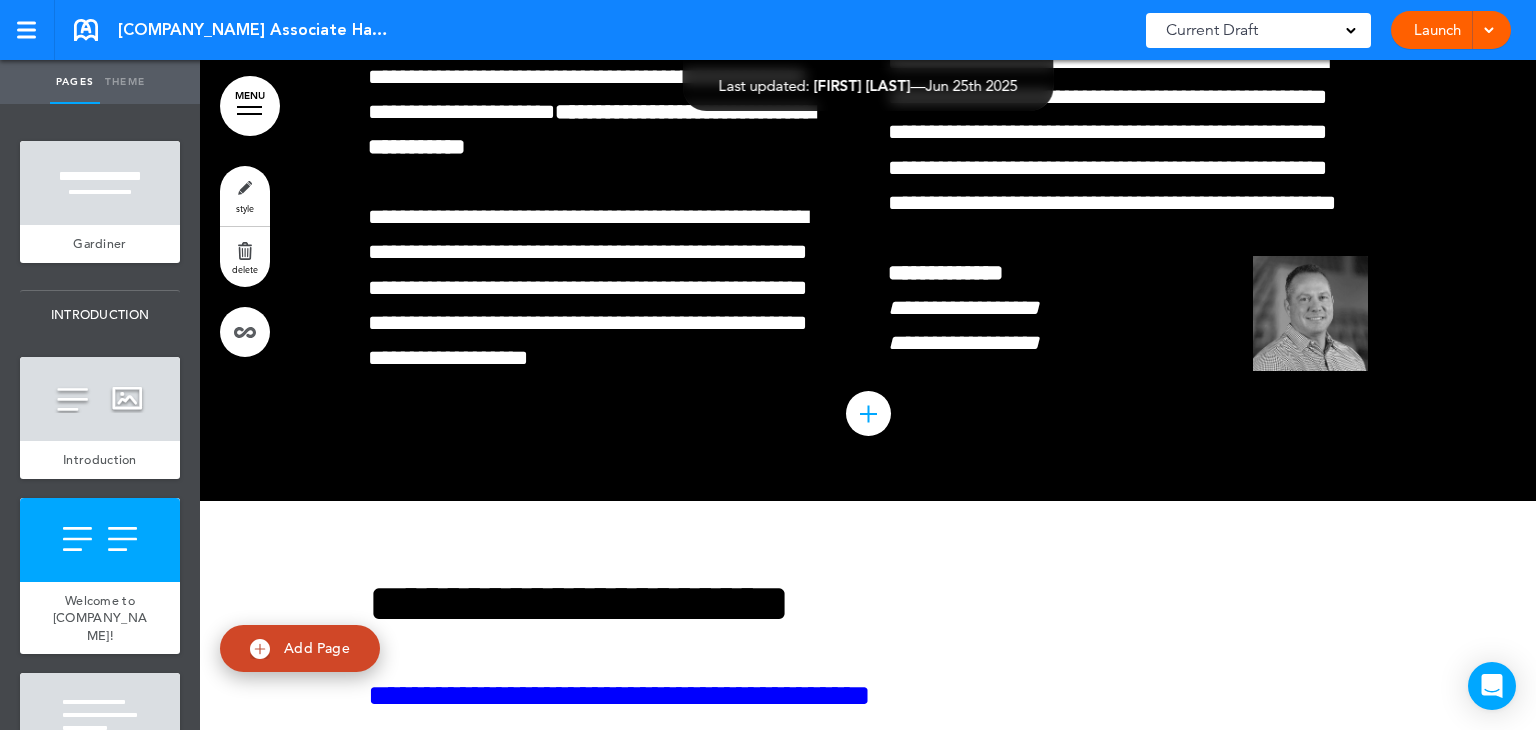 click on "Pages" at bounding box center [75, 82] 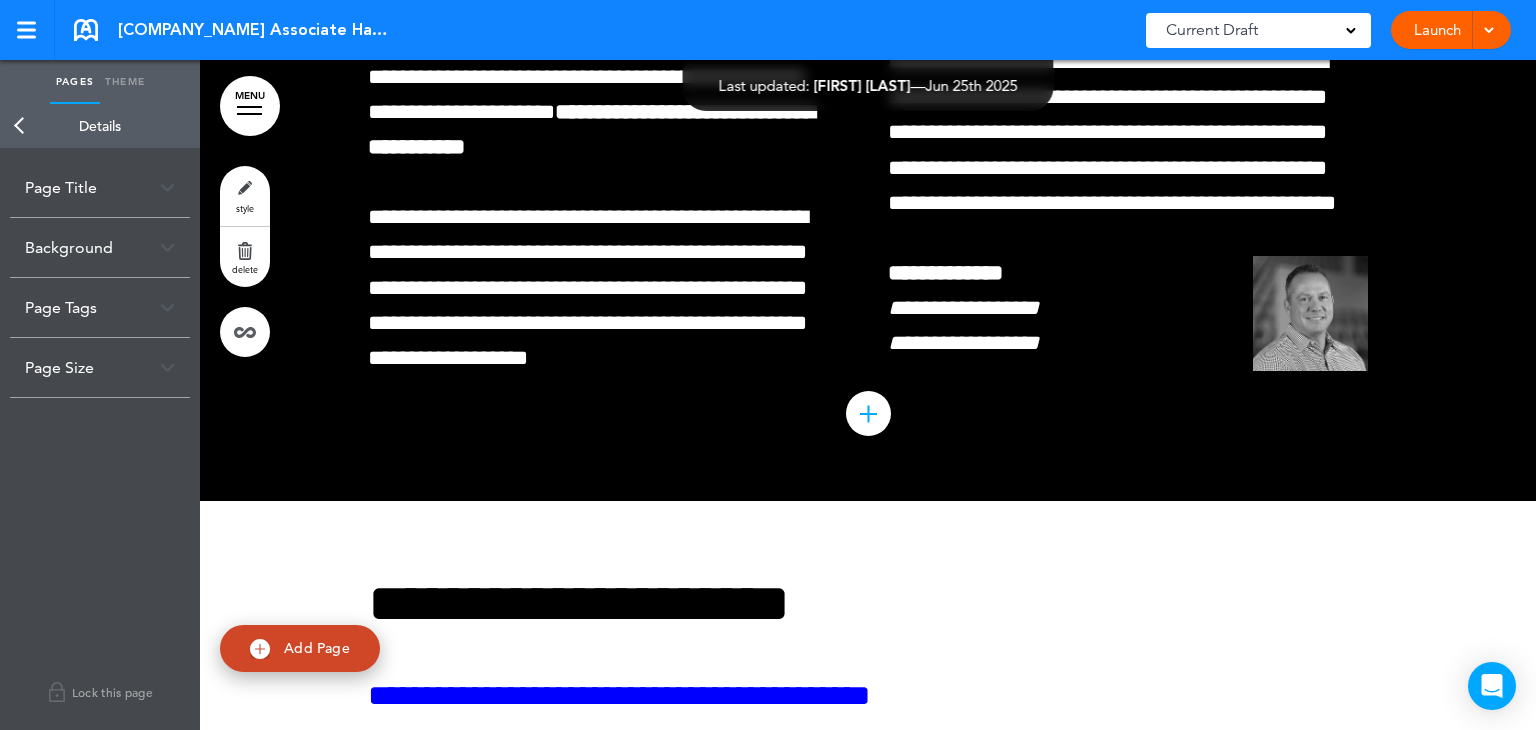 click on "Page Size" at bounding box center (100, 367) 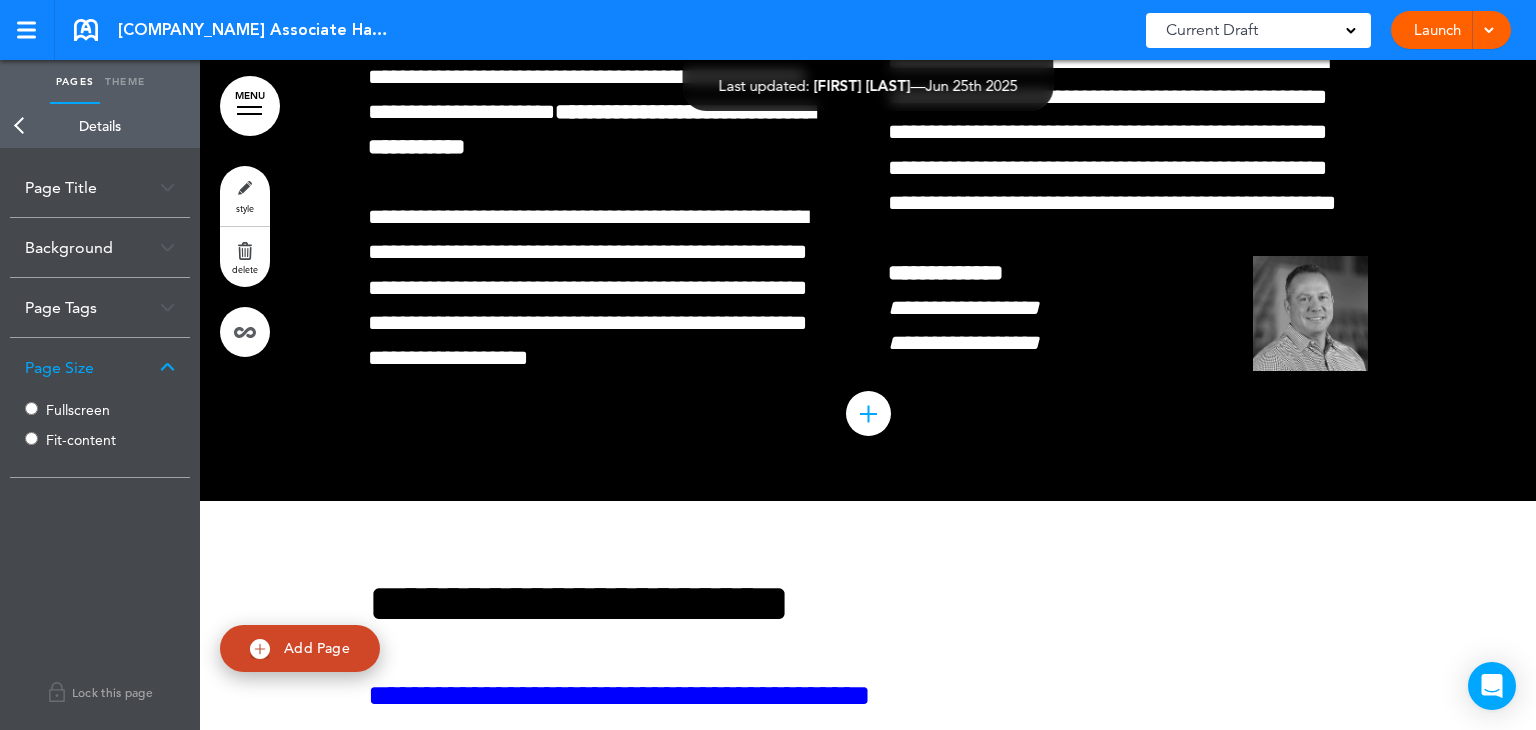 click on "Theme" at bounding box center (125, 82) 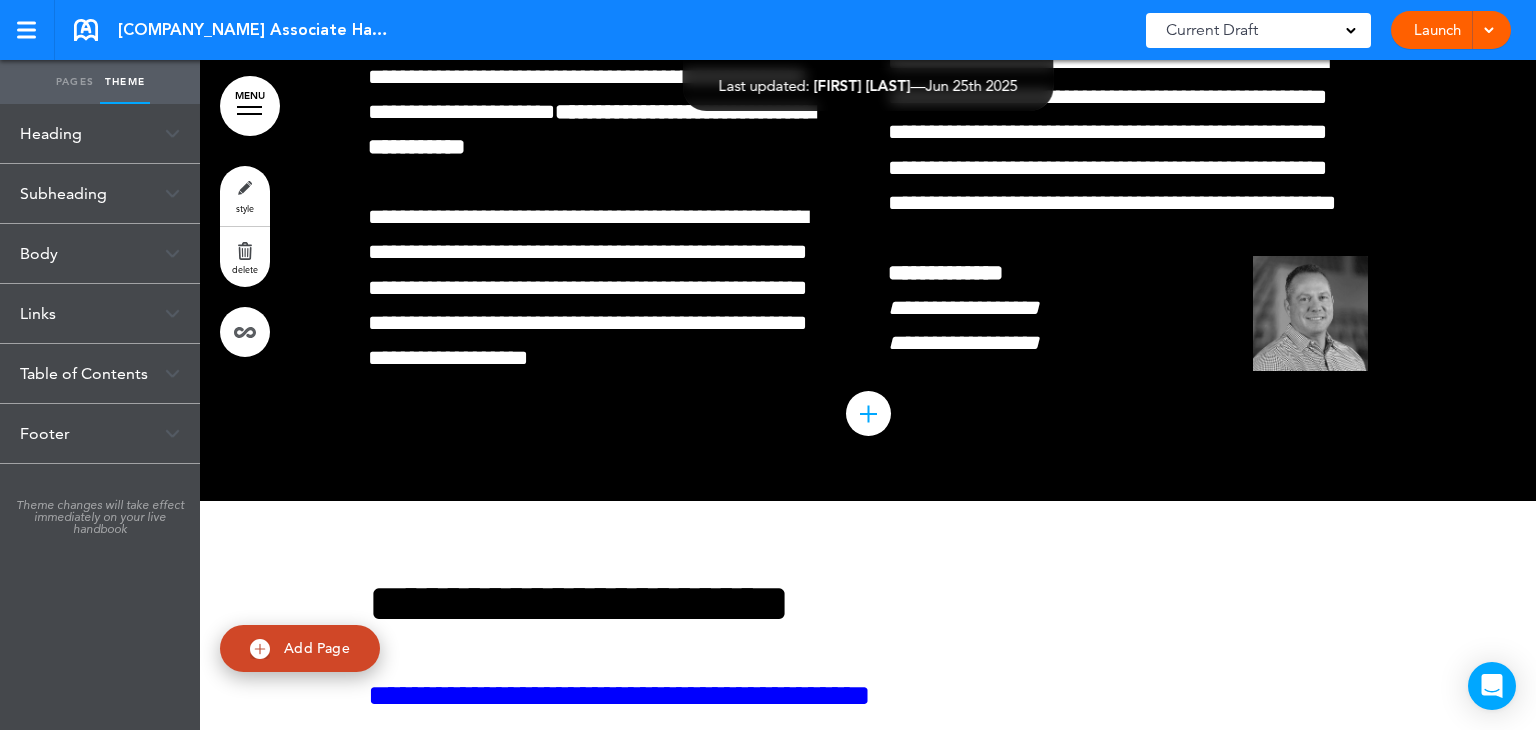 click on "Heading" at bounding box center [100, 133] 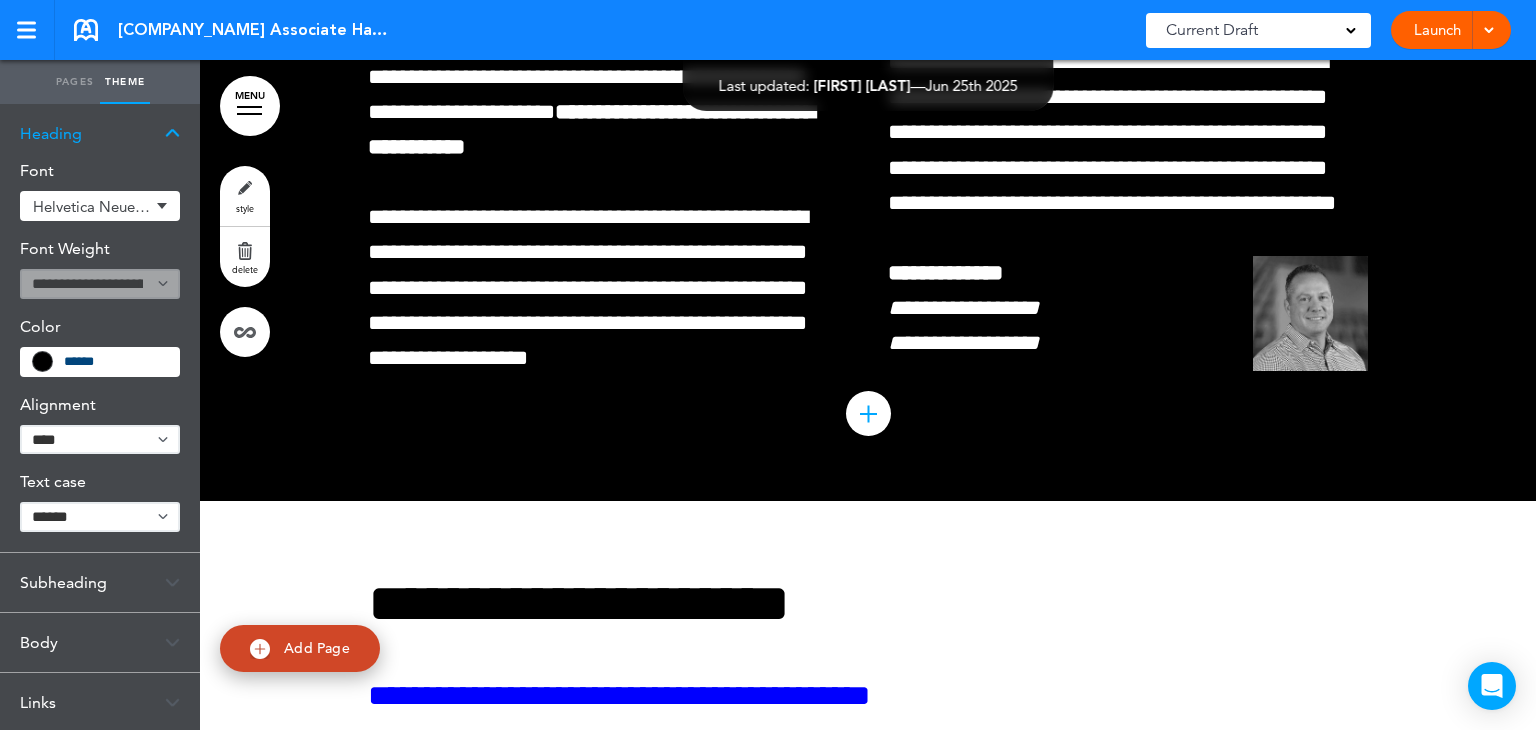 click on "Helvetica Neue Bold" at bounding box center [91, 206] 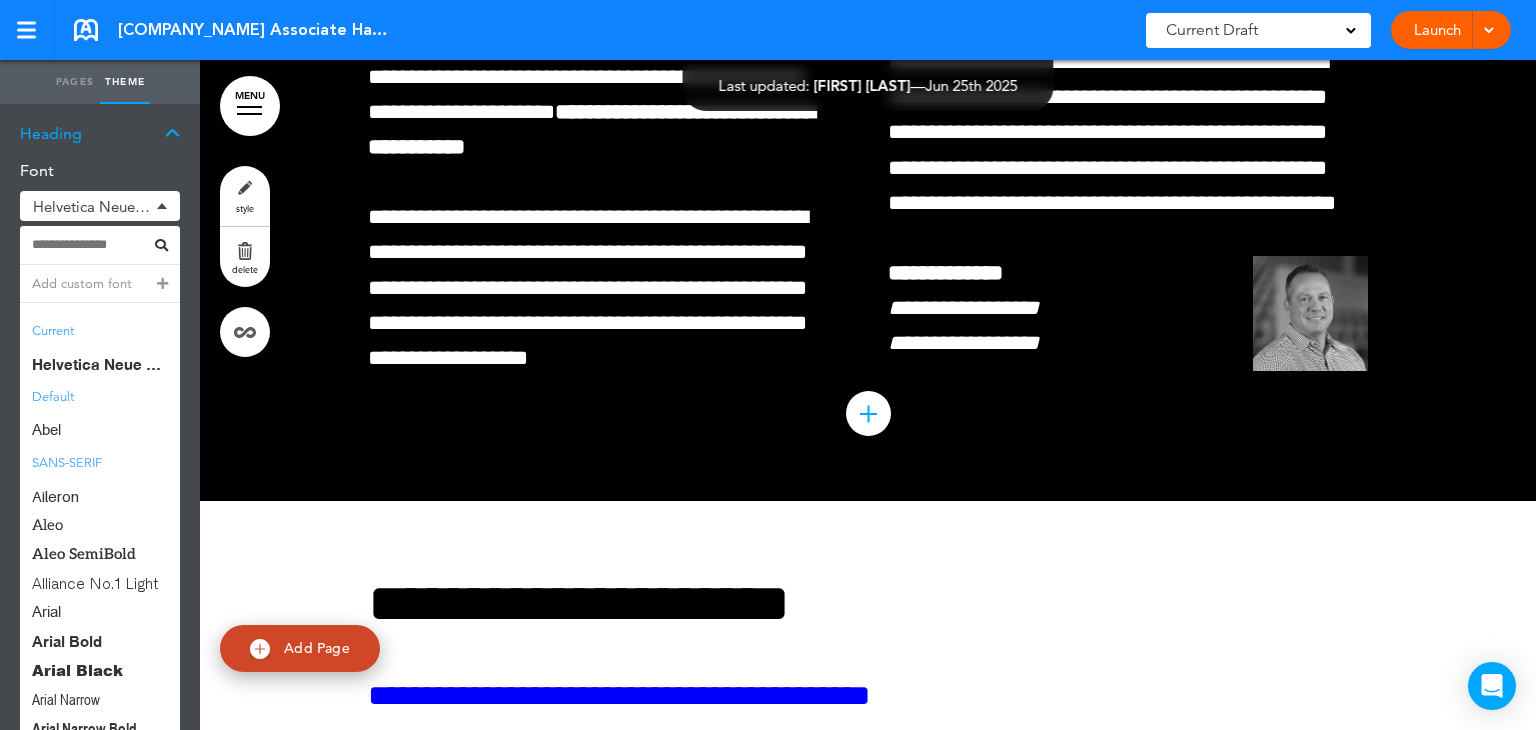 click on "Heading" at bounding box center (100, 133) 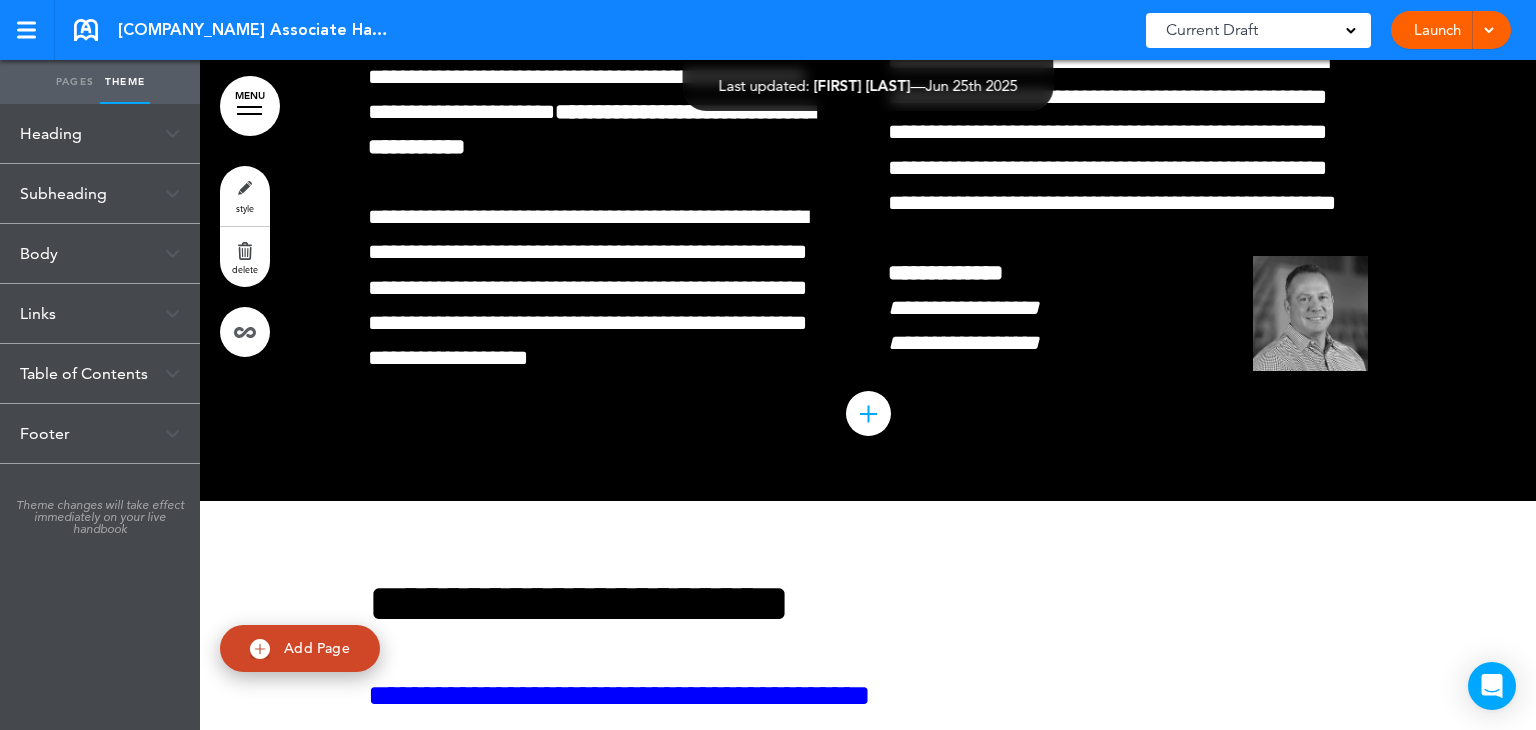 click on "Subheading" at bounding box center [100, 193] 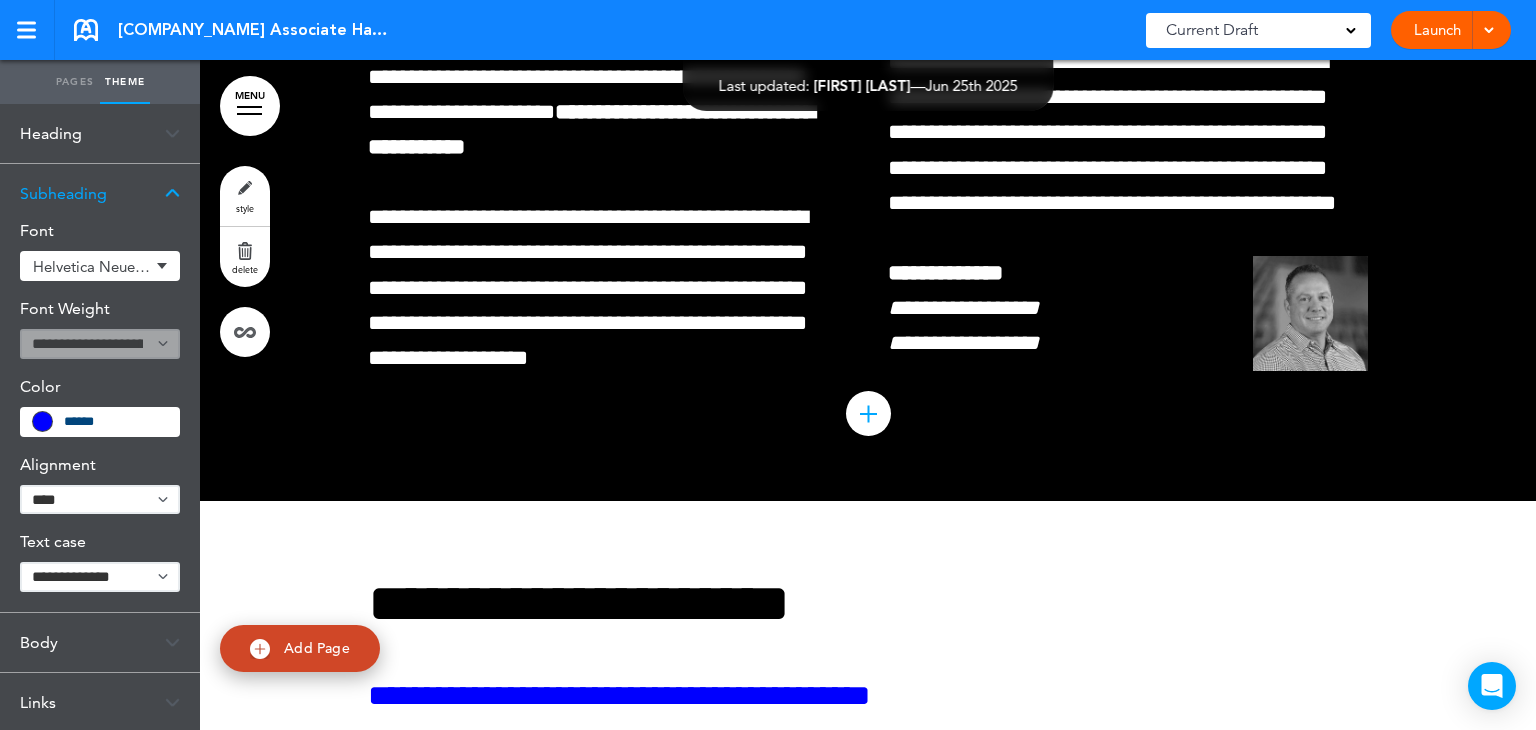 click on "Helvetica Neue Bold" at bounding box center (91, 266) 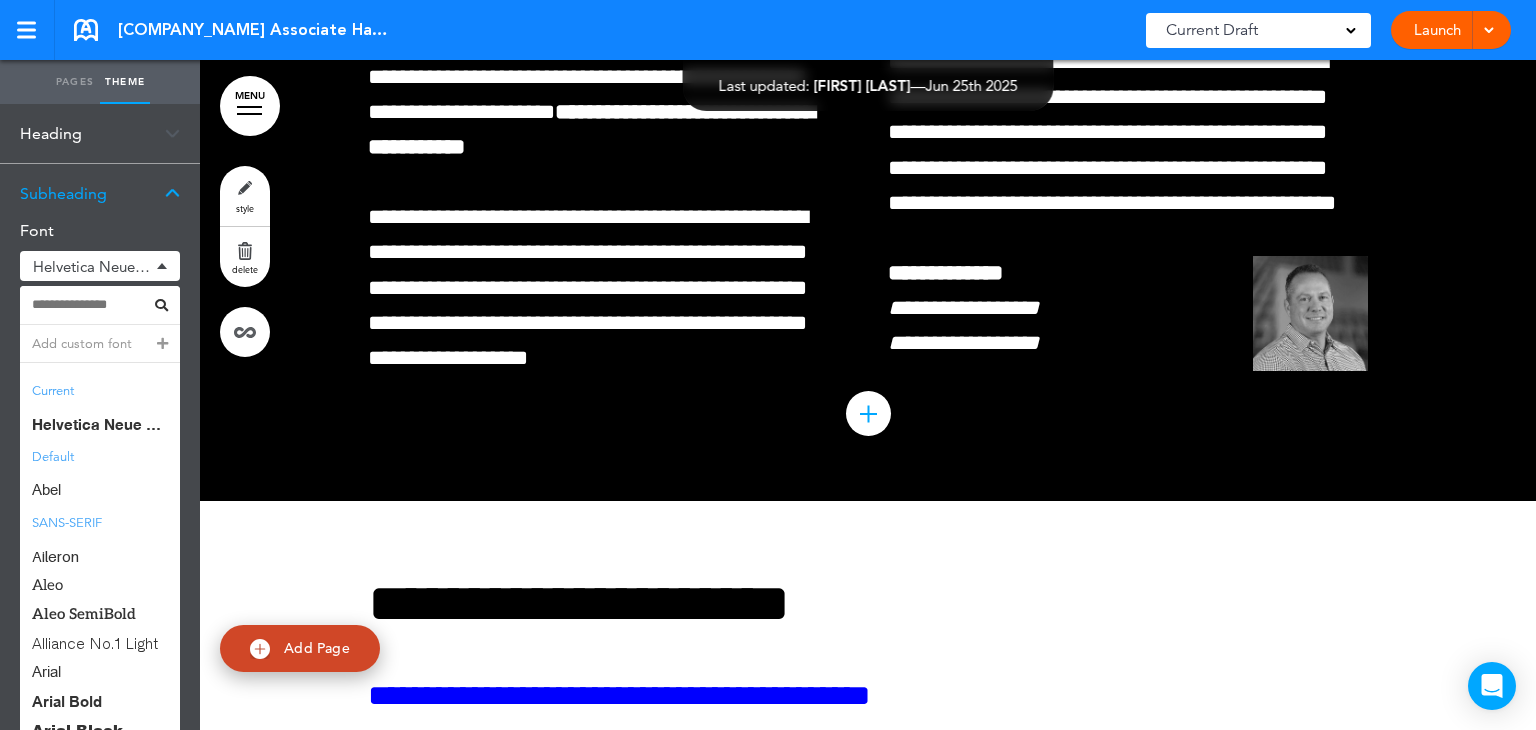 click at bounding box center (172, 193) 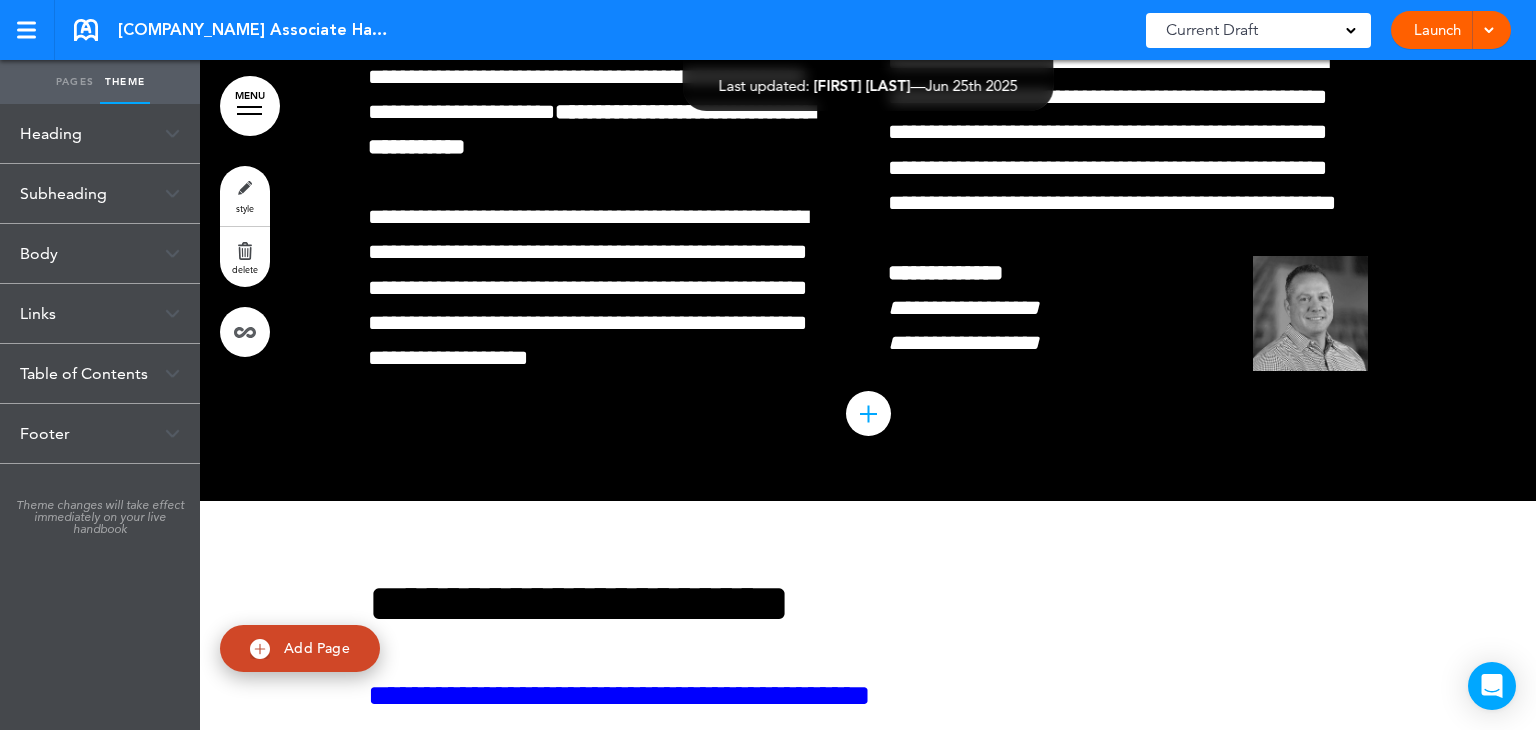 click on "Body" at bounding box center (100, 253) 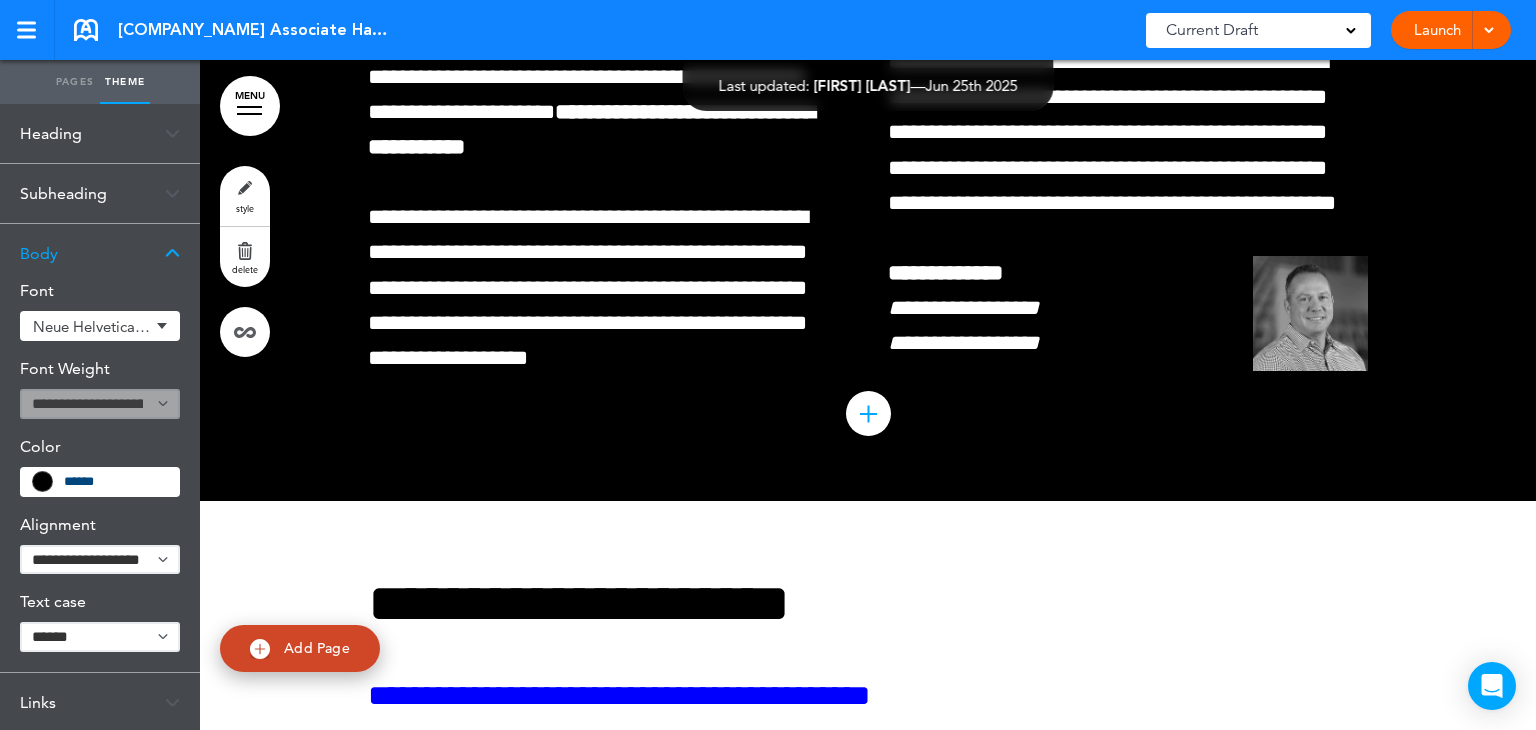 click on "Neue Helvetica W01" at bounding box center [100, 326] 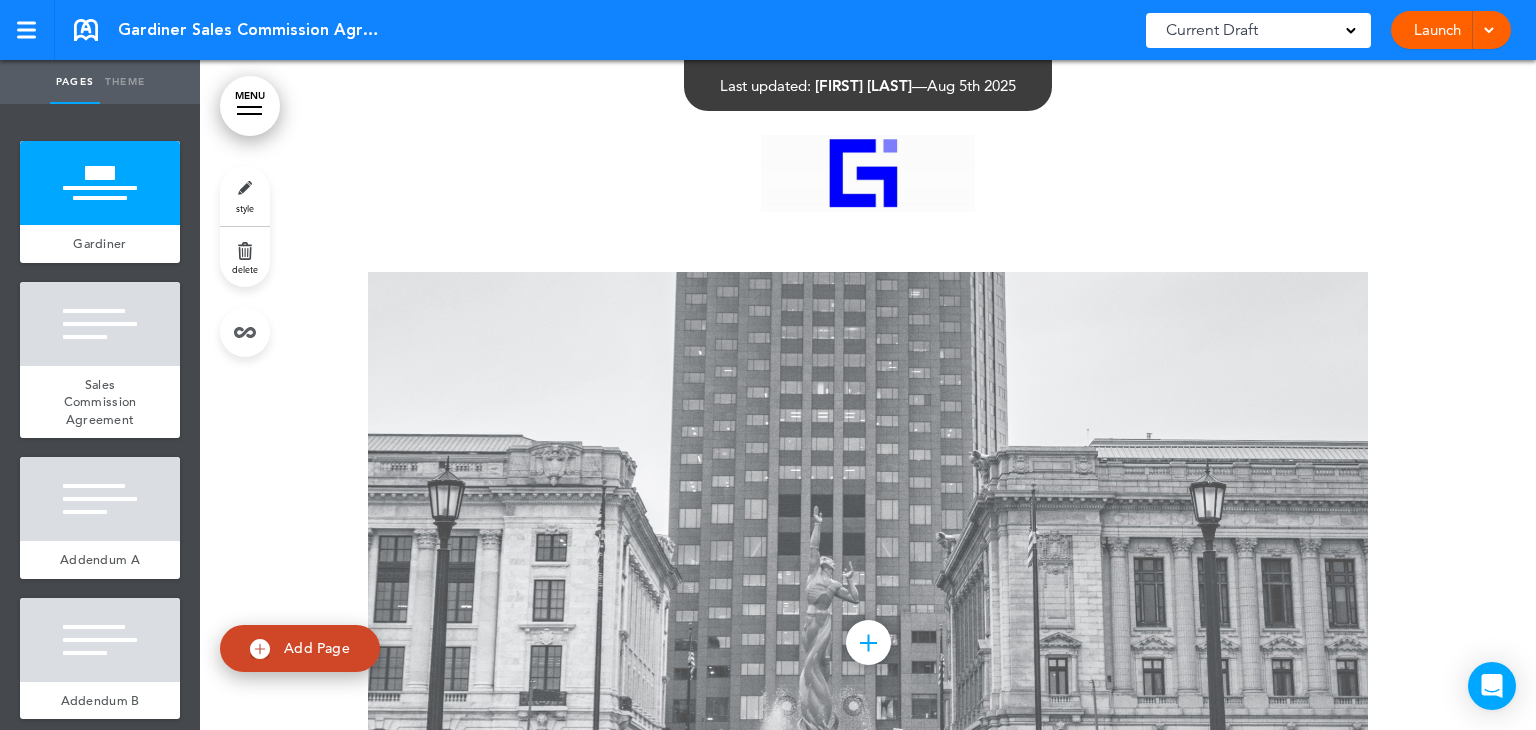 scroll, scrollTop: 0, scrollLeft: 0, axis: both 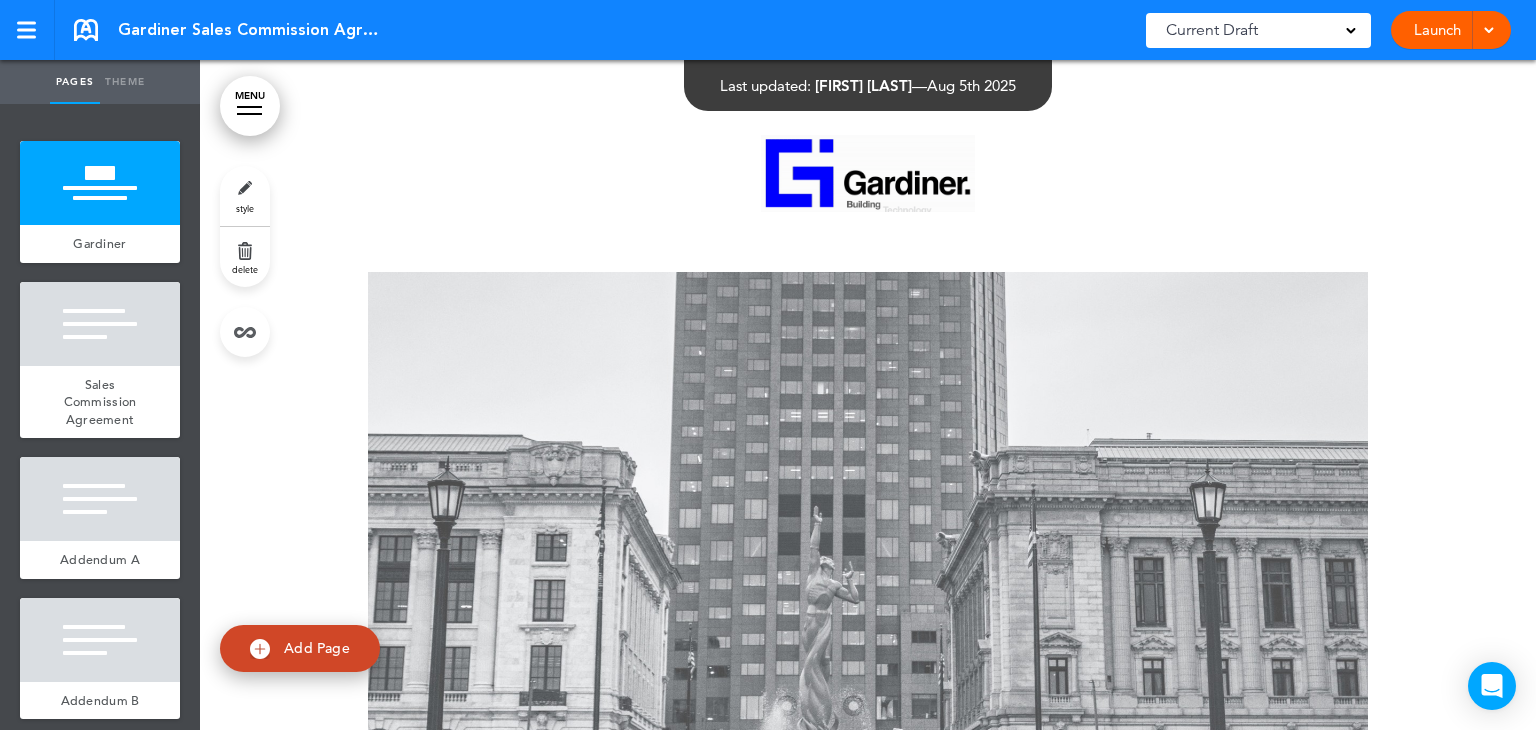click on "Theme" at bounding box center (125, 82) 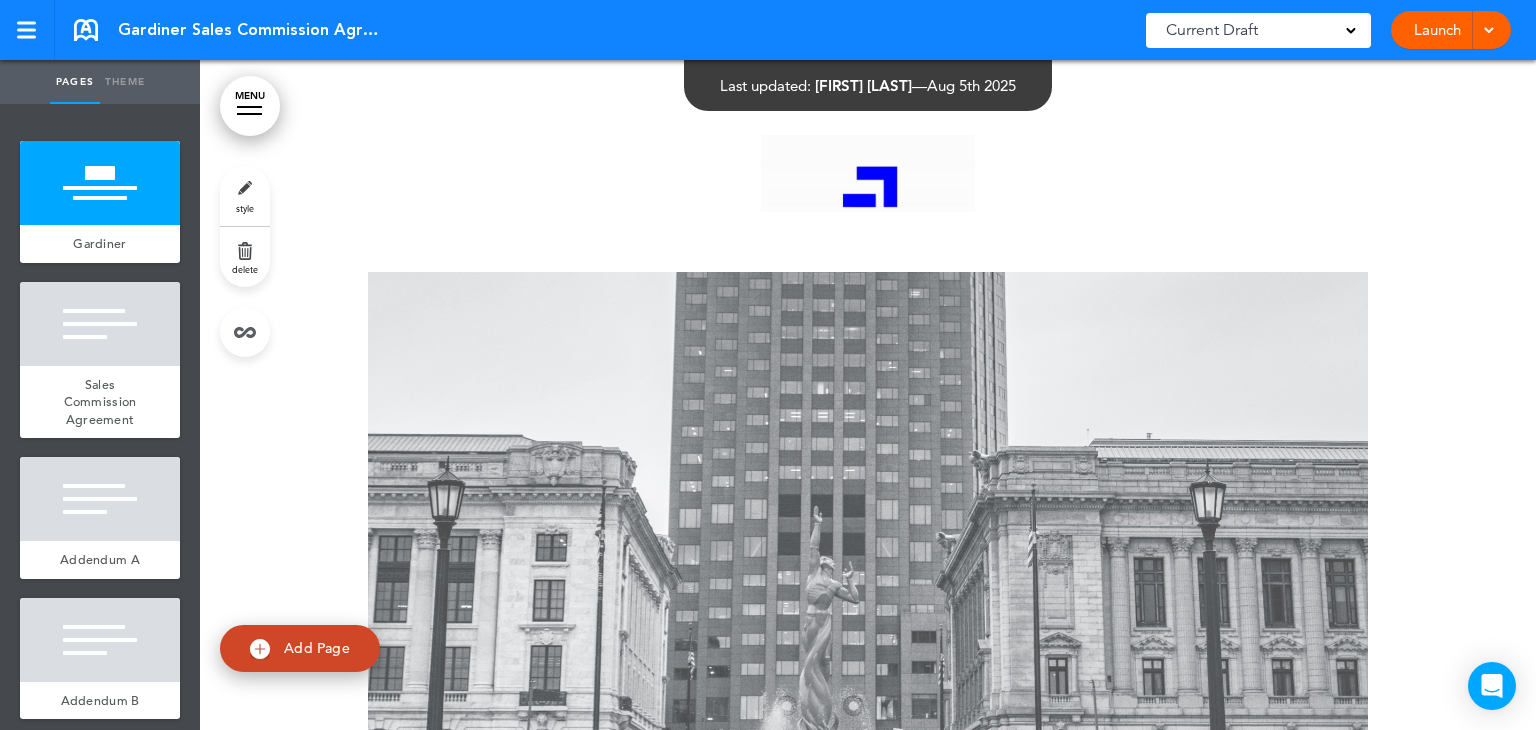 type on "******" 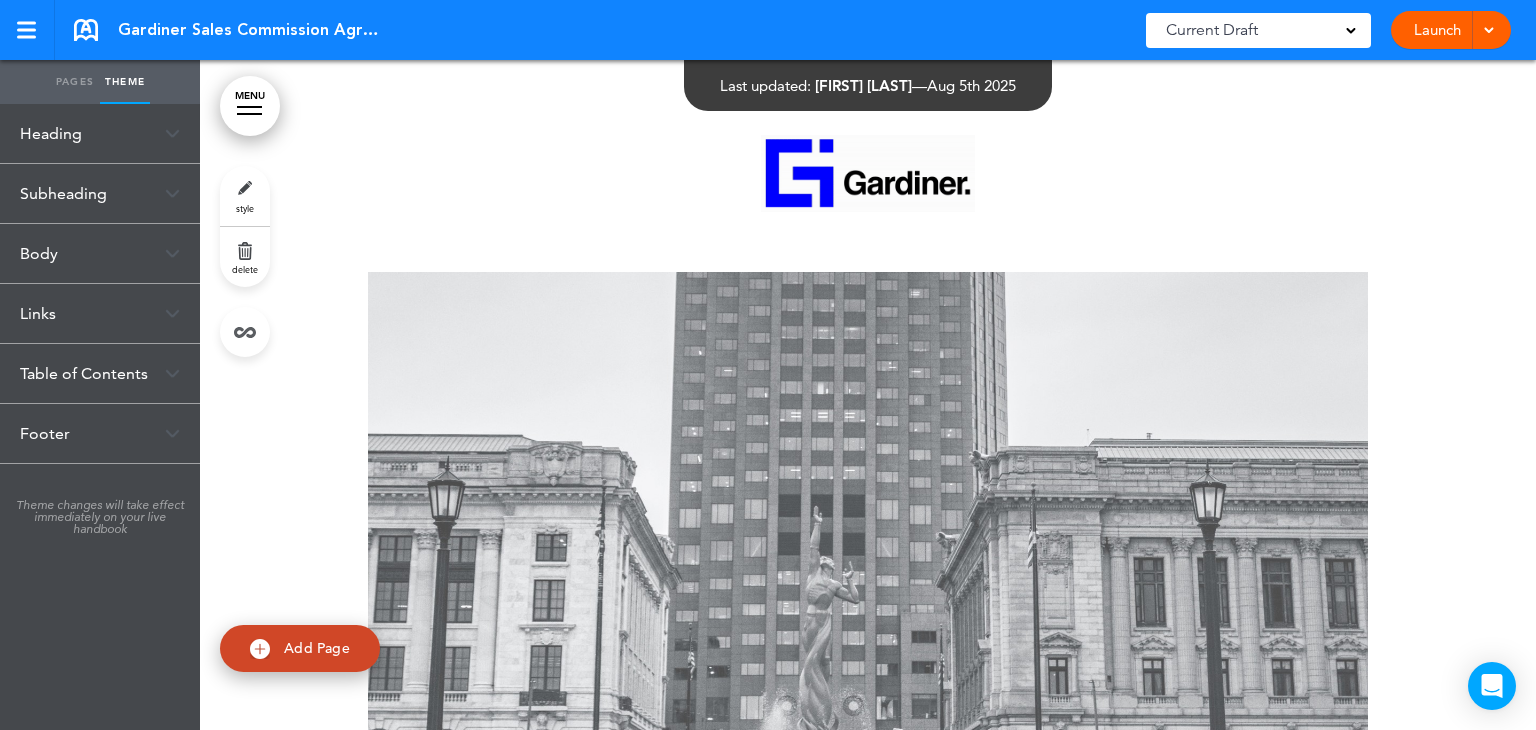 click on "Heading" at bounding box center [100, 133] 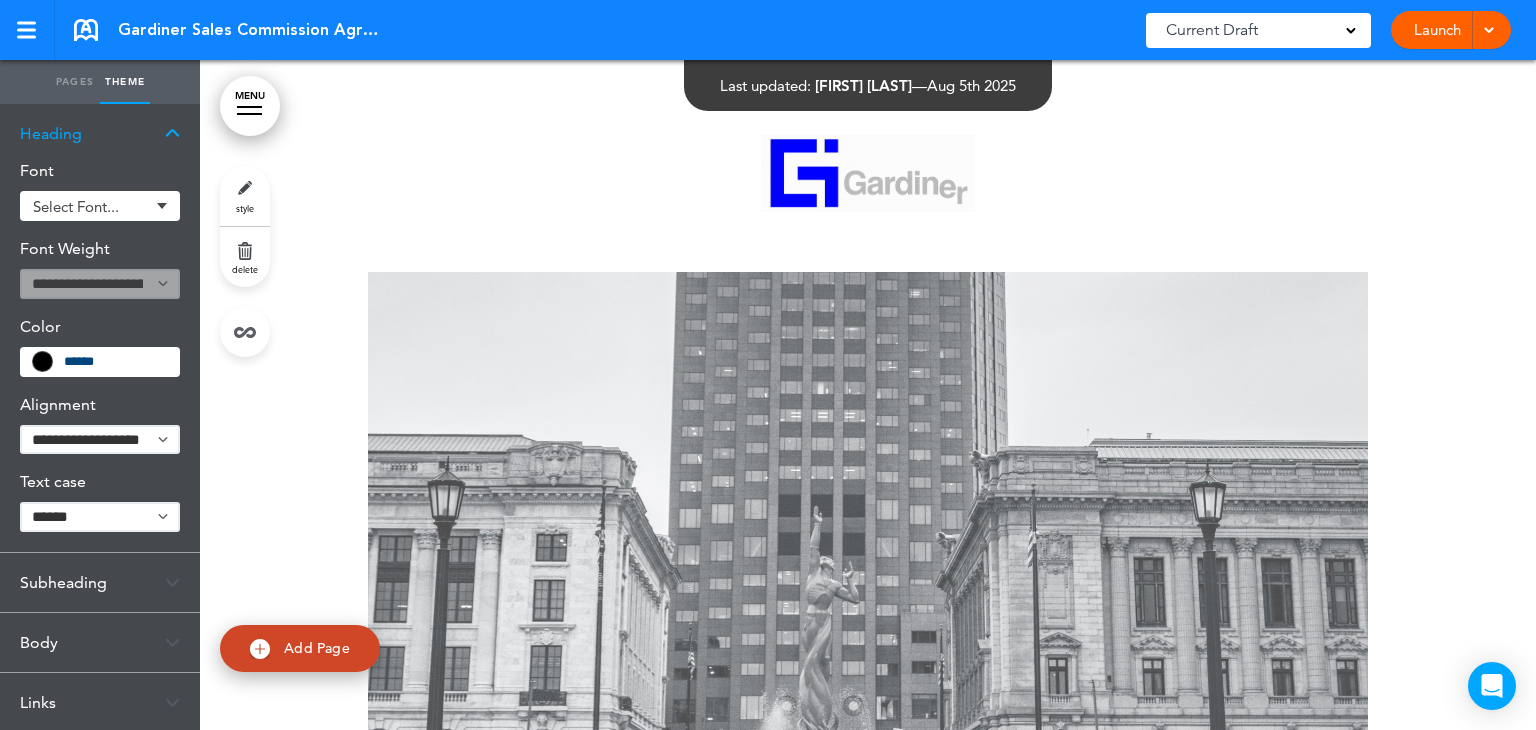 click on "Select font..." at bounding box center [91, 206] 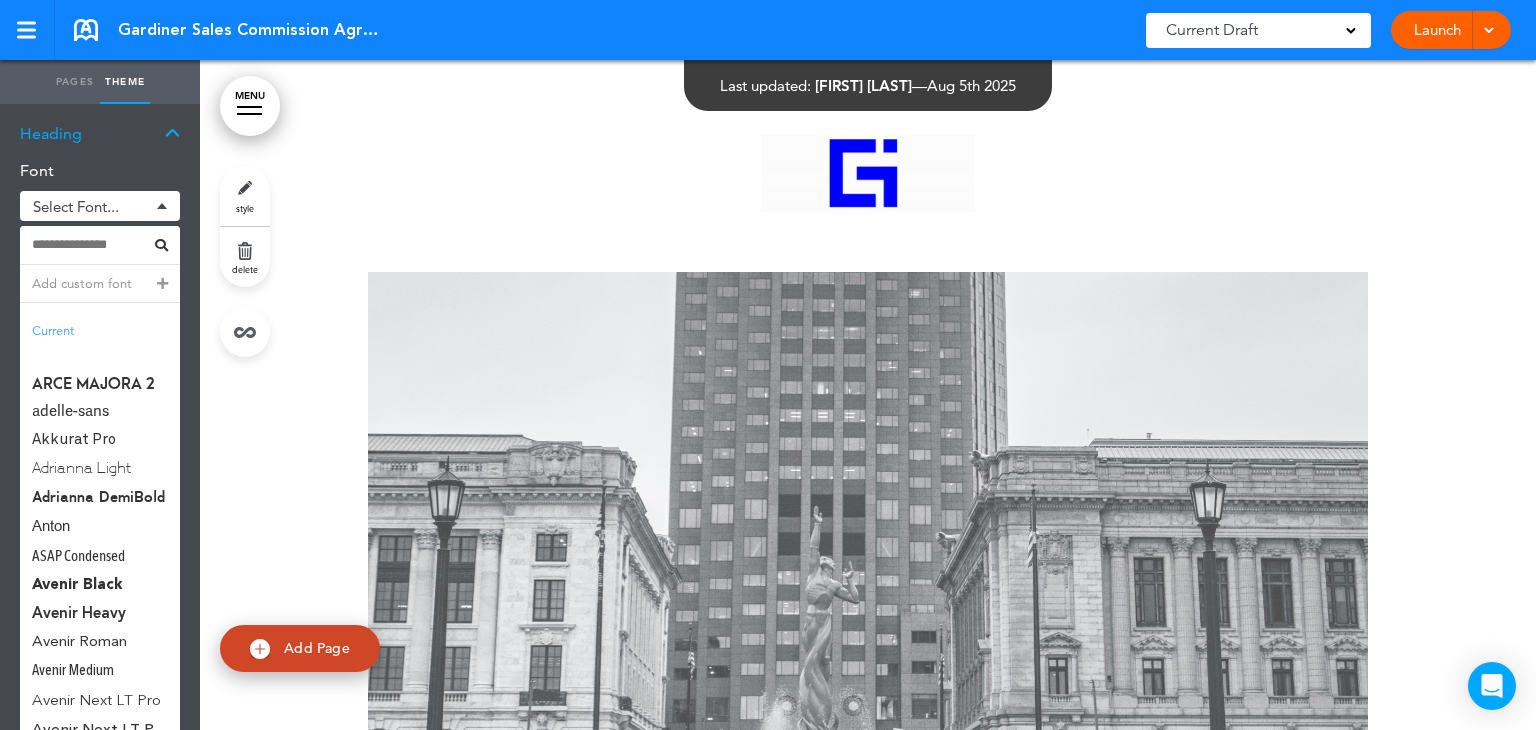 scroll, scrollTop: 448, scrollLeft: 0, axis: vertical 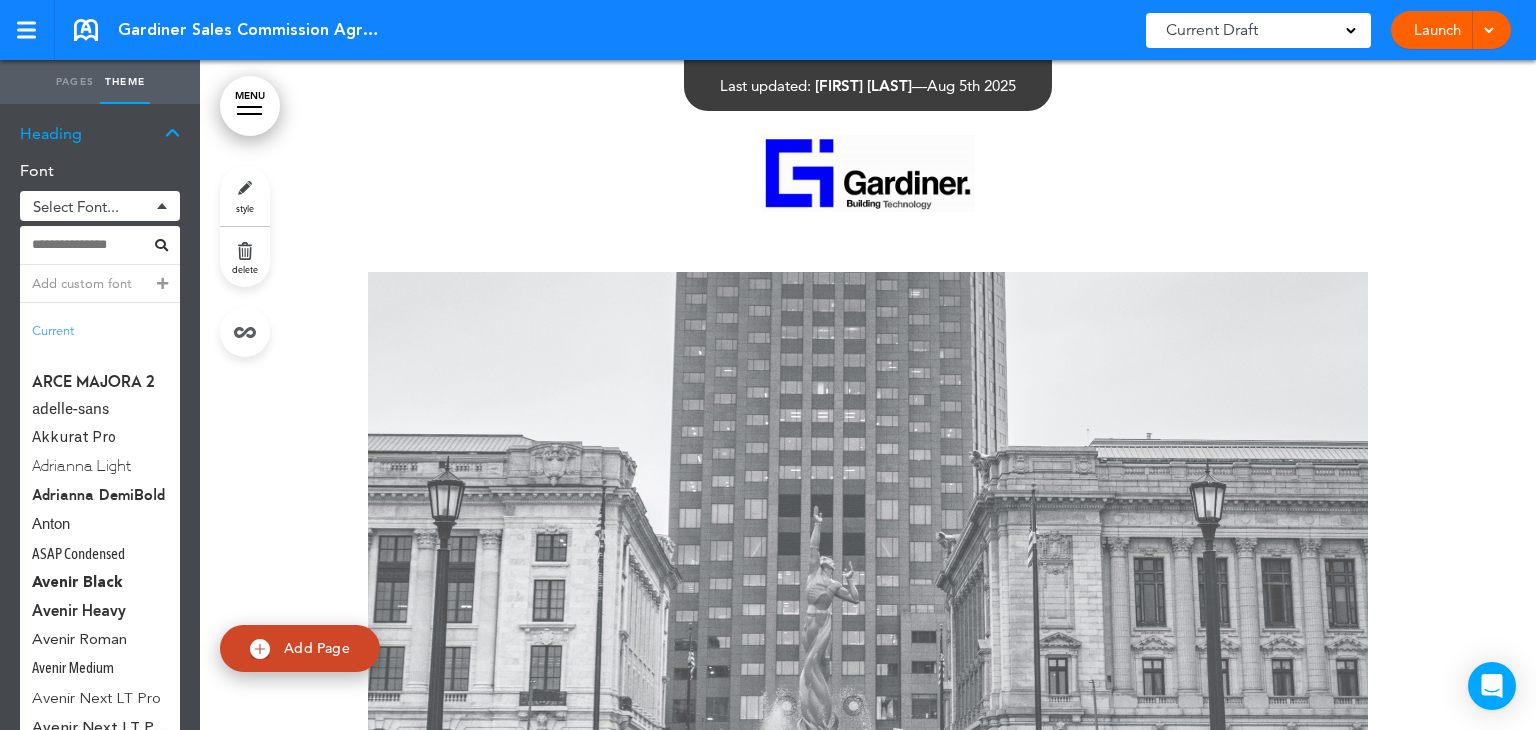 click on "Current" at bounding box center (100, 331) 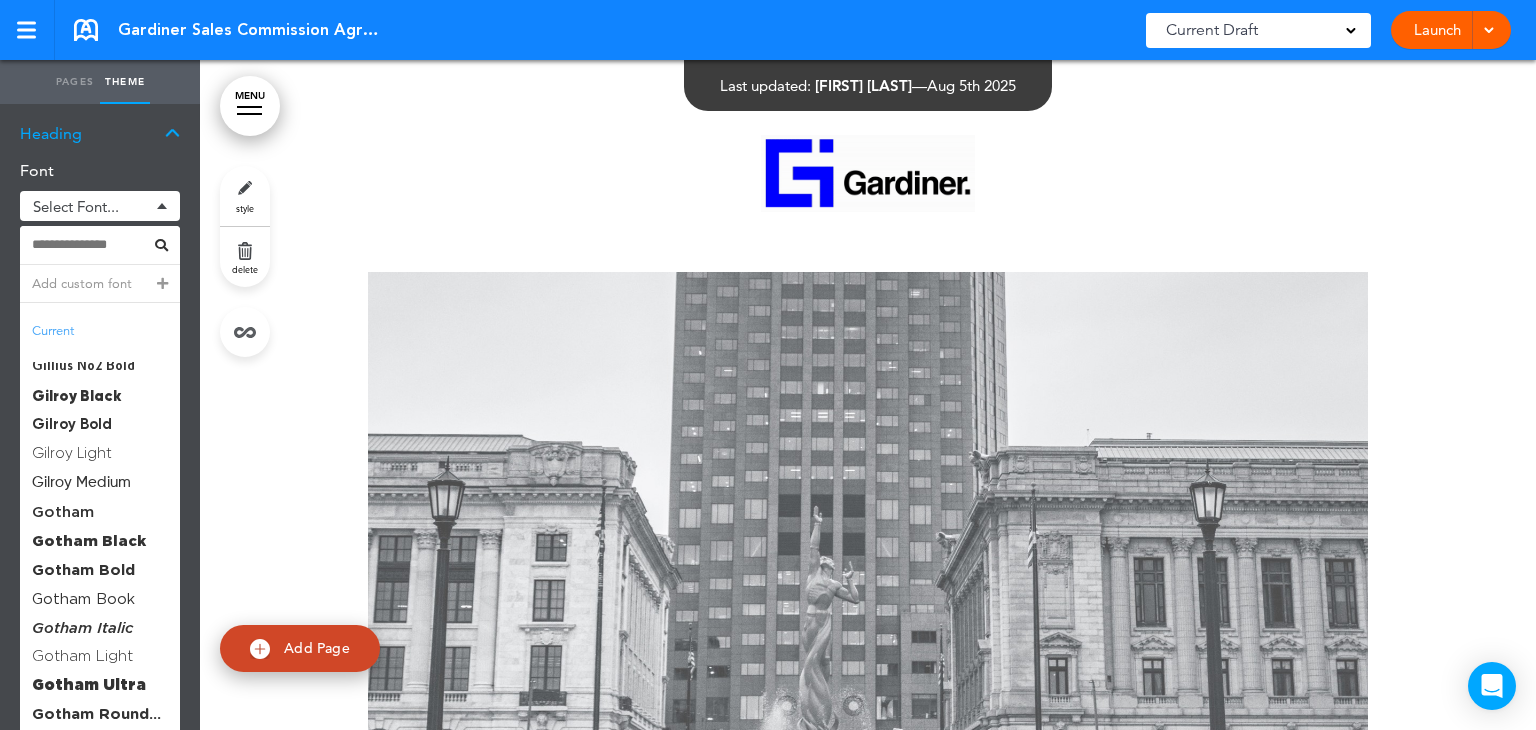 scroll, scrollTop: 3782, scrollLeft: 0, axis: vertical 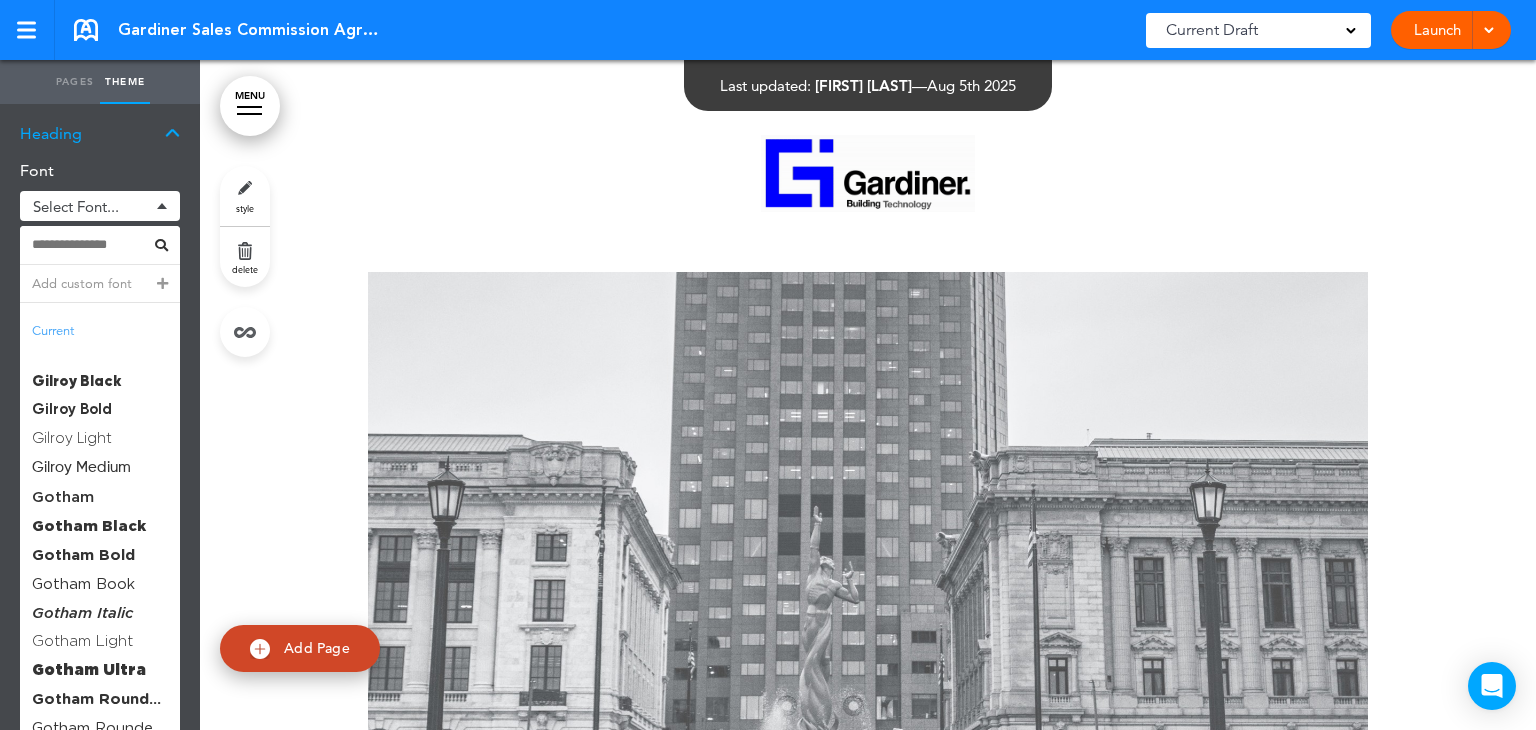 click at bounding box center (91, 245) 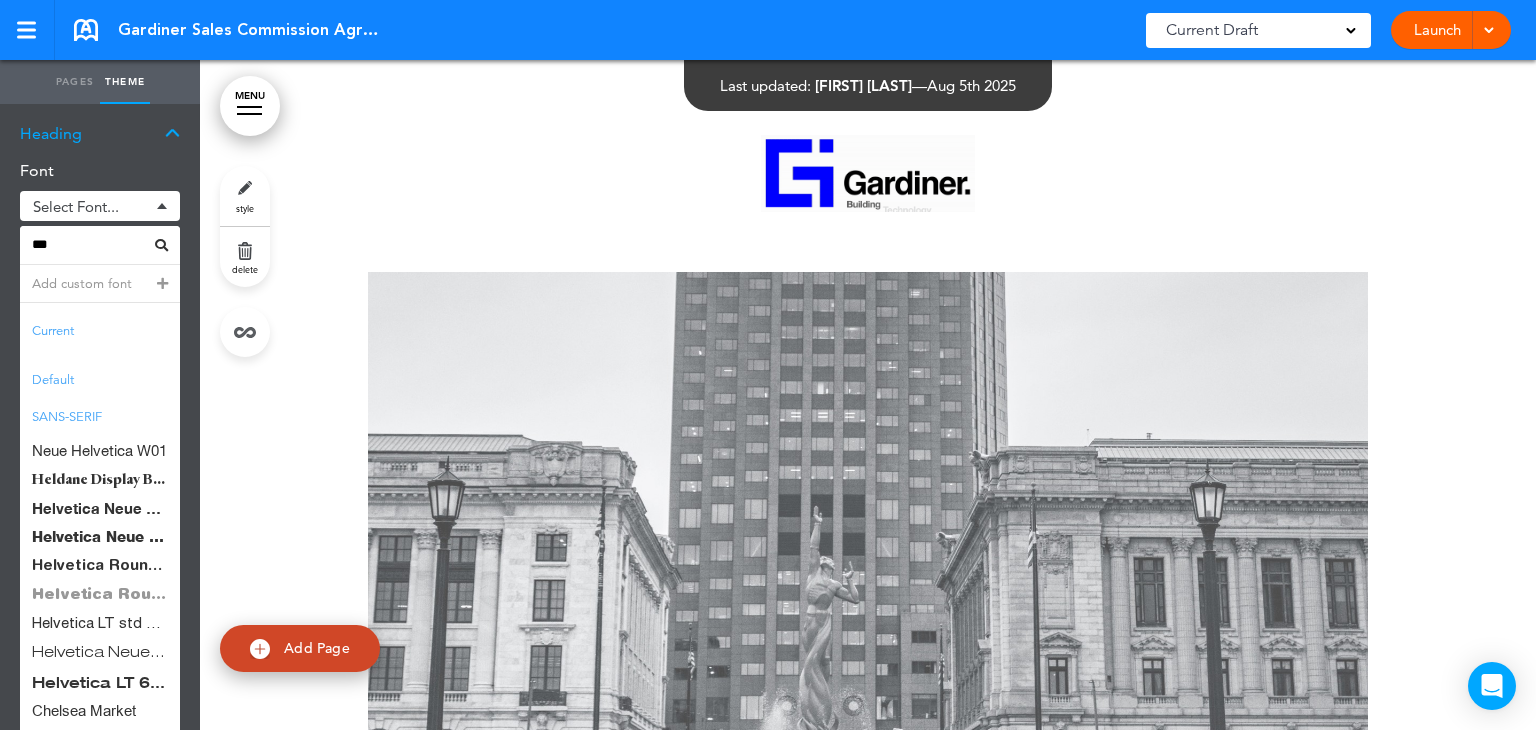 scroll, scrollTop: 21, scrollLeft: 0, axis: vertical 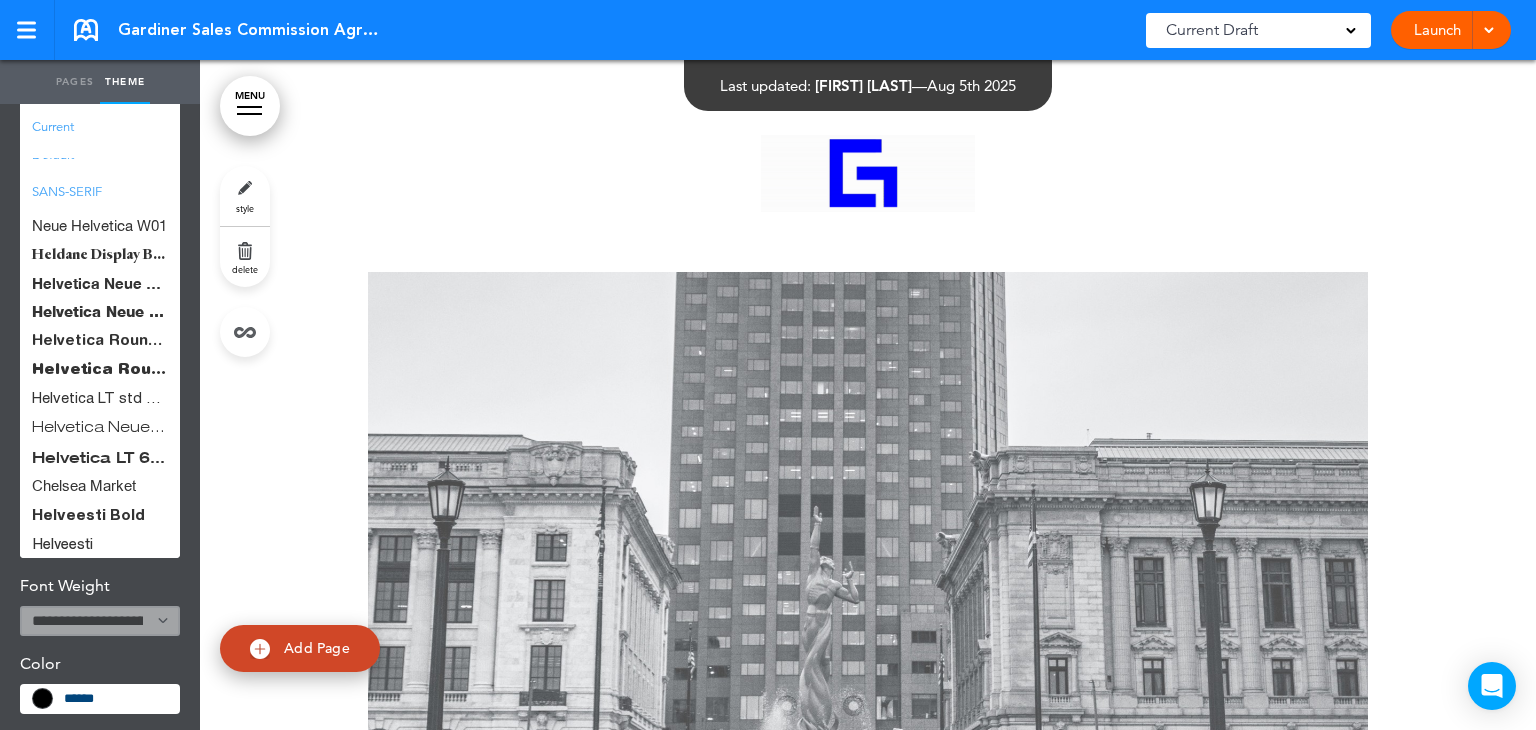 type on "***" 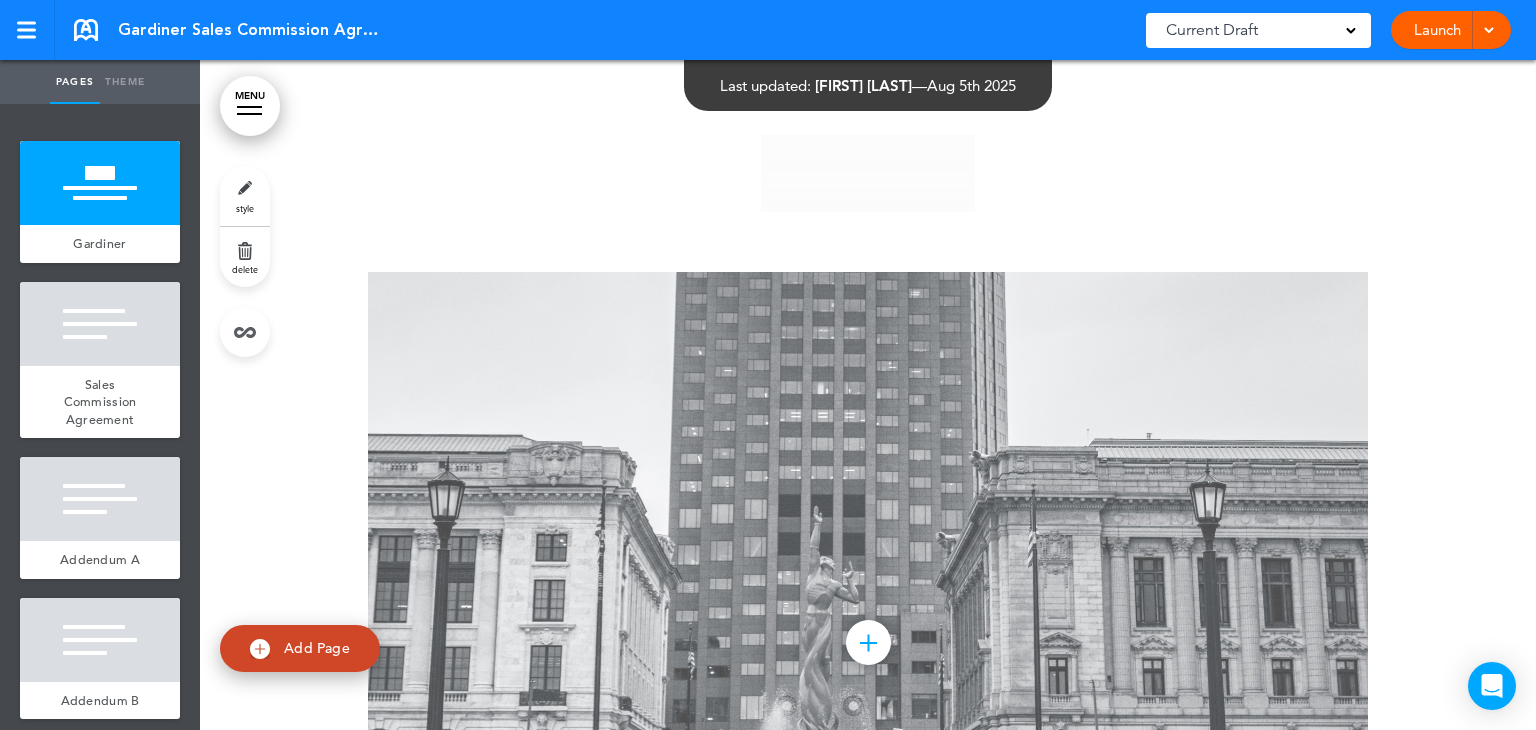 scroll, scrollTop: 0, scrollLeft: 0, axis: both 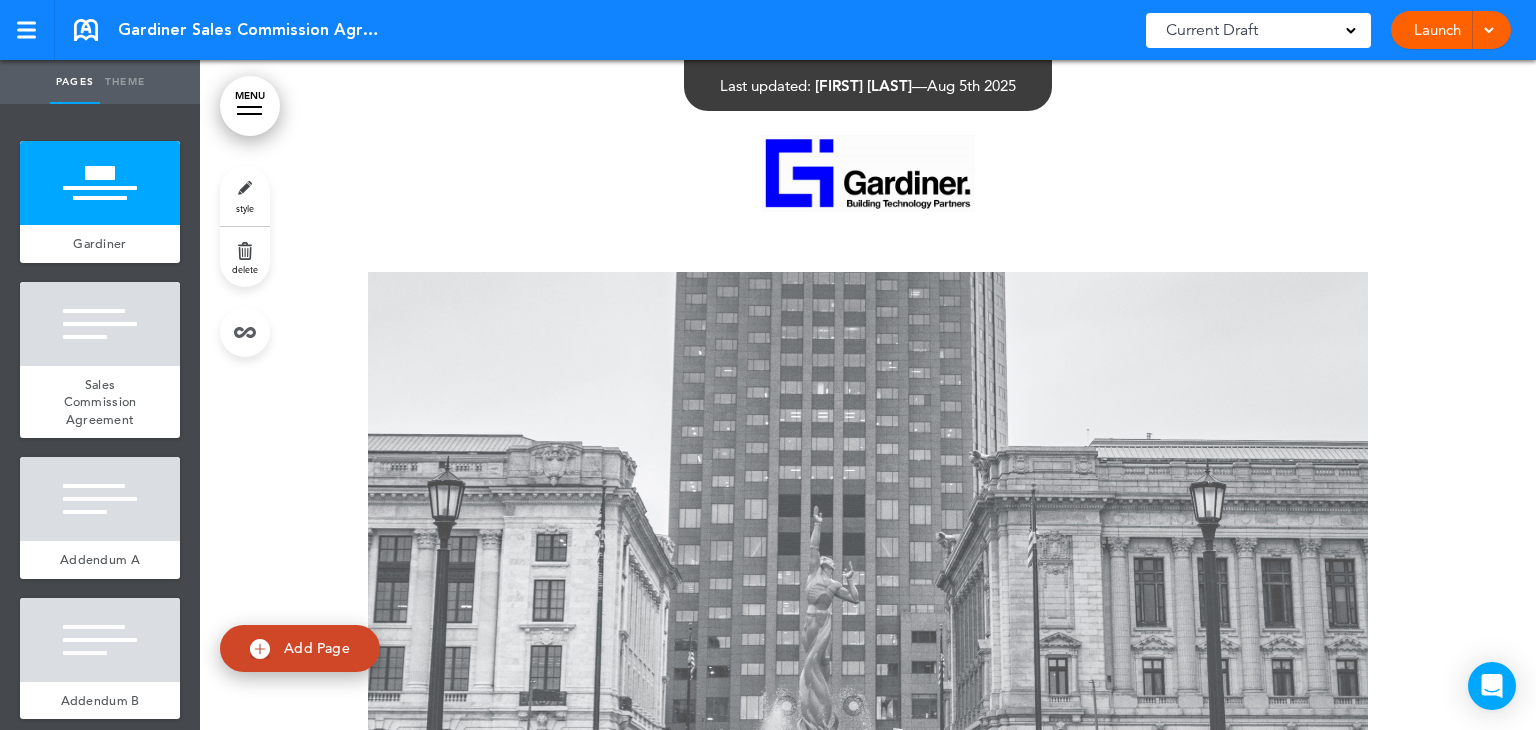 click on "Theme" at bounding box center [125, 82] 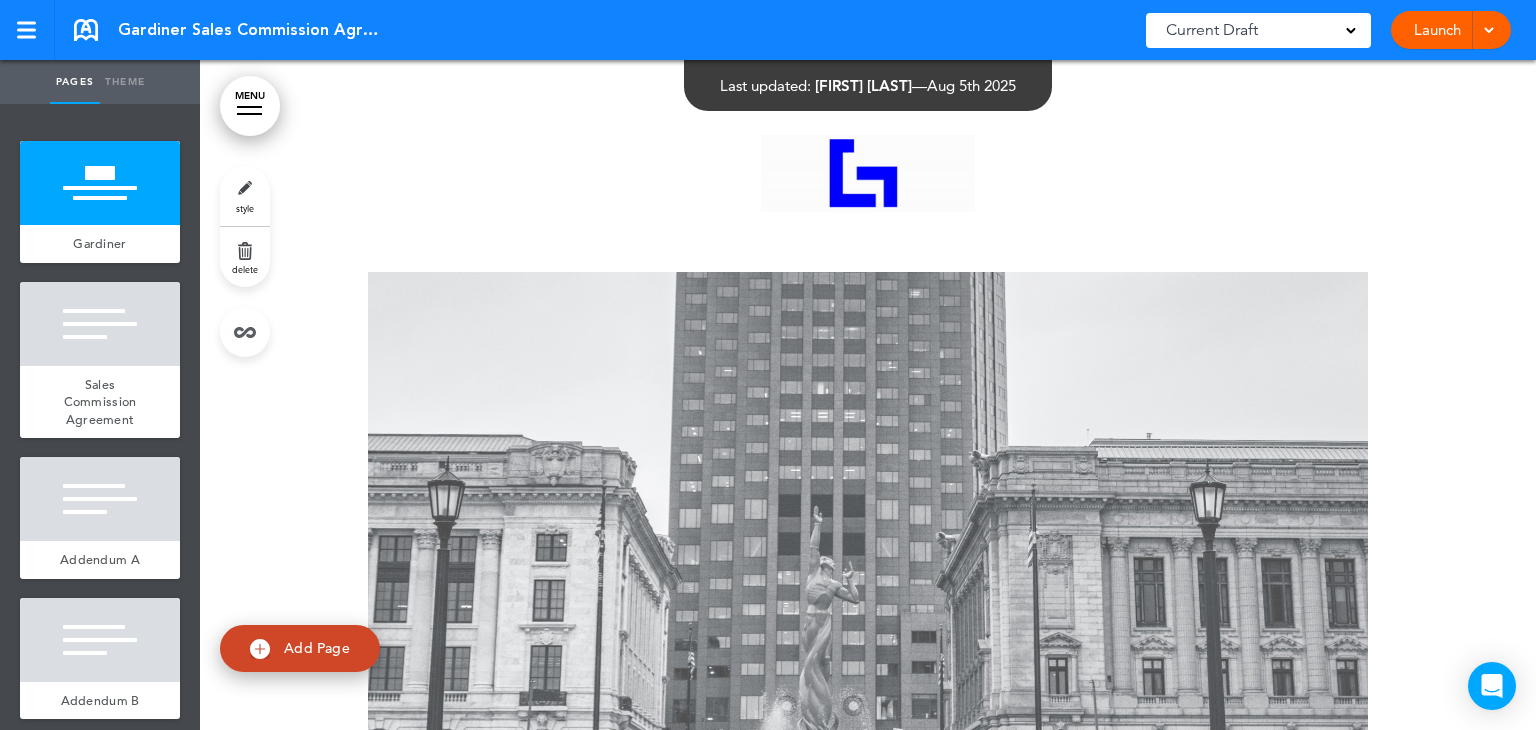 type on "******" 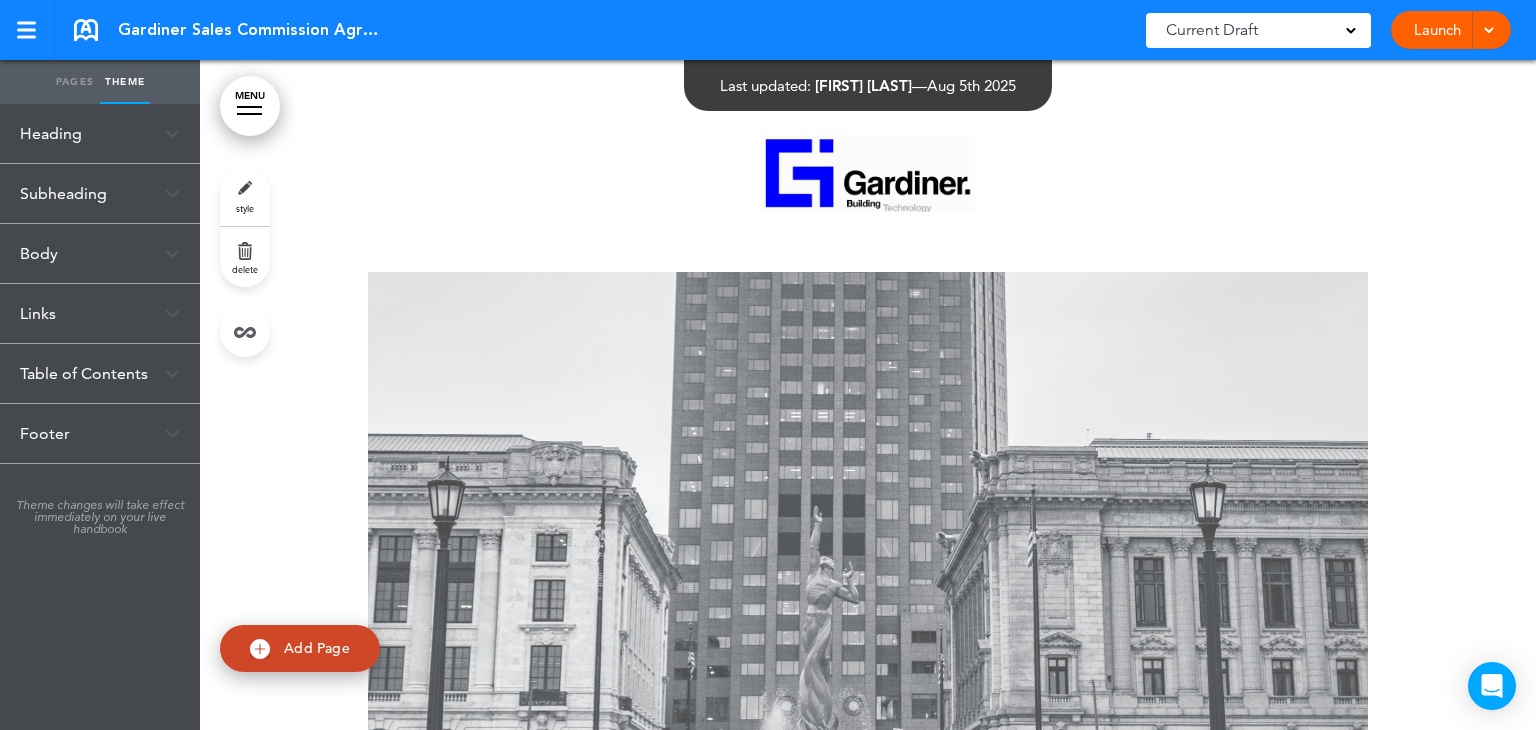 click on "Heading" at bounding box center [100, 133] 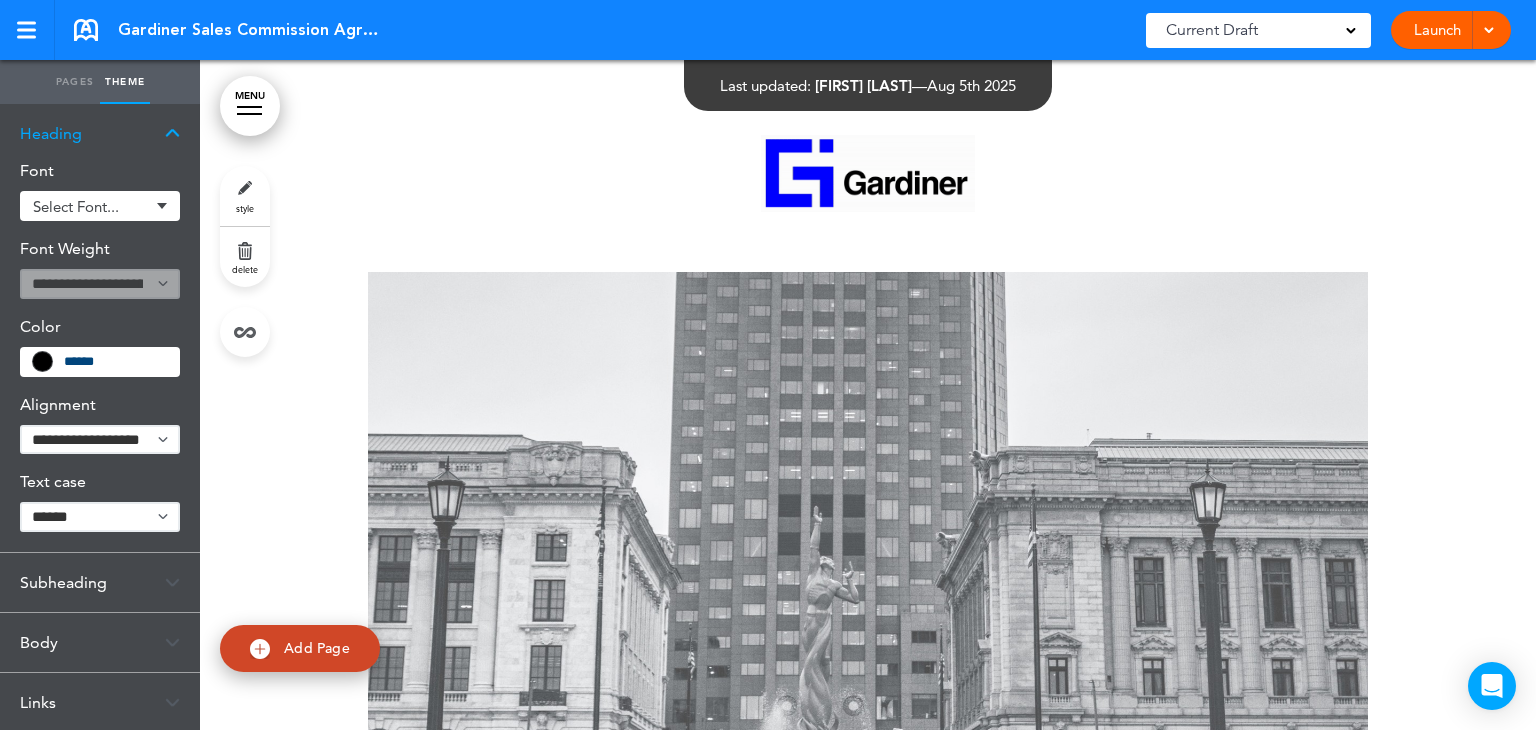 click on "Select font..." at bounding box center (91, 206) 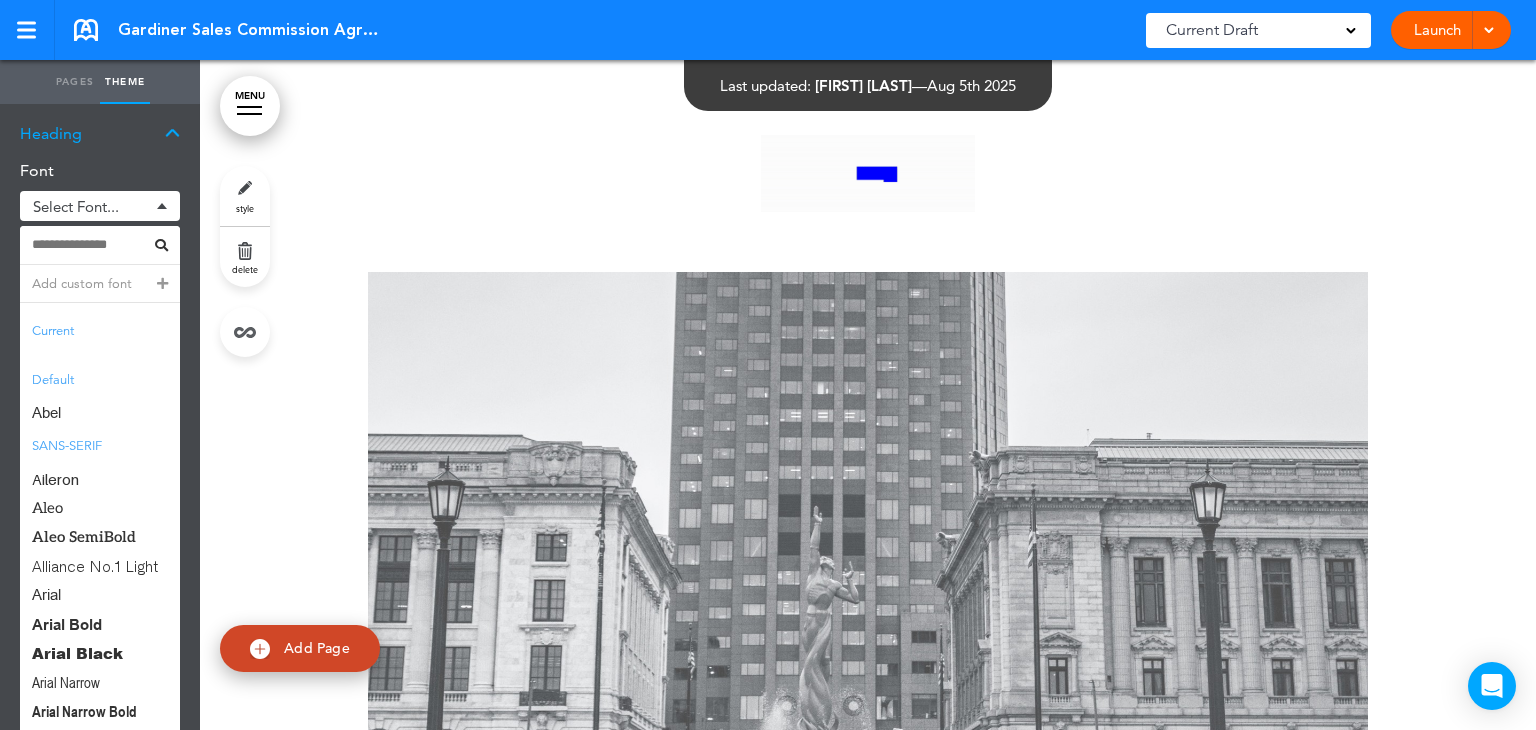 click at bounding box center [91, 245] 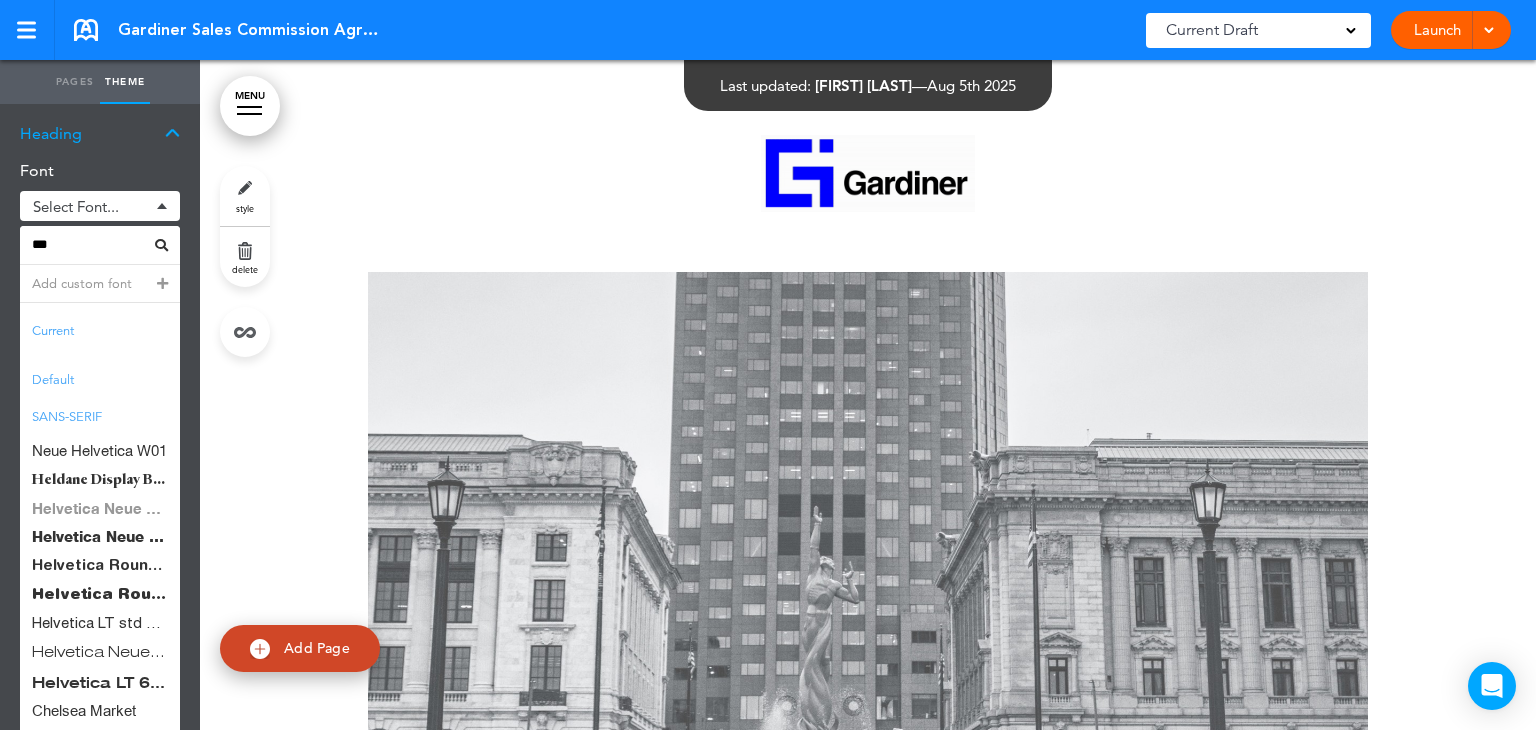 type on "***" 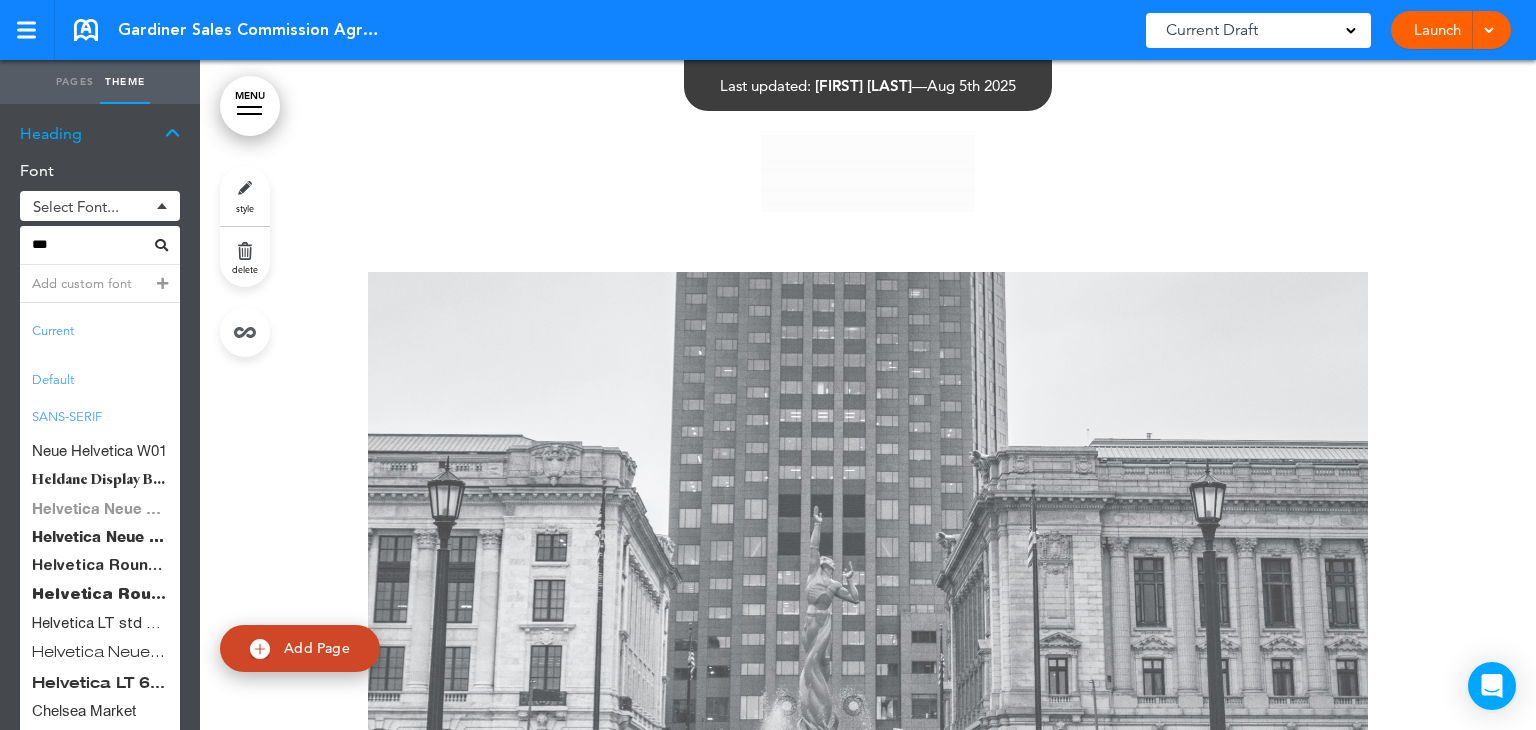 click on "Helvetica Neue Bold" at bounding box center [100, 508] 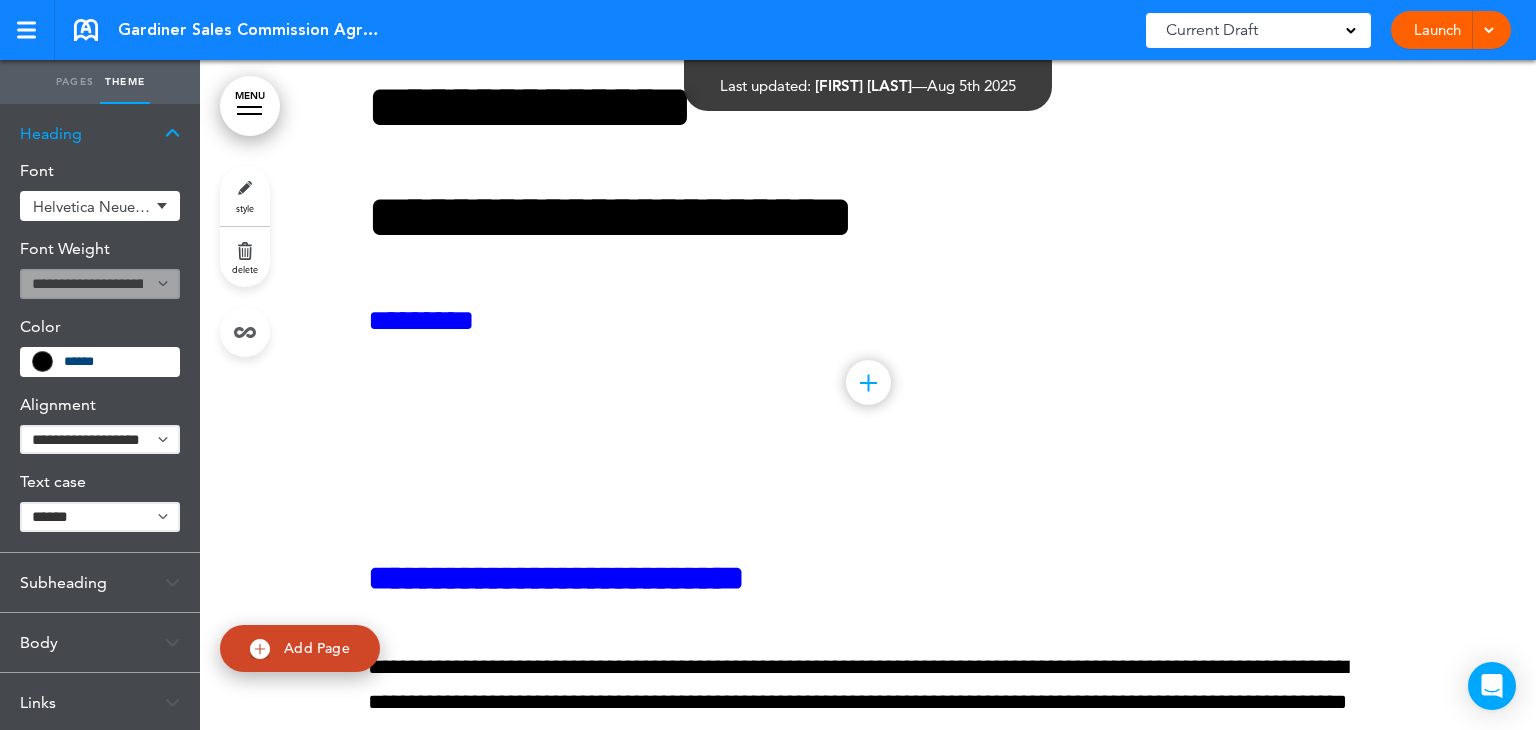 scroll, scrollTop: 956, scrollLeft: 0, axis: vertical 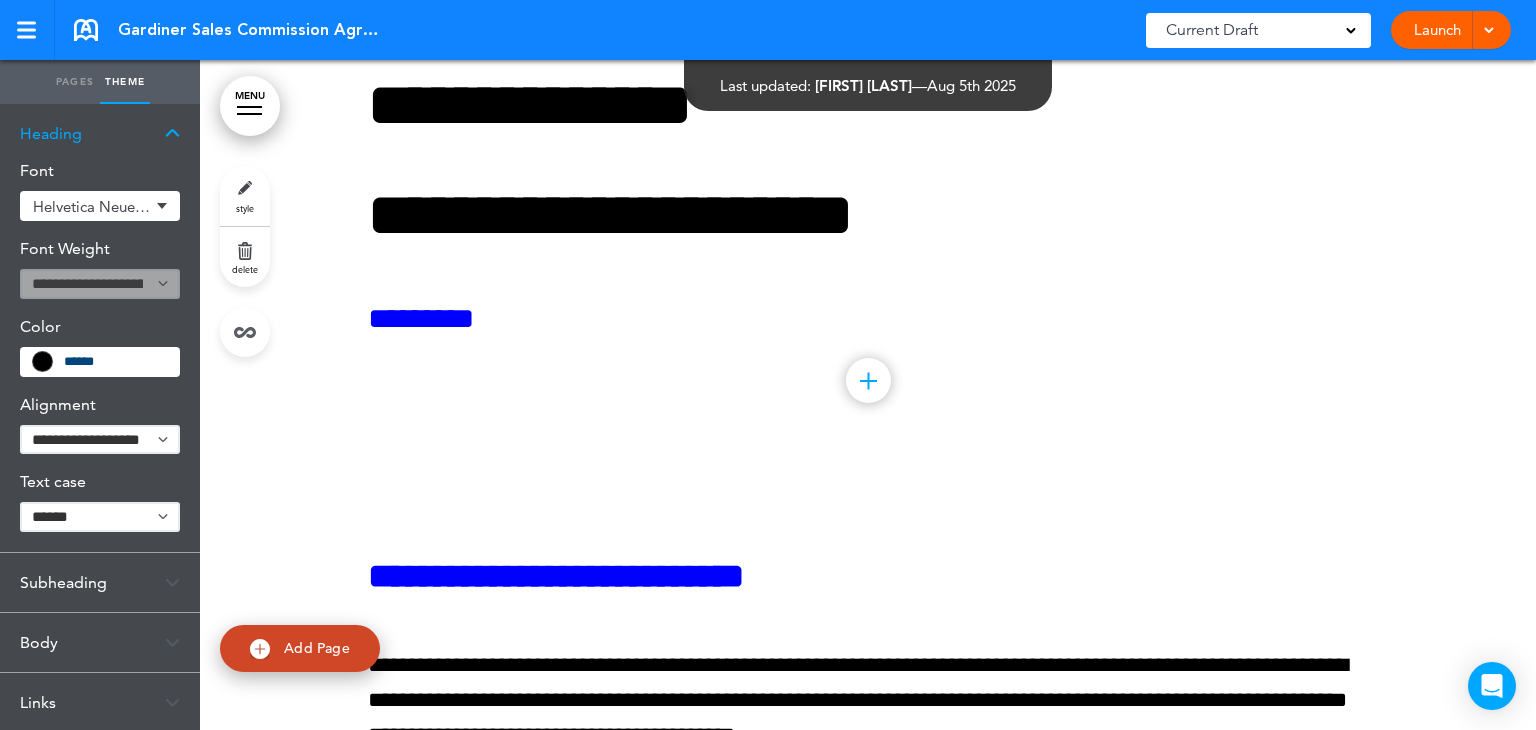click at bounding box center (172, 133) 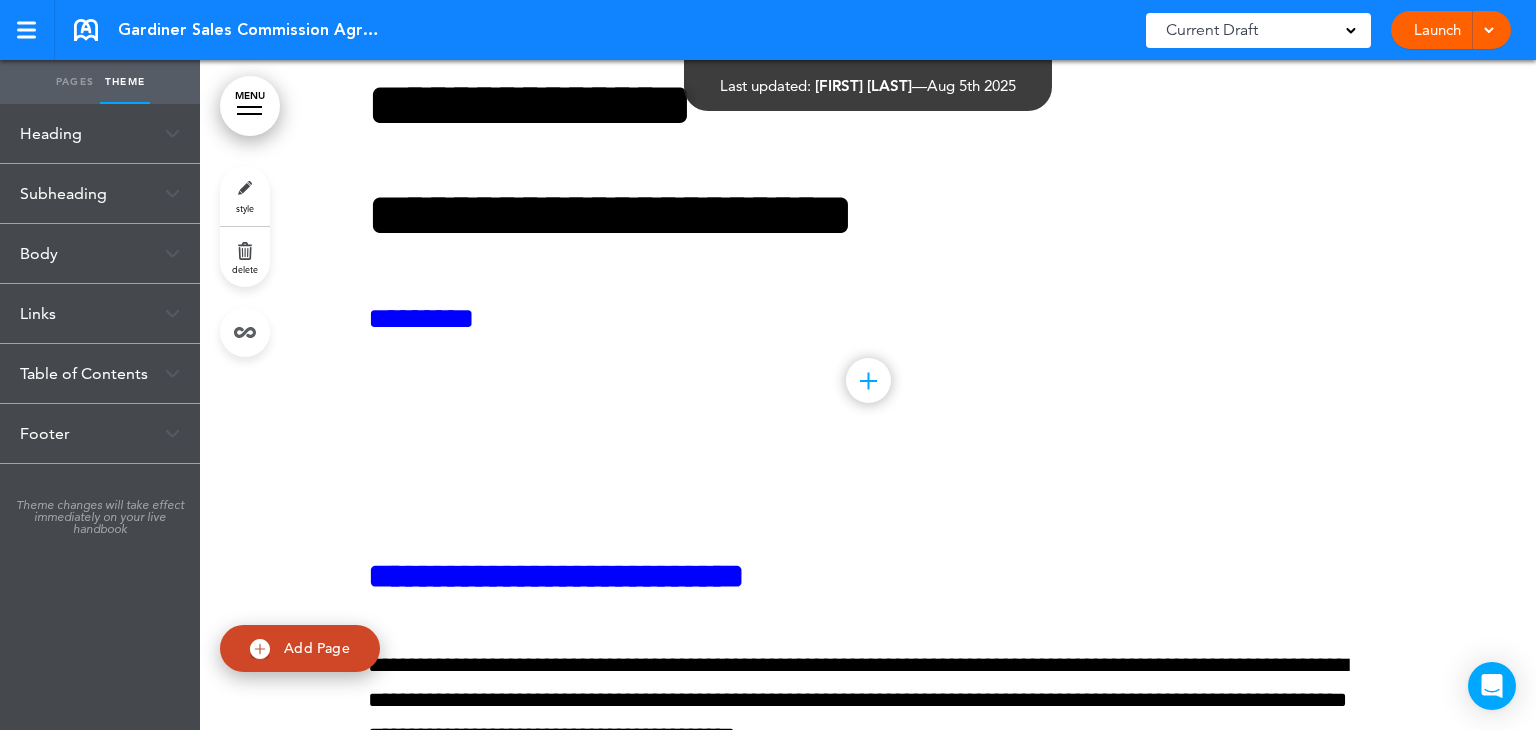 click on "Subheading" at bounding box center (100, 193) 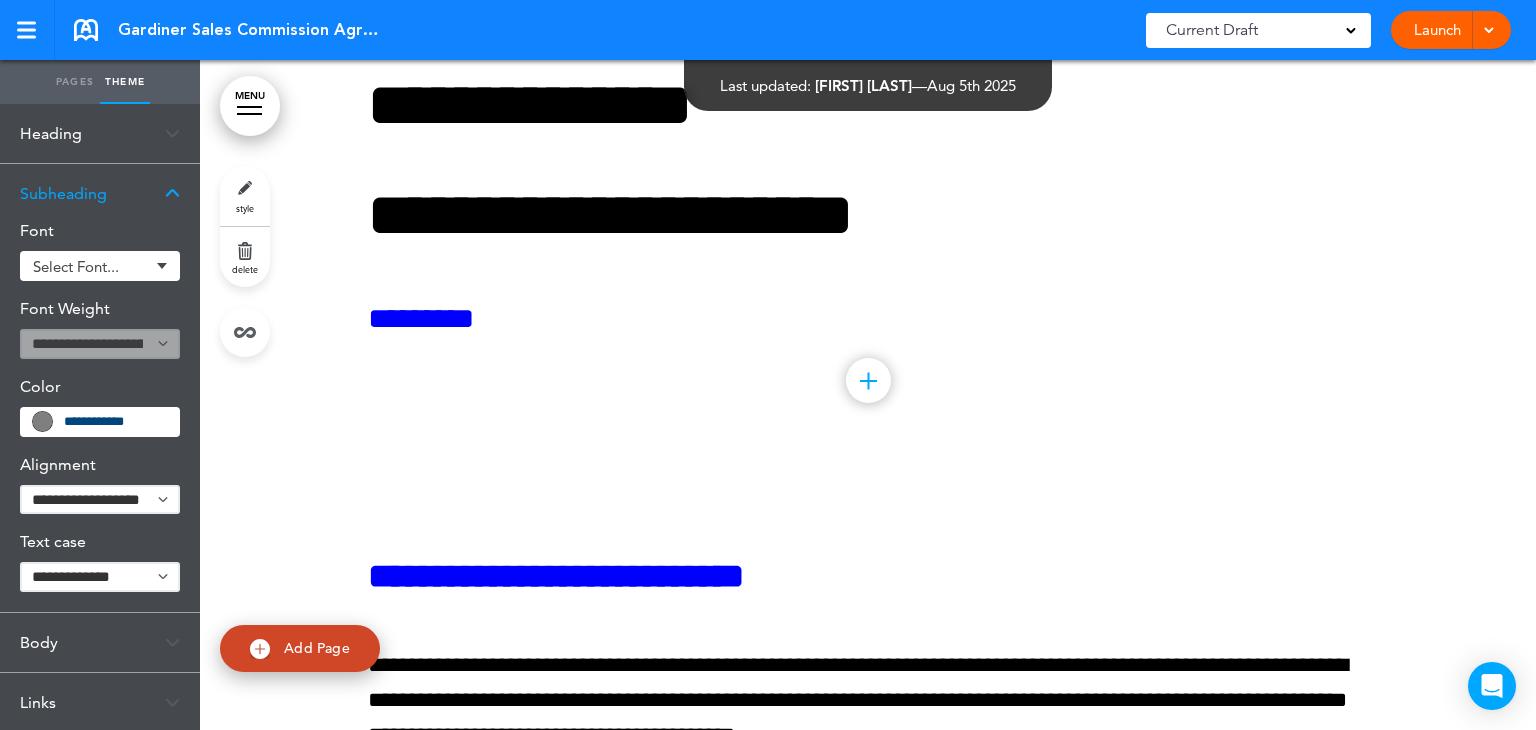 click on "Select font..." at bounding box center (91, 266) 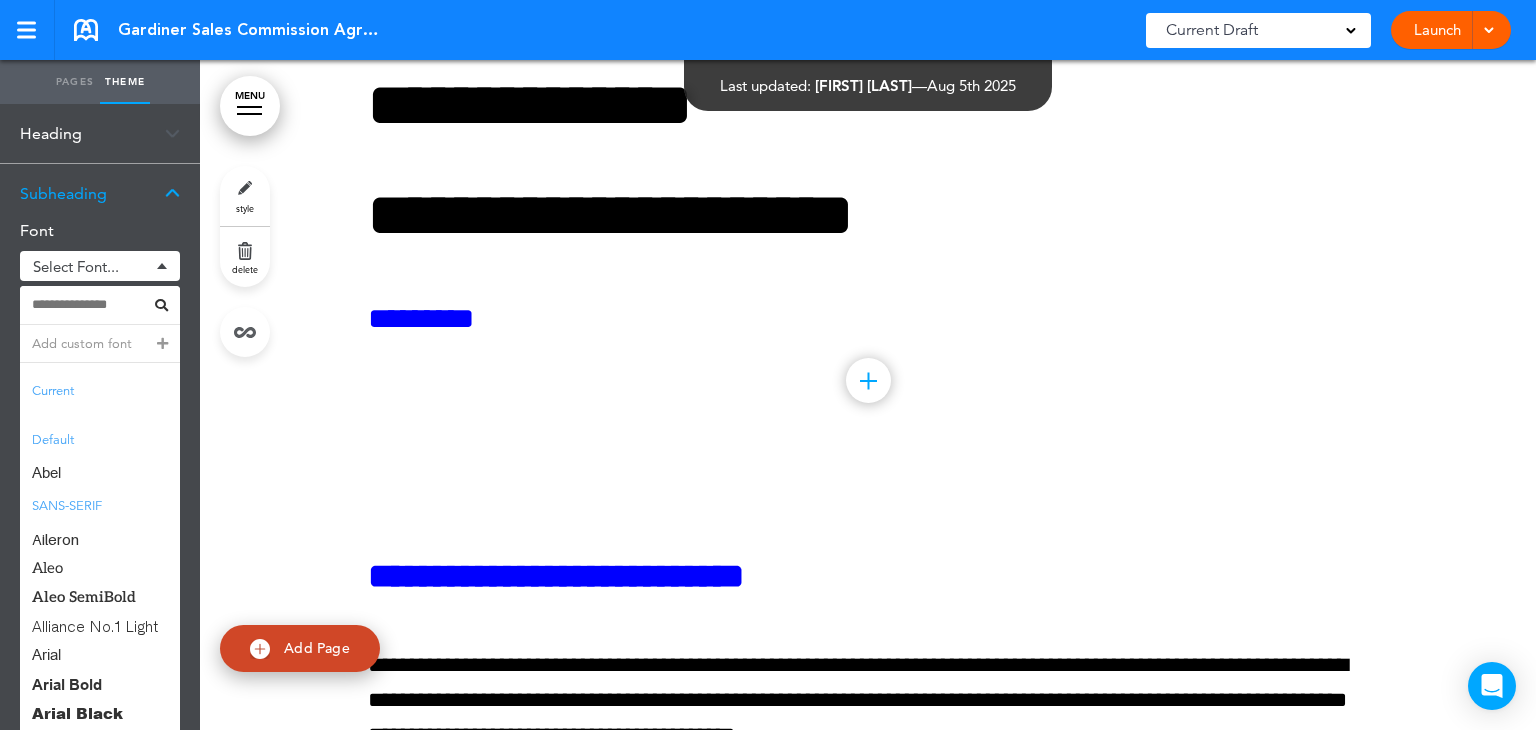 click at bounding box center [91, 305] 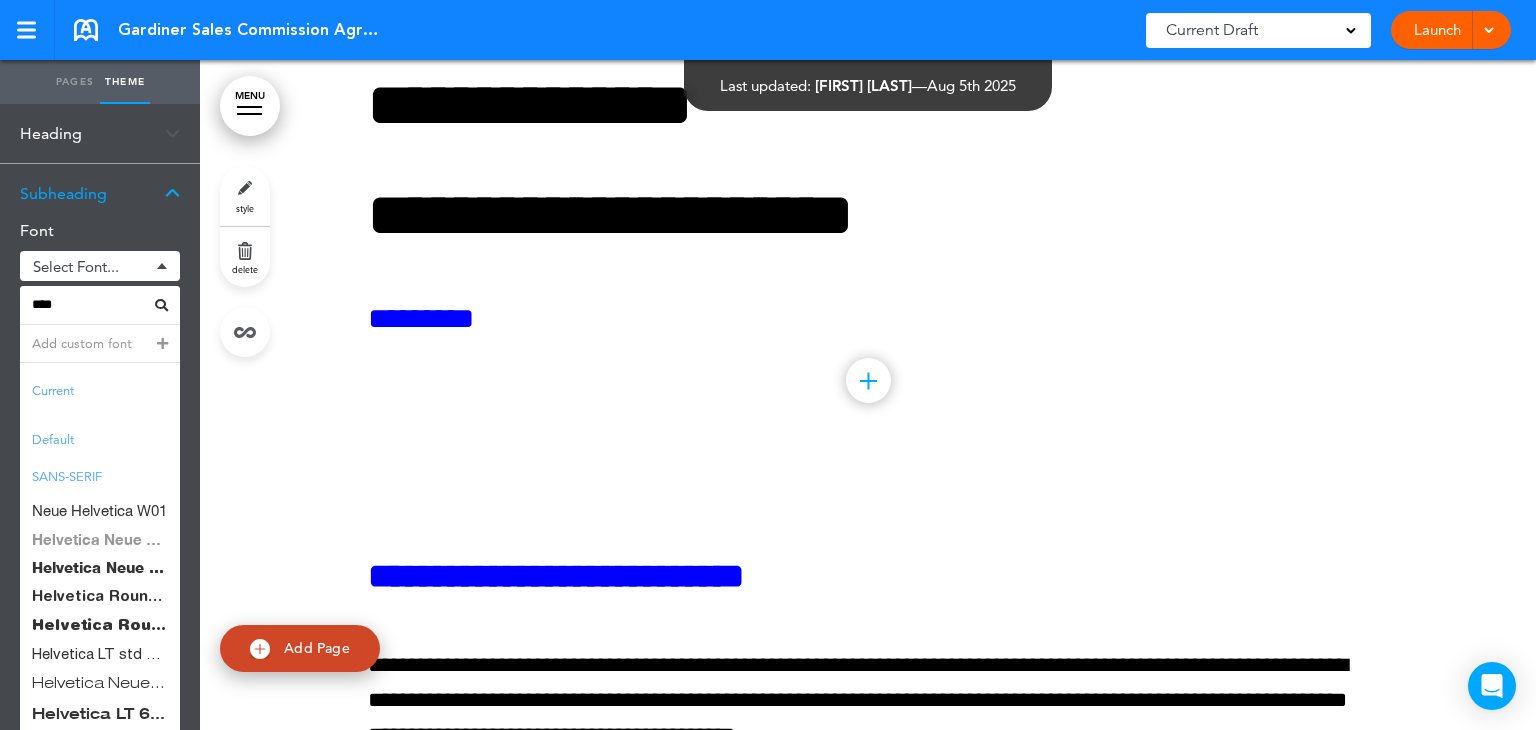 type on "****" 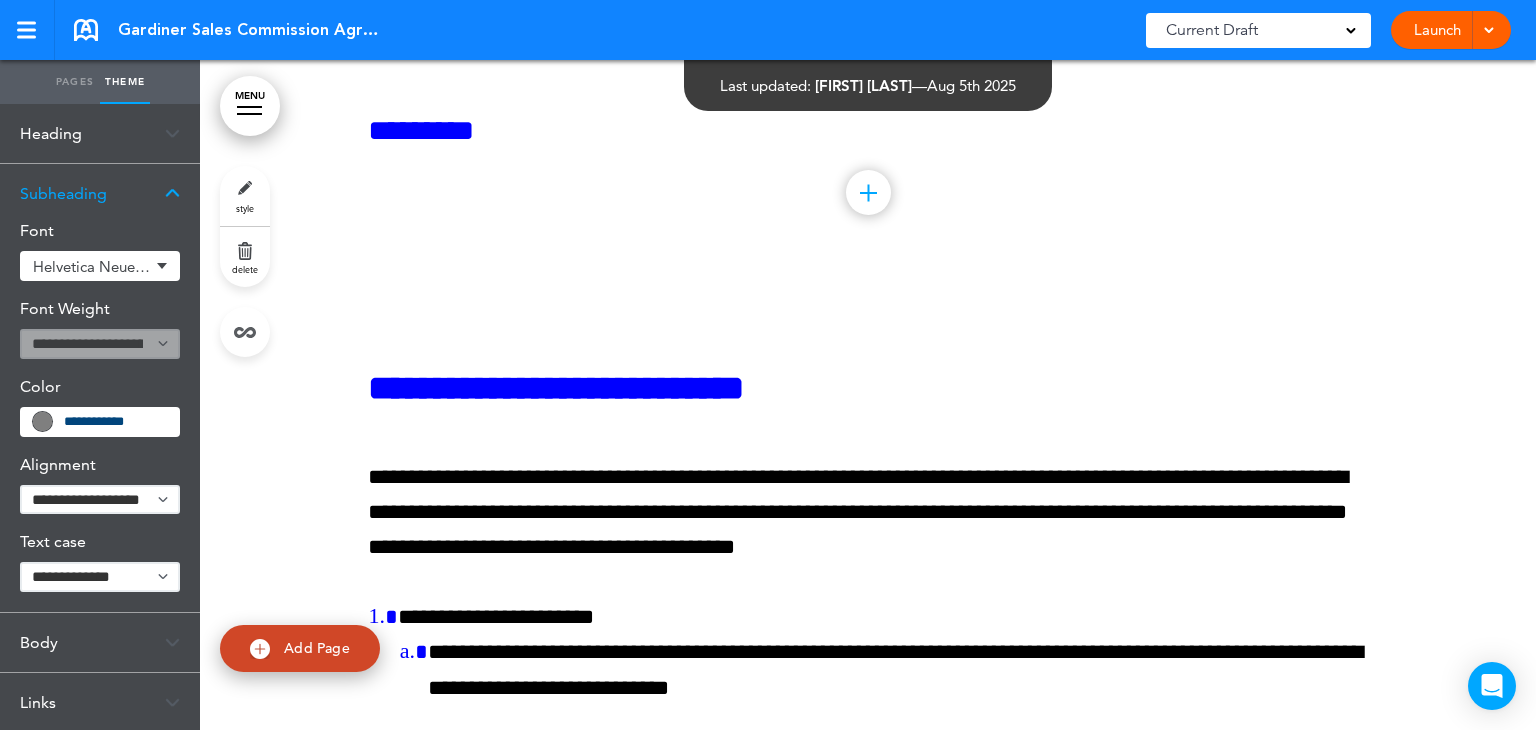 scroll, scrollTop: 1119, scrollLeft: 0, axis: vertical 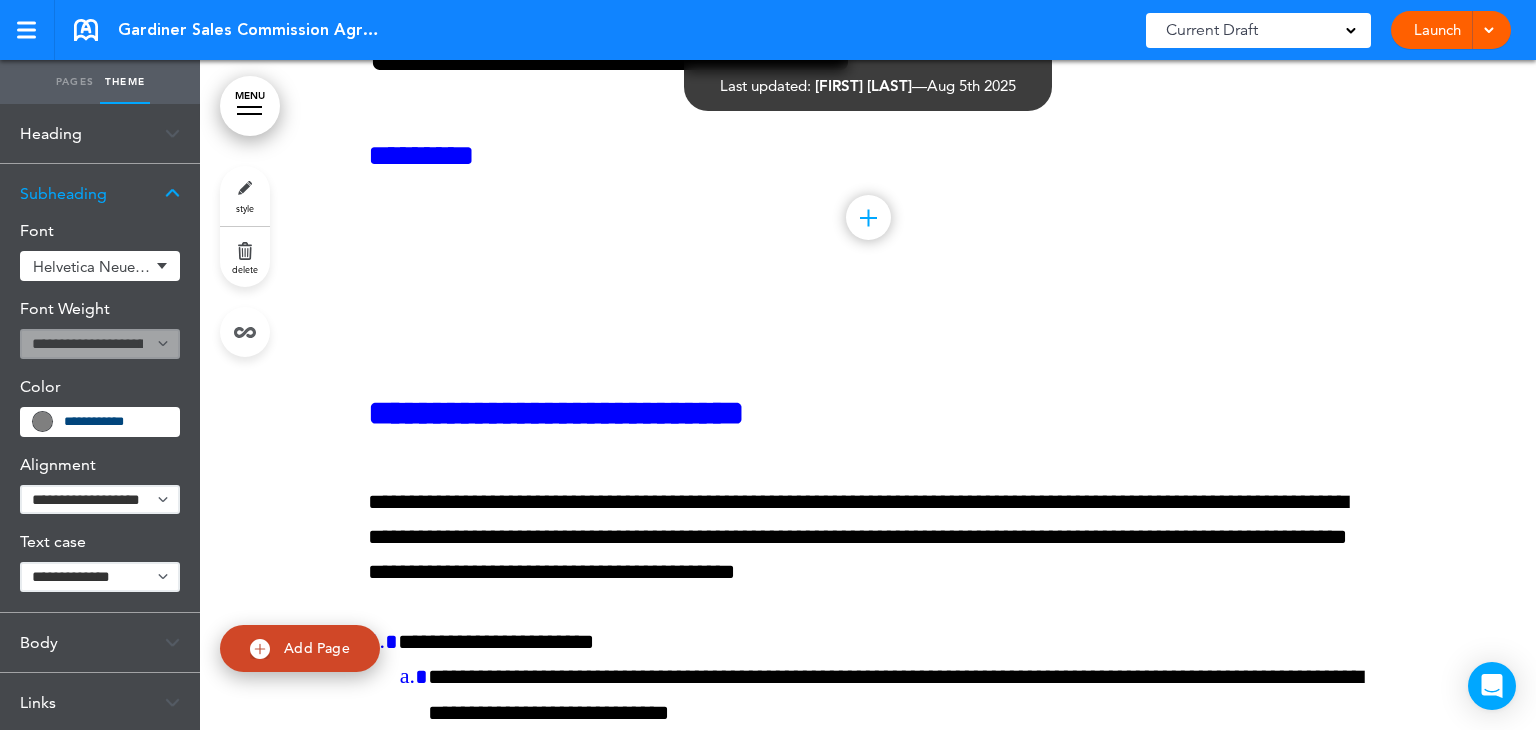 click at bounding box center [172, 193] 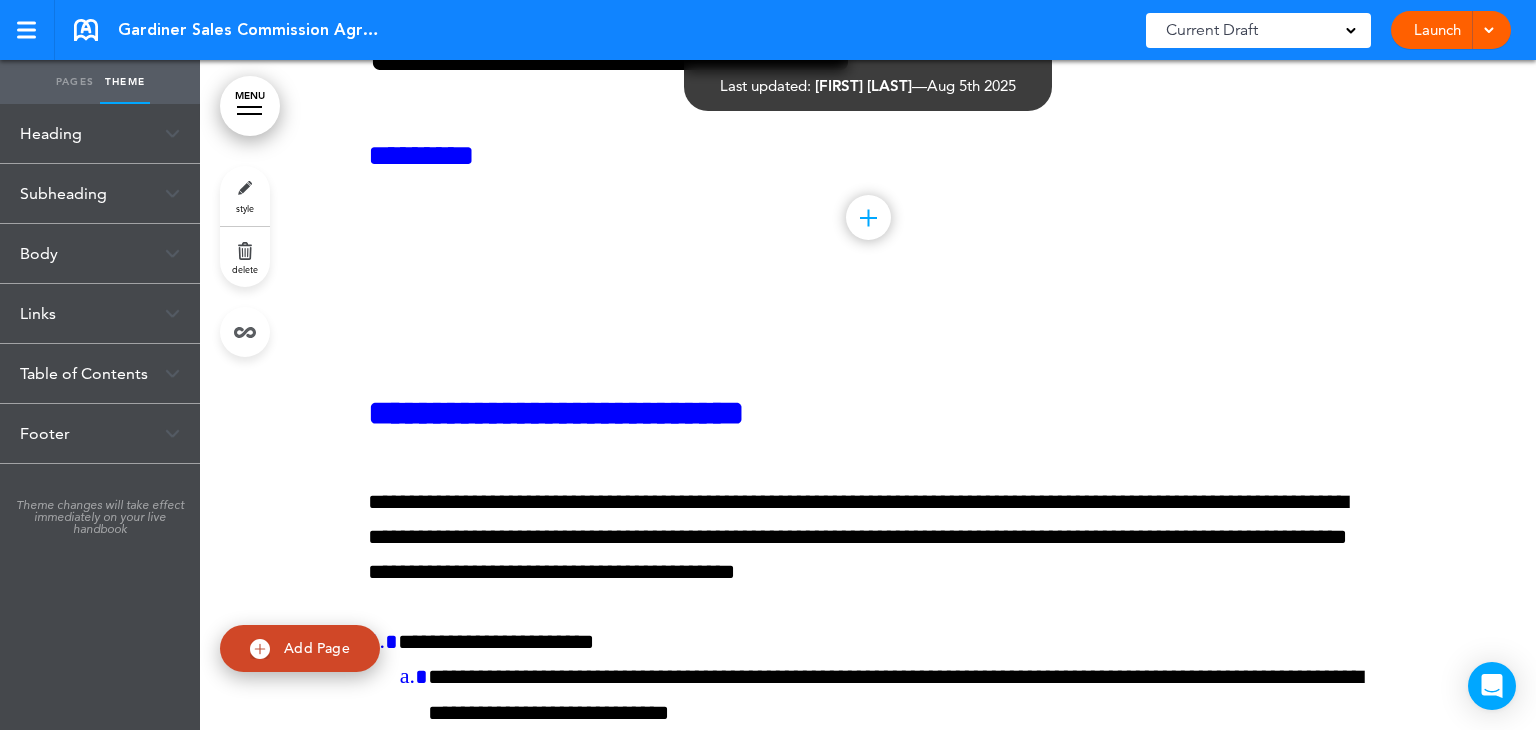 click at bounding box center [172, 253] 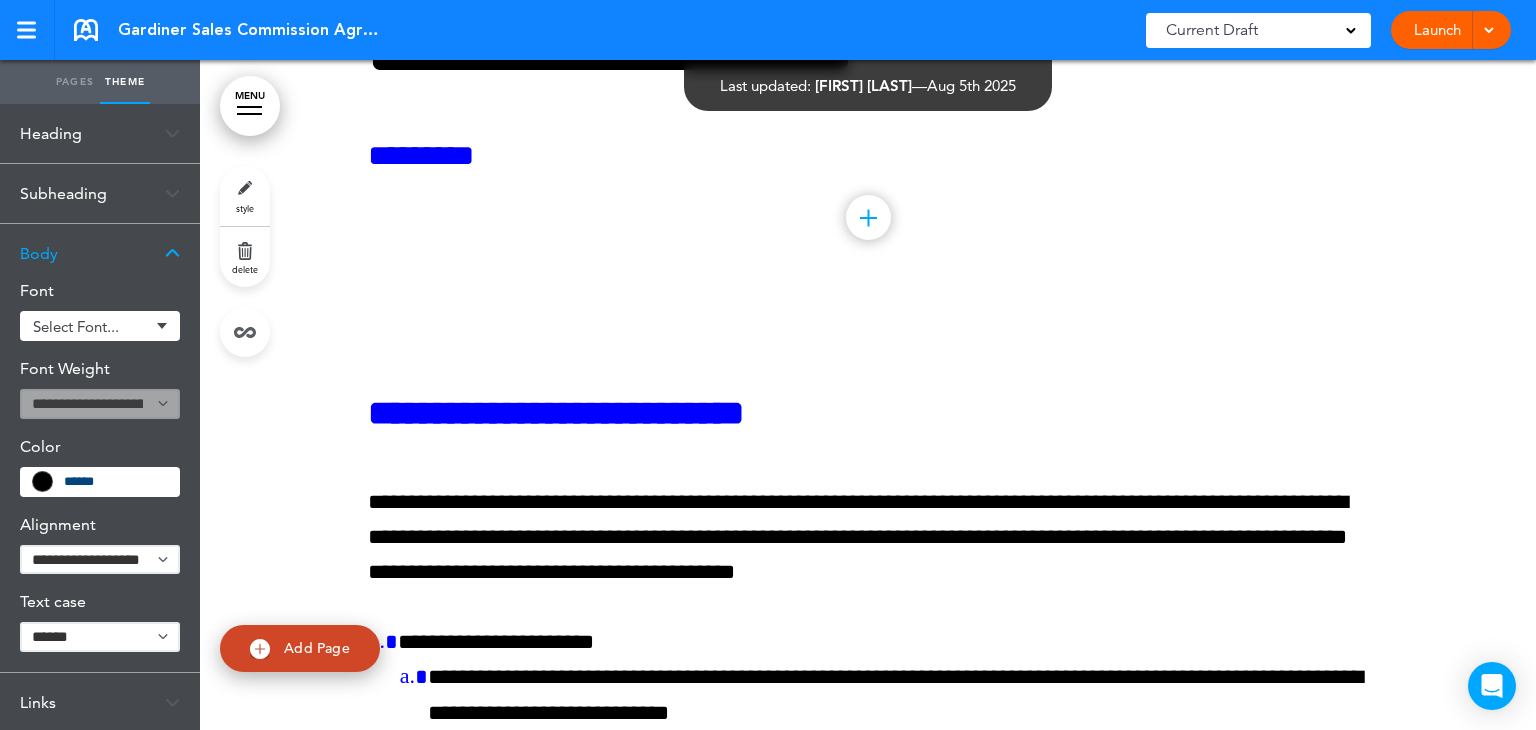 click on "Select font..." at bounding box center (91, 326) 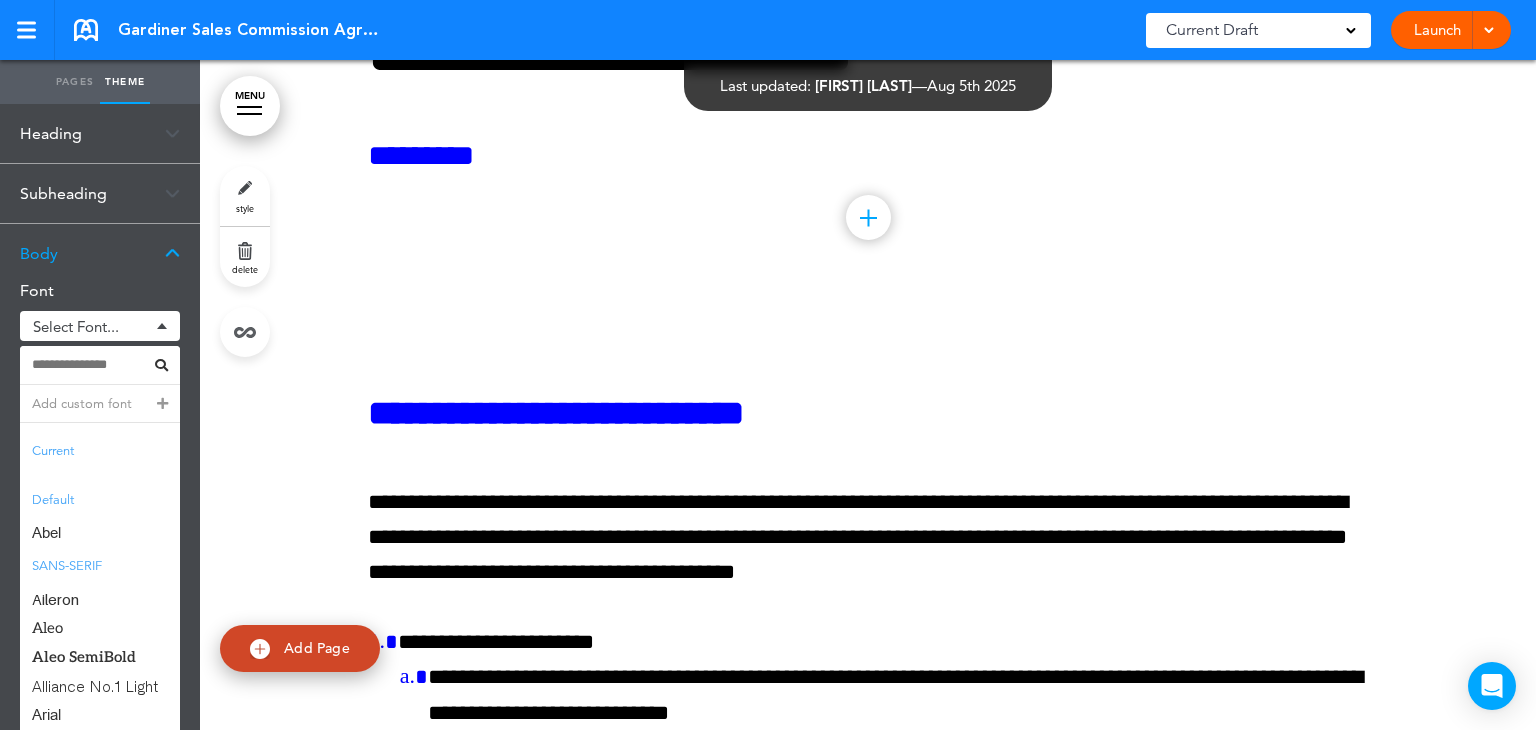 click at bounding box center (91, 365) 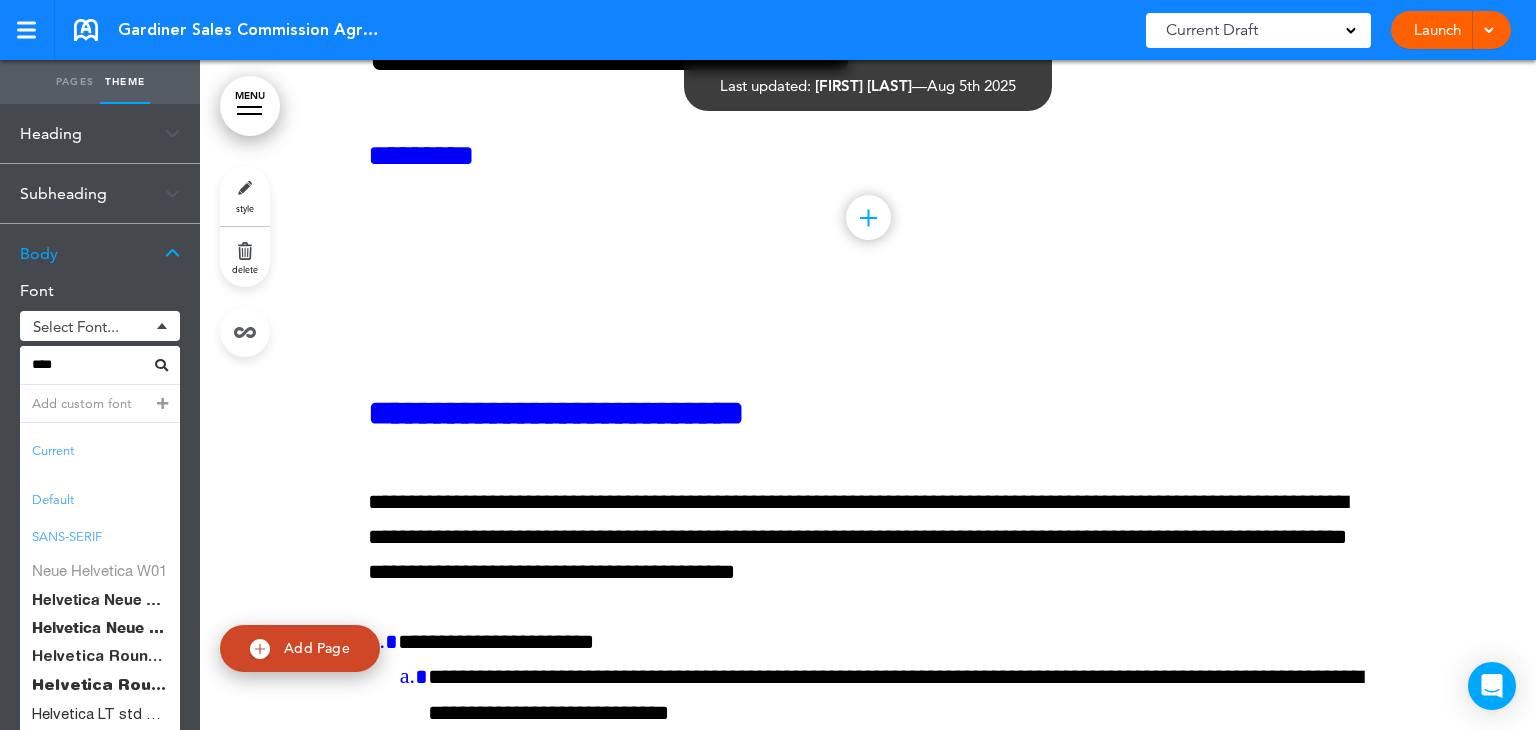 type on "****" 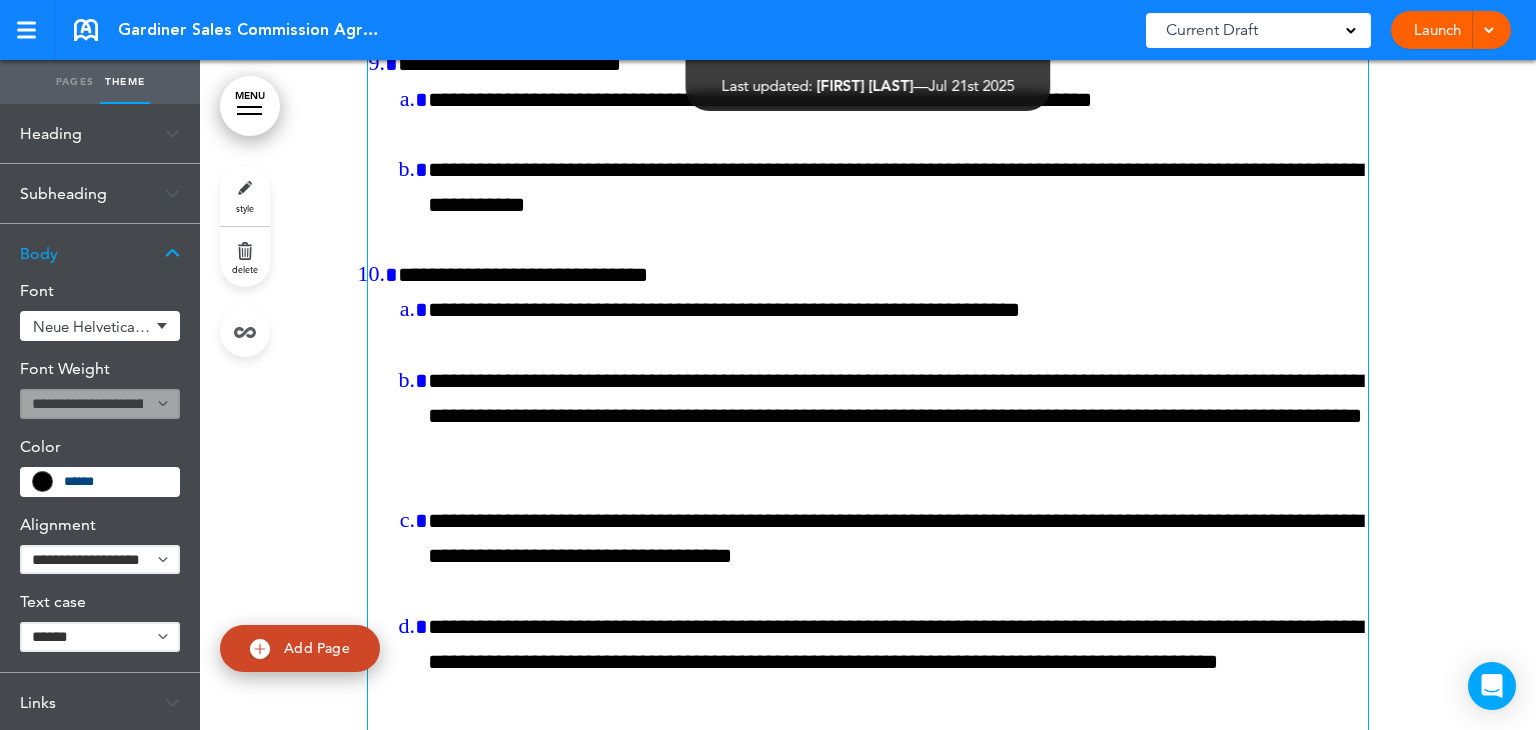 scroll, scrollTop: 4510, scrollLeft: 0, axis: vertical 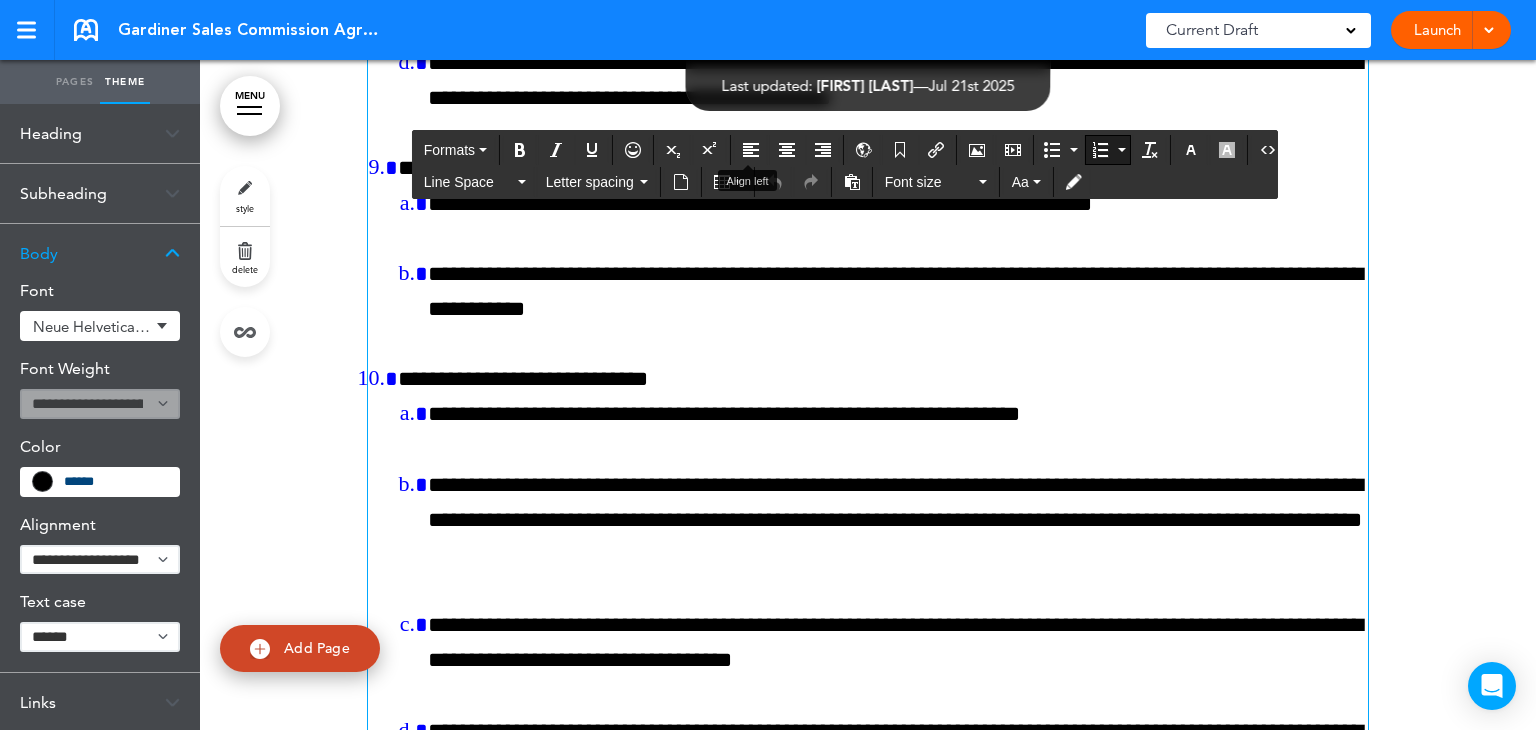click on "MENU
Formats       Line Space   Letter spacing     Font size   Aa
Cancel
Reorder
?
Move or rearrange pages
easily by selecting whole  sections or individual pages.
Go back
Gardiner
Hide page in   table of contents
1
Sales Commission Agreement
2" at bounding box center (868, -4115) 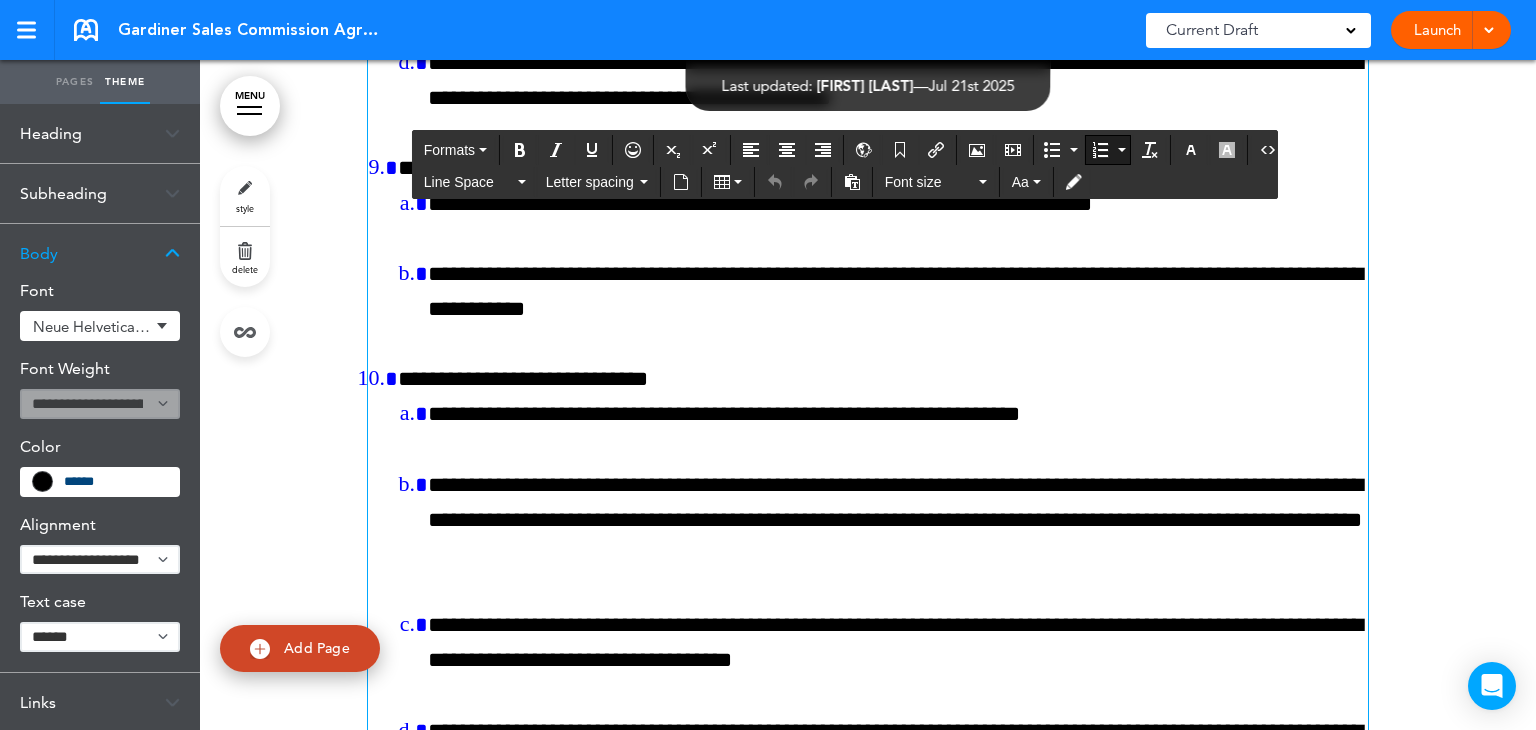 click on "**********" at bounding box center [883, 854] 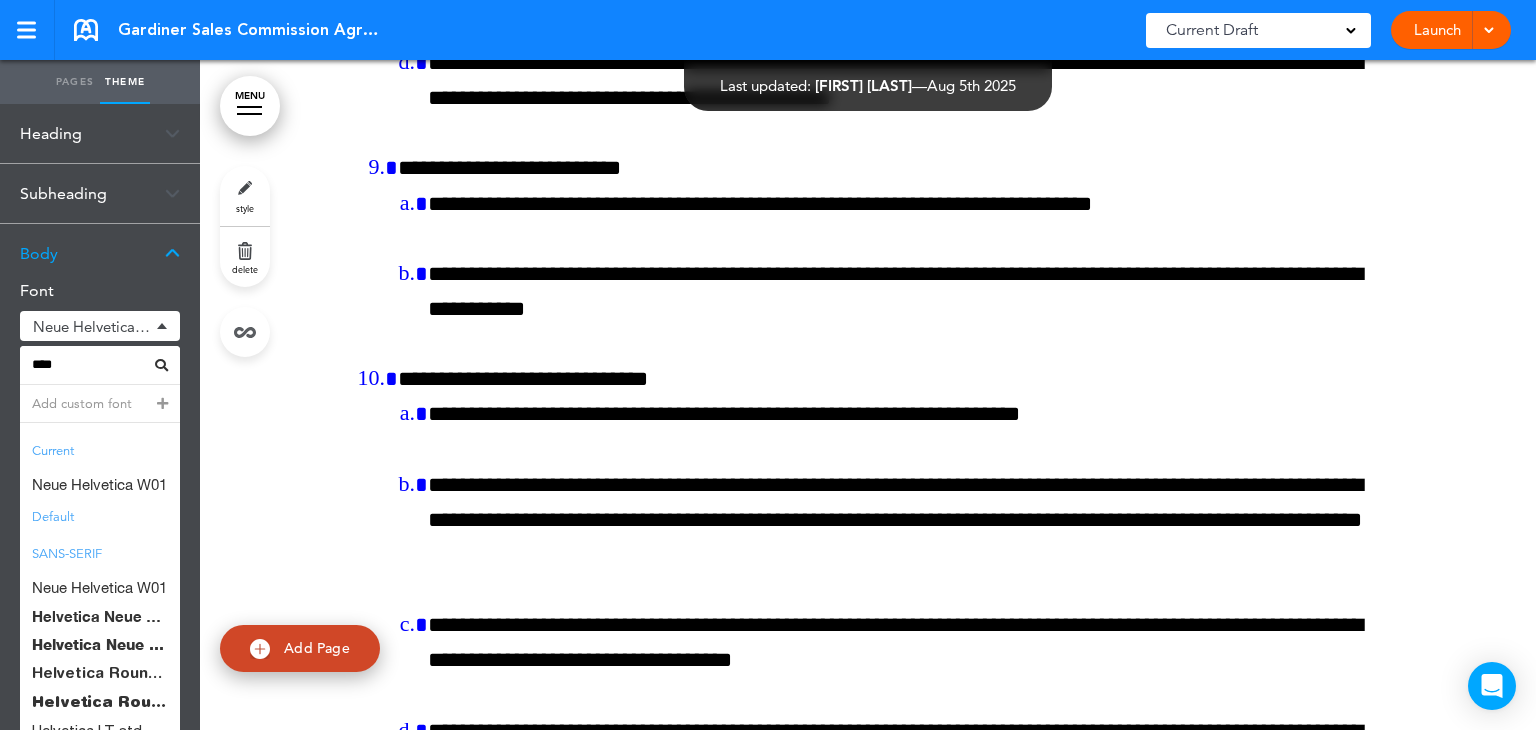 click on "Default" at bounding box center [100, 517] 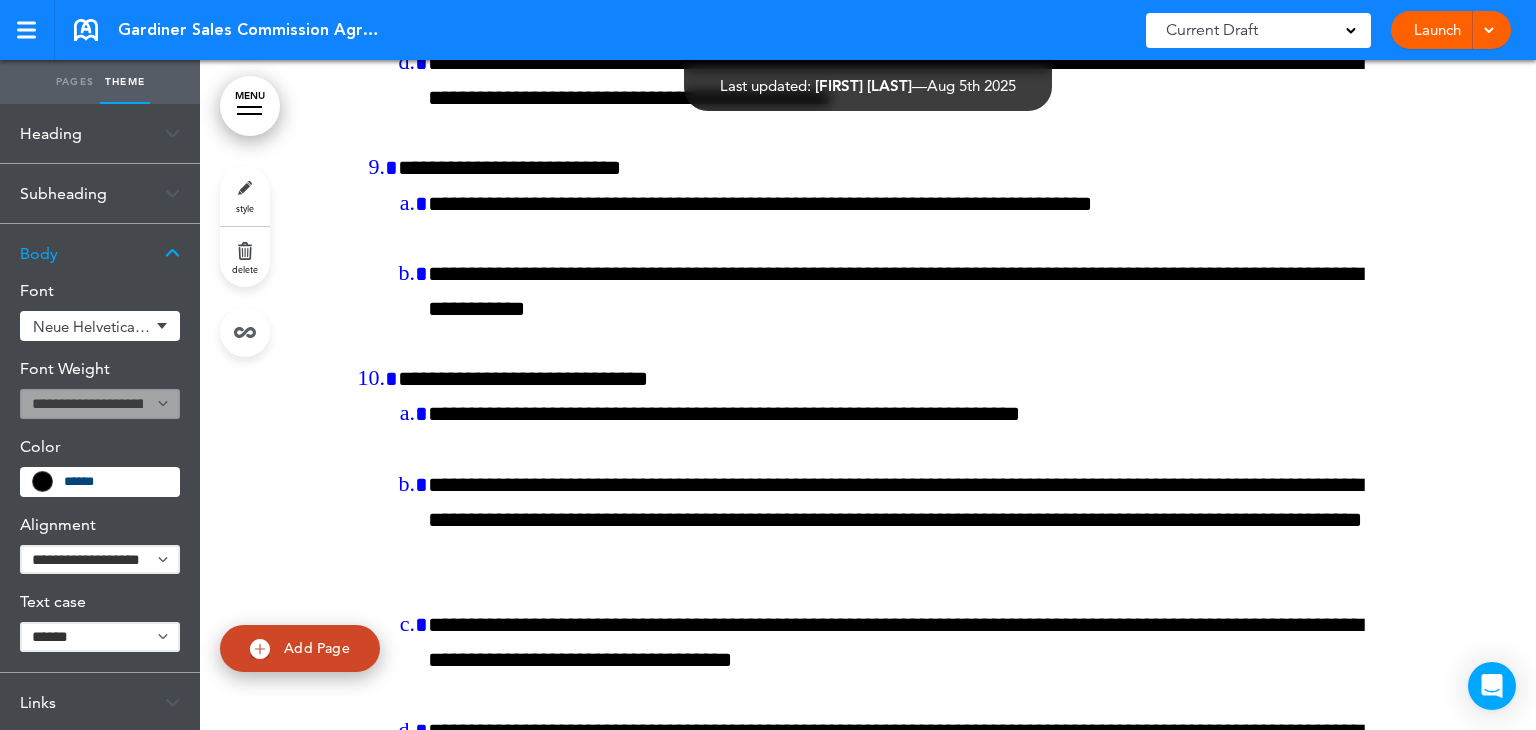 click on "Neue Helvetica W01" at bounding box center (100, 326) 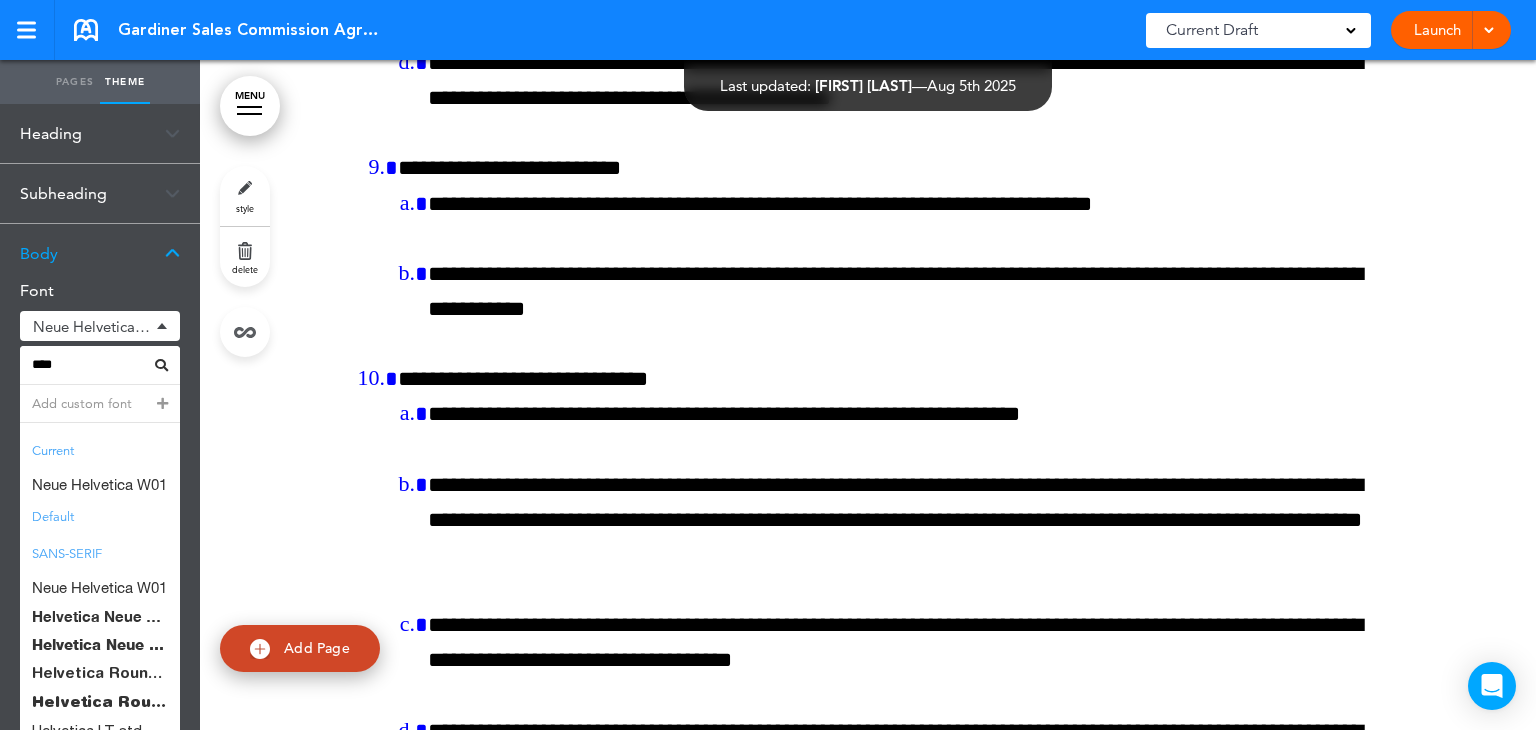 click on "SANS-SERIF" at bounding box center (100, 554) 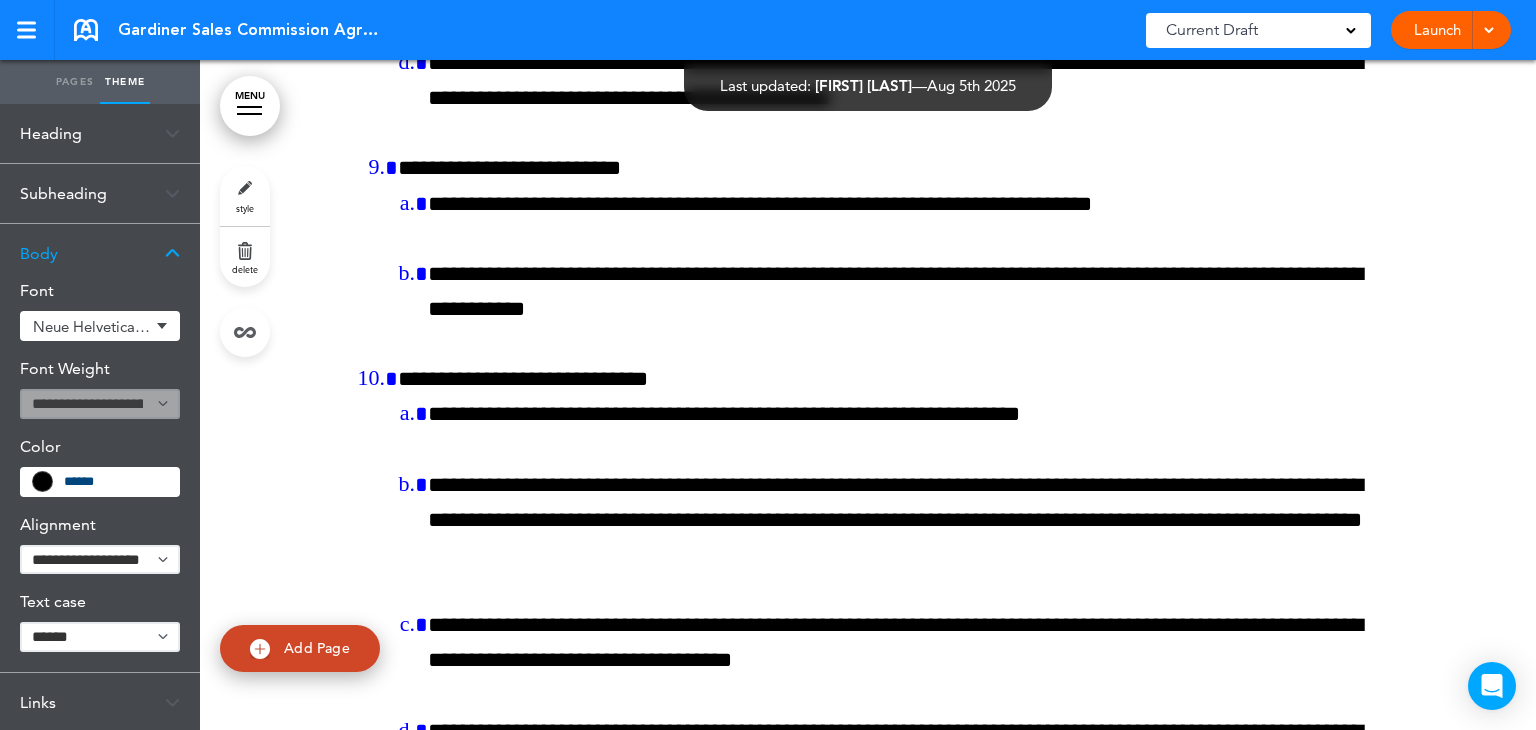 click on "Neue Helvetica W01" at bounding box center (91, 326) 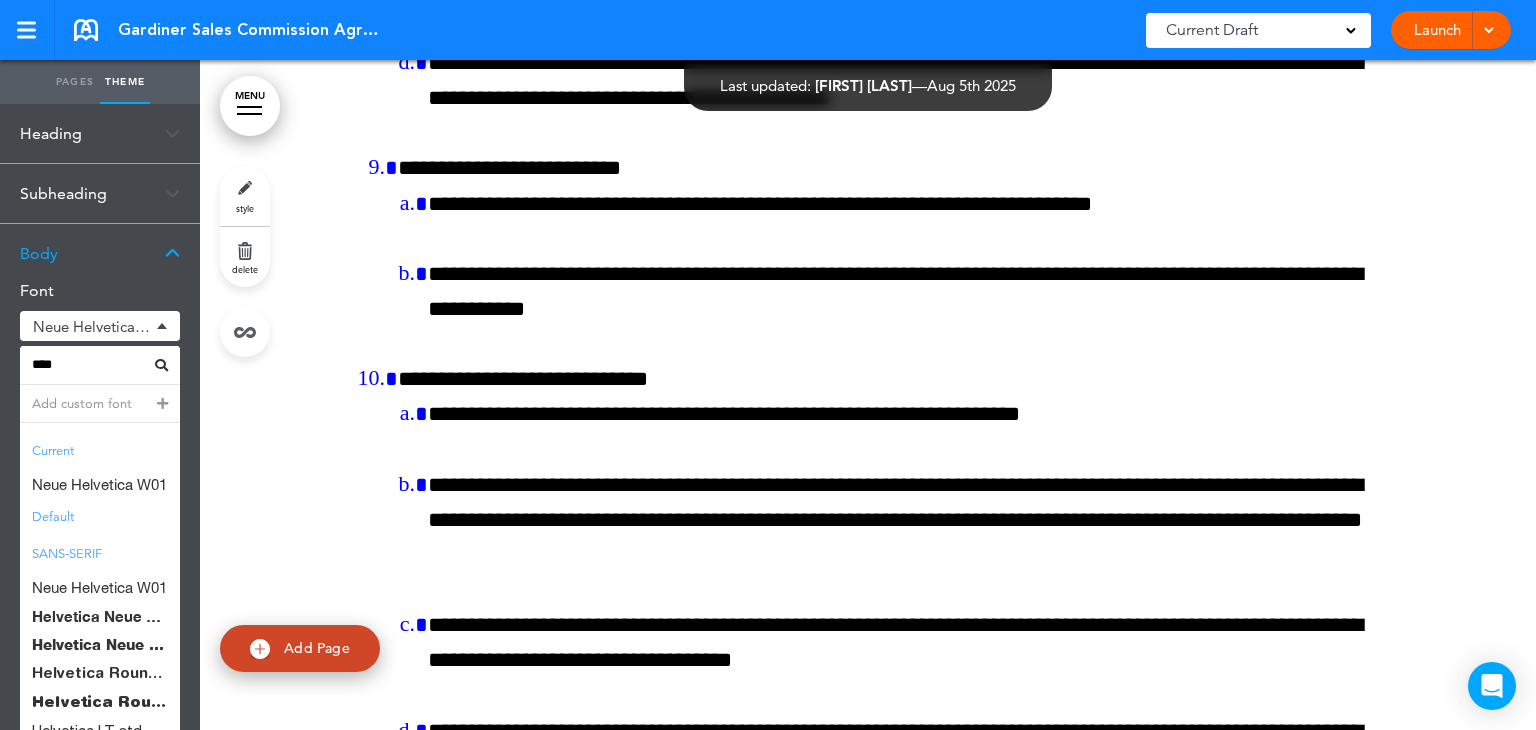 click on "Neue Helvetica W01" at bounding box center (91, 326) 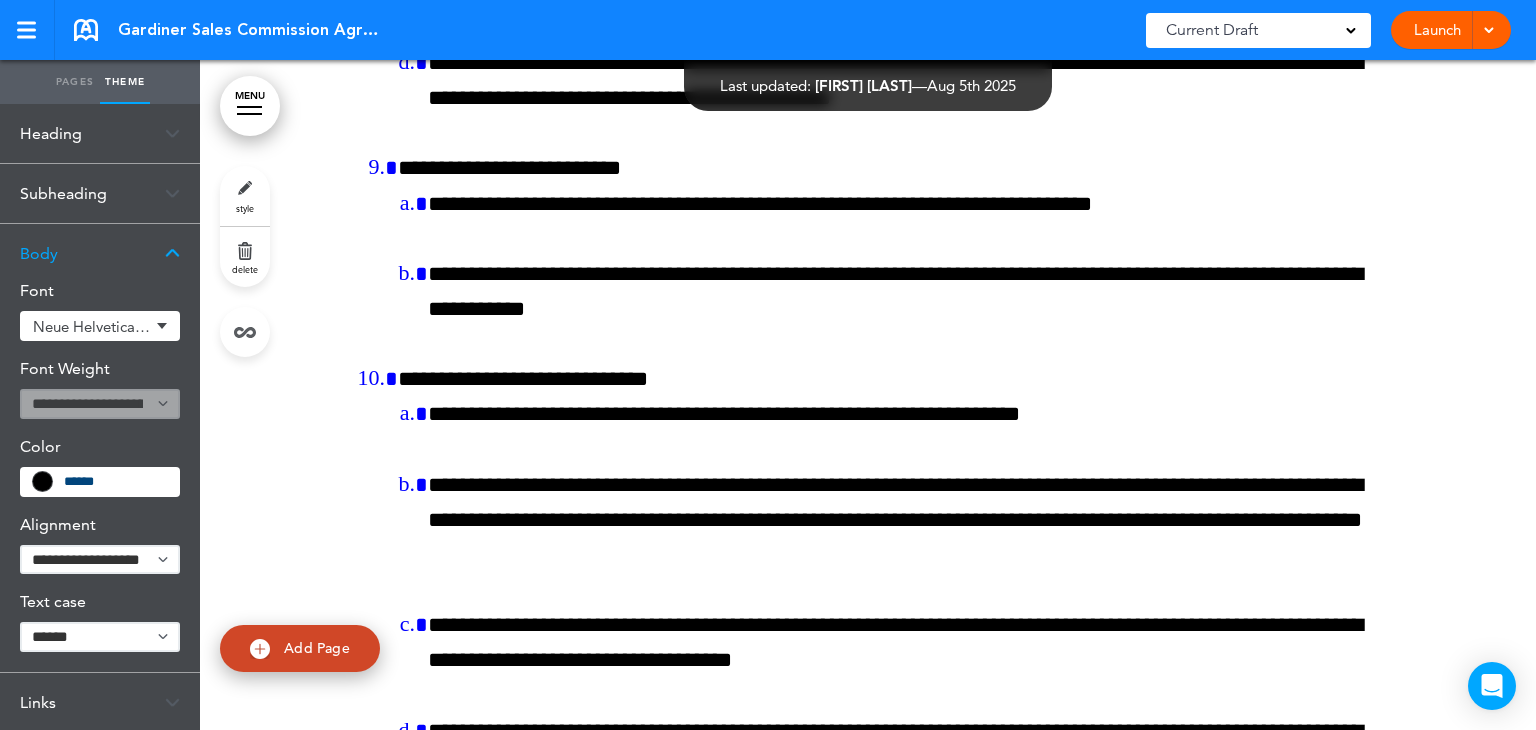 click on "Neue Helvetica W01" at bounding box center [91, 326] 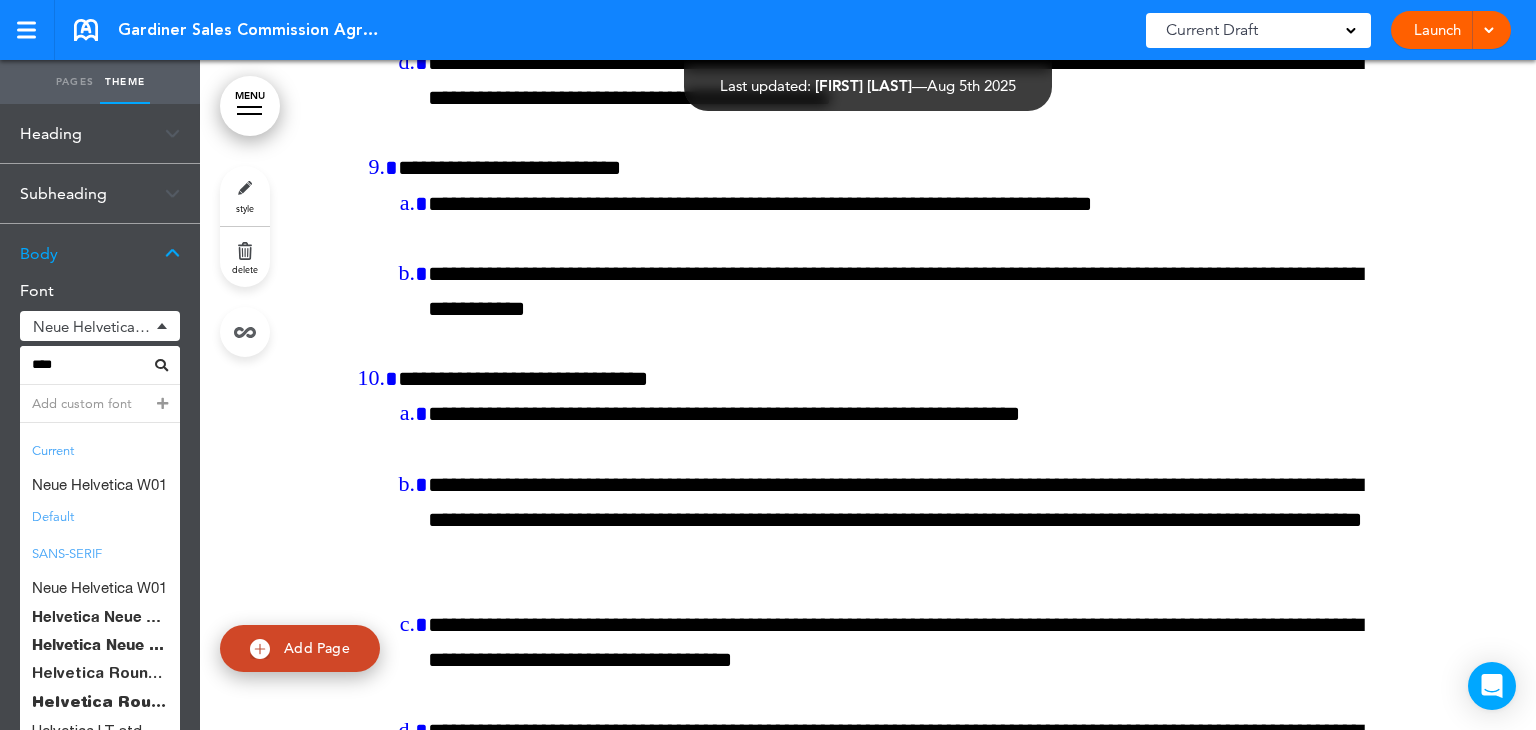 click on "****" at bounding box center (91, 365) 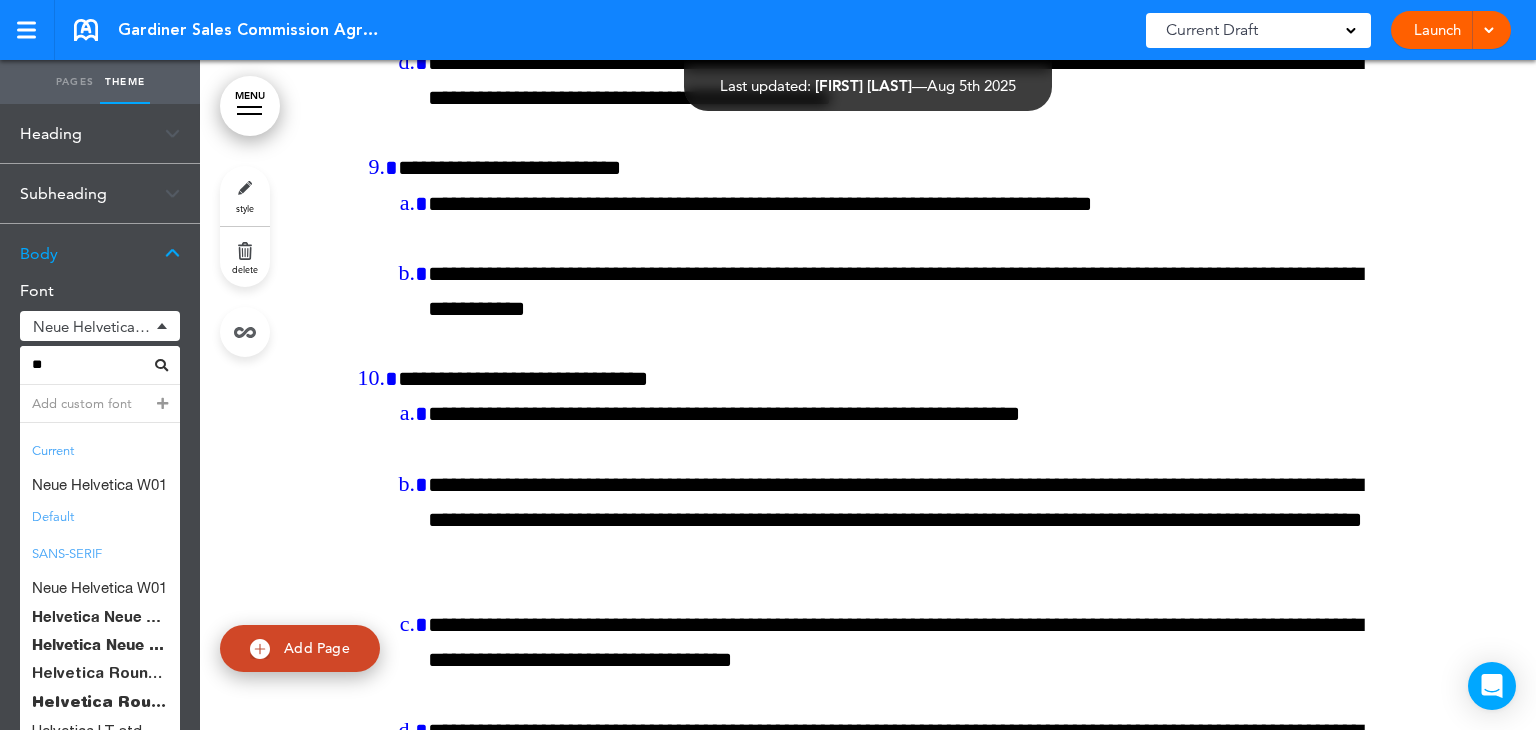 type on "*" 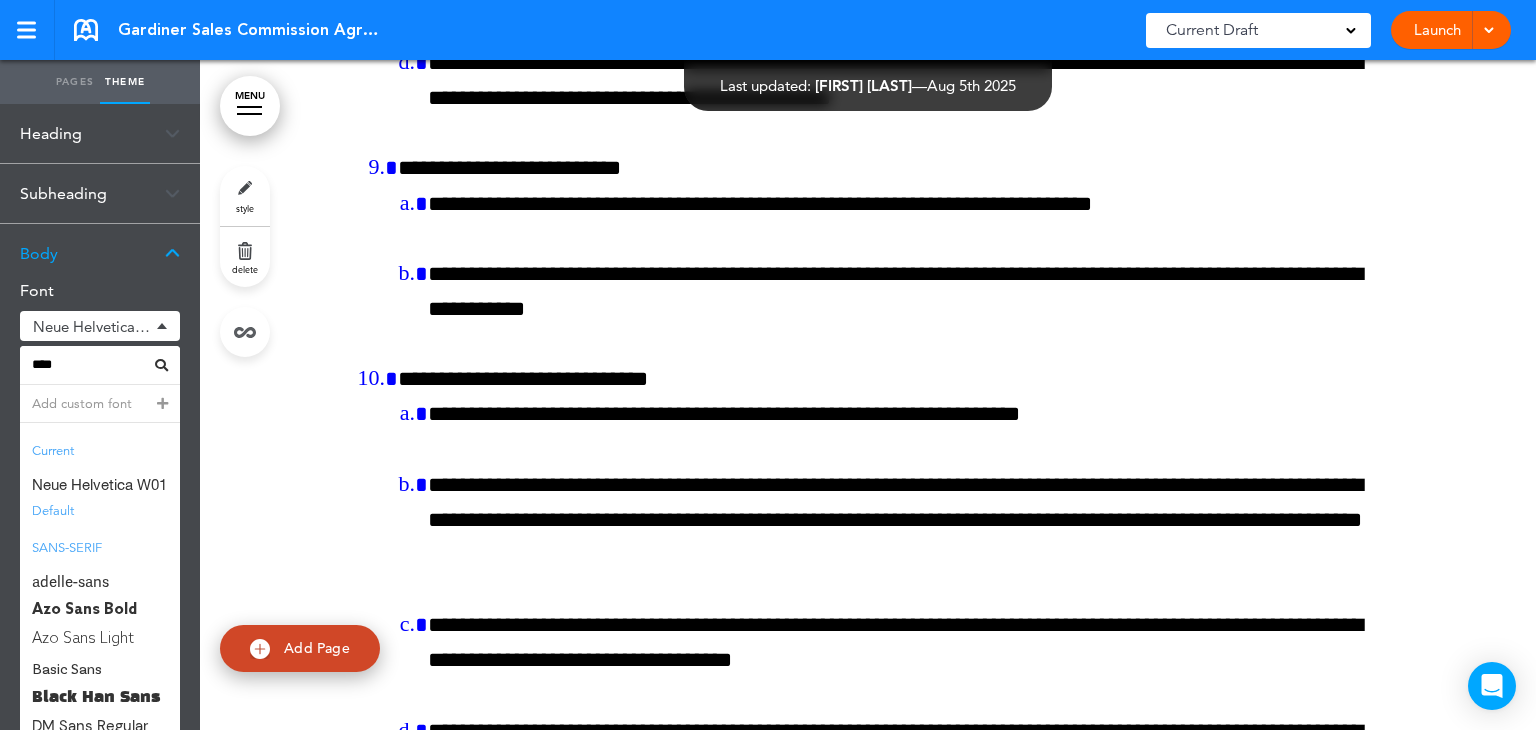scroll, scrollTop: 0, scrollLeft: 0, axis: both 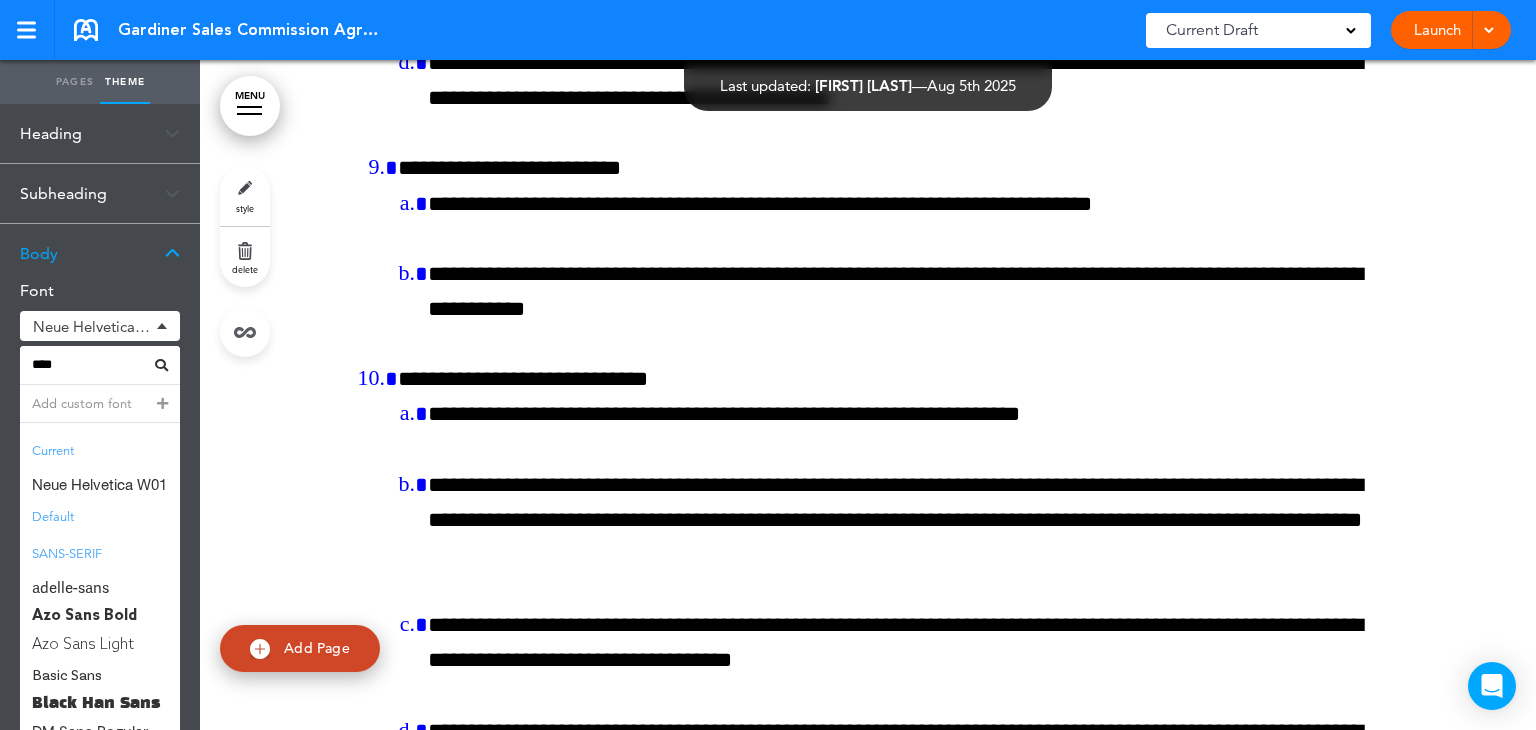type on "****" 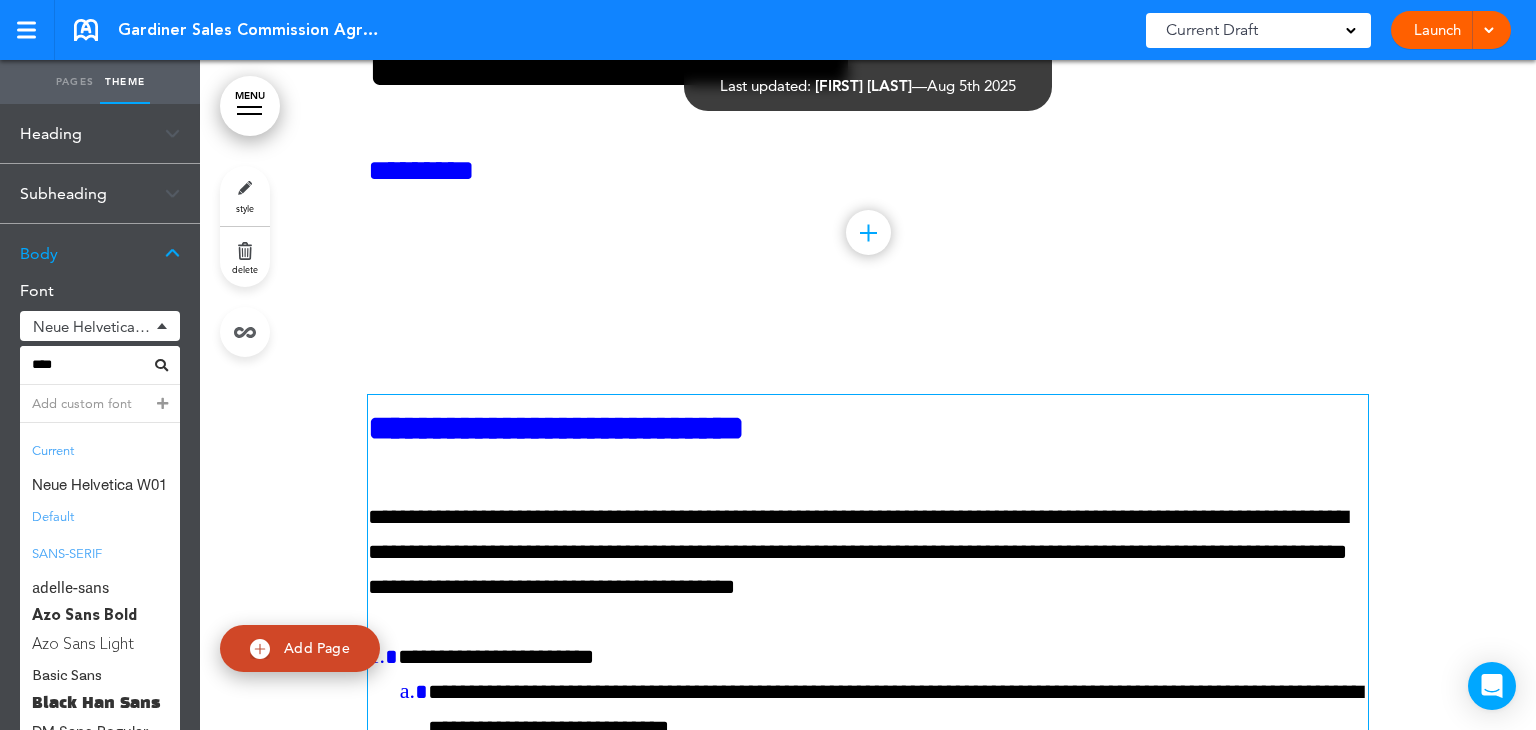 scroll, scrollTop: 1166, scrollLeft: 0, axis: vertical 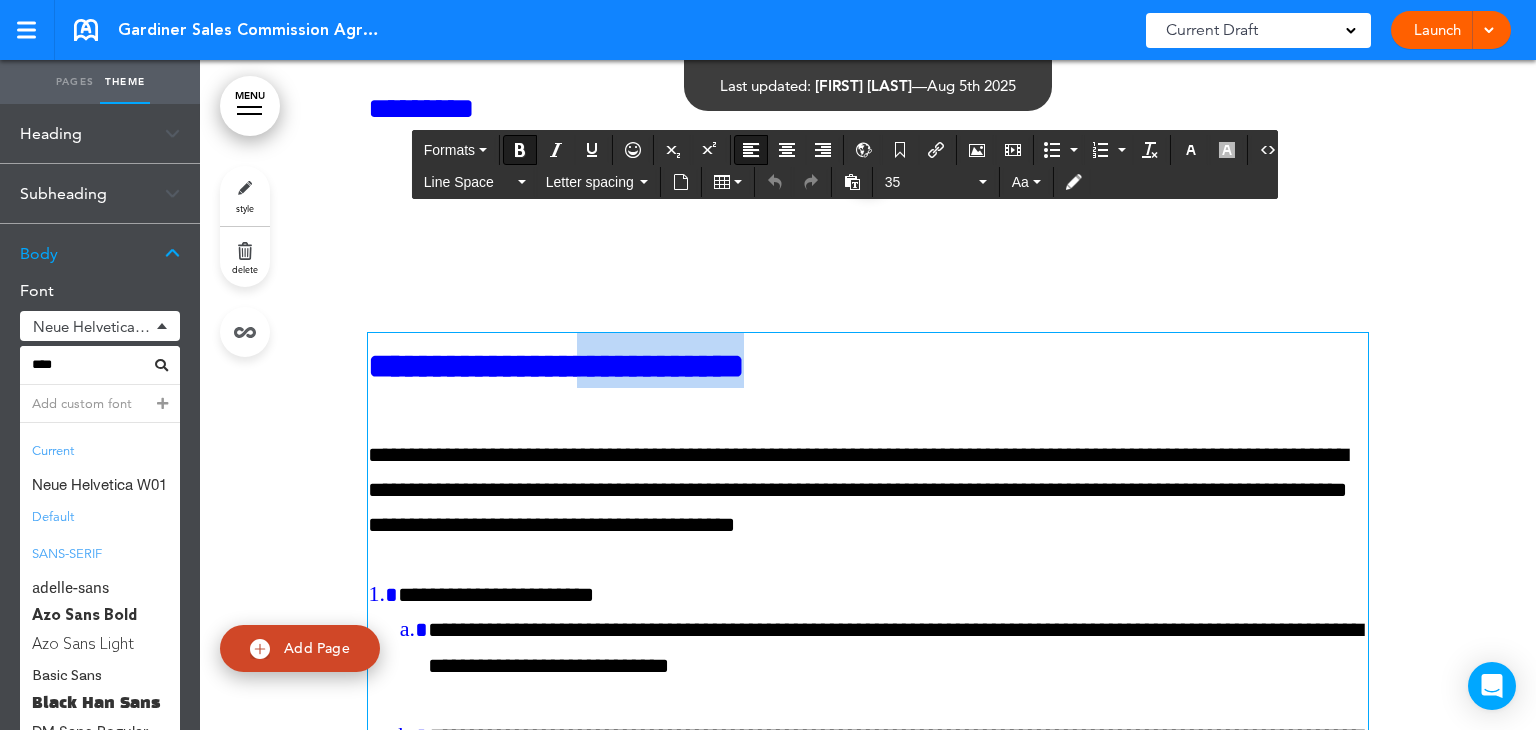 drag, startPoint x: 868, startPoint y: 364, endPoint x: 653, endPoint y: 381, distance: 215.67105 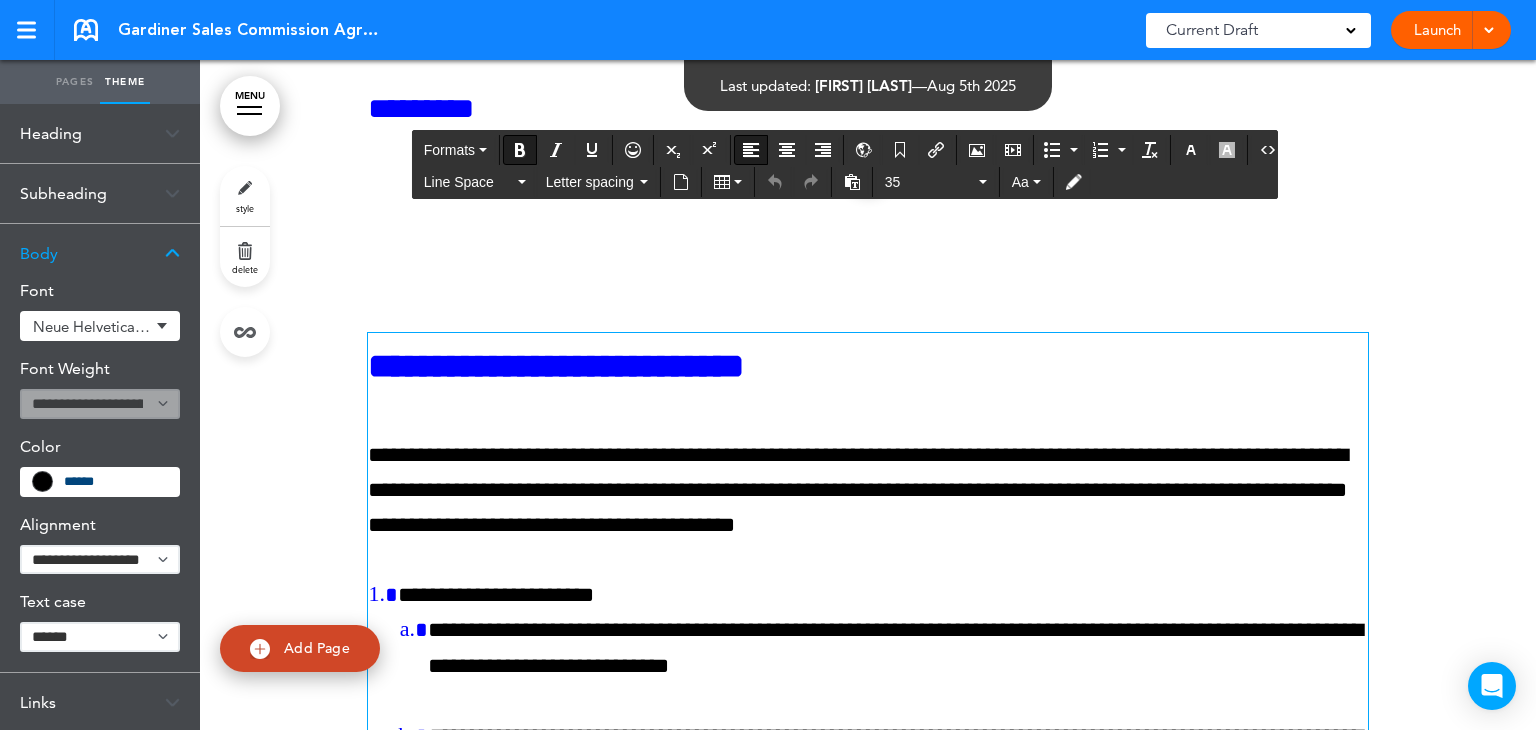 click on "**********" at bounding box center (868, 491) 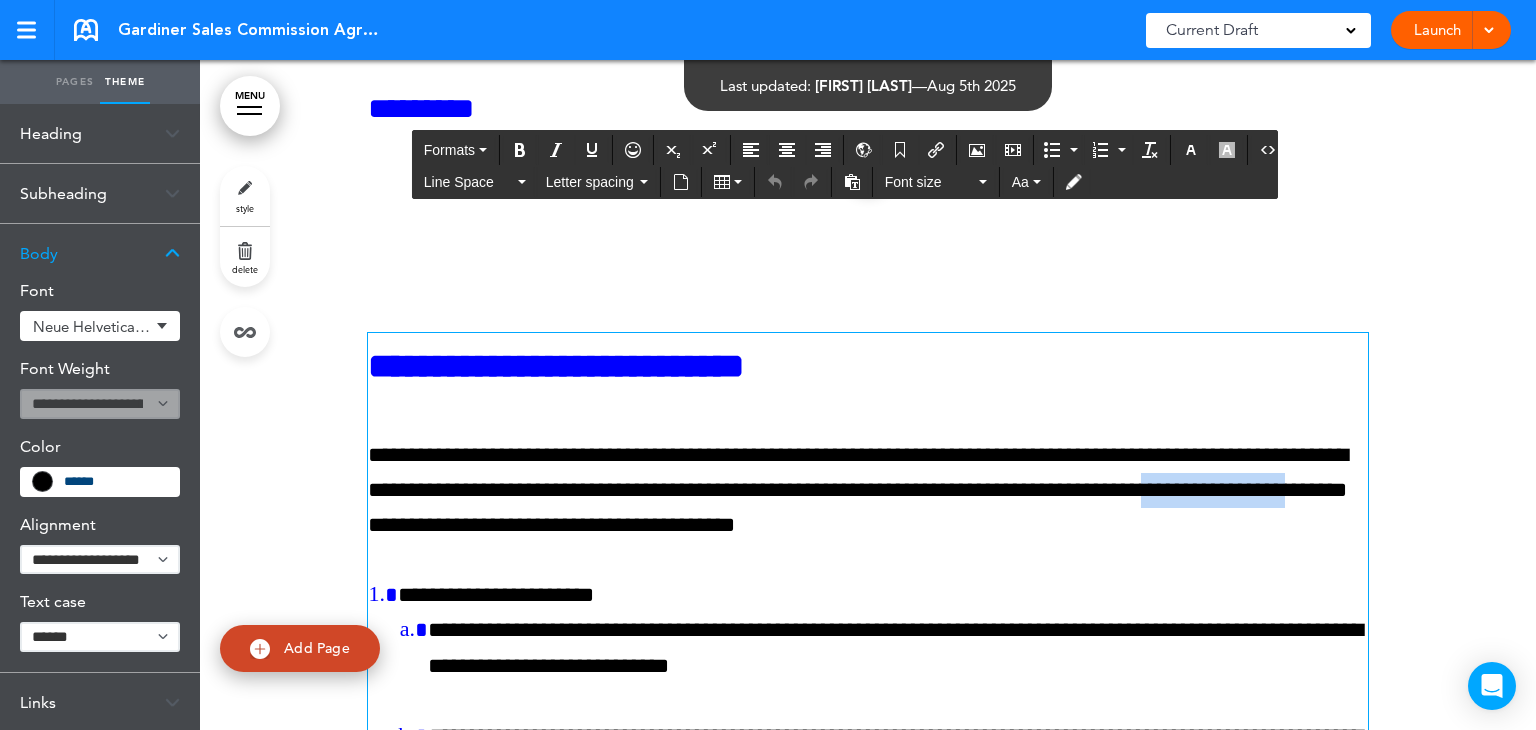 drag, startPoint x: 560, startPoint y: 522, endPoint x: 416, endPoint y: 529, distance: 144.17004 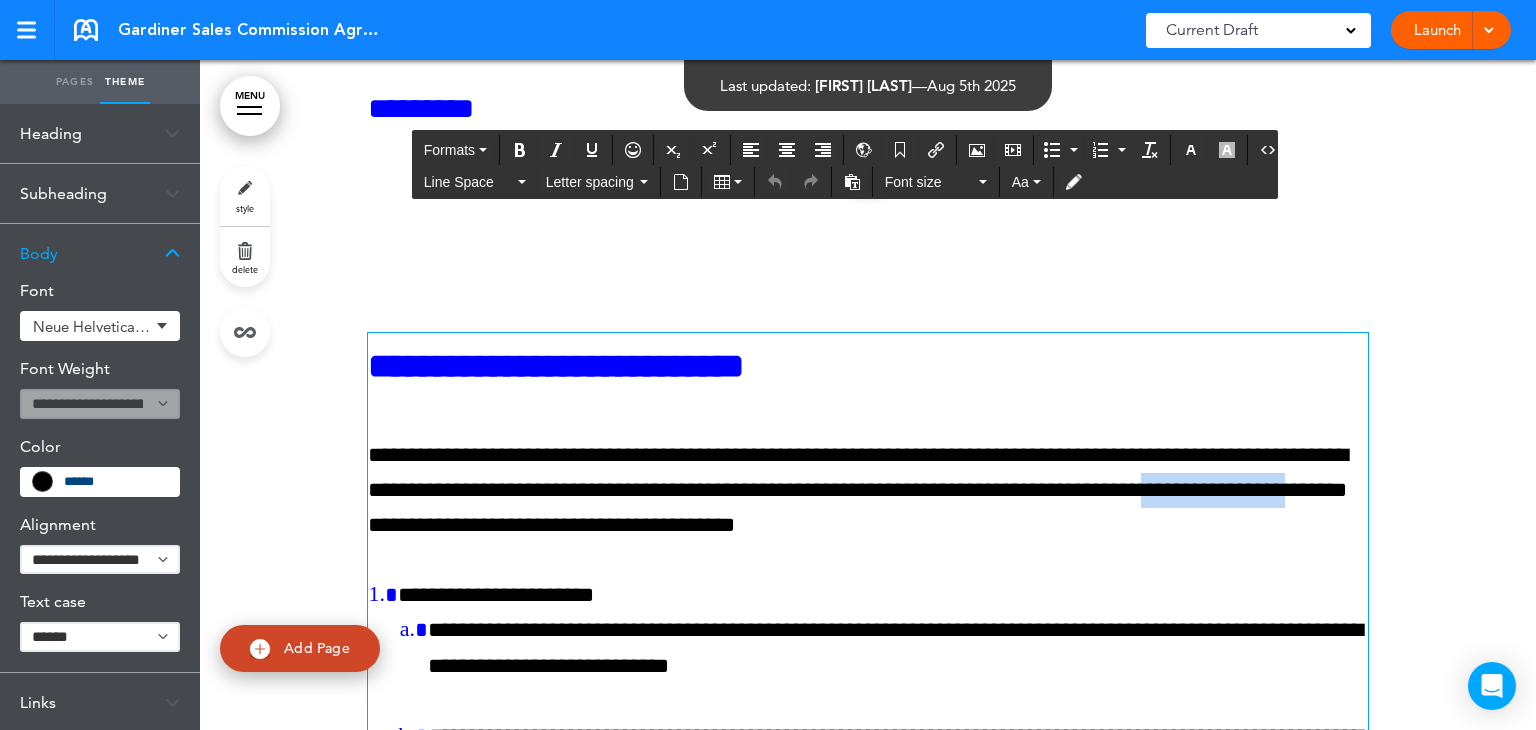 type 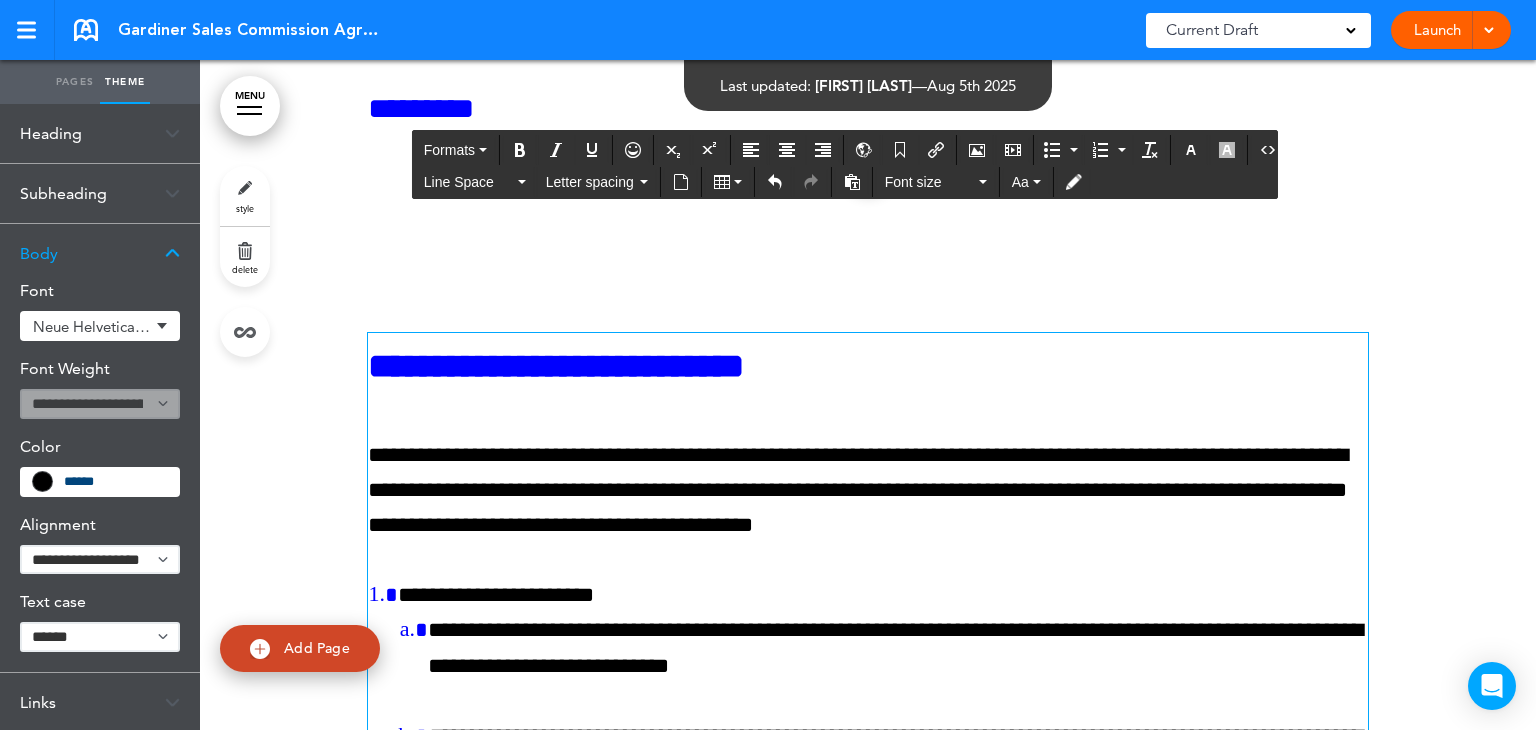 click on "**********" at bounding box center (868, 491) 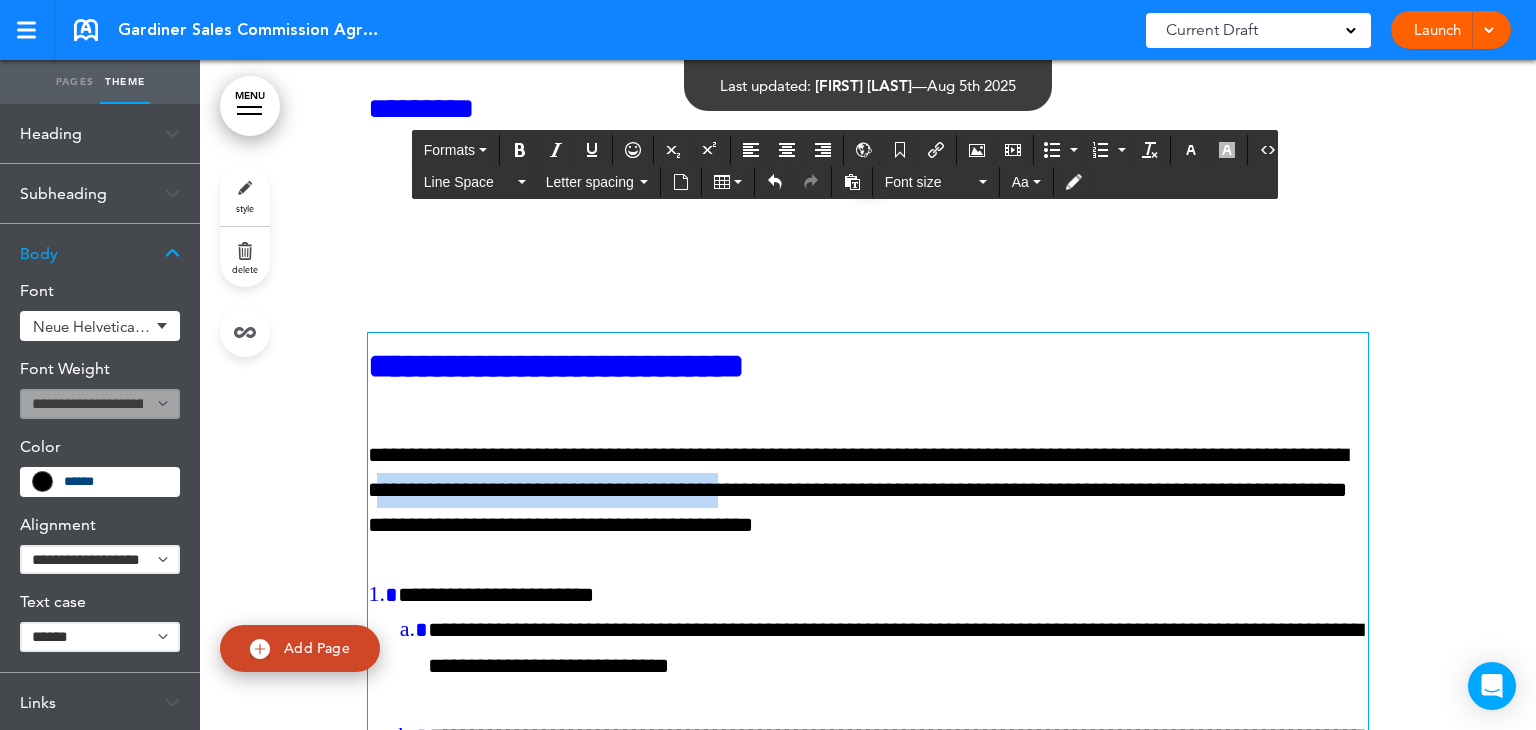 drag, startPoint x: 952, startPoint y: 487, endPoint x: 544, endPoint y: 485, distance: 408.0049 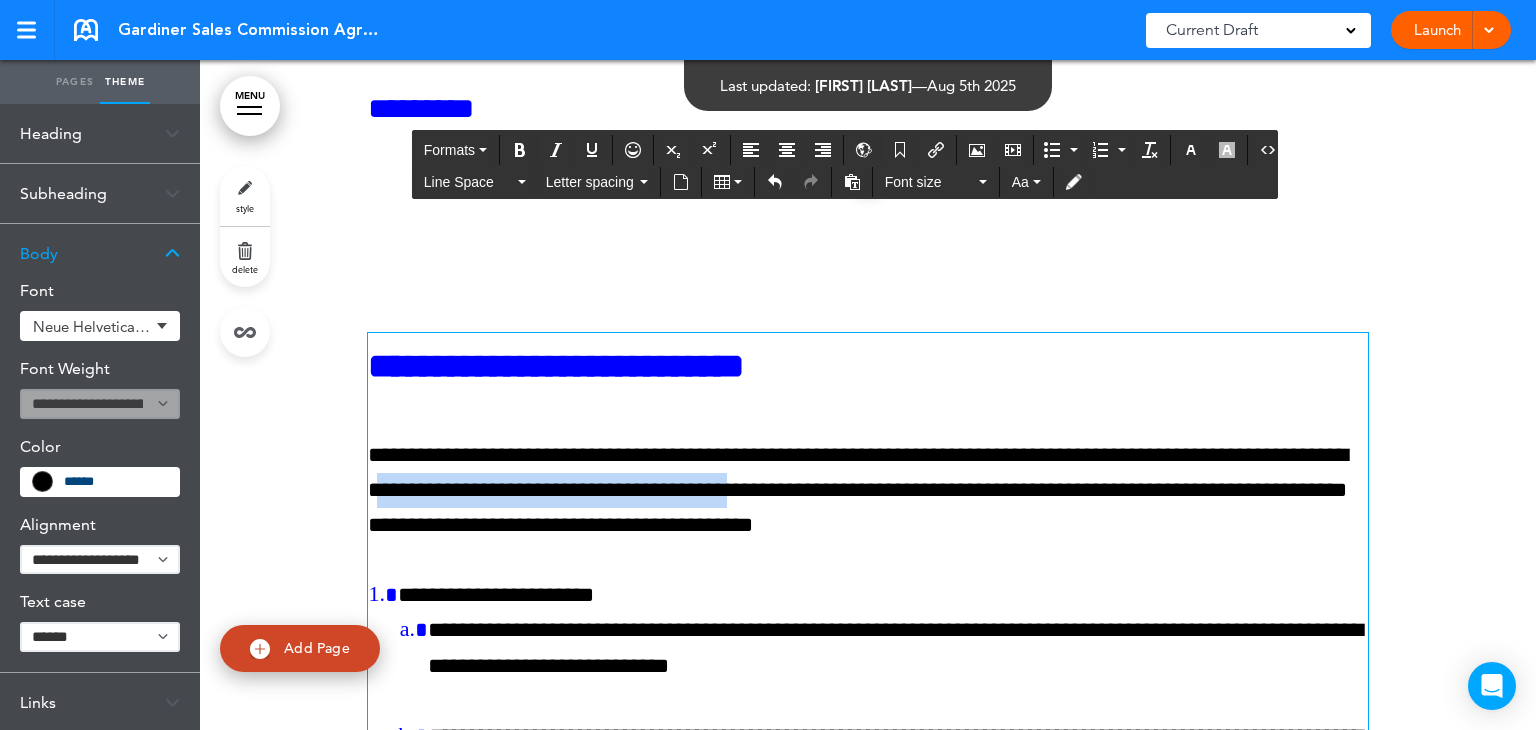 drag, startPoint x: 957, startPoint y: 487, endPoint x: 539, endPoint y: 482, distance: 418.0299 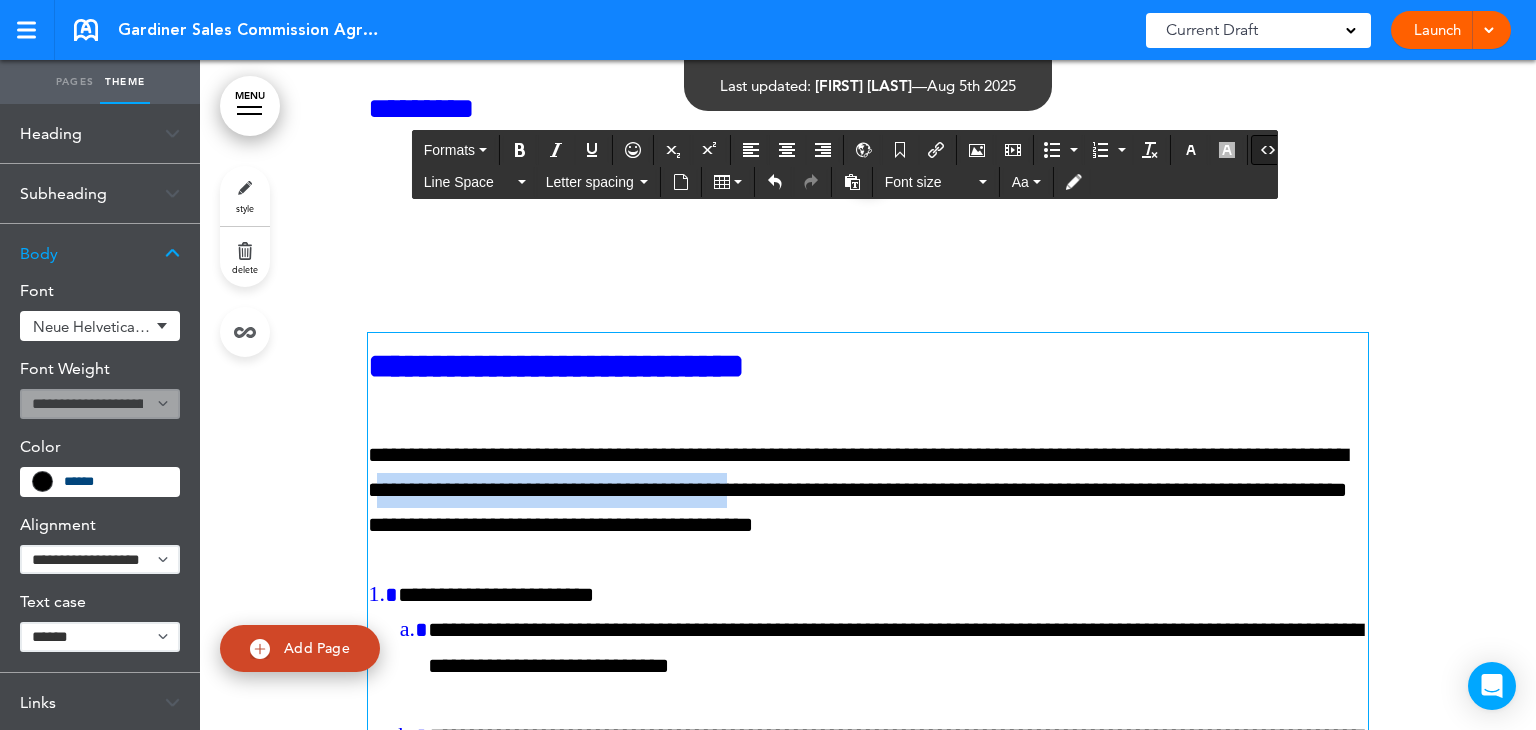 click at bounding box center (1268, 150) 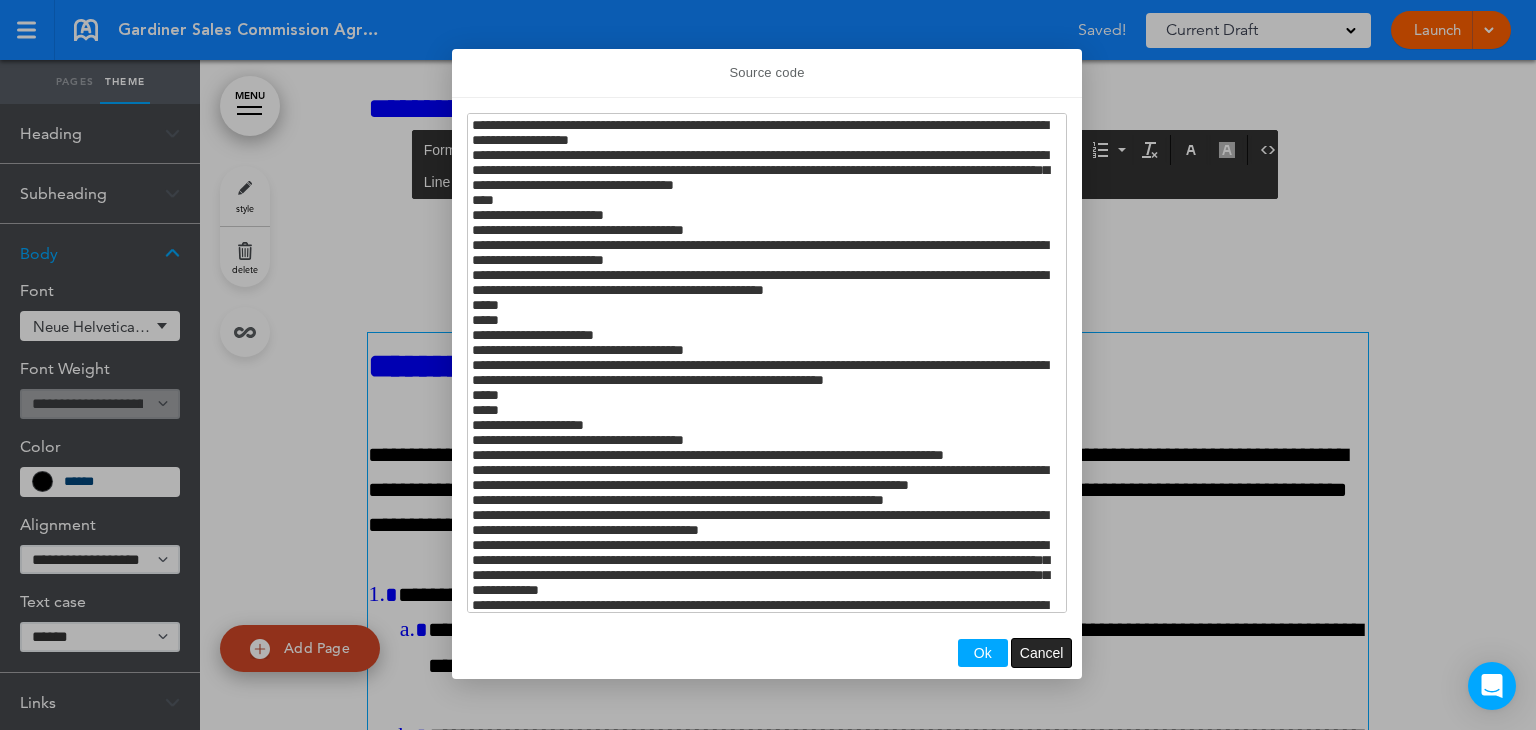 click on "Cancel" at bounding box center [1042, 653] 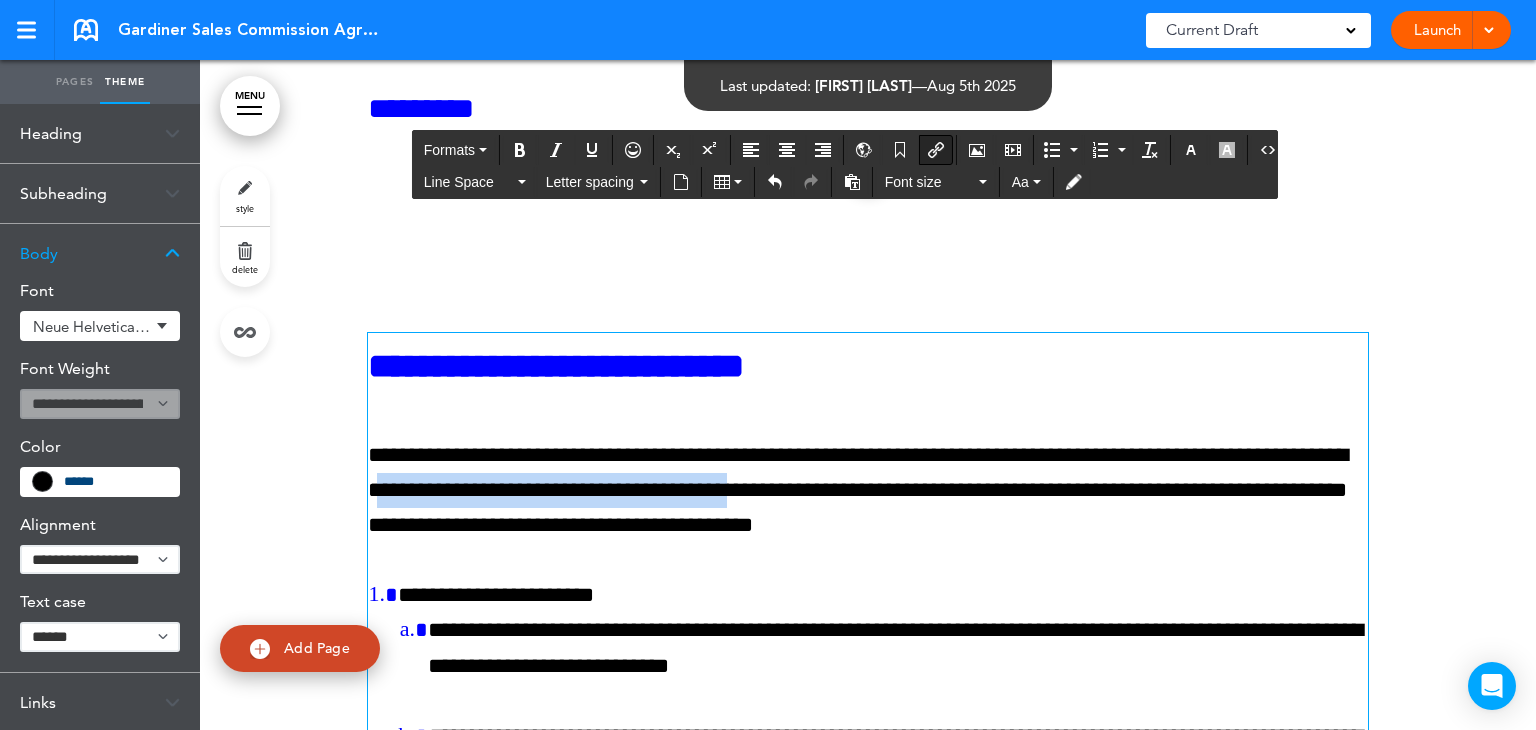 click at bounding box center [936, 150] 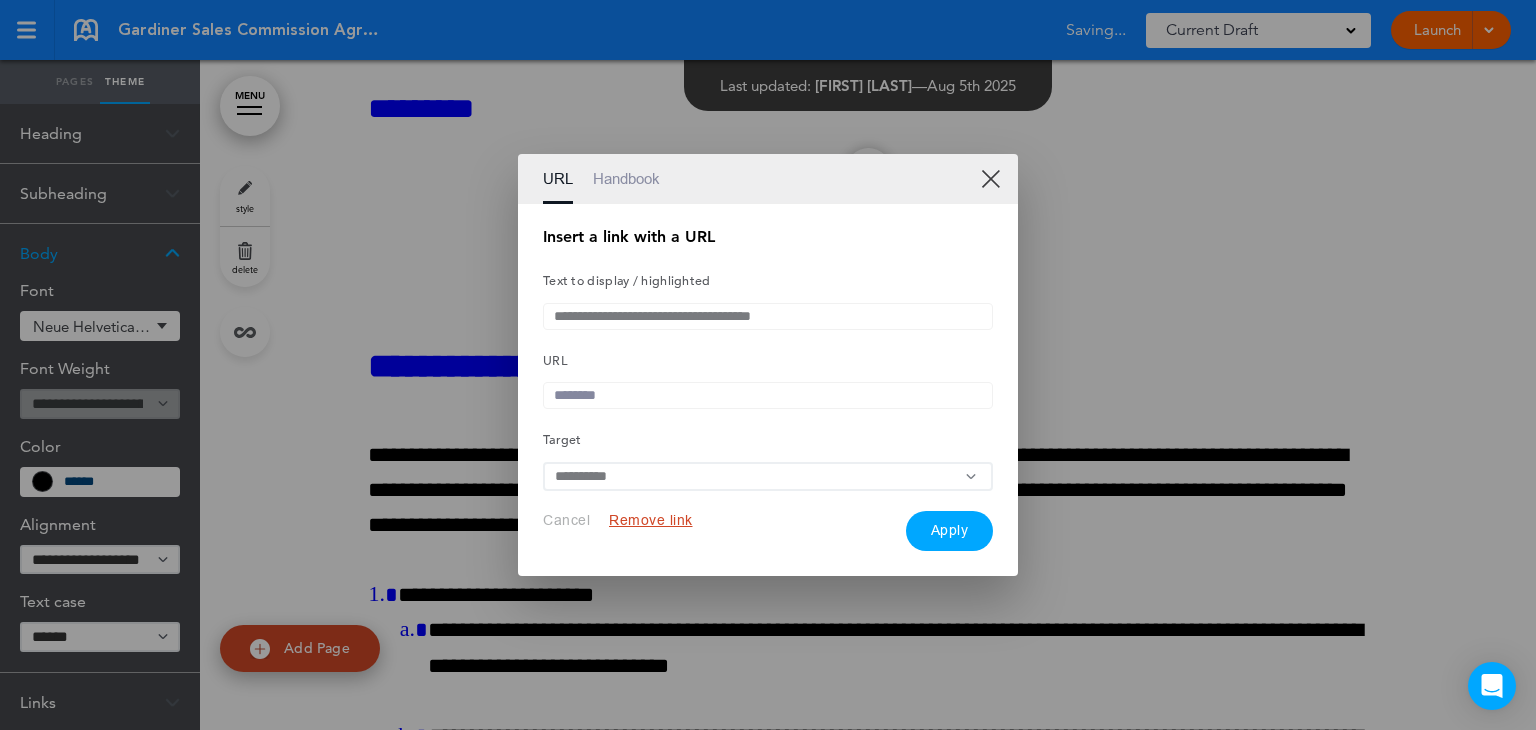 click on "**********" at bounding box center (768, 476) 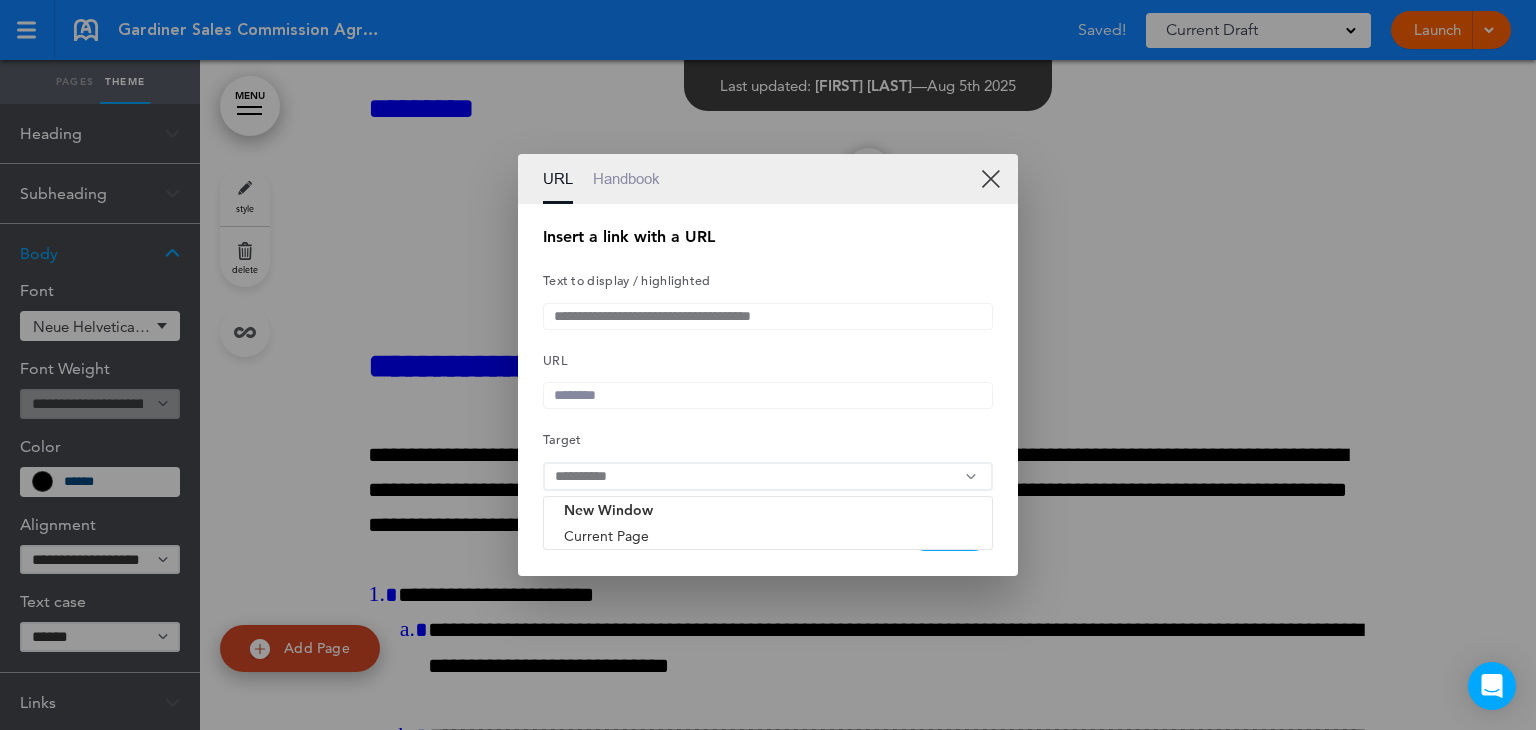 click on "**********" at bounding box center (768, 476) 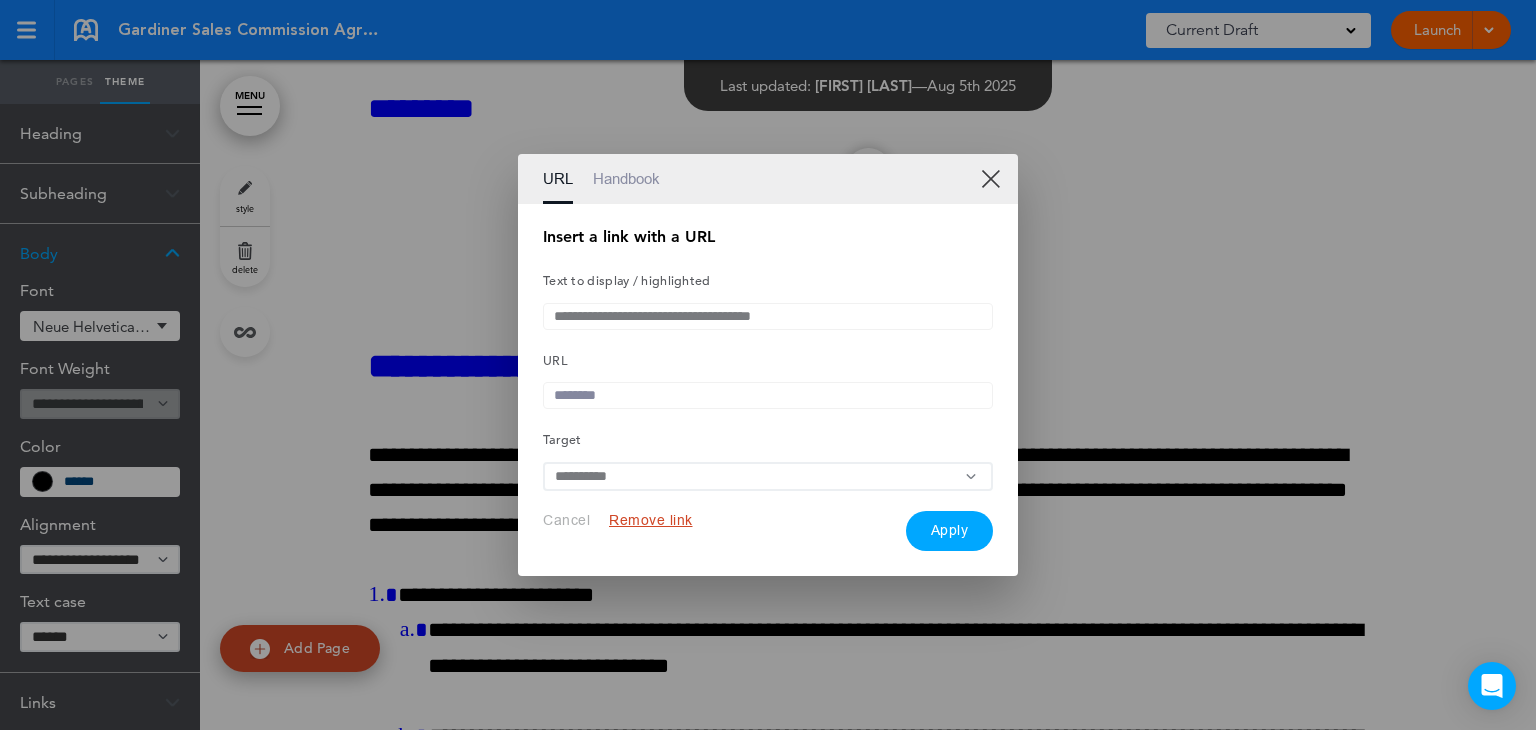 click on "Handbook" at bounding box center (626, 179) 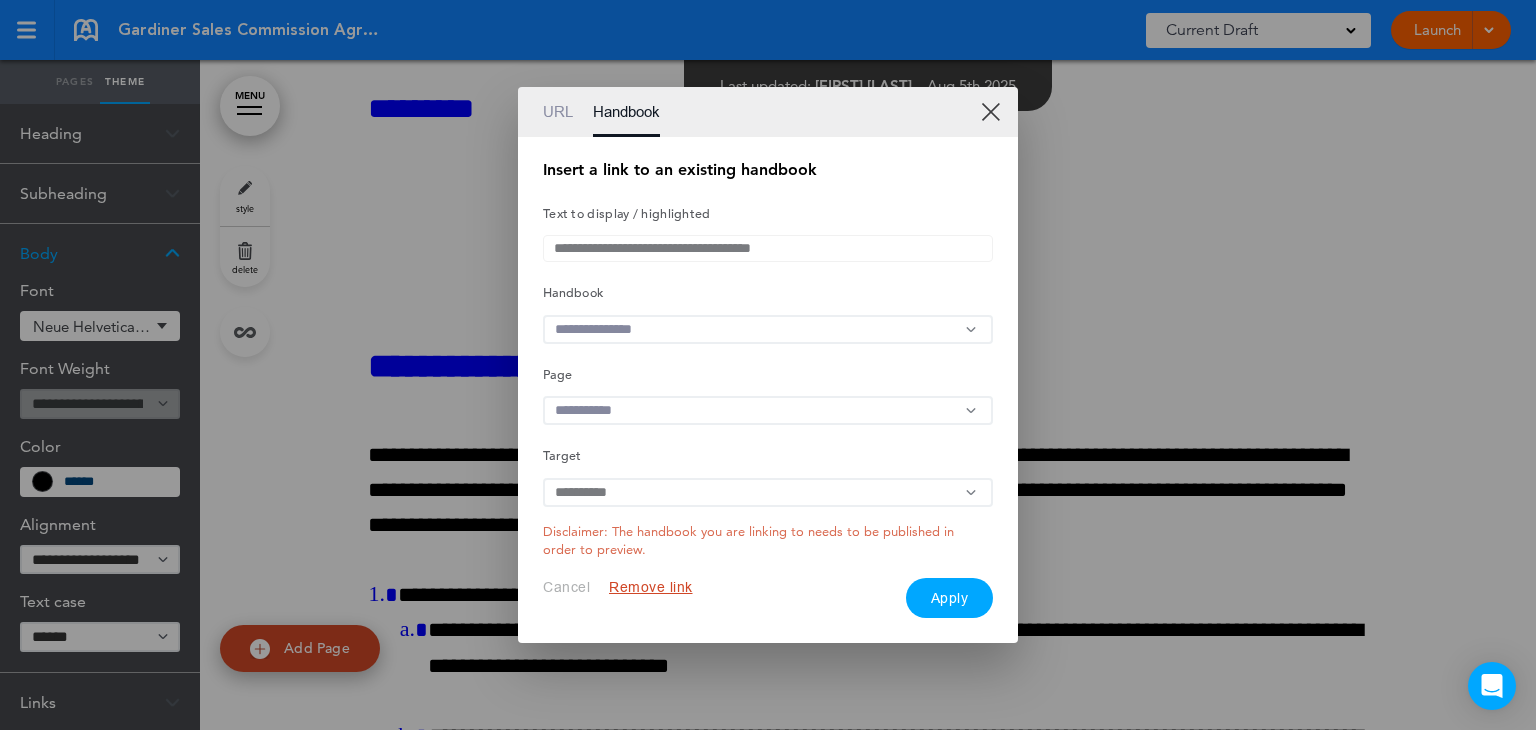 click on "XX" at bounding box center (990, 111) 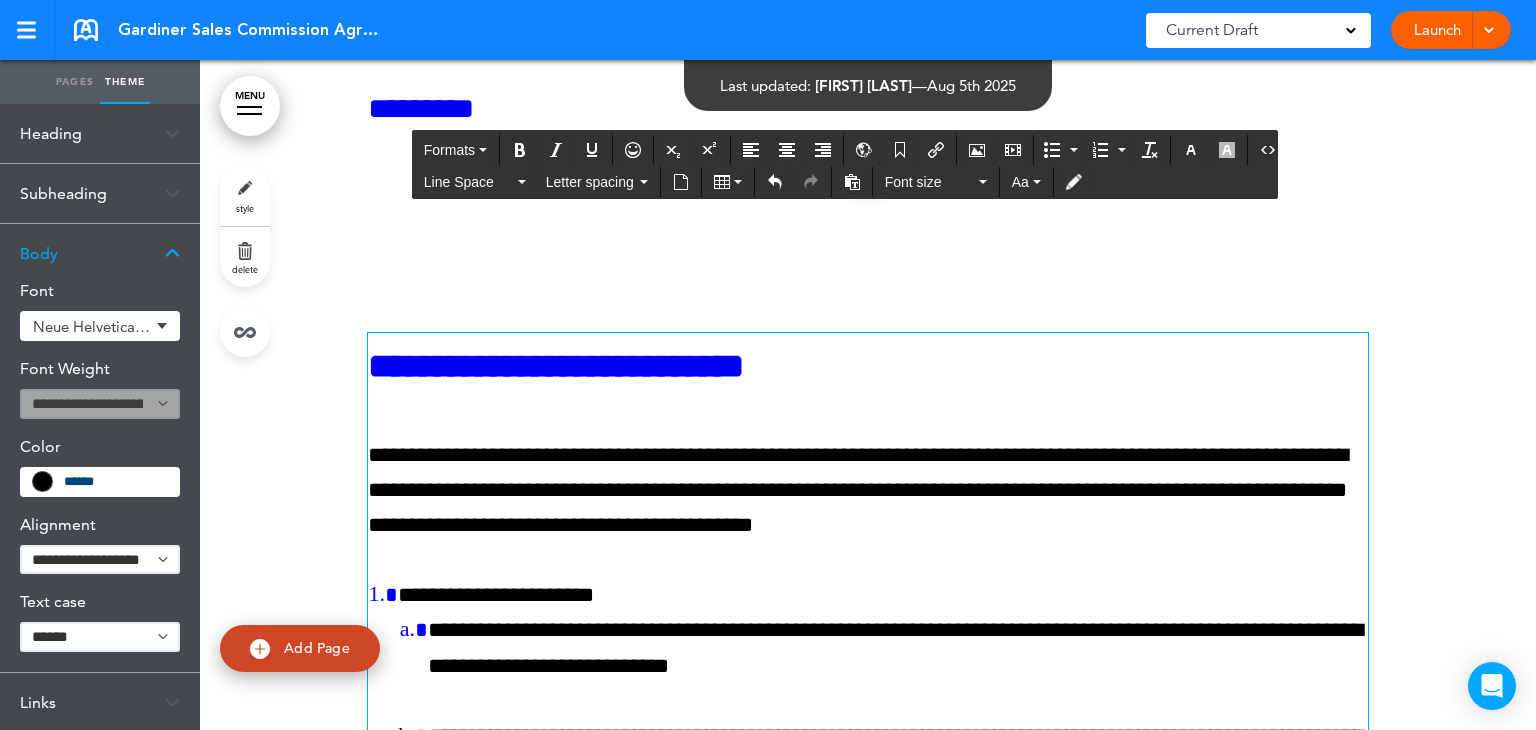 click on "**********" at bounding box center (868, 2986) 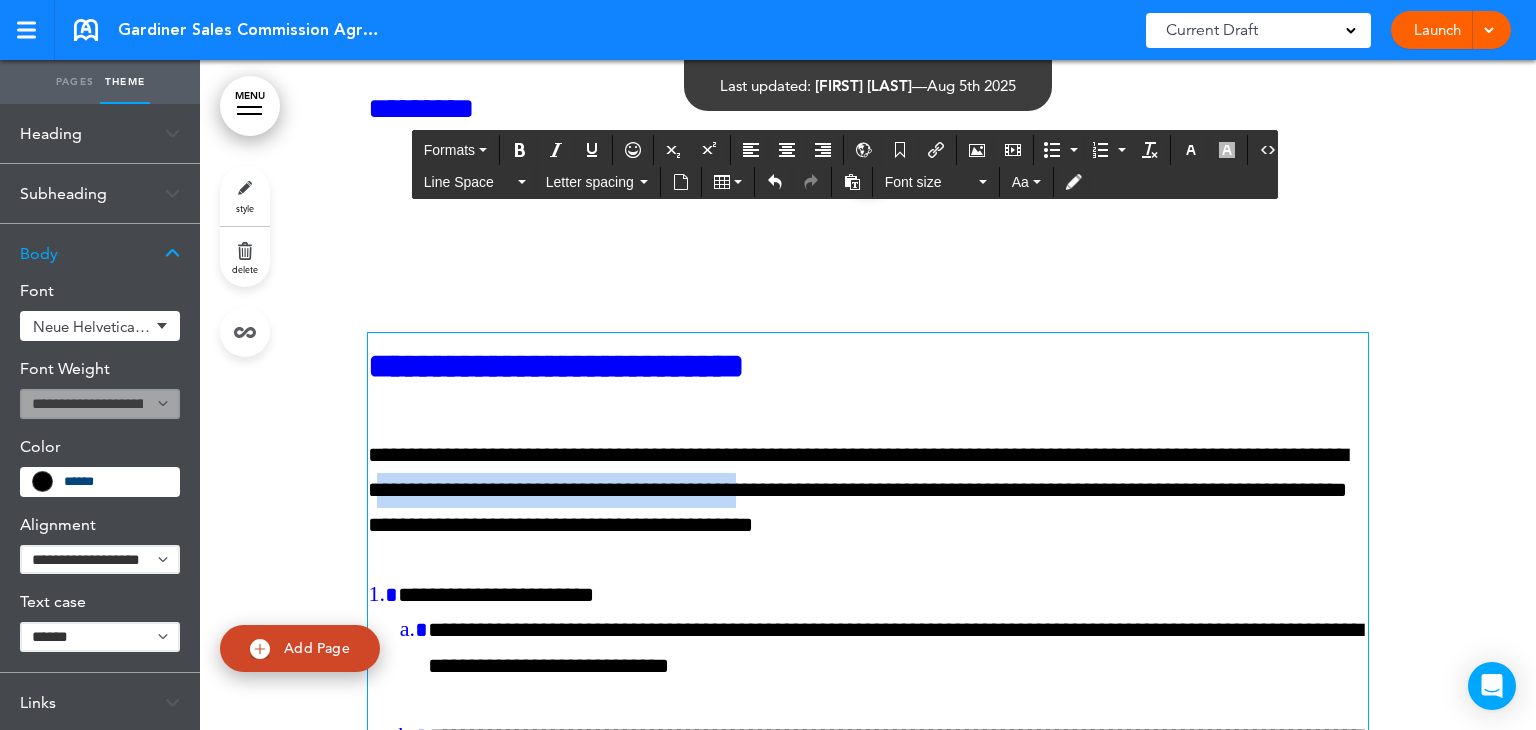 drag, startPoint x: 961, startPoint y: 486, endPoint x: 539, endPoint y: 490, distance: 422.01895 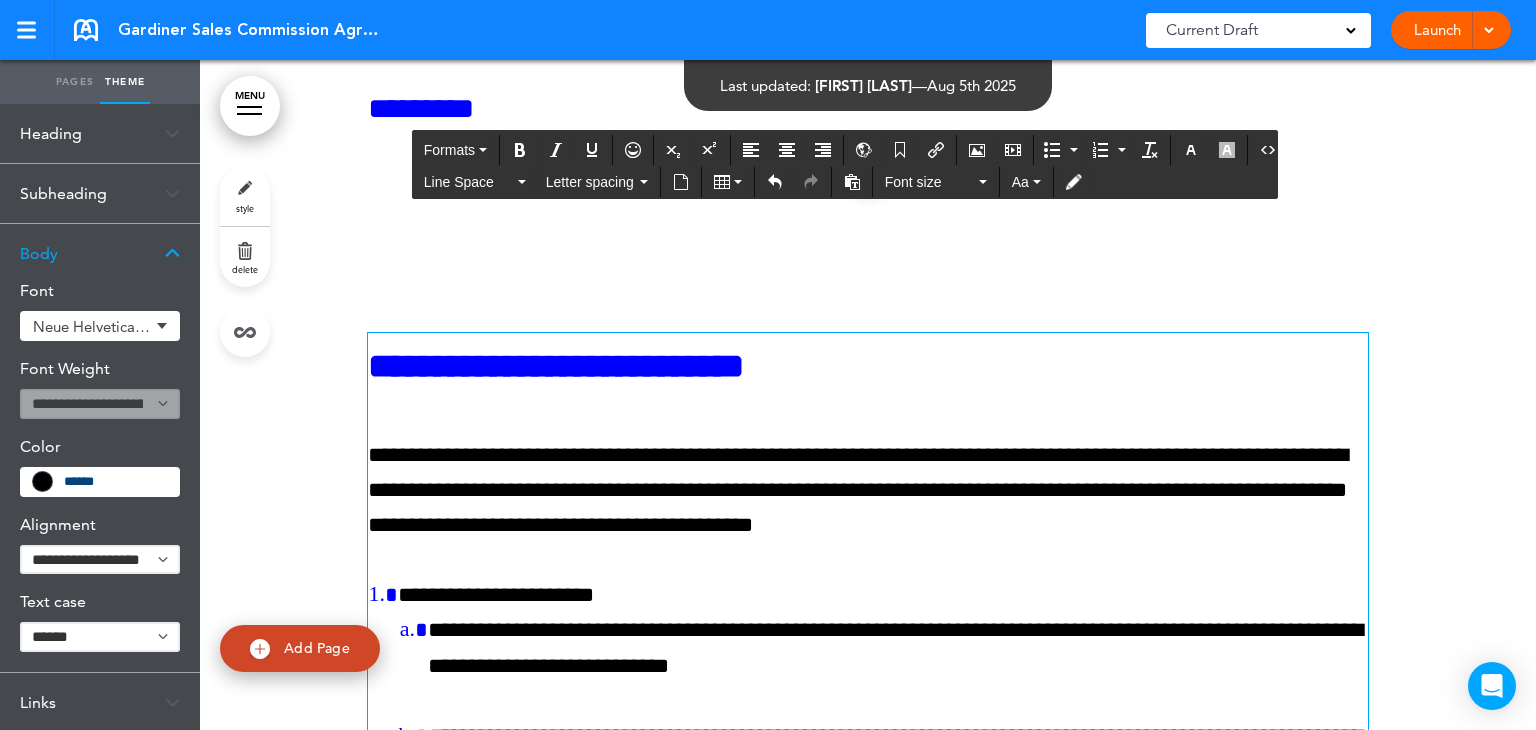 drag, startPoint x: 646, startPoint y: 488, endPoint x: 557, endPoint y: 254, distance: 250.35374 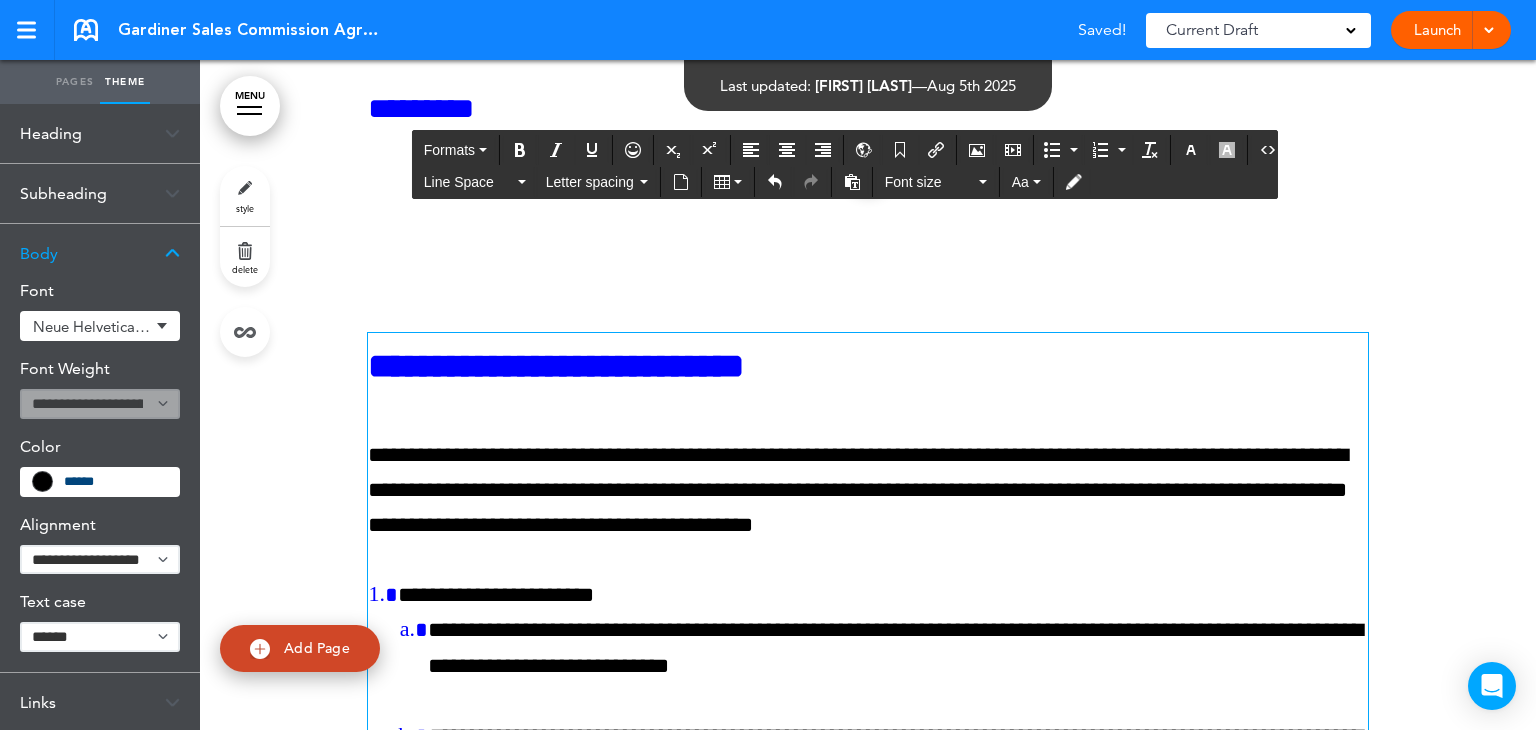 click on "**********" at bounding box center [868, 491] 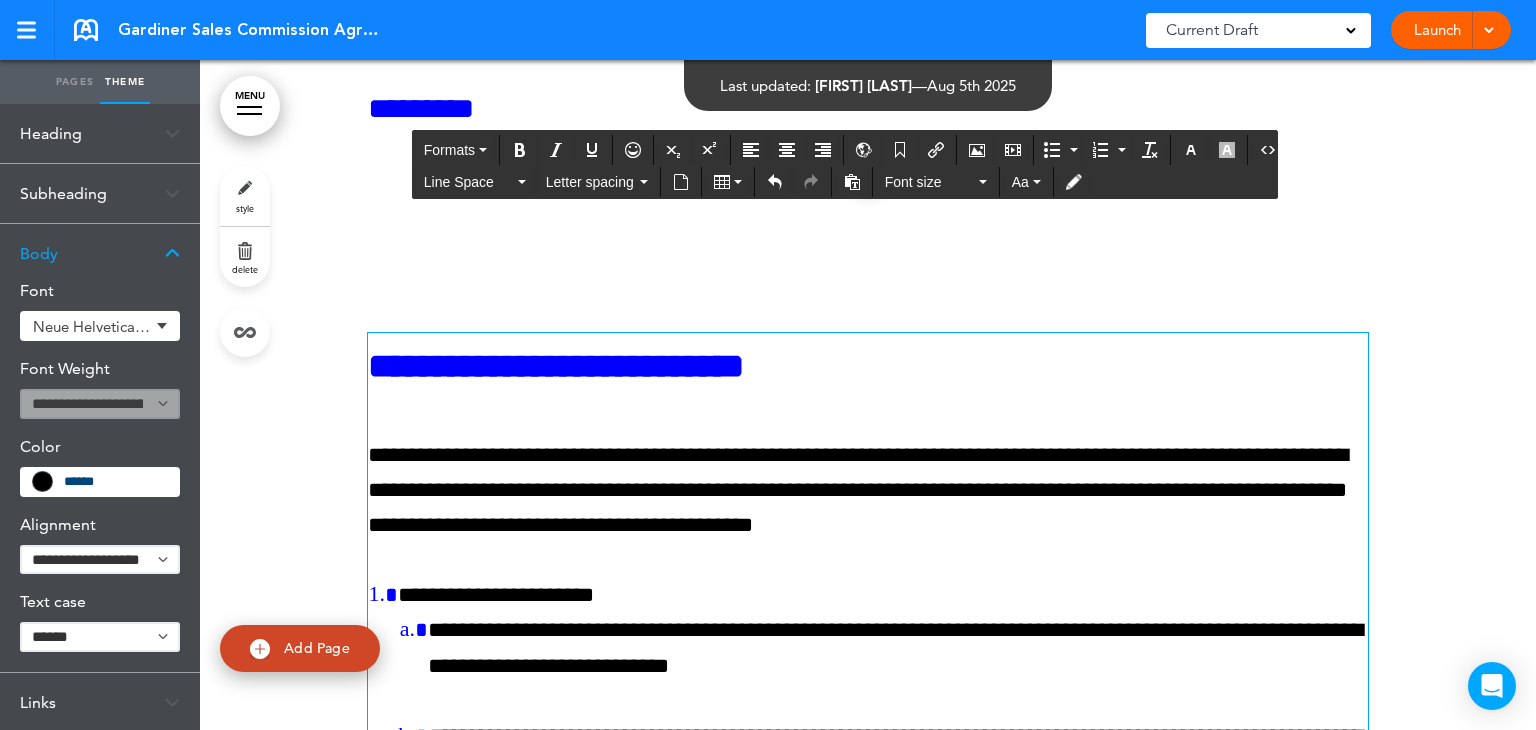 click on "**********" at bounding box center (868, 491) 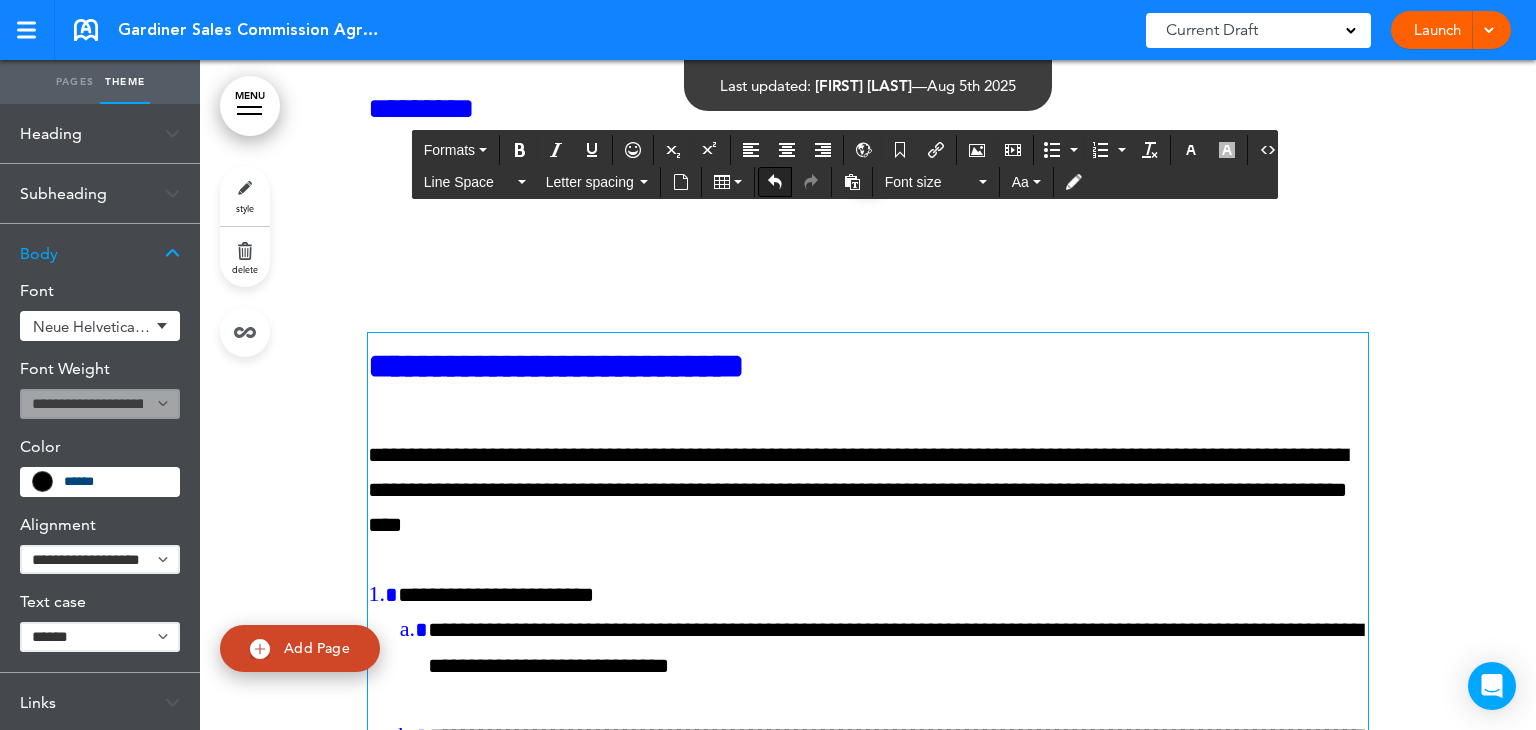 click at bounding box center [775, 182] 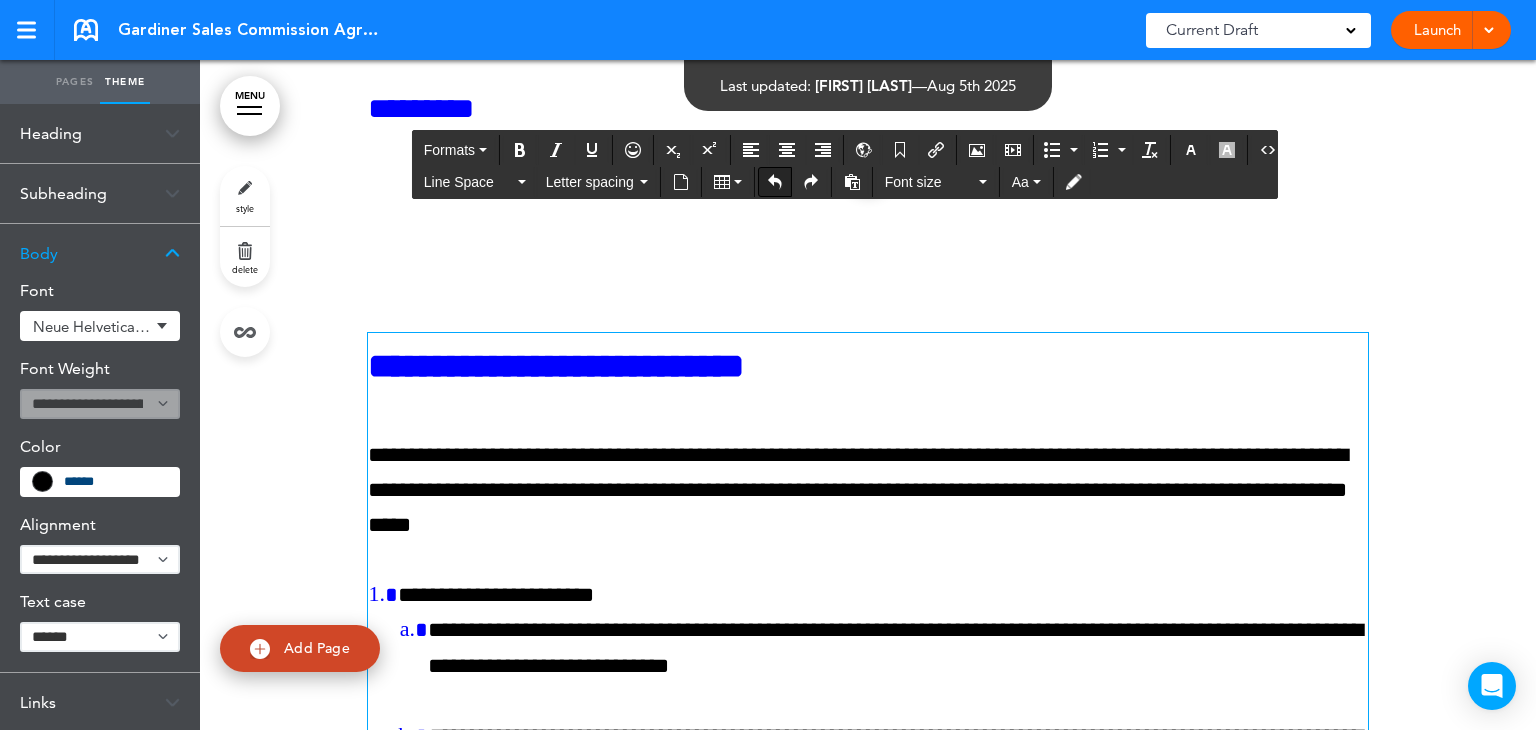 click at bounding box center [775, 182] 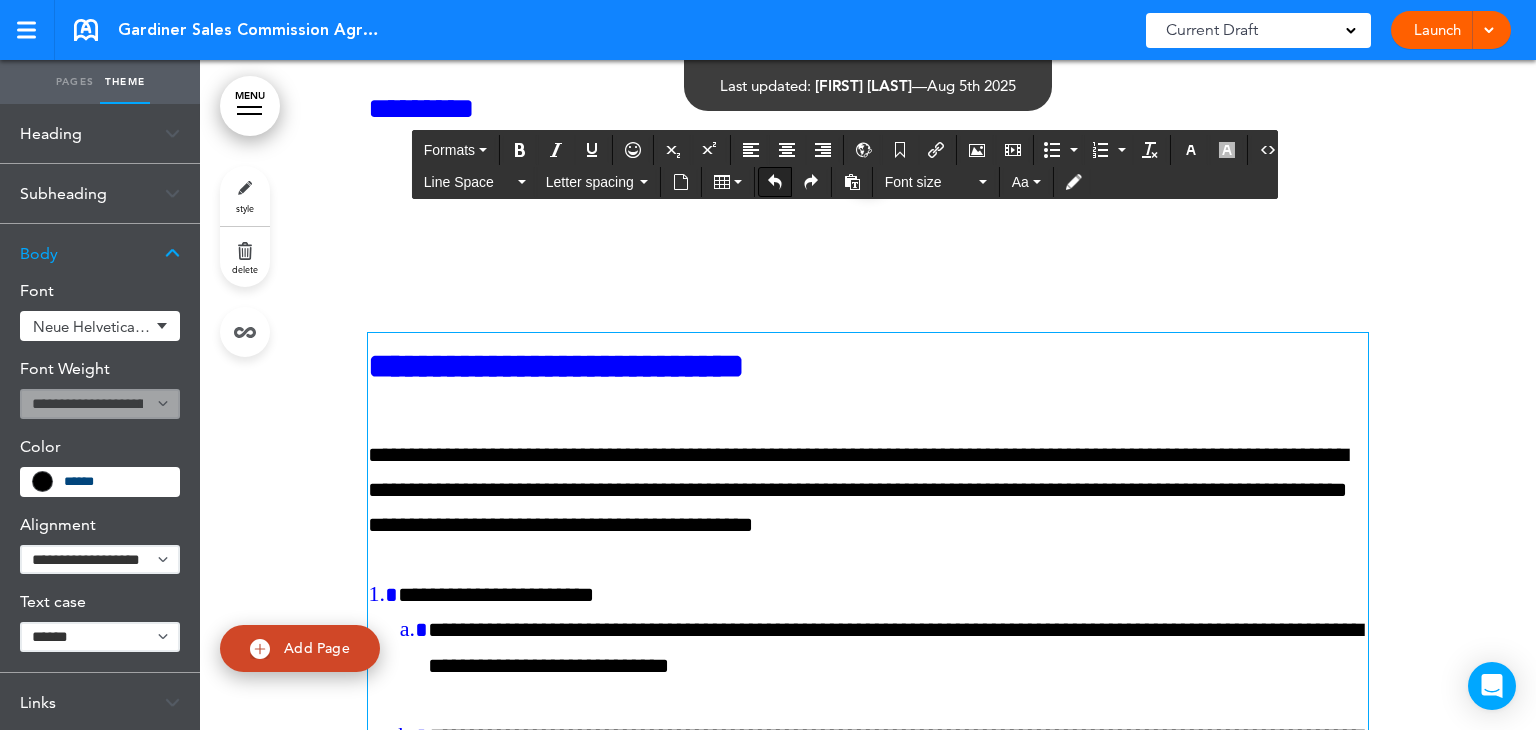 click at bounding box center (775, 182) 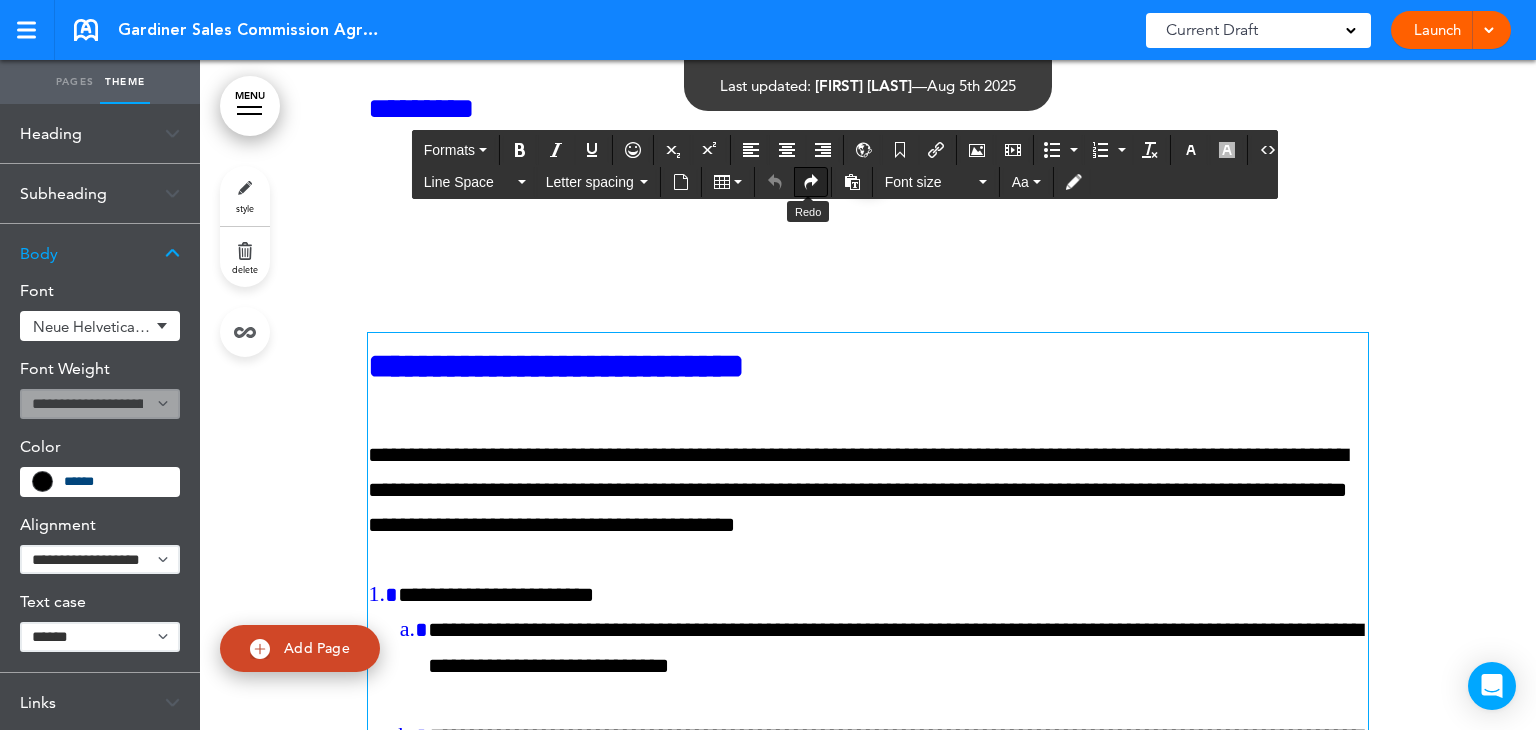 click at bounding box center [811, 182] 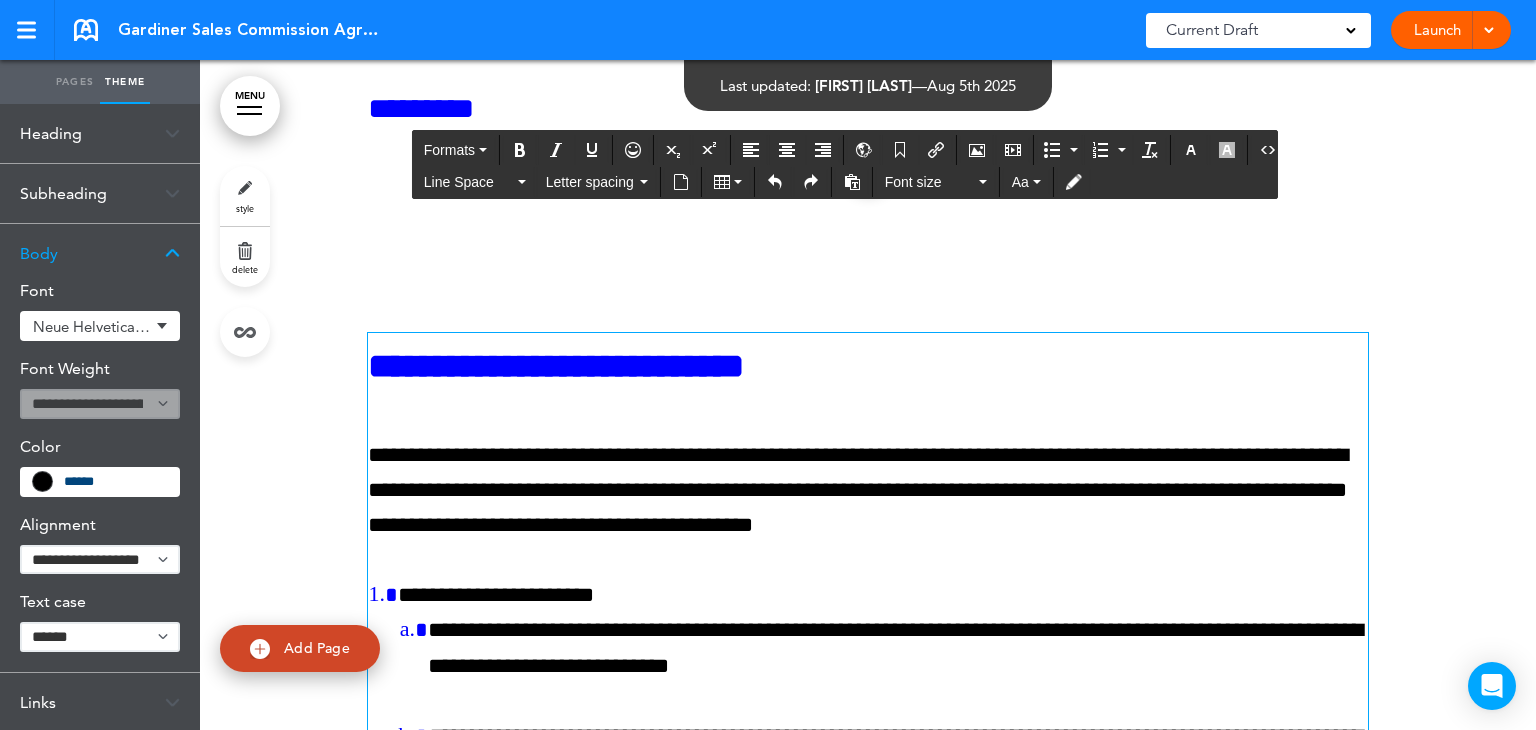 click on "**********" at bounding box center [868, 491] 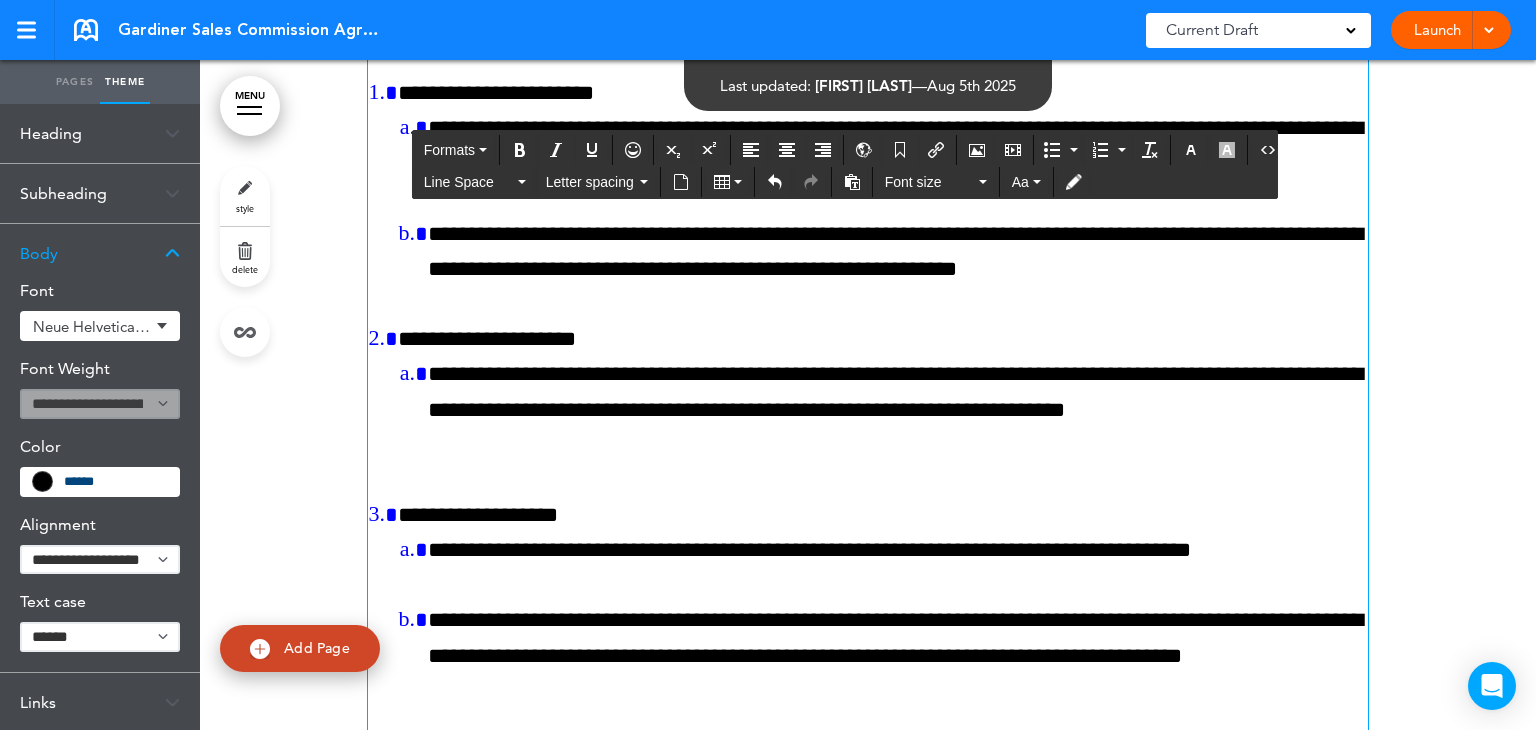 scroll, scrollTop: 1666, scrollLeft: 0, axis: vertical 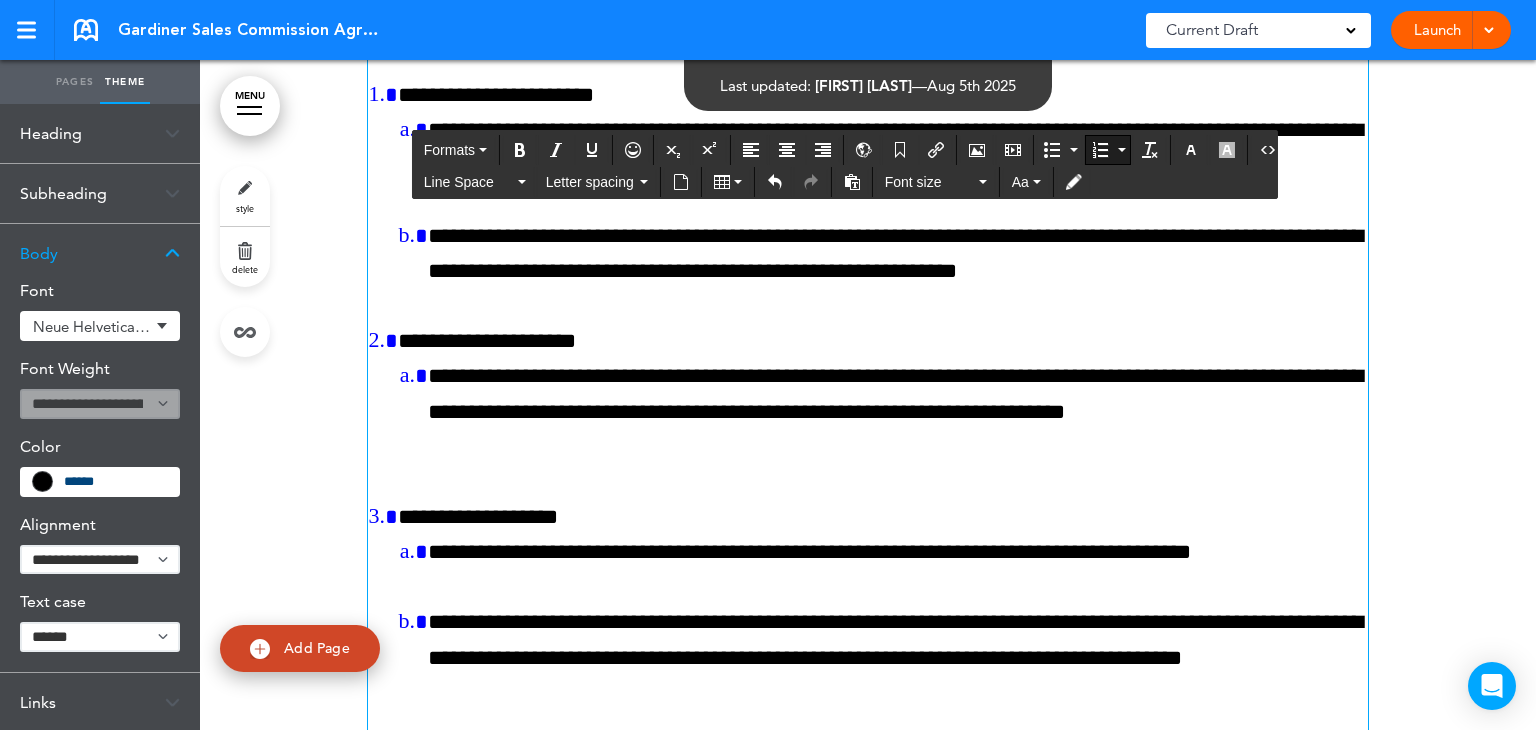 click on "**********" at bounding box center [883, 834] 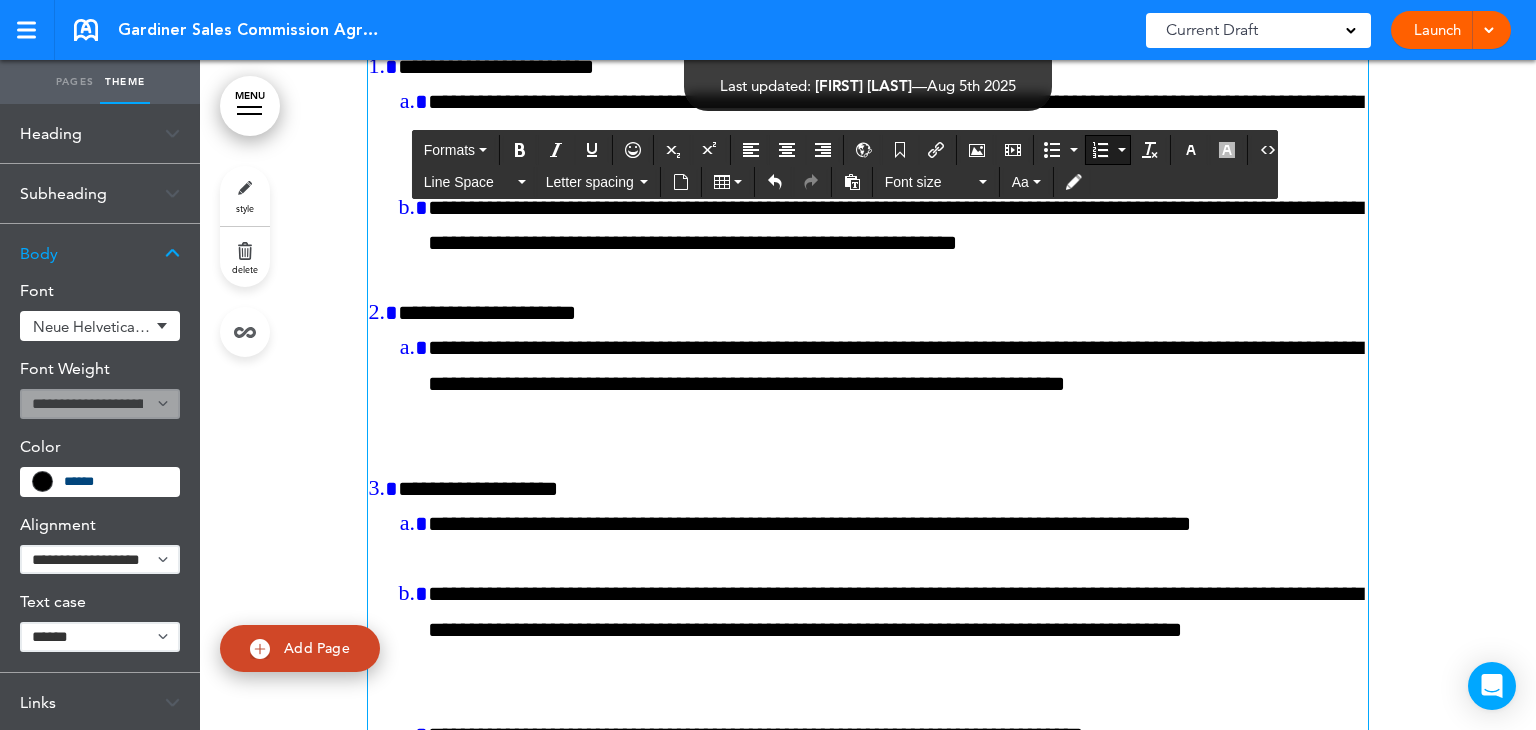 scroll, scrollTop: 1695, scrollLeft: 0, axis: vertical 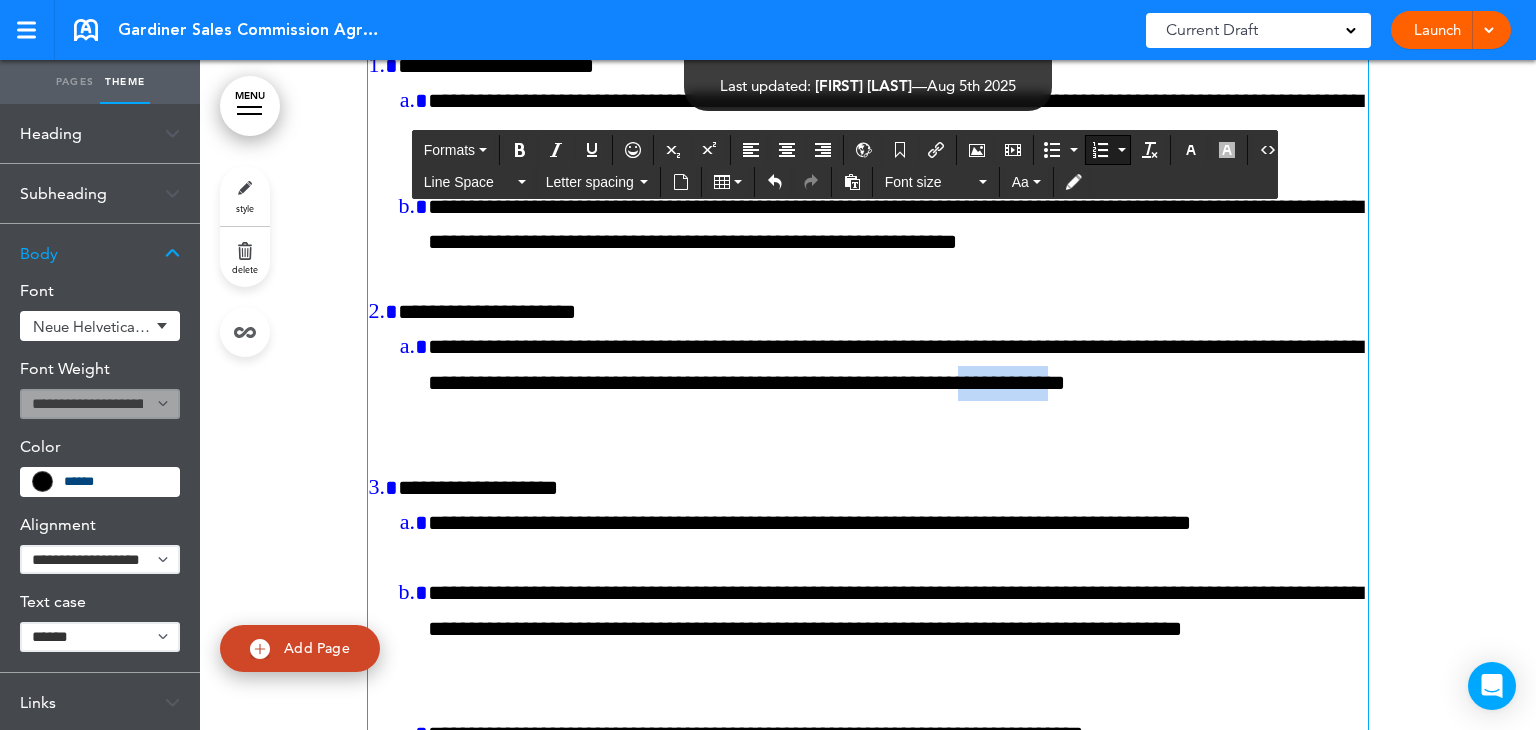 drag, startPoint x: 548, startPoint y: 409, endPoint x: 419, endPoint y: 420, distance: 129.46814 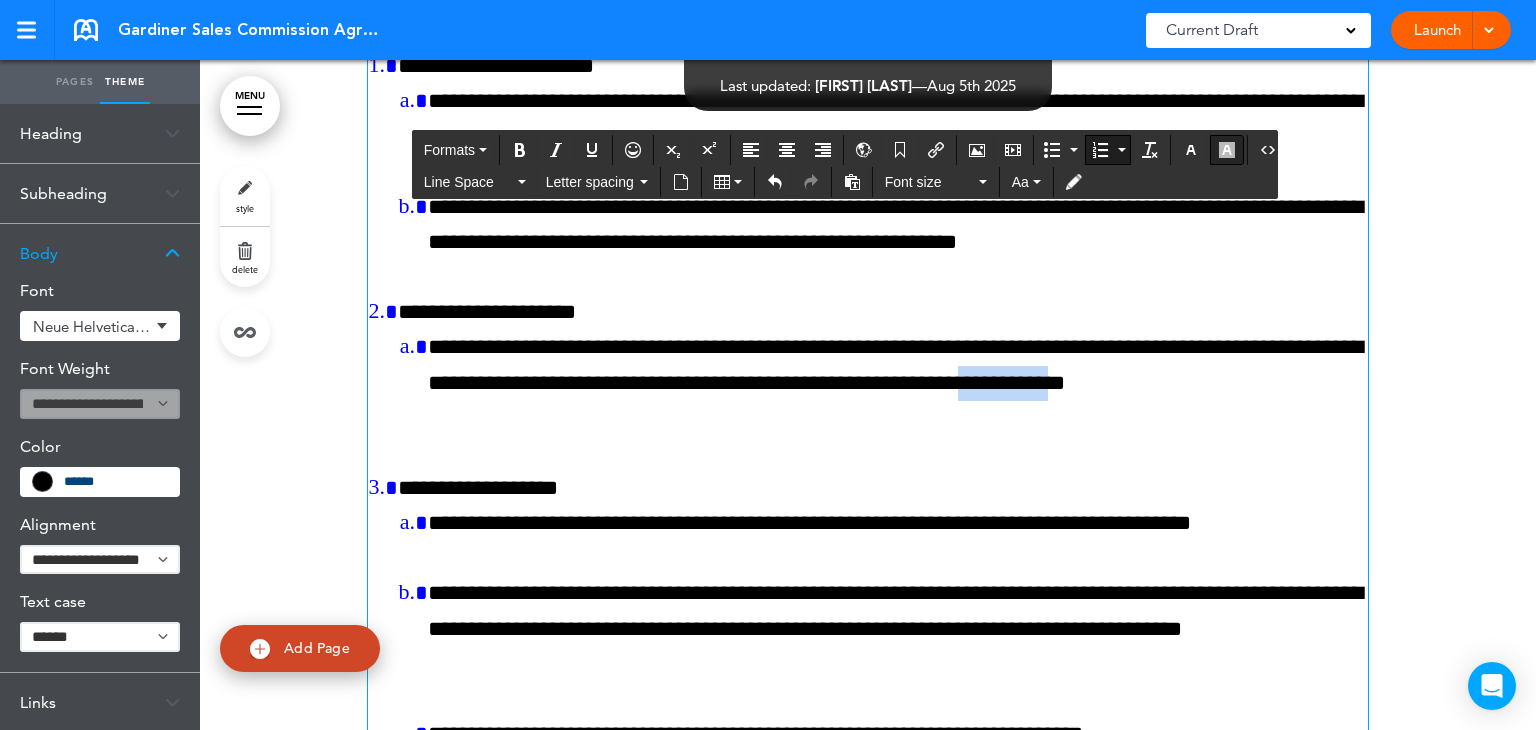 click at bounding box center (1227, 150) 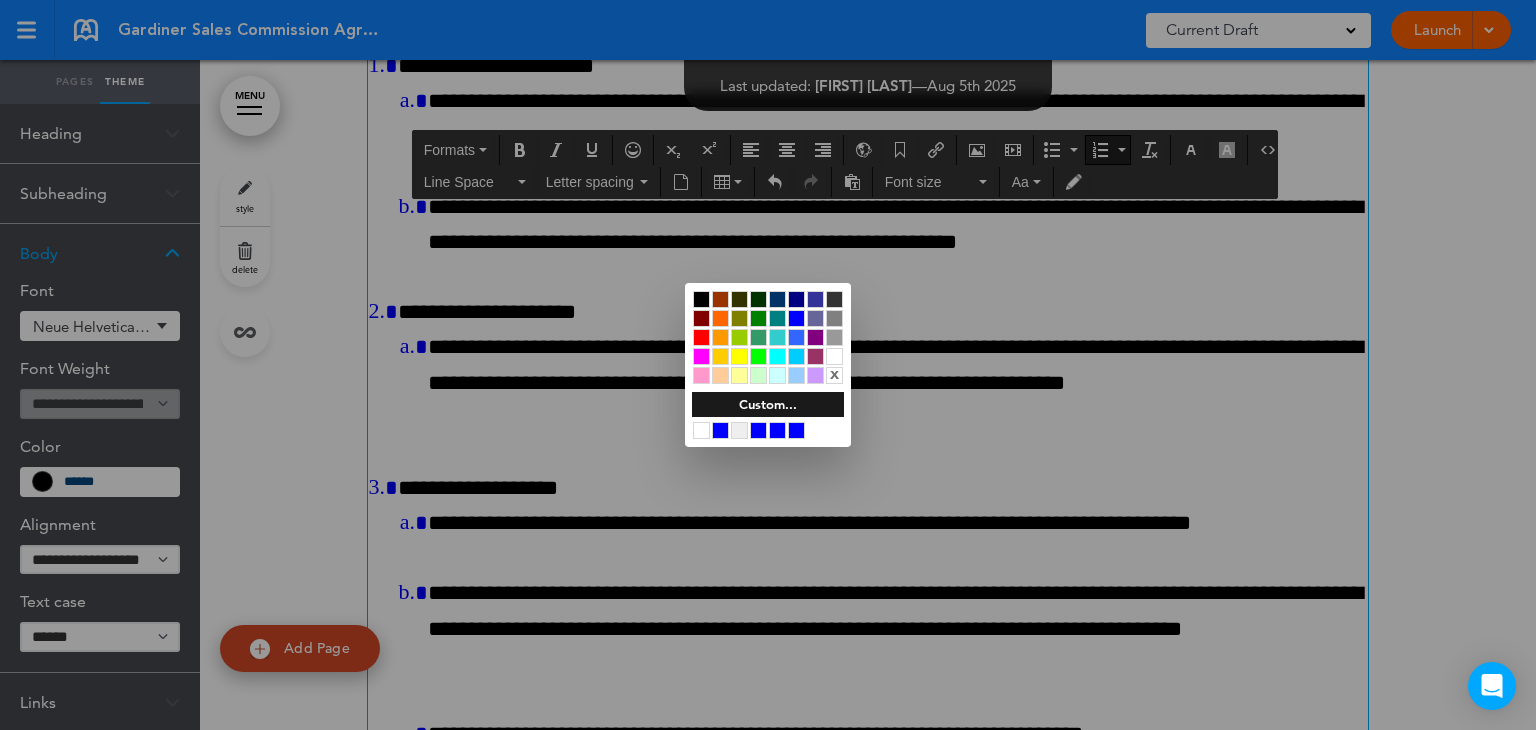 click at bounding box center [739, 356] 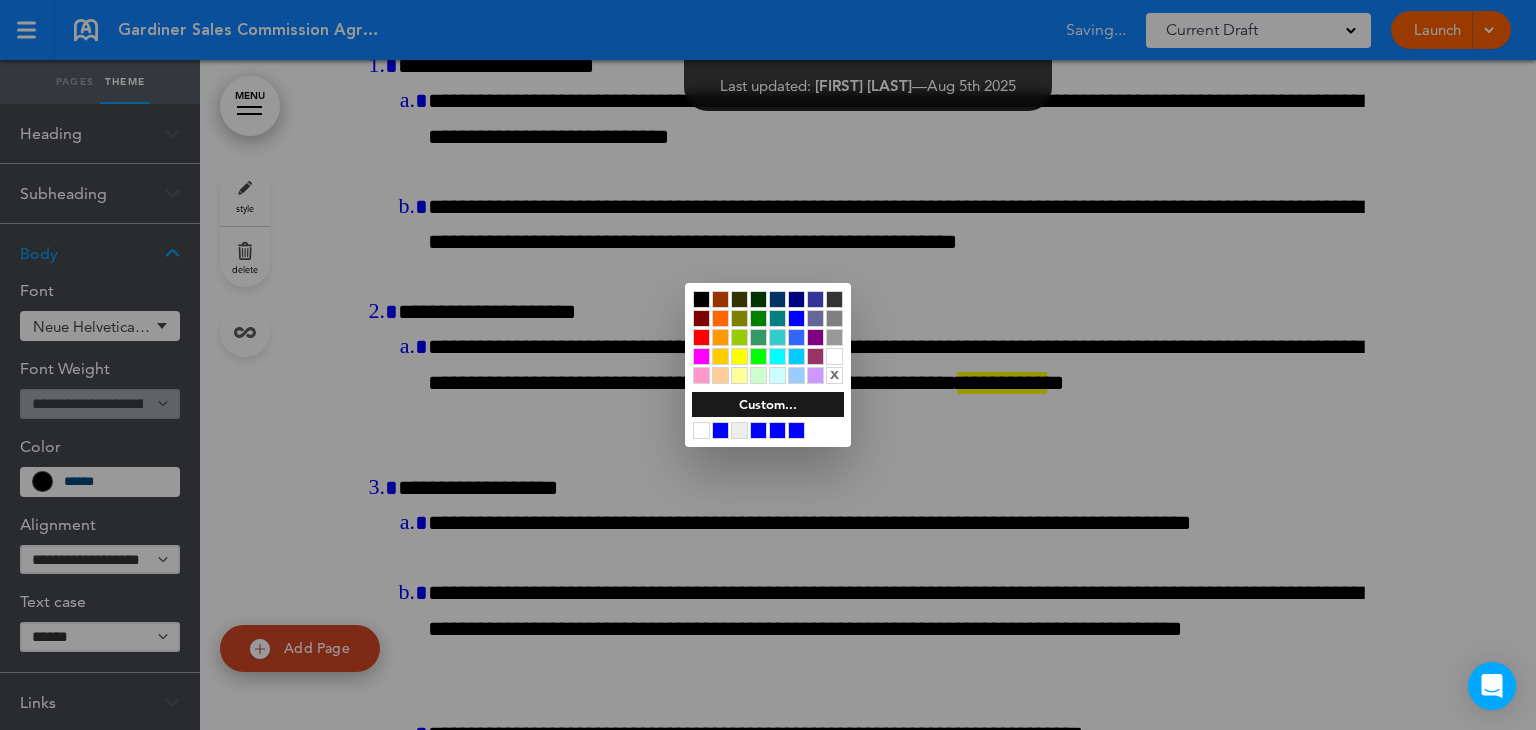 click at bounding box center (768, 365) 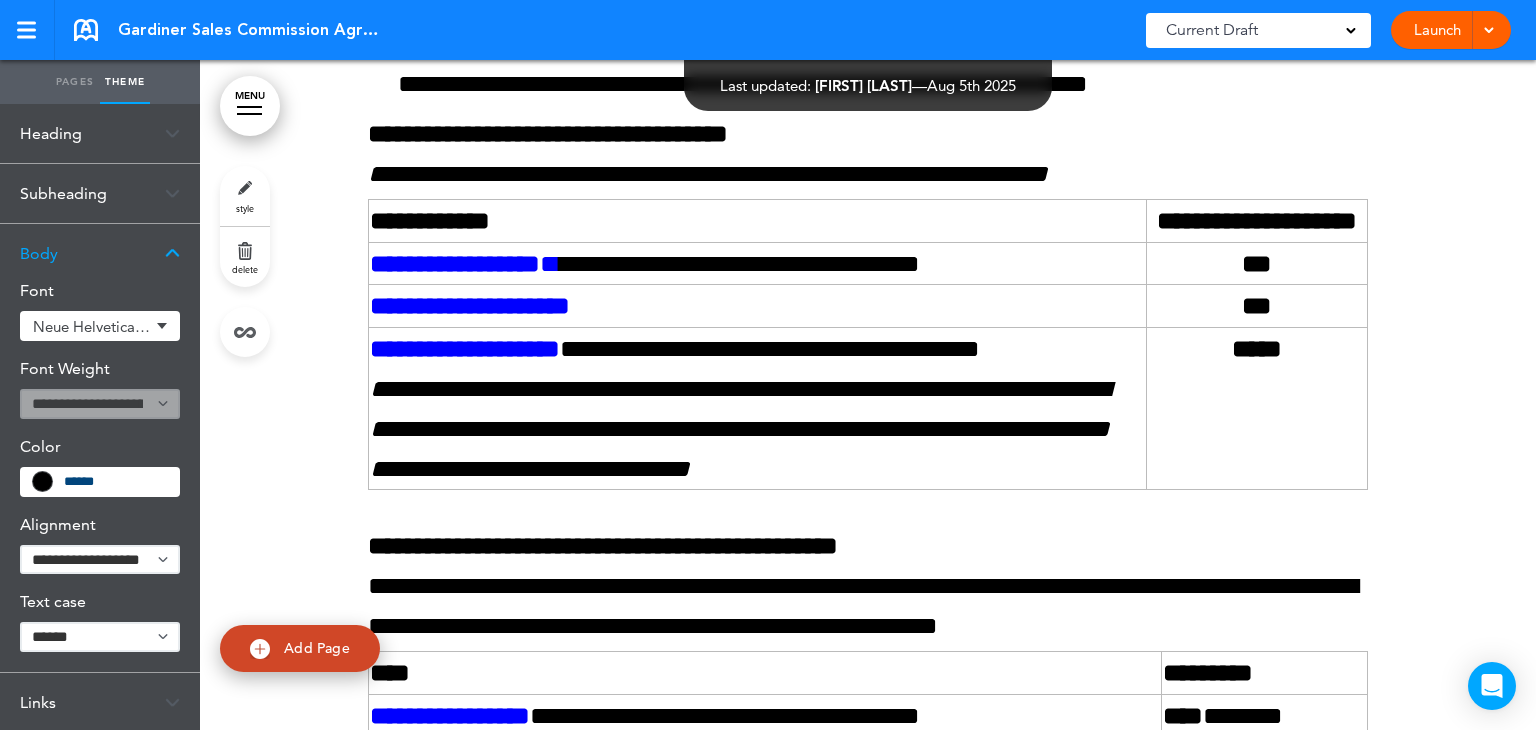 scroll, scrollTop: 9584, scrollLeft: 0, axis: vertical 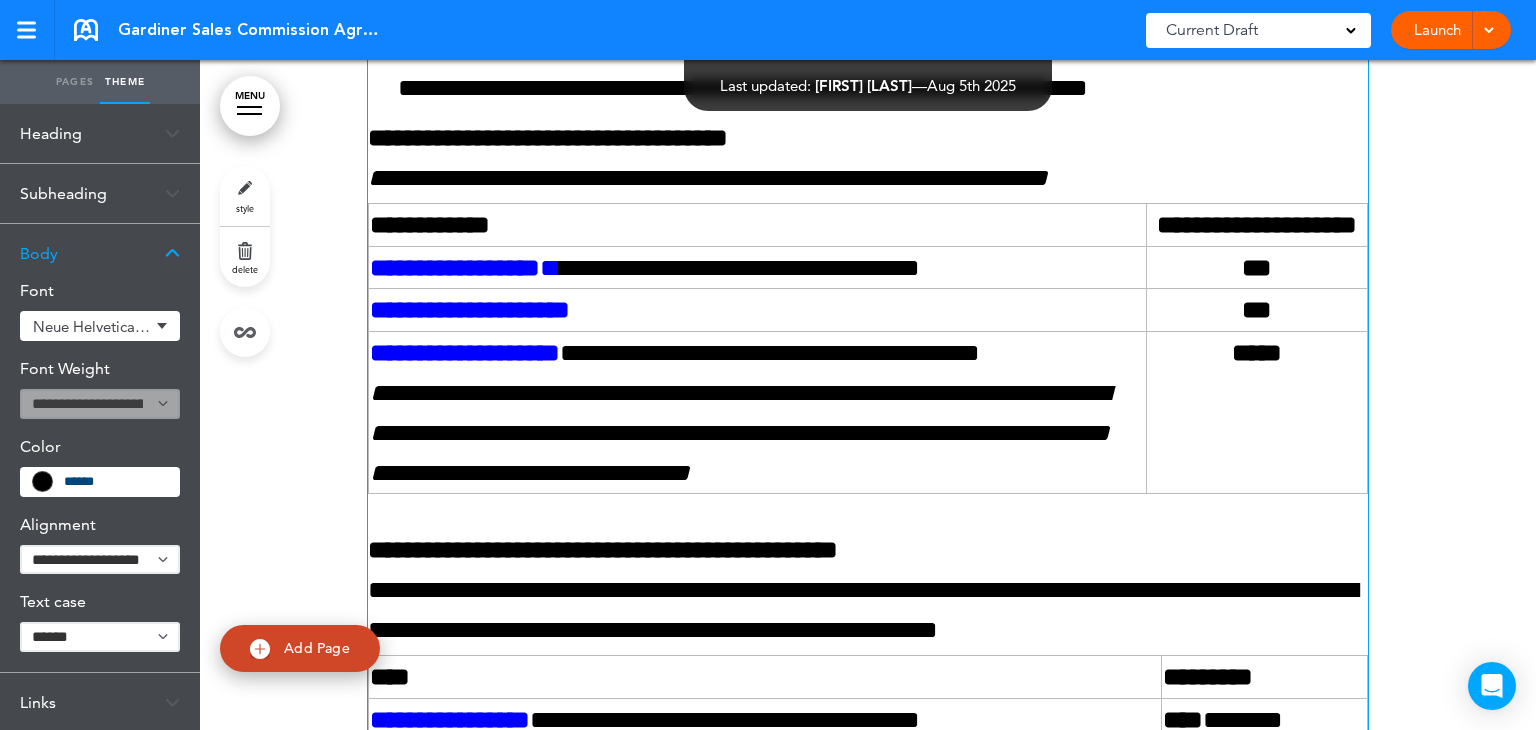 click on "**********" at bounding box center (868, 259) 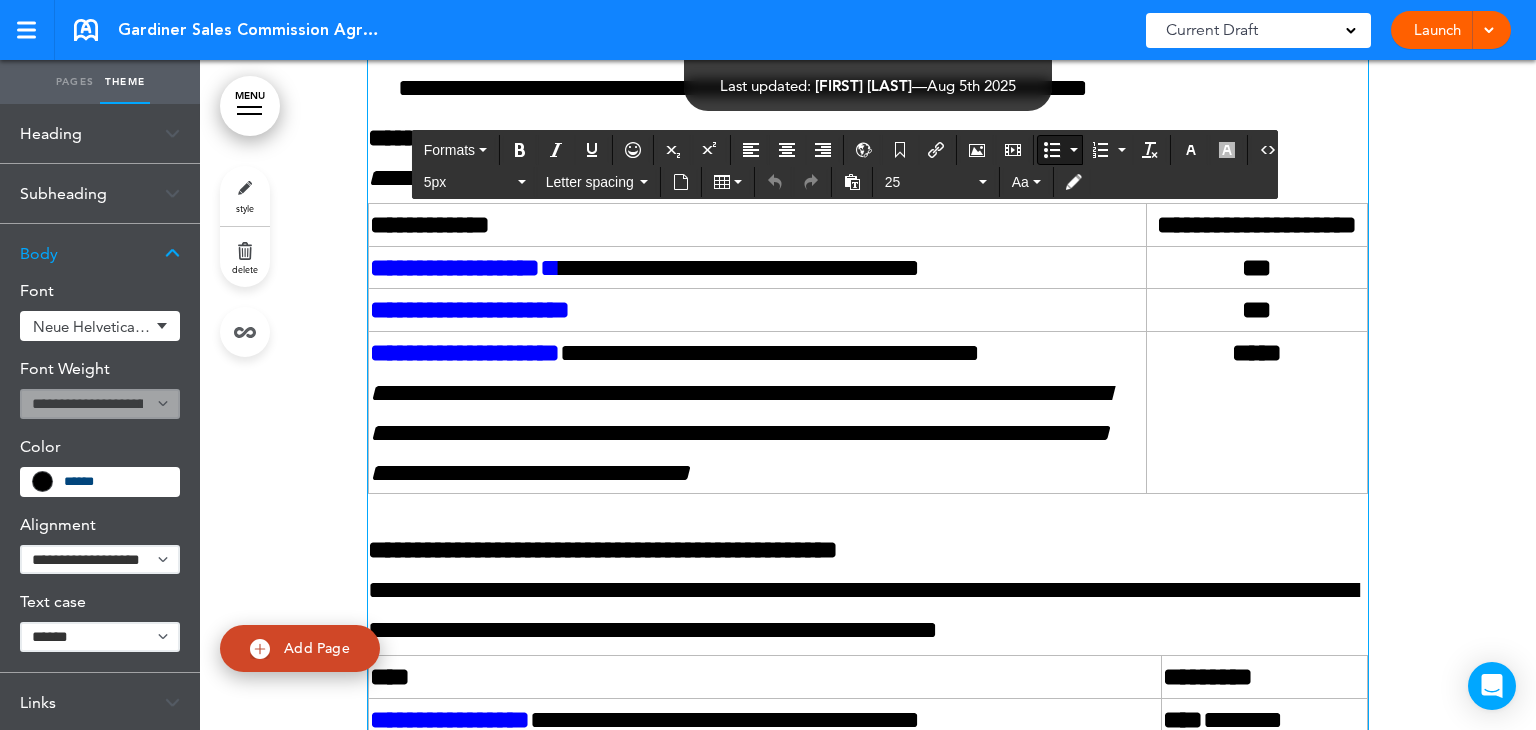 click on "**********" at bounding box center [883, 68] 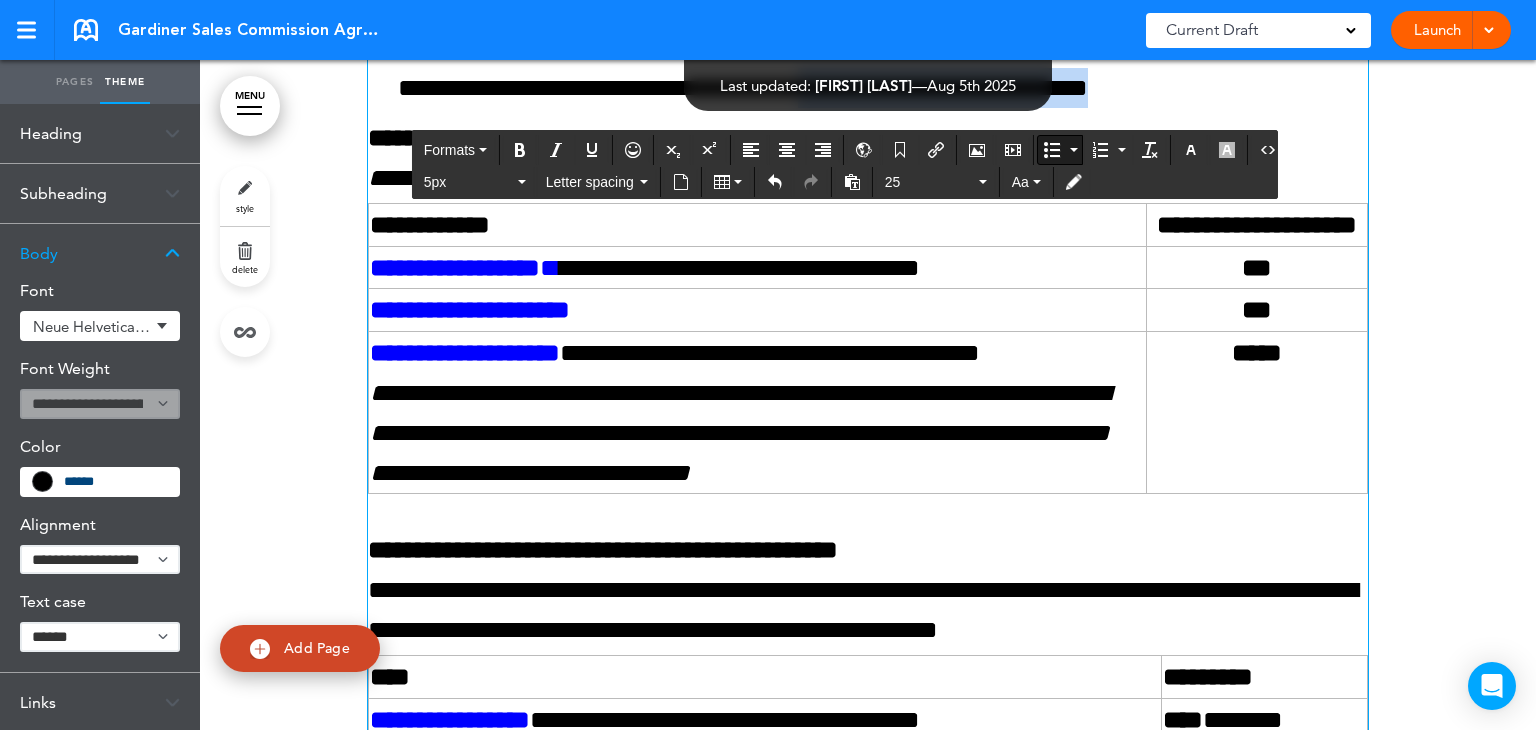 drag, startPoint x: 1283, startPoint y: 245, endPoint x: 964, endPoint y: 261, distance: 319.401 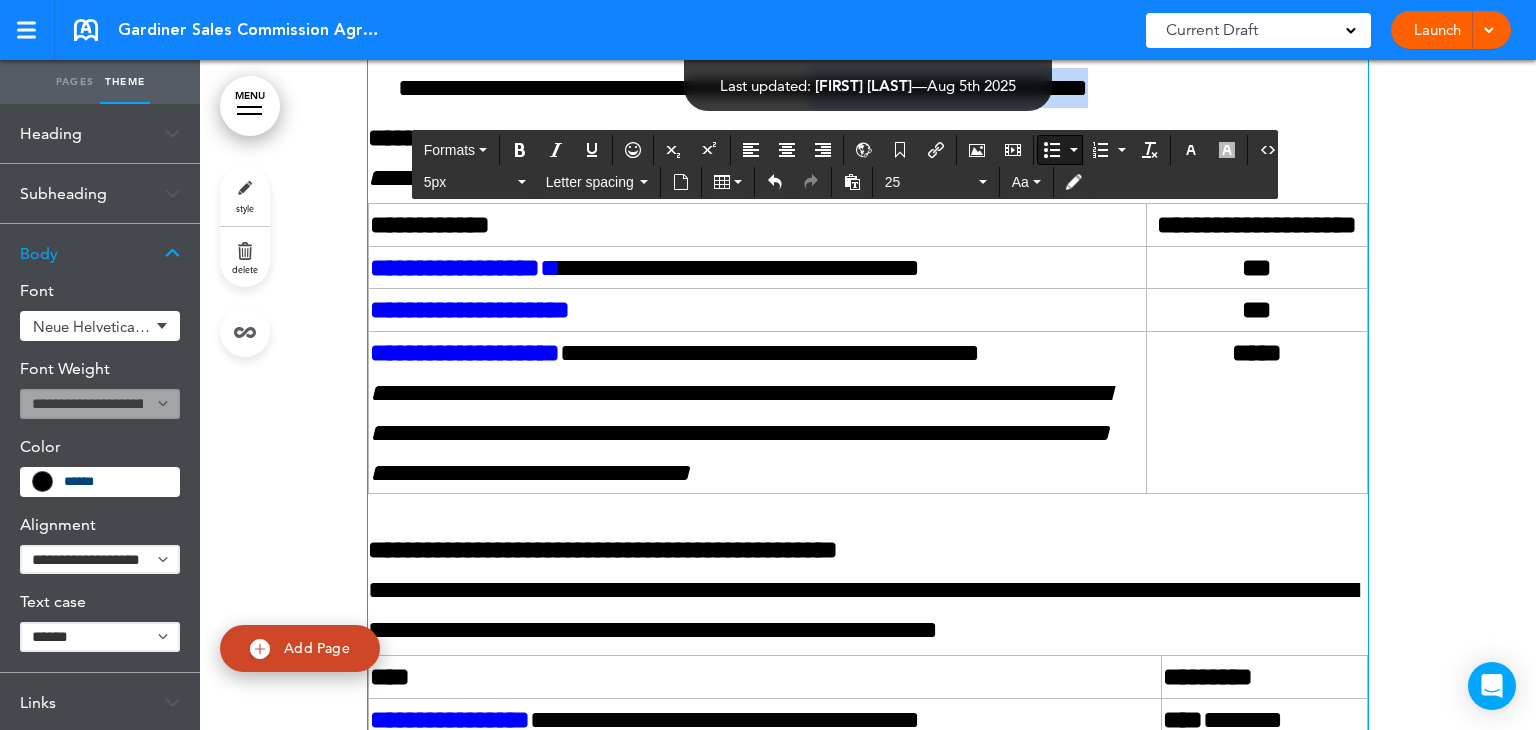 click on "**********" at bounding box center [883, 68] 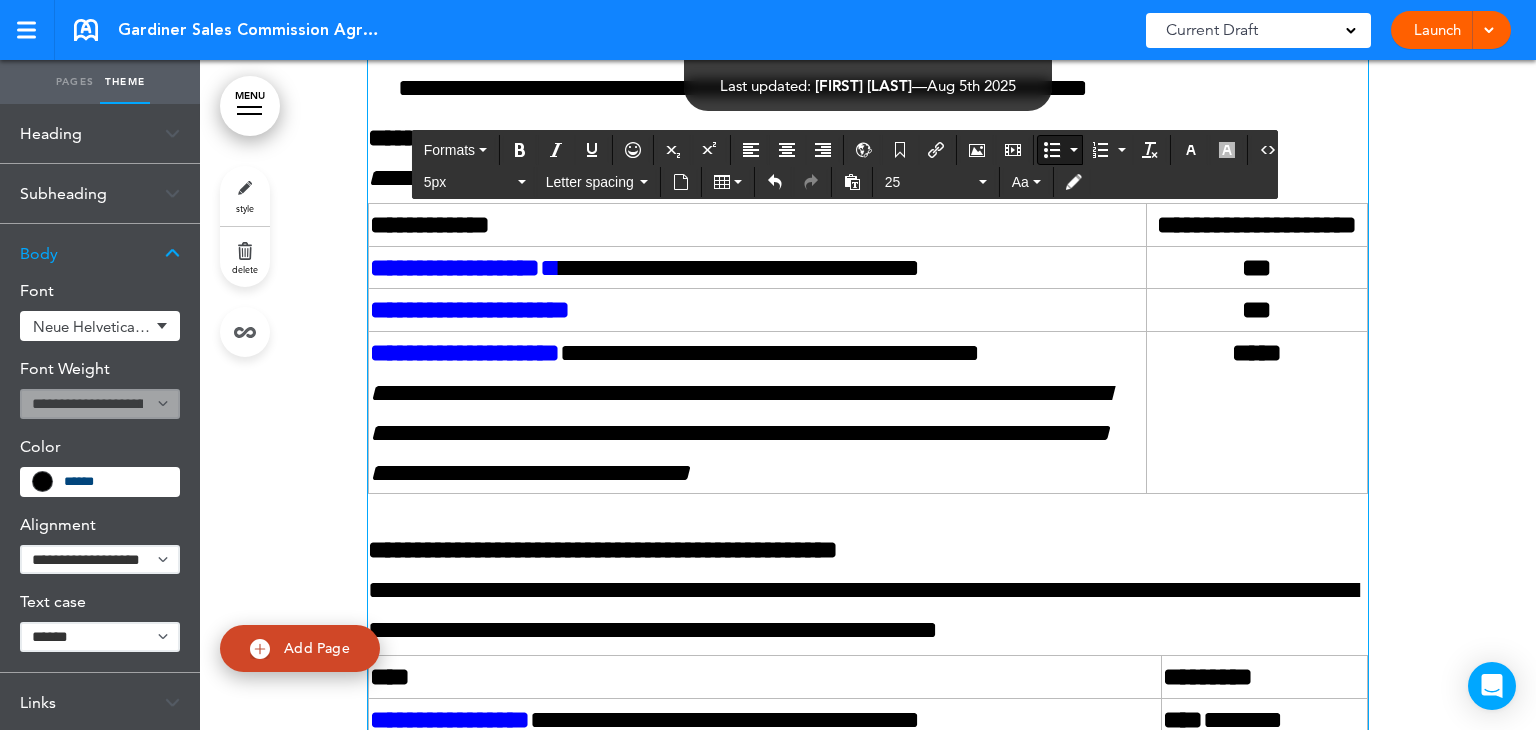 click on "**********" at bounding box center (868, 135) 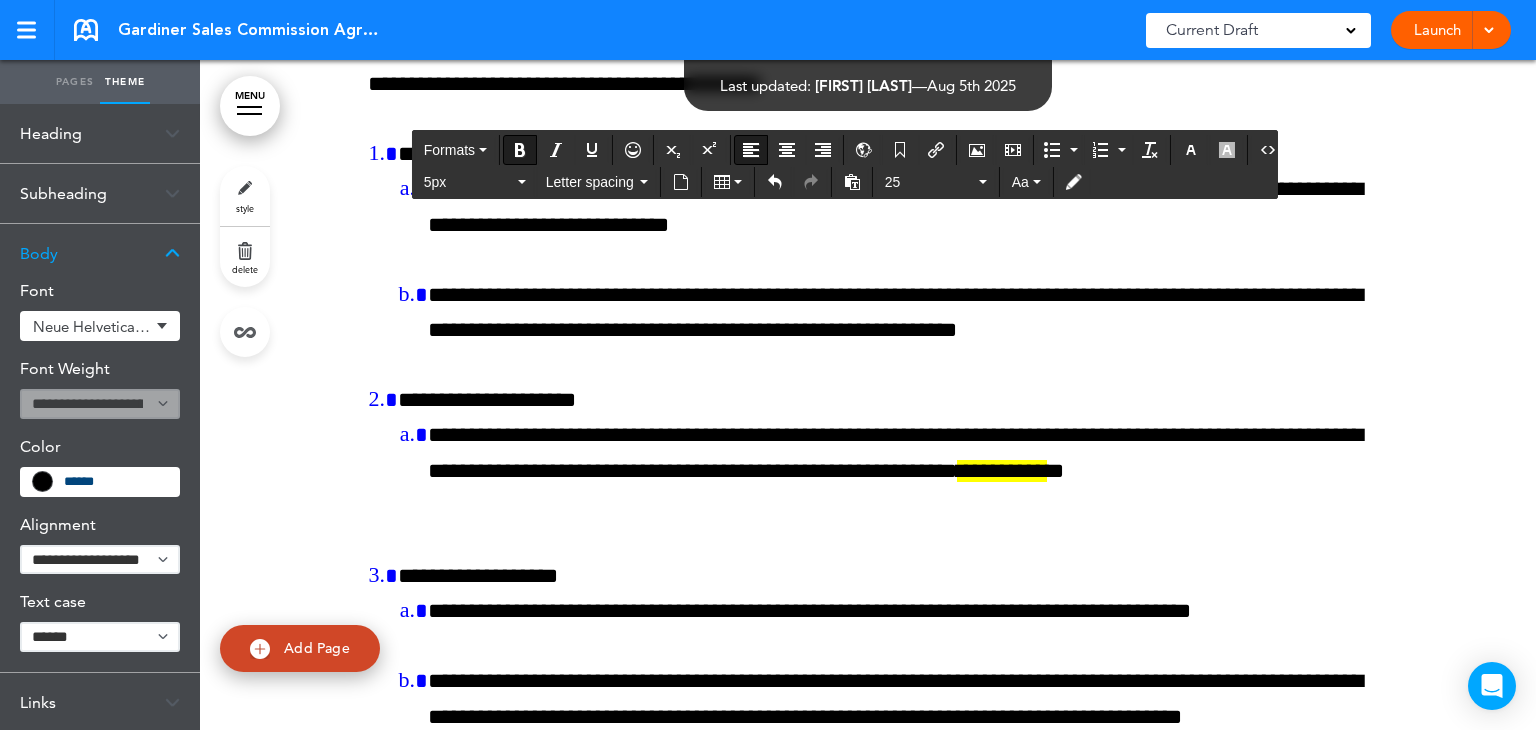 scroll, scrollTop: 1608, scrollLeft: 0, axis: vertical 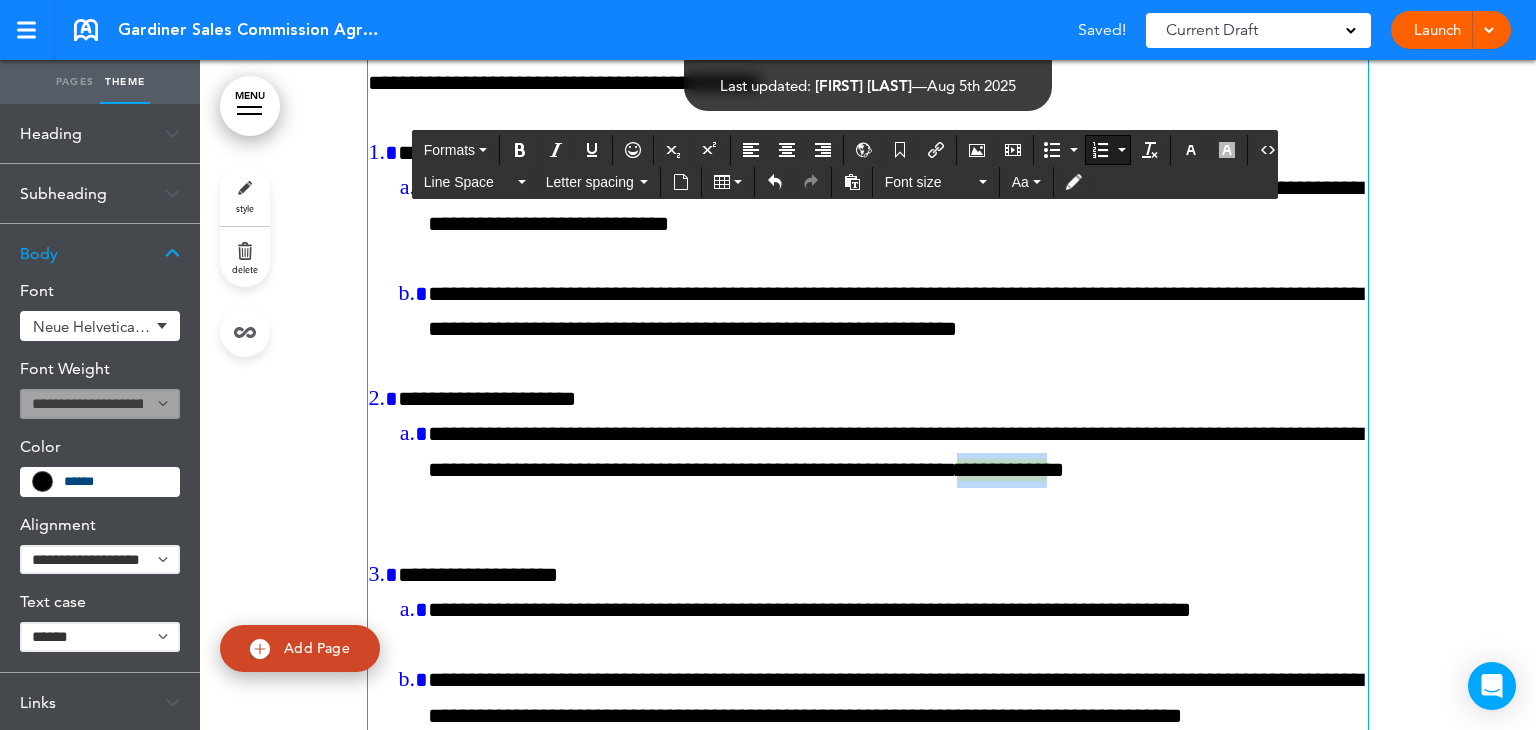 drag, startPoint x: 549, startPoint y: 499, endPoint x: 422, endPoint y: 502, distance: 127.03543 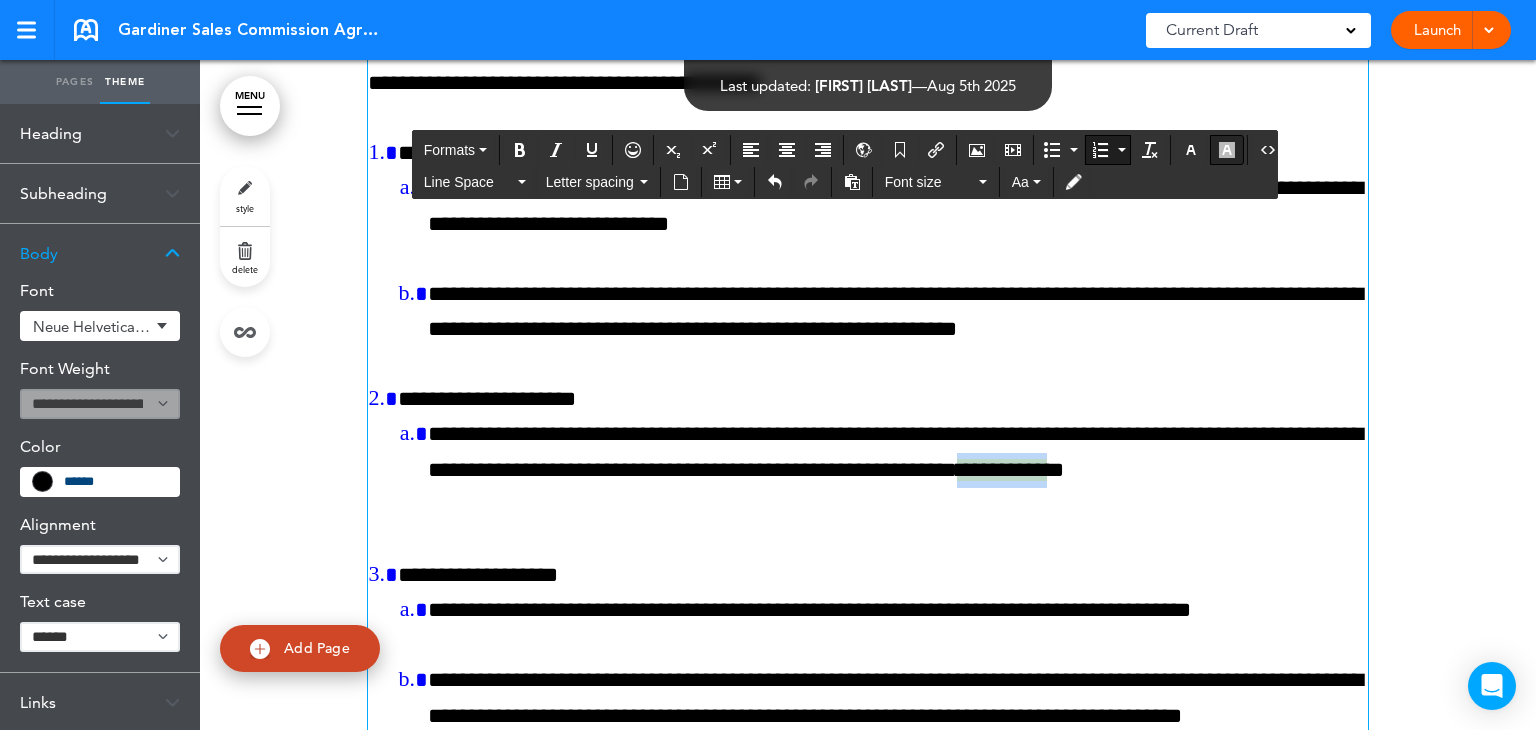 click at bounding box center [1227, 150] 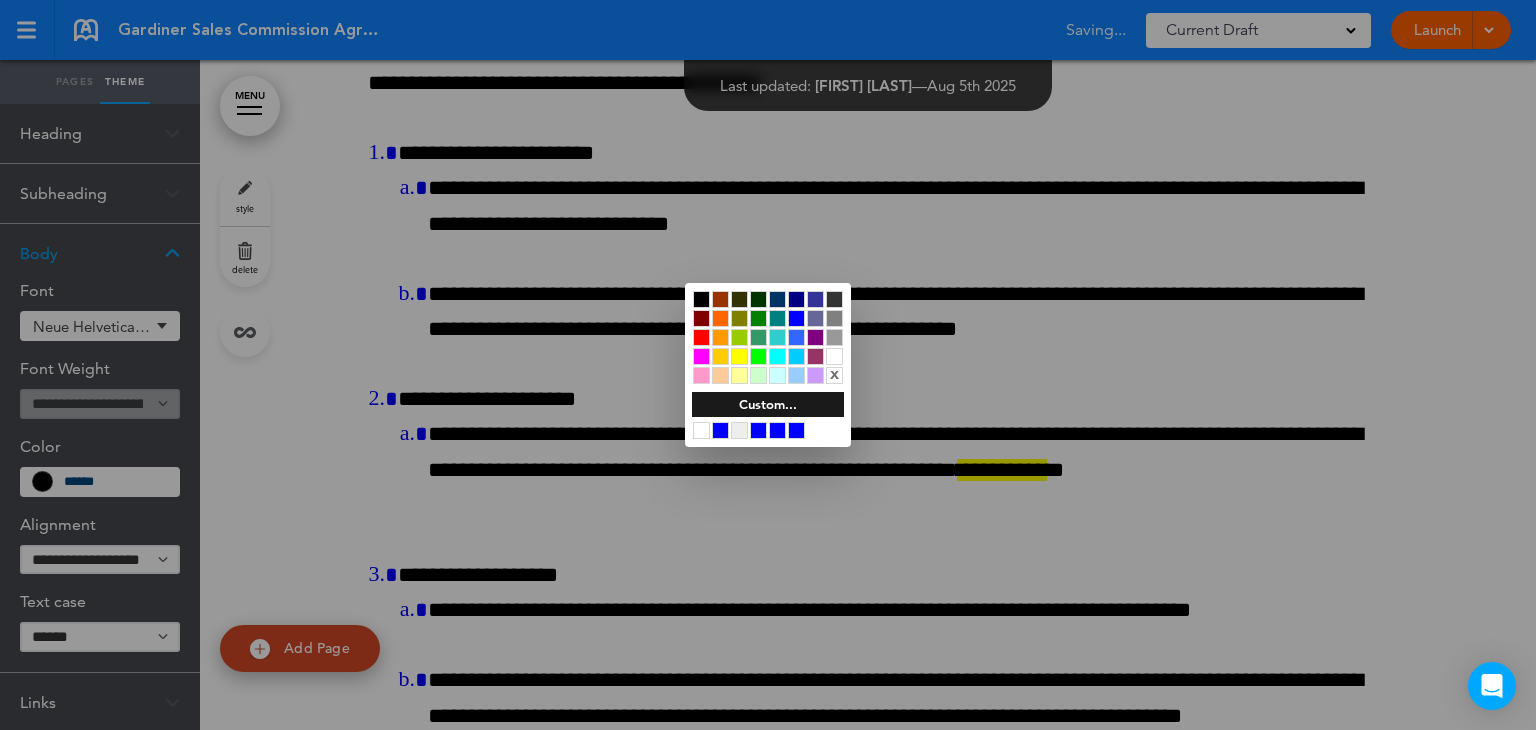 click on "x" at bounding box center [834, 375] 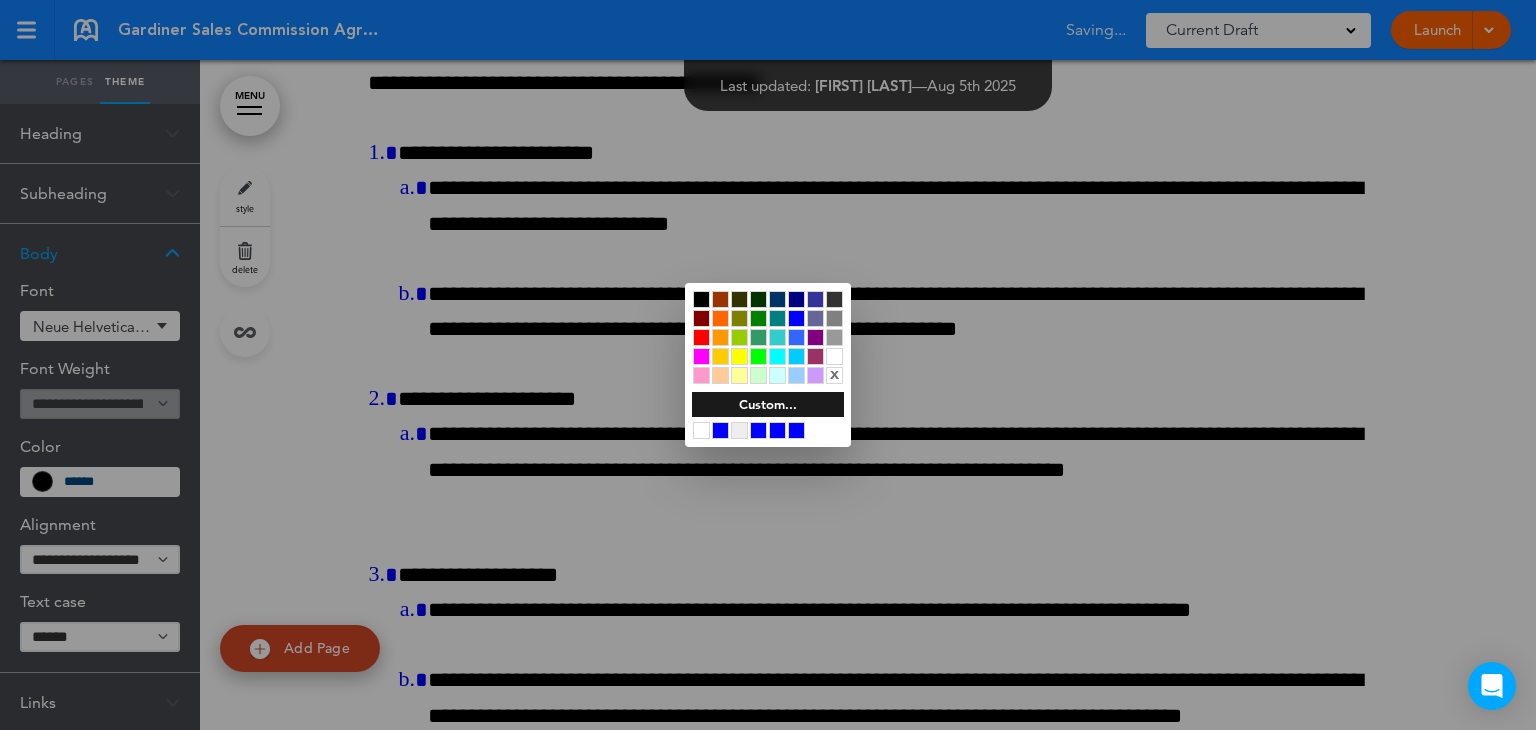 click at bounding box center [768, 365] 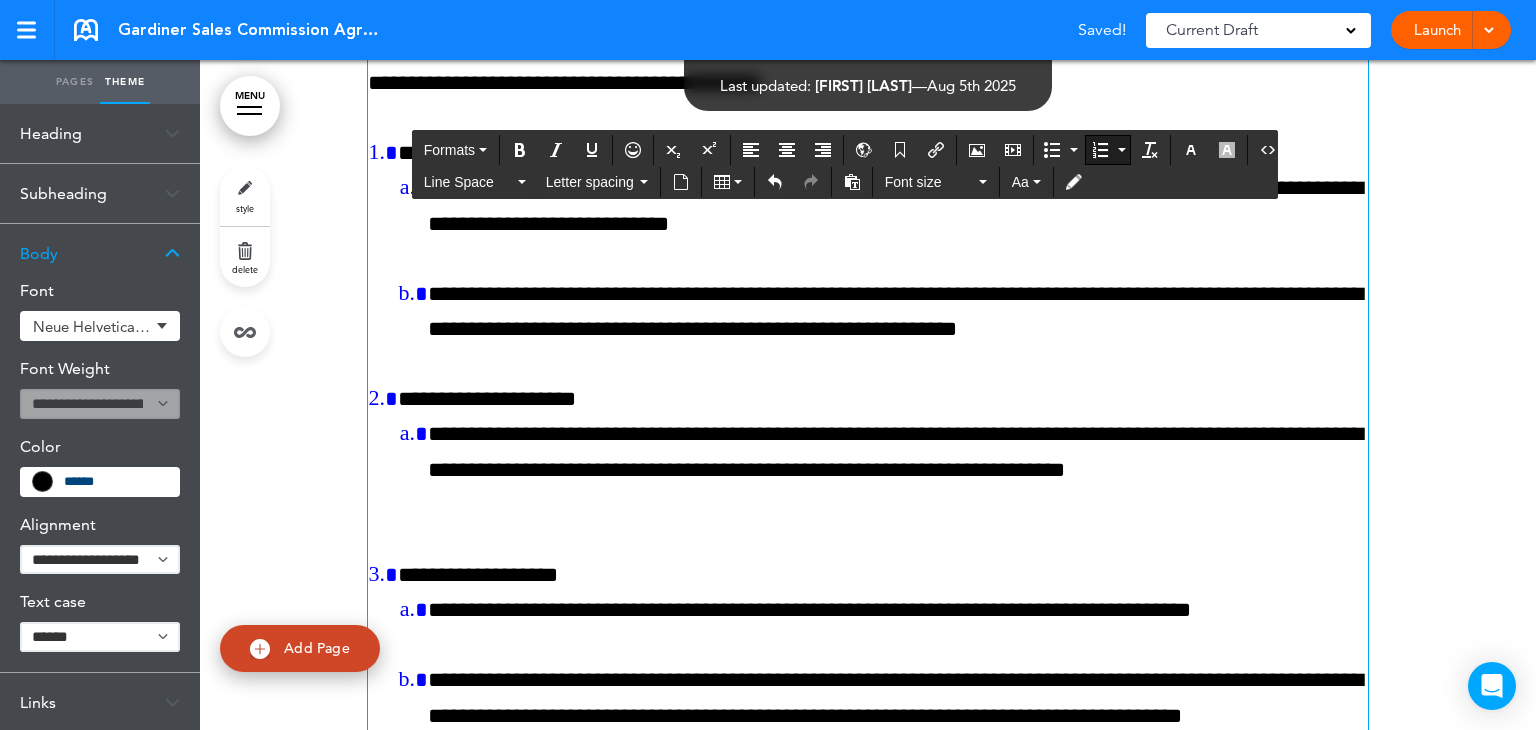 click on "**********" at bounding box center [898, 470] 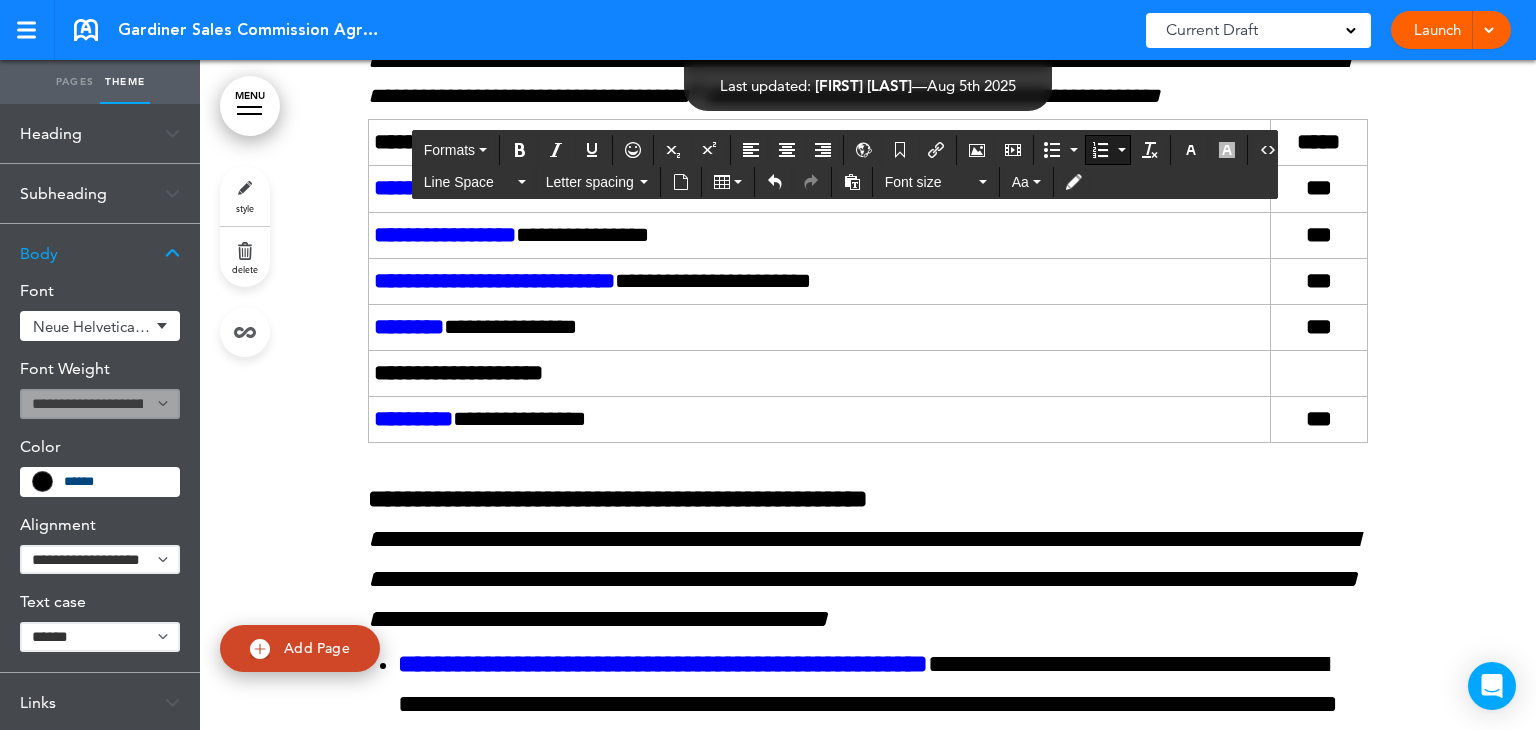 scroll, scrollTop: 7664, scrollLeft: 0, axis: vertical 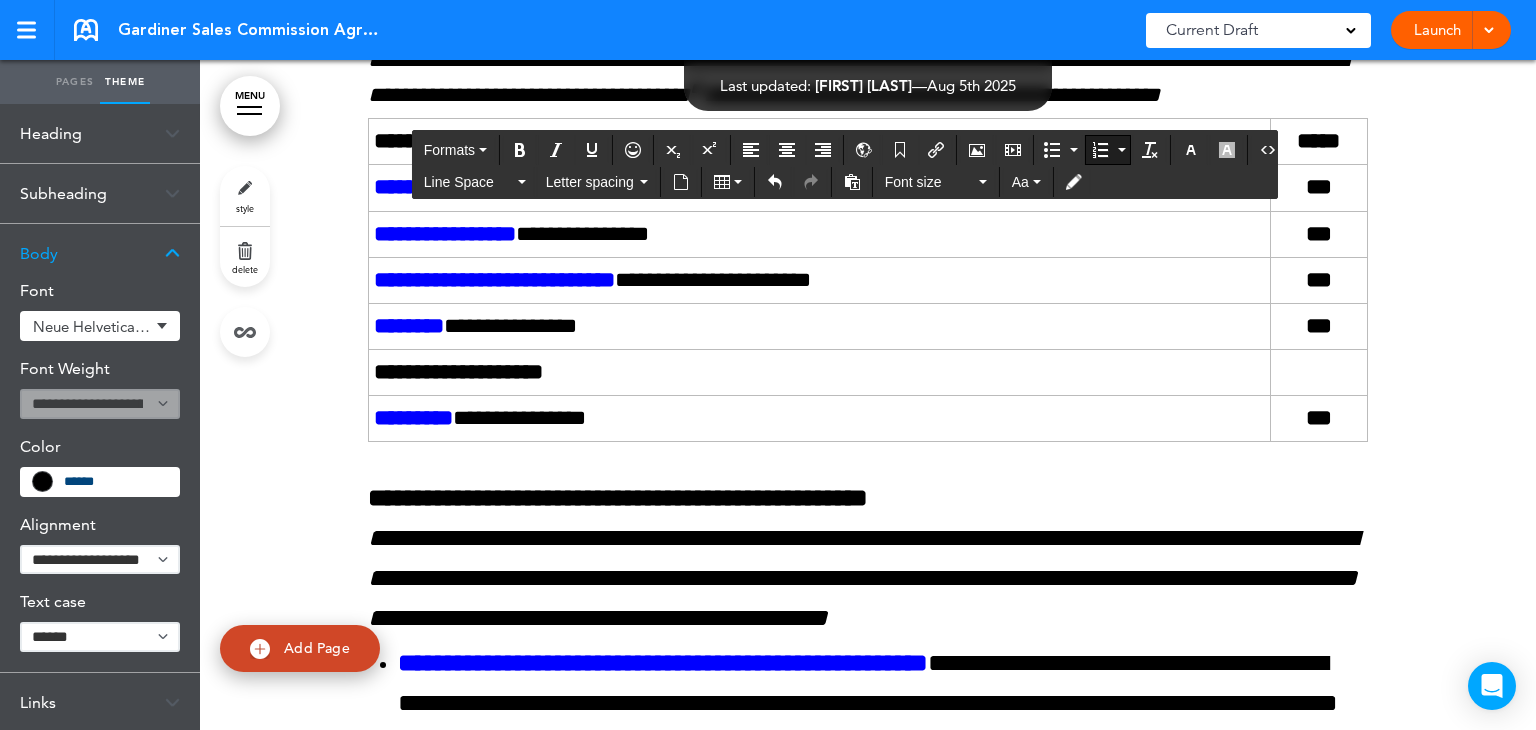 click on "Pages" at bounding box center (75, 82) 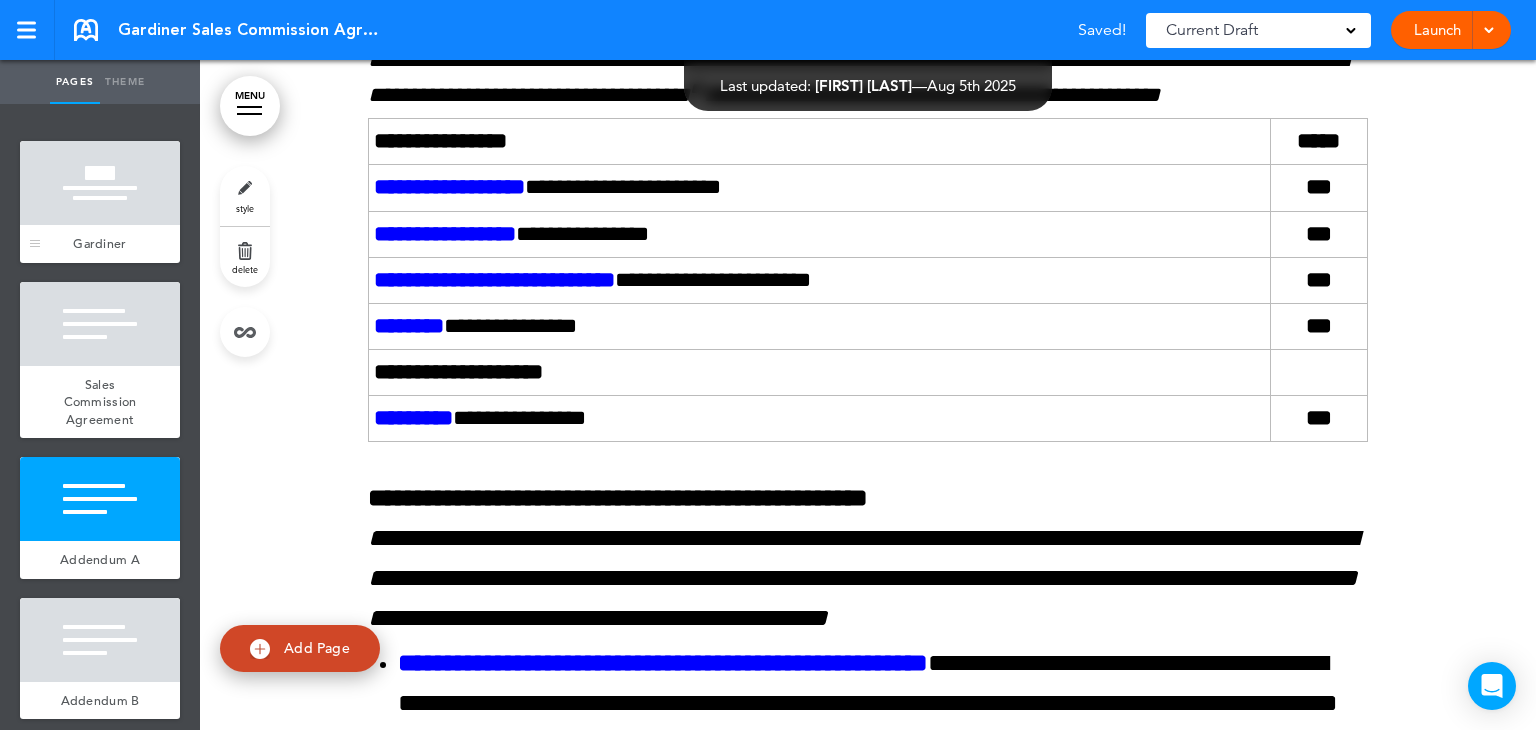 click at bounding box center (100, 183) 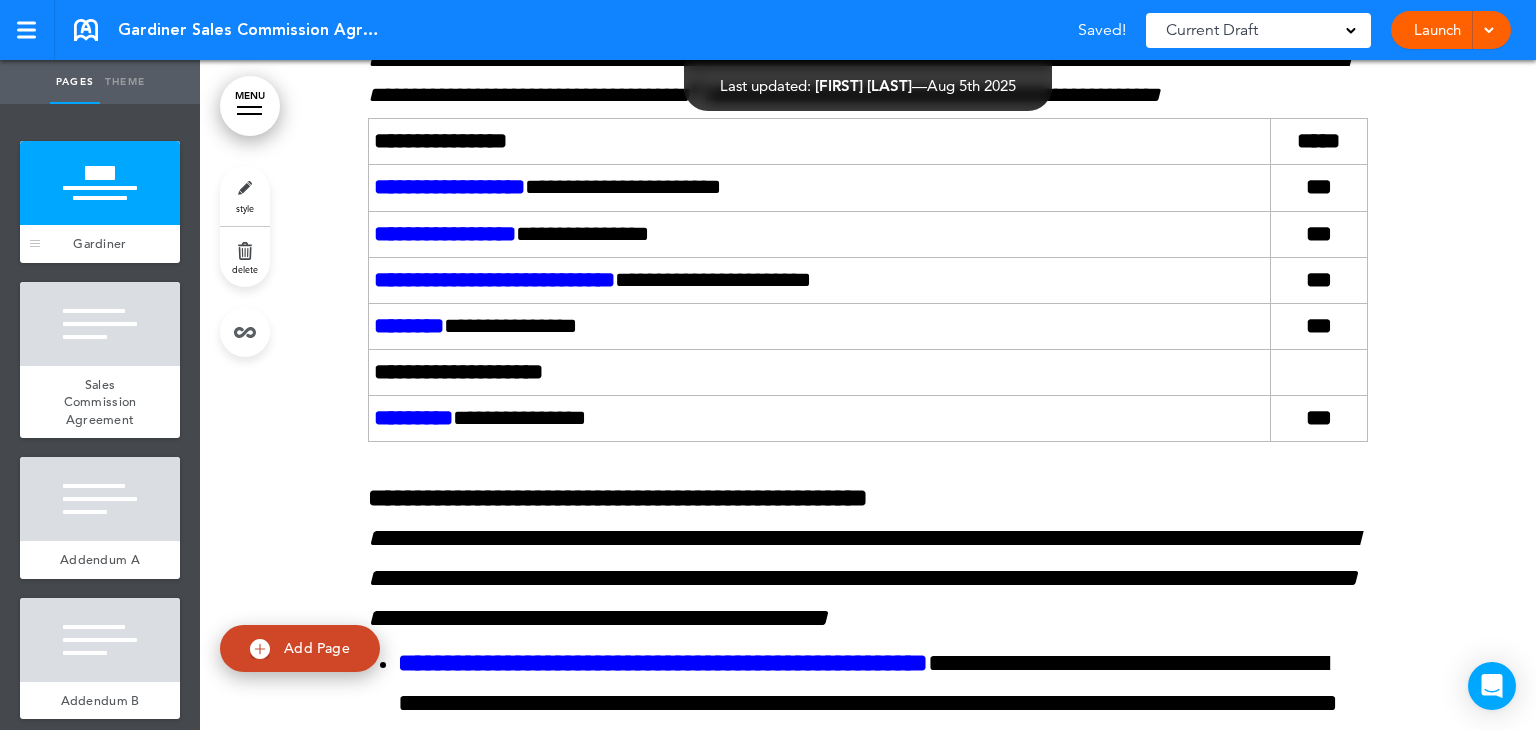 scroll, scrollTop: 39, scrollLeft: 0, axis: vertical 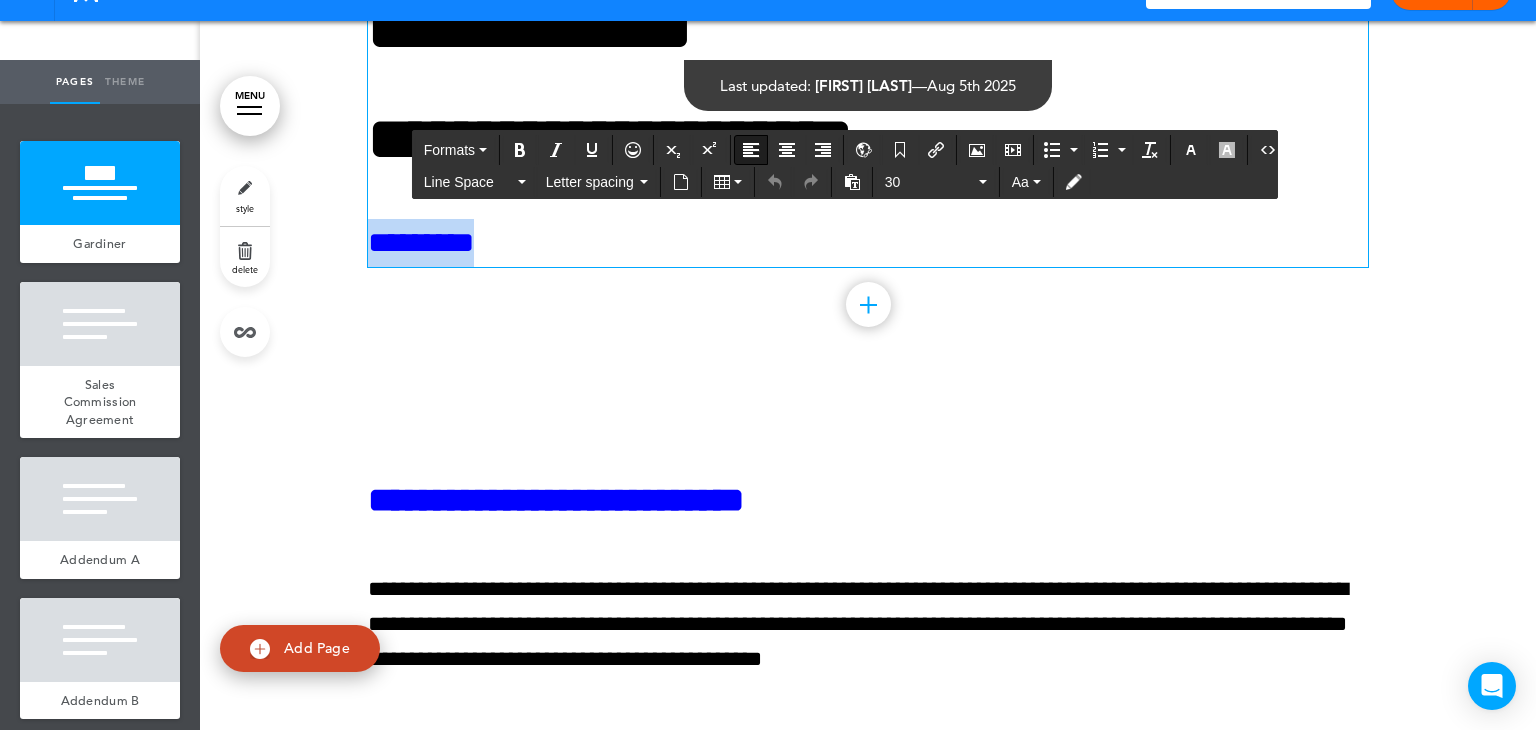drag, startPoint x: 493, startPoint y: 233, endPoint x: 358, endPoint y: 229, distance: 135.05925 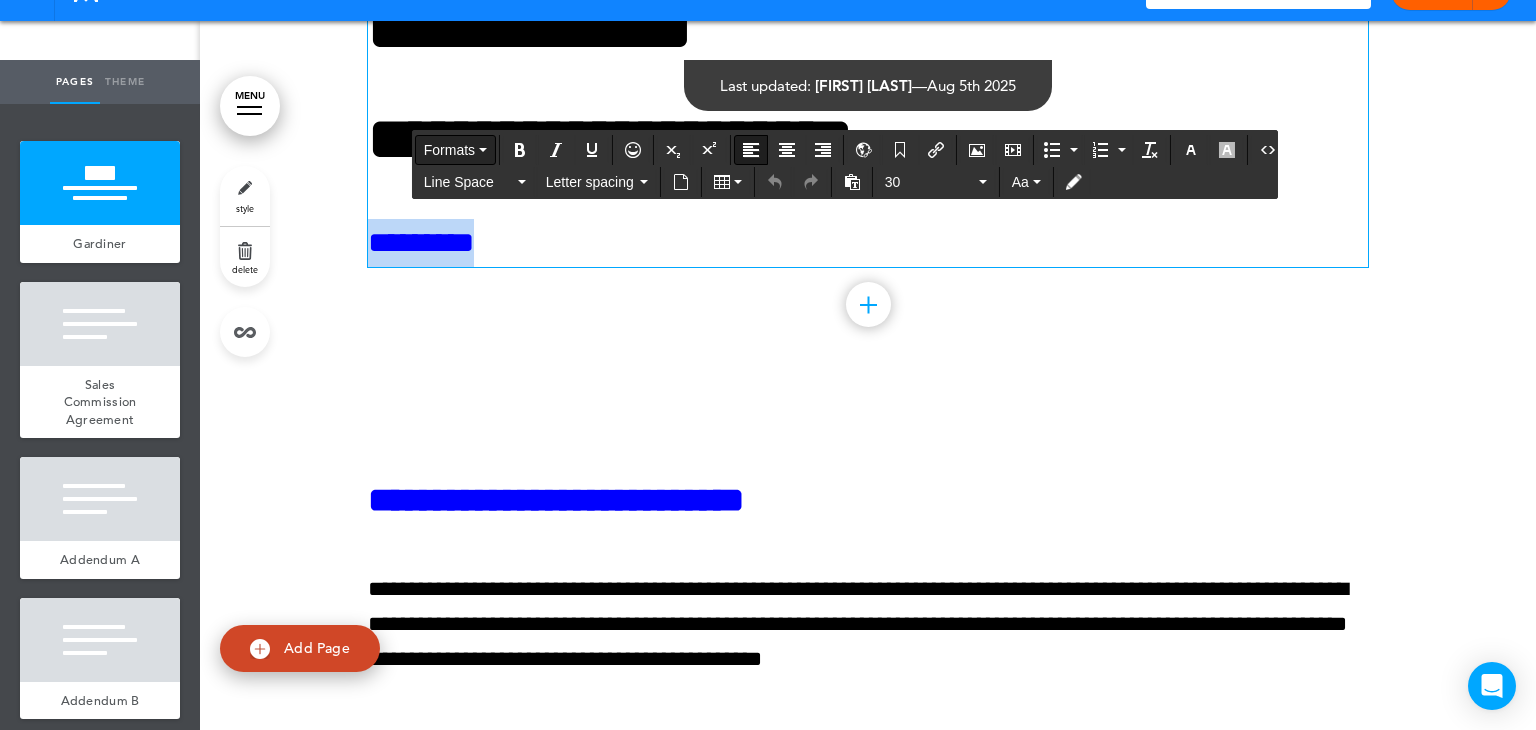 click on "Formats" at bounding box center (449, 150) 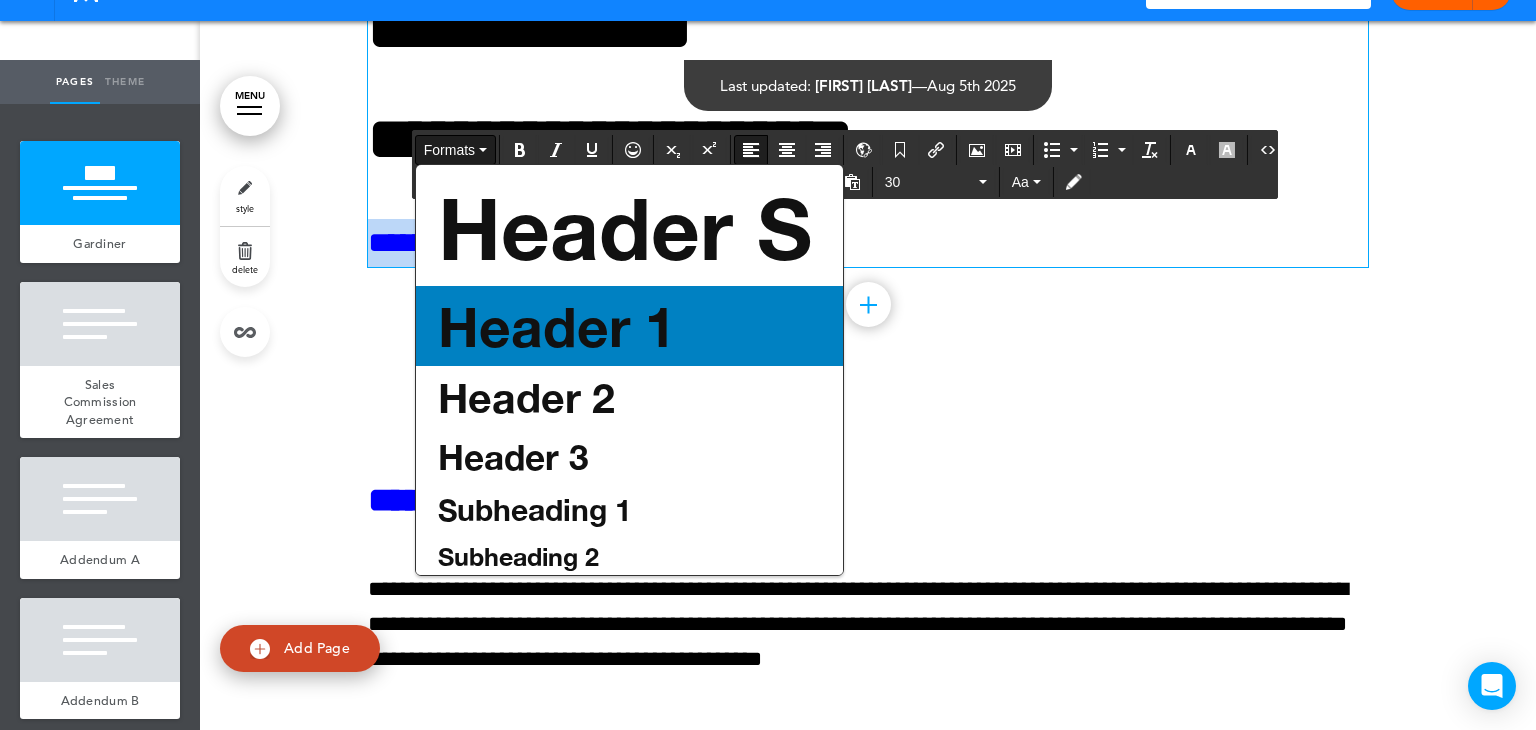 scroll, scrollTop: 84, scrollLeft: 0, axis: vertical 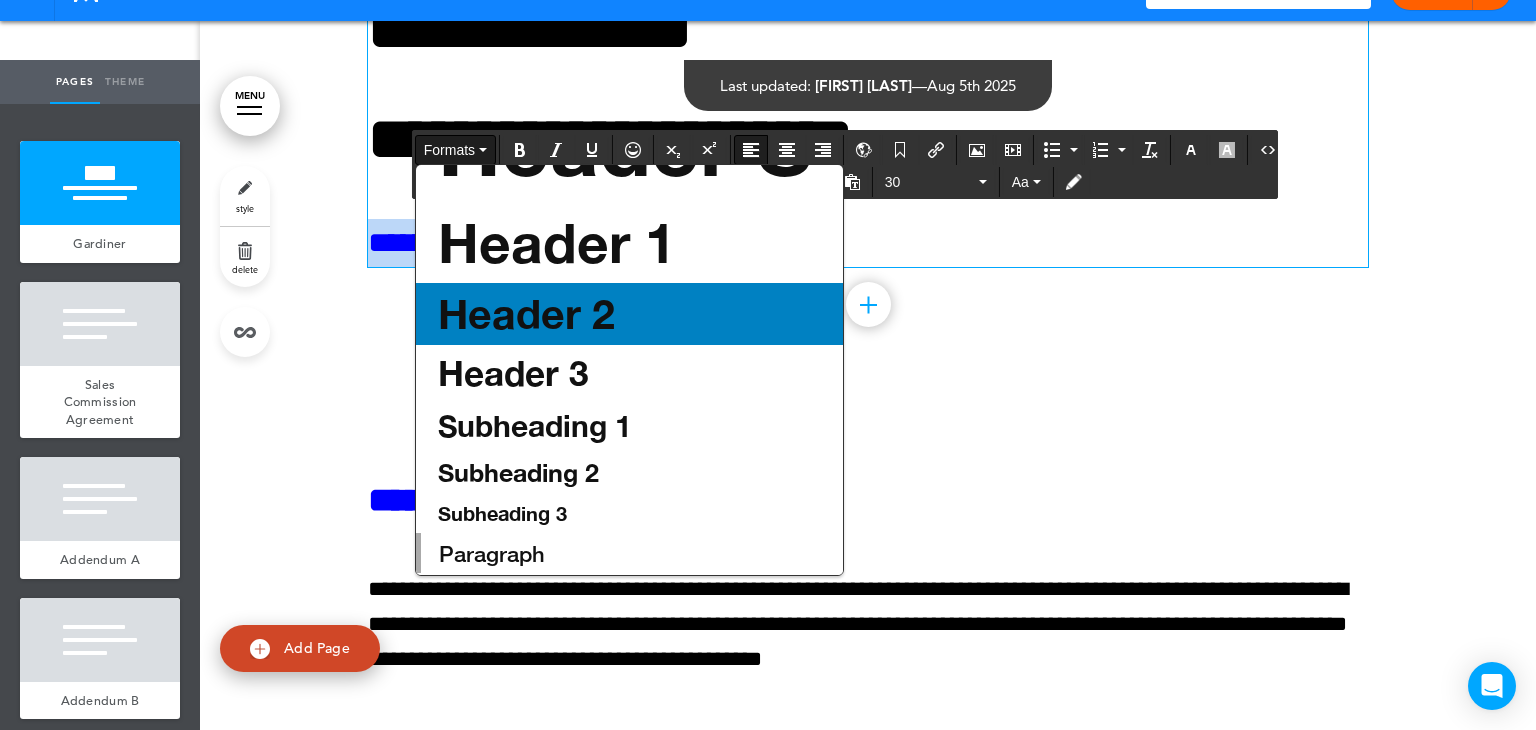click on "Header 2" at bounding box center (526, 313) 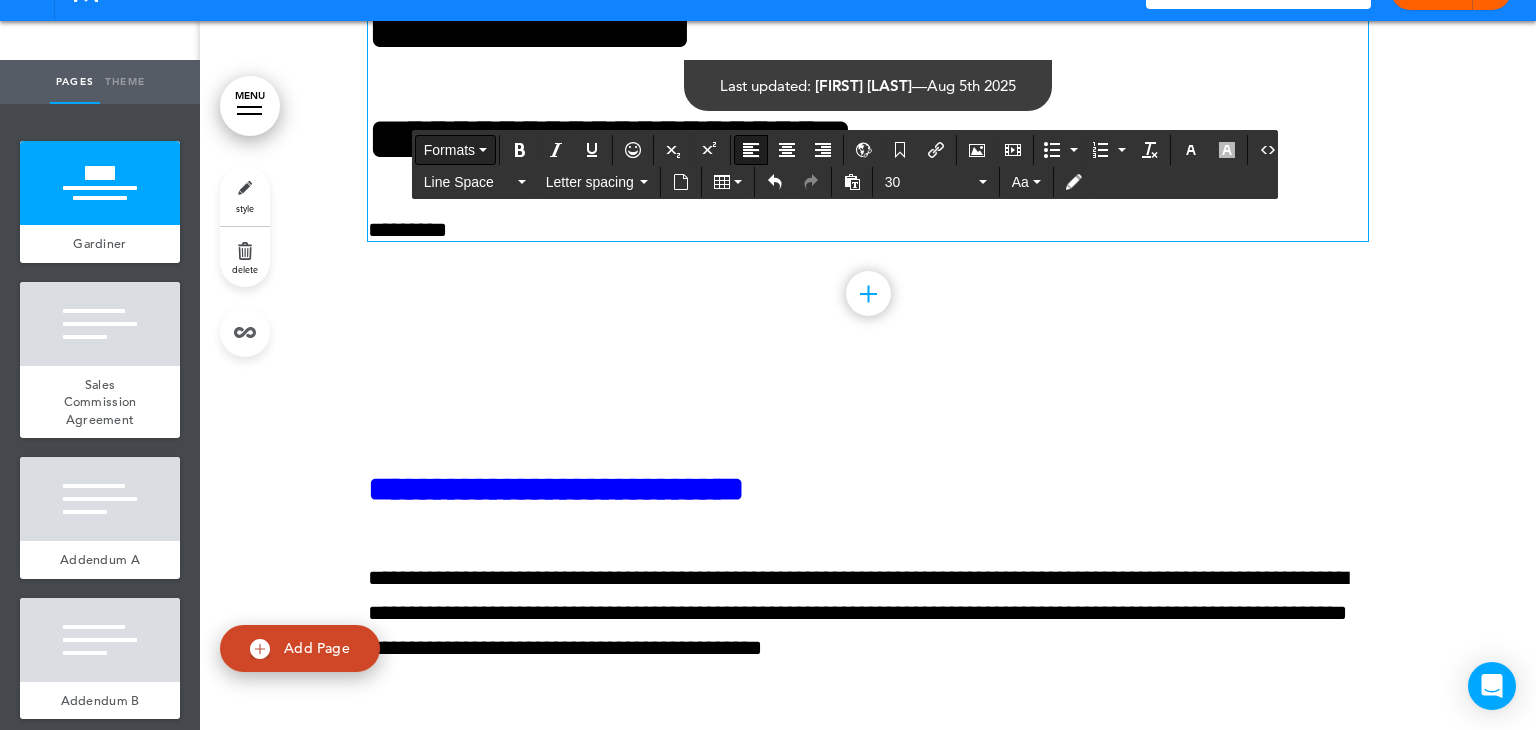 click on "Formats" at bounding box center [449, 150] 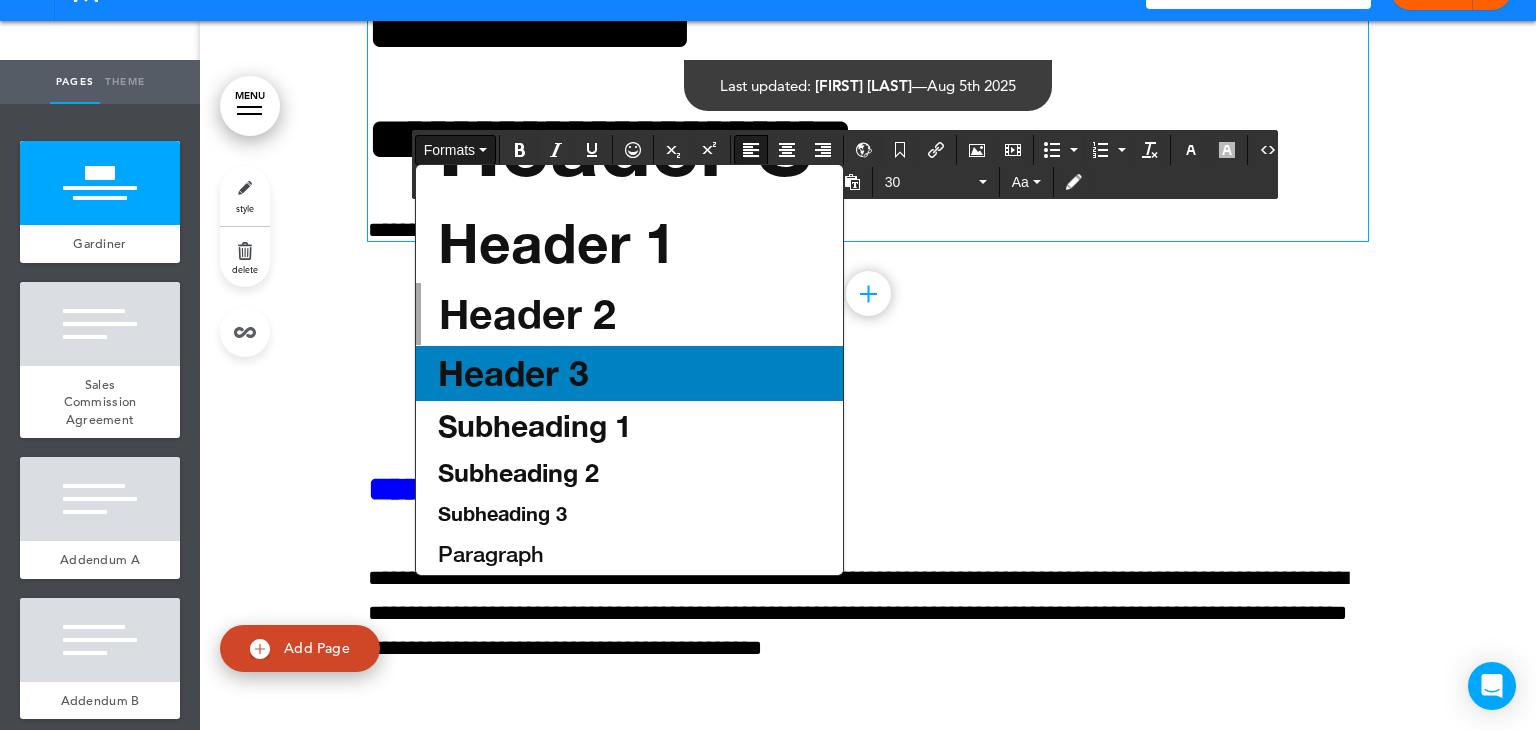 click on "Header 3" at bounding box center [513, 373] 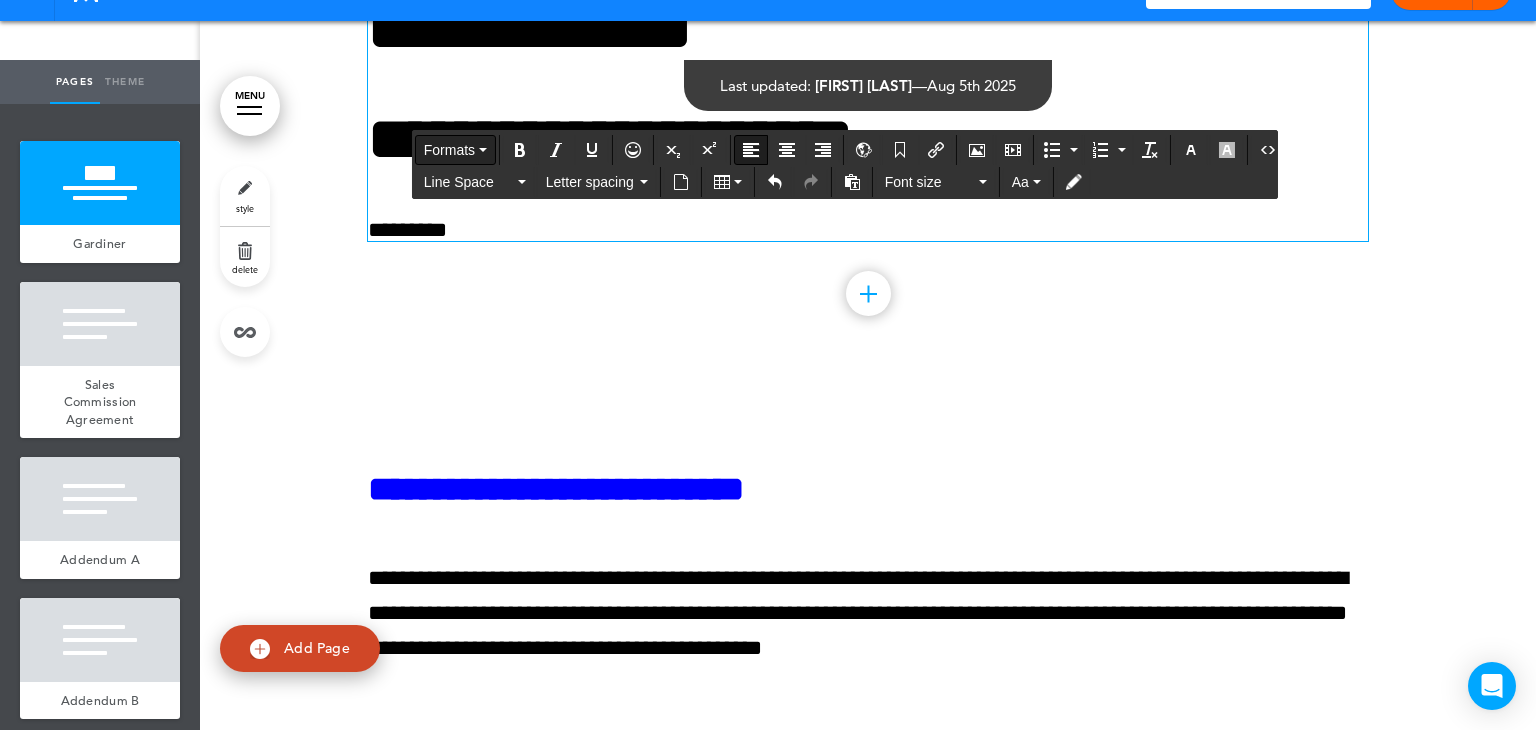 click on "Formats" at bounding box center (449, 150) 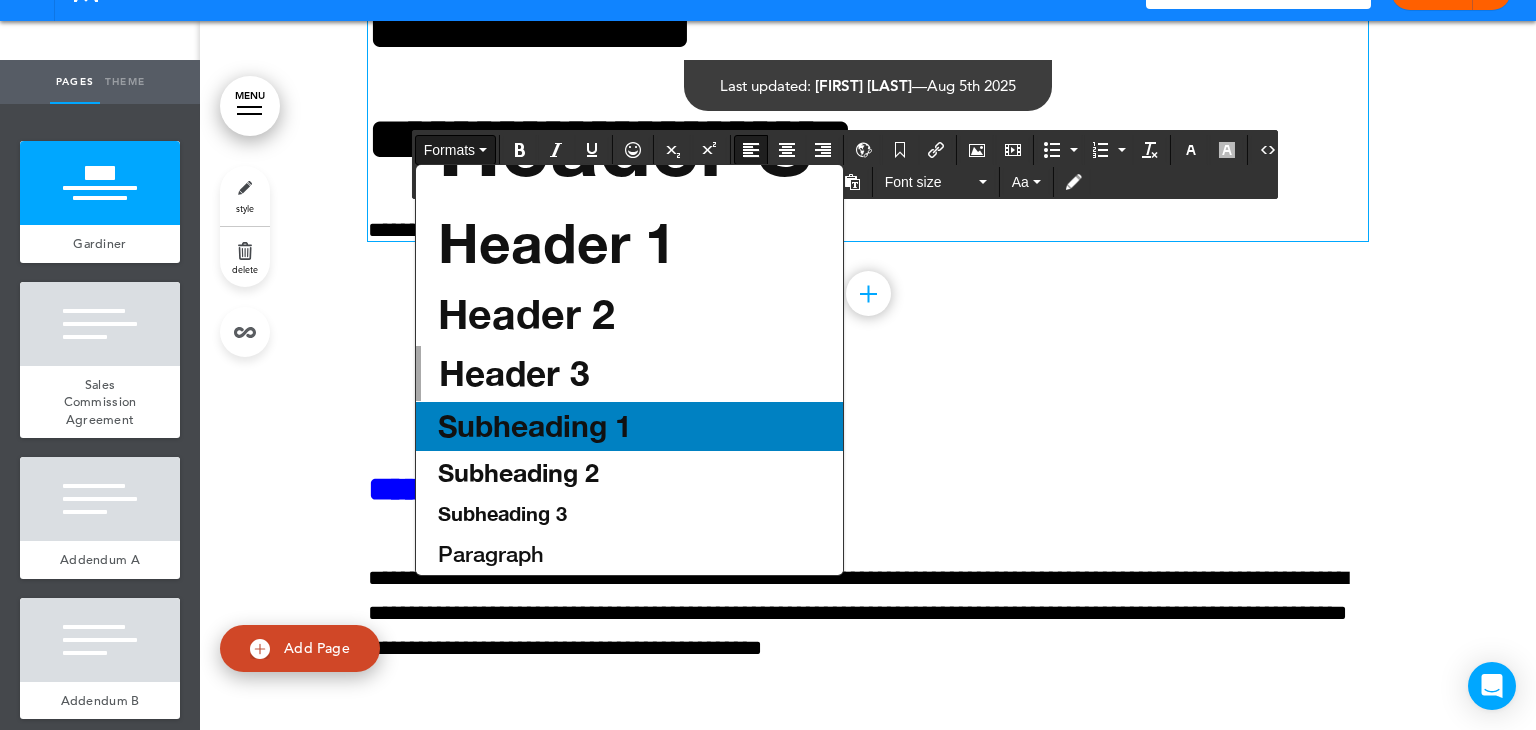 click on "Subheading 1" at bounding box center (535, 426) 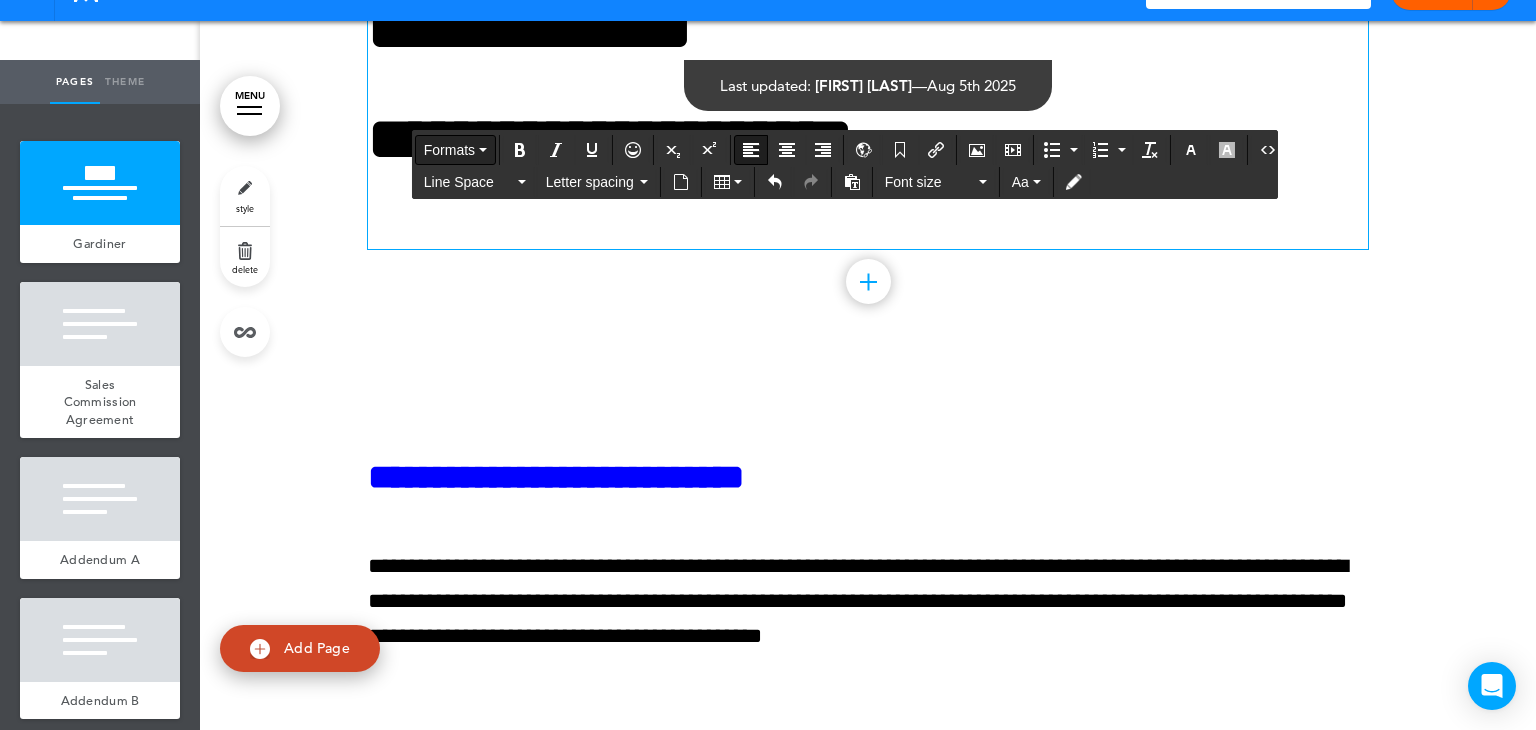 click on "Formats" at bounding box center (449, 150) 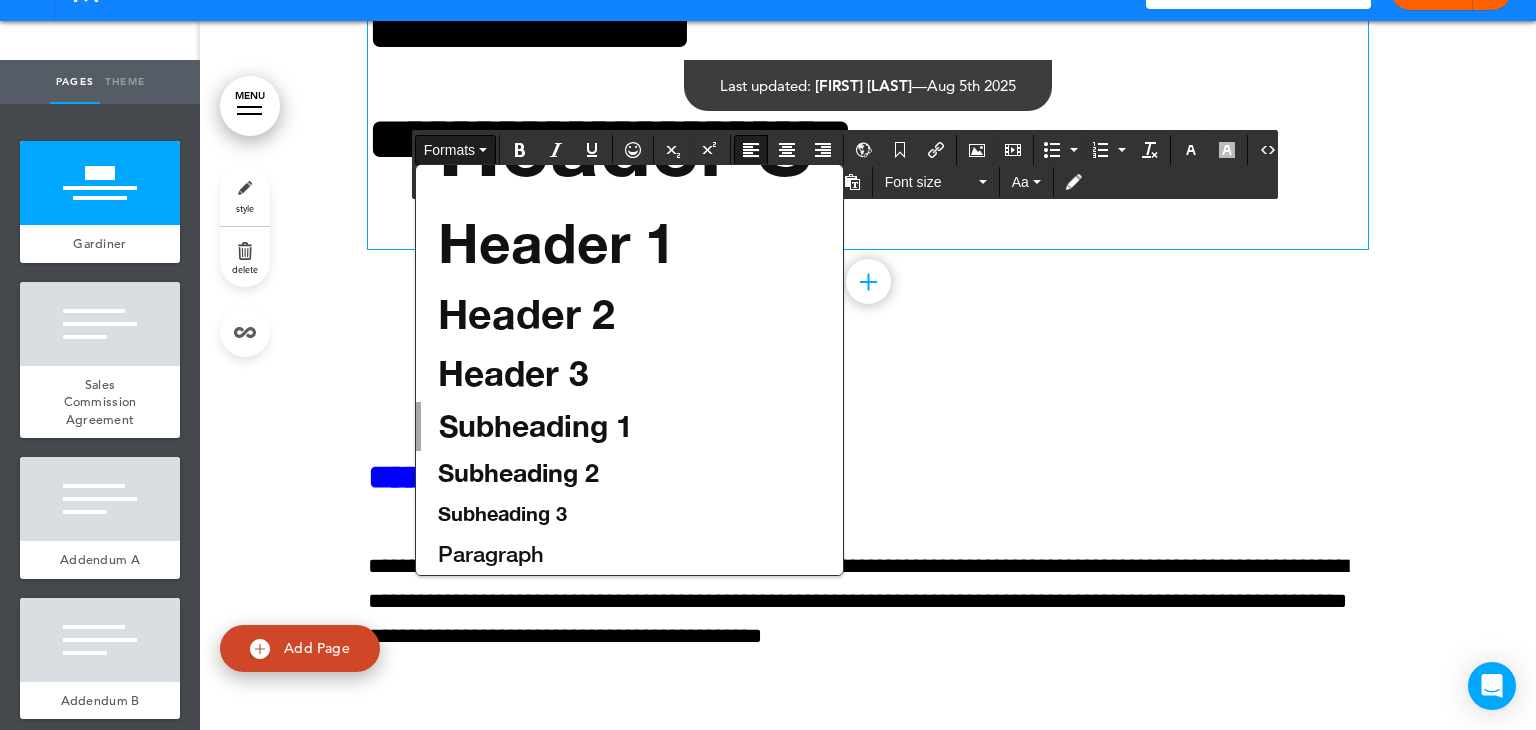 click on "**********" at bounding box center (868, -302) 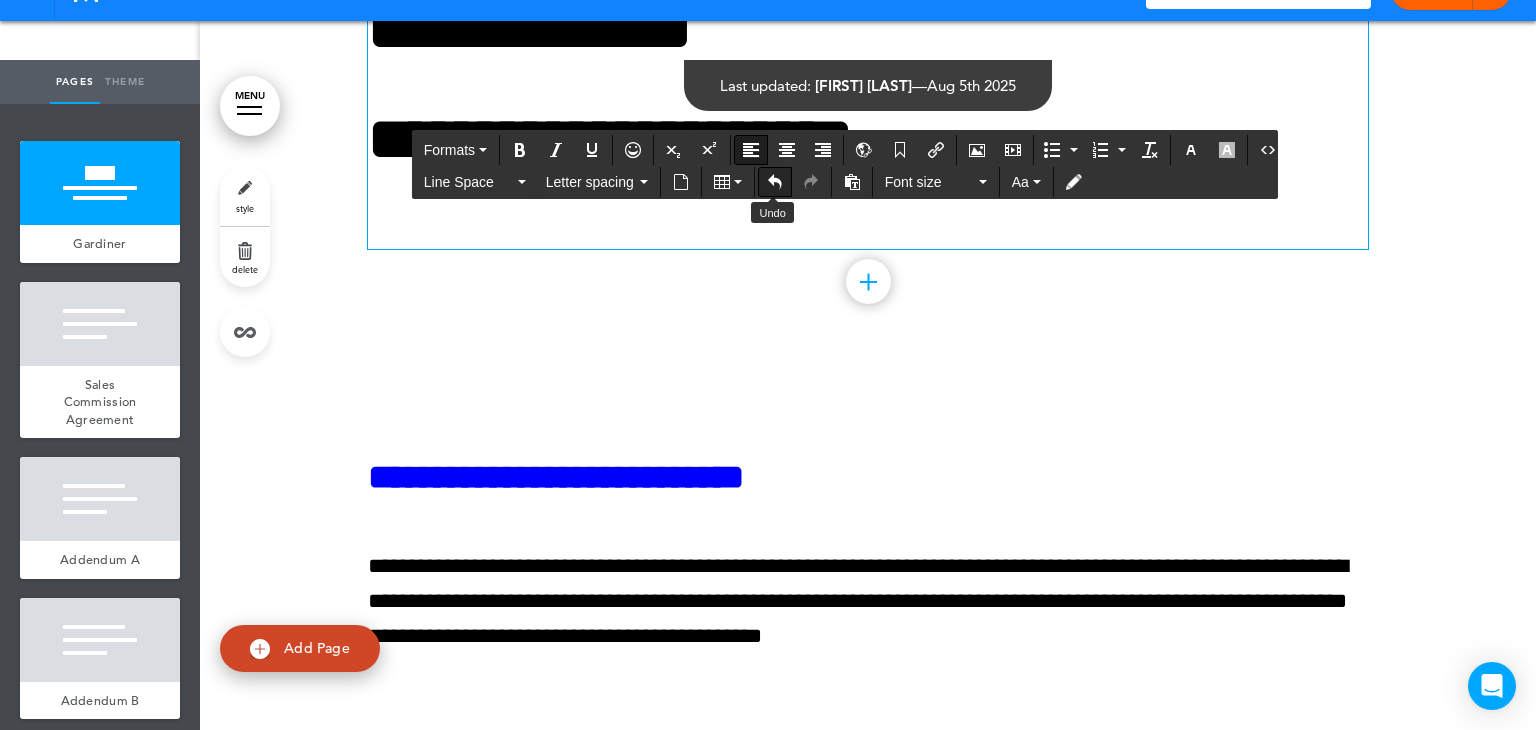 click at bounding box center [775, 182] 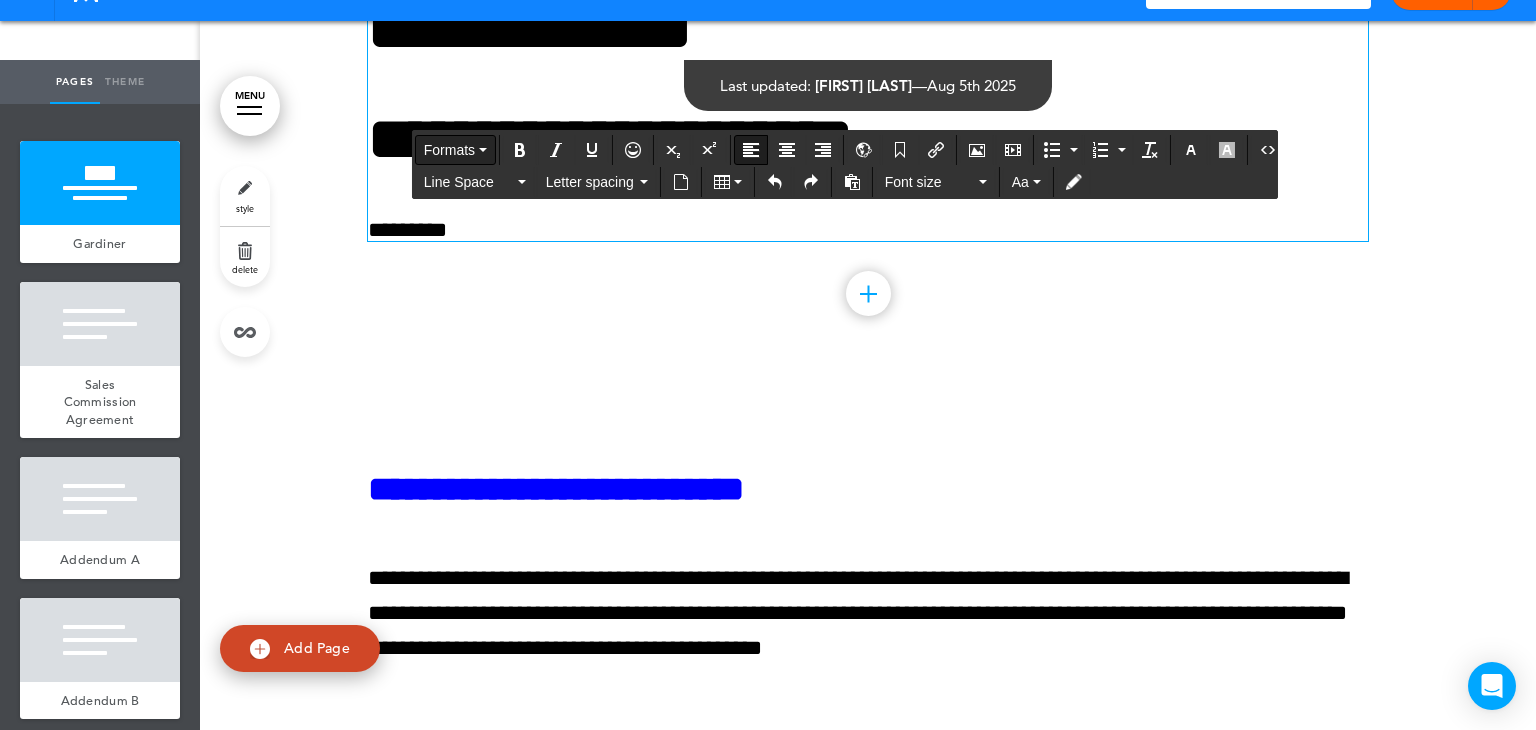 click on "Formats" at bounding box center (449, 150) 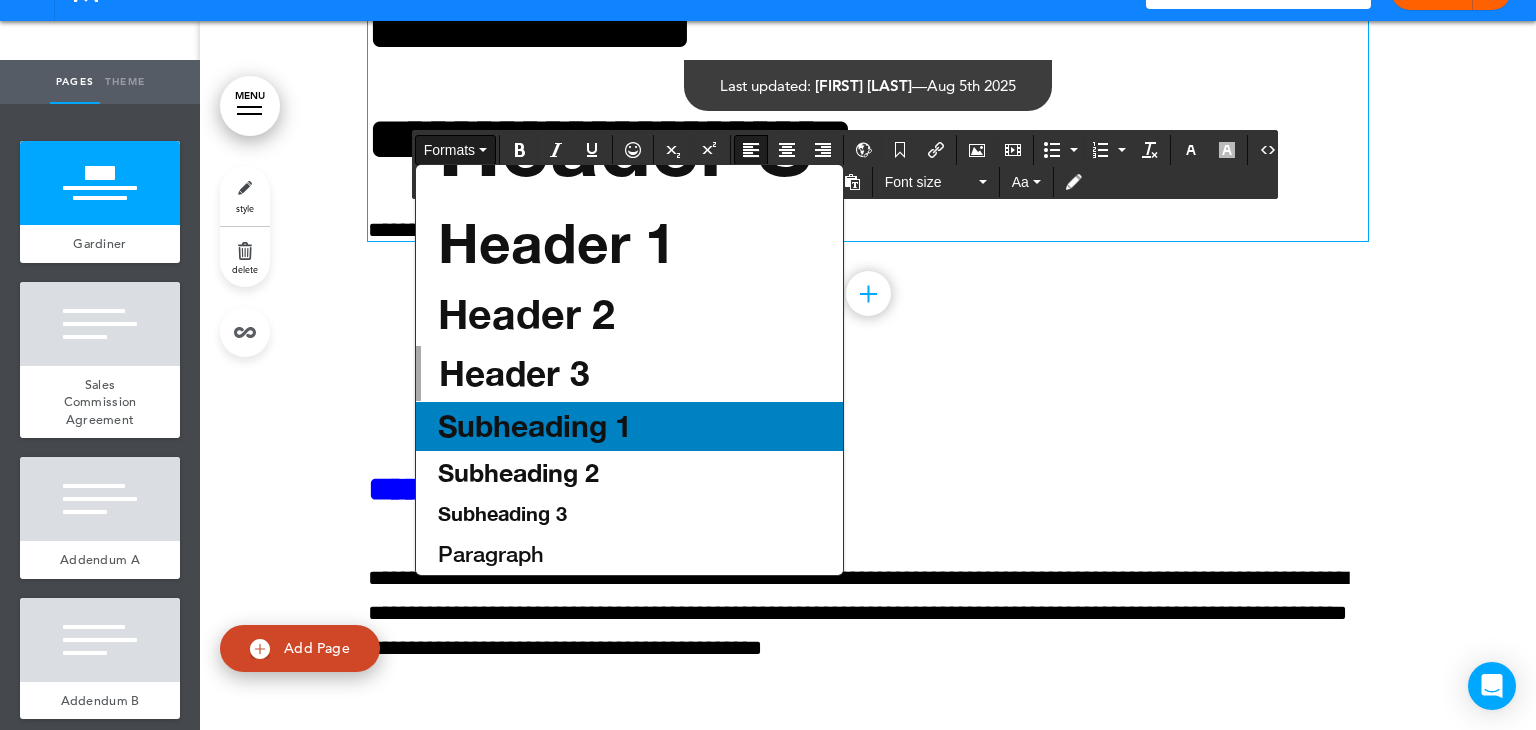 click on "Subheading 1" at bounding box center [535, 426] 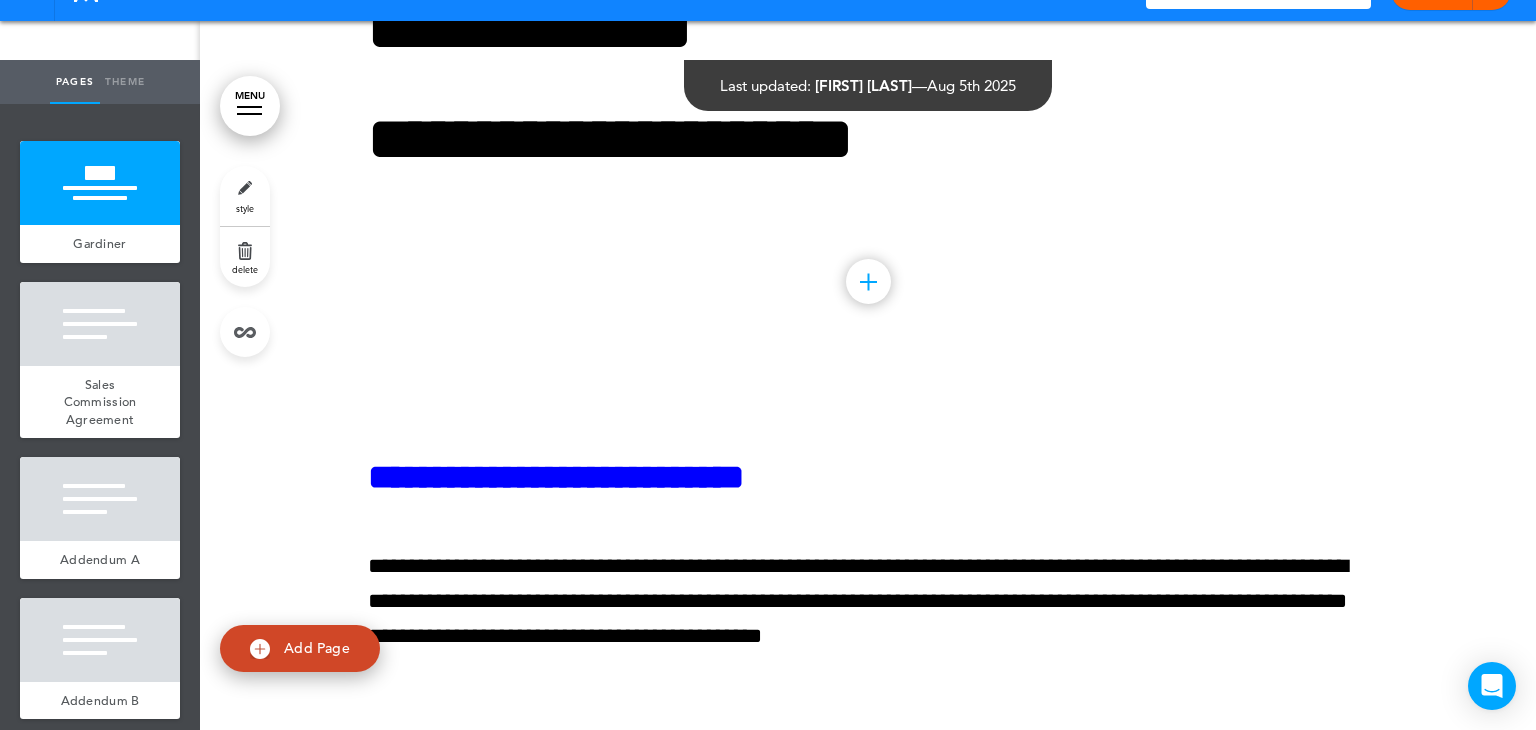 click on "**********" at bounding box center (868, -302) 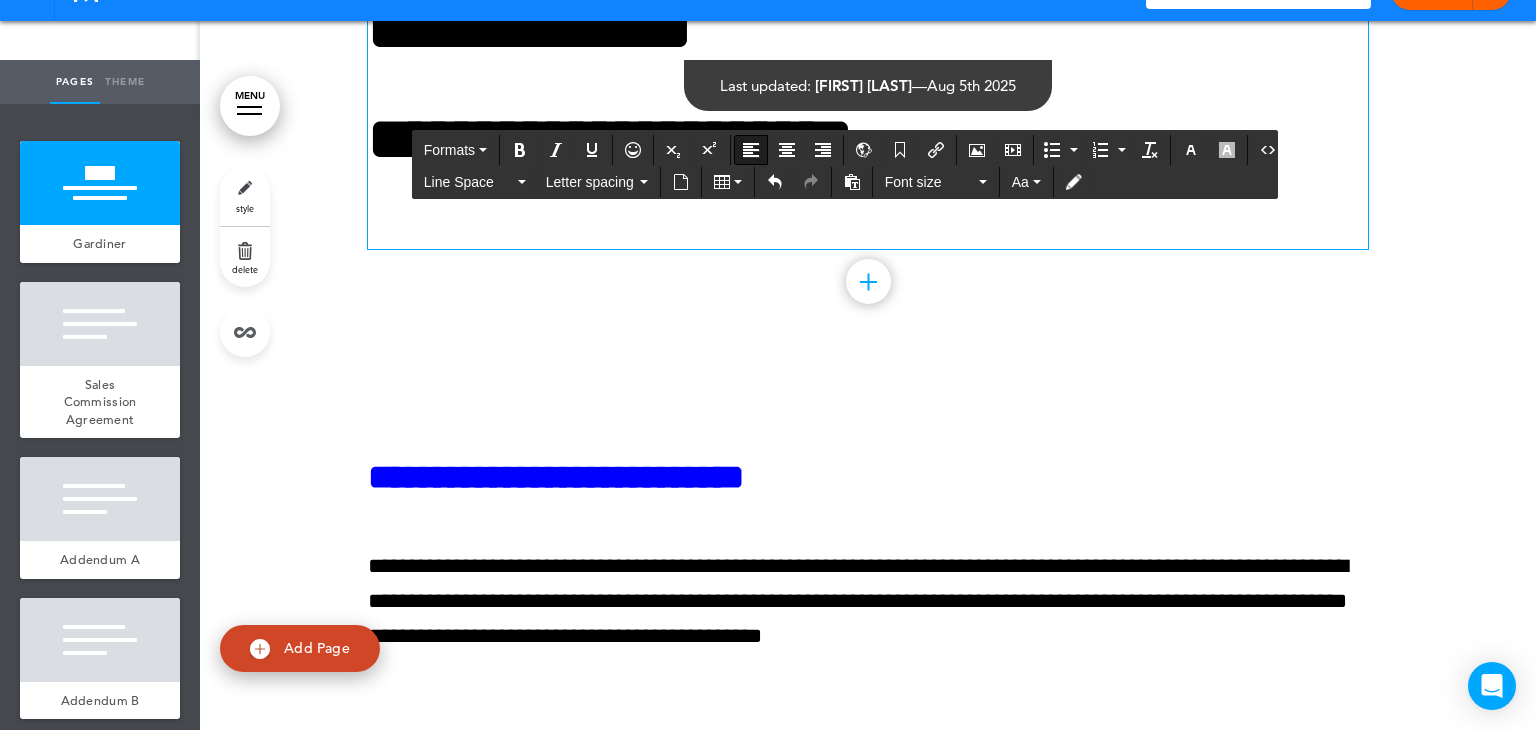 click on "*********" at bounding box center (868, 234) 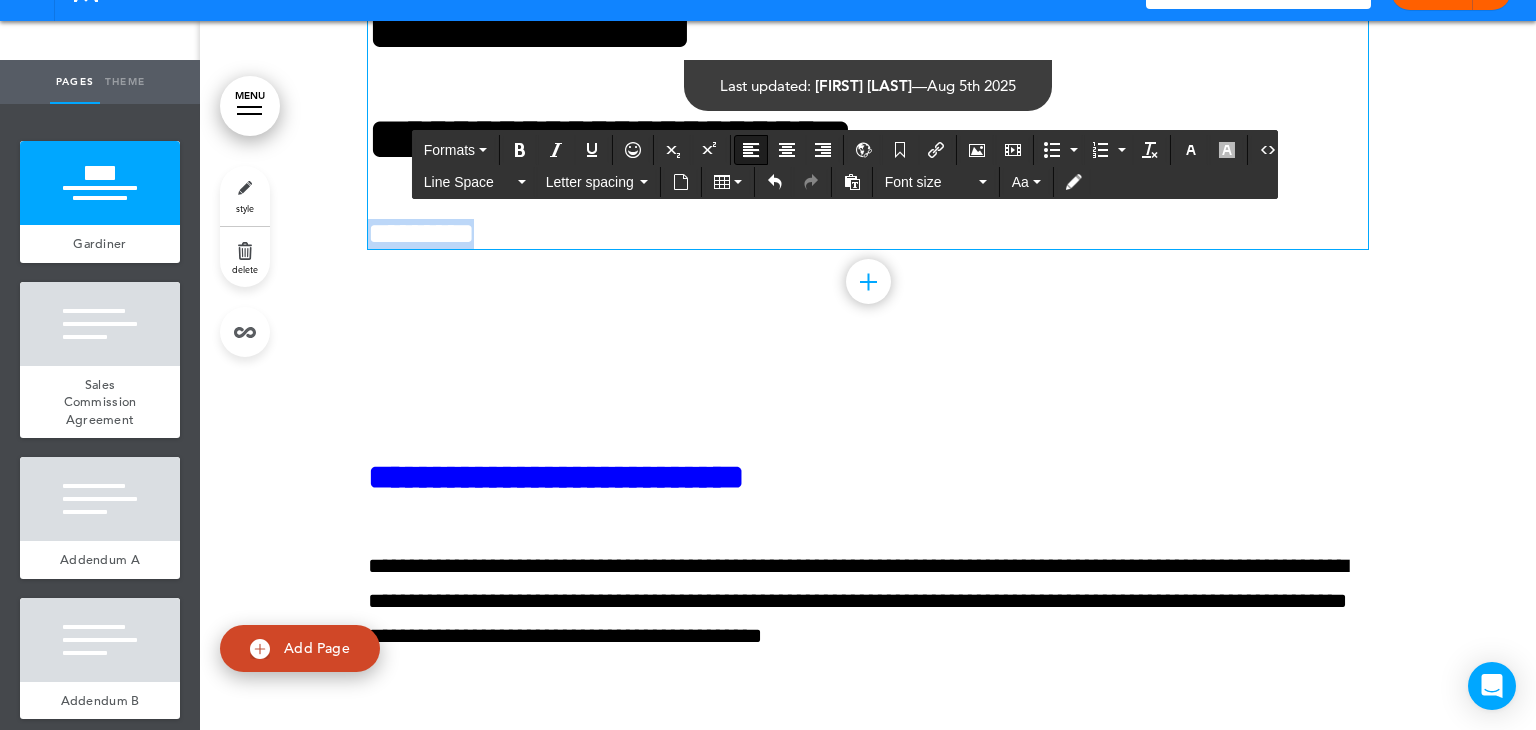 drag, startPoint x: 549, startPoint y: 229, endPoint x: 339, endPoint y: 225, distance: 210.03809 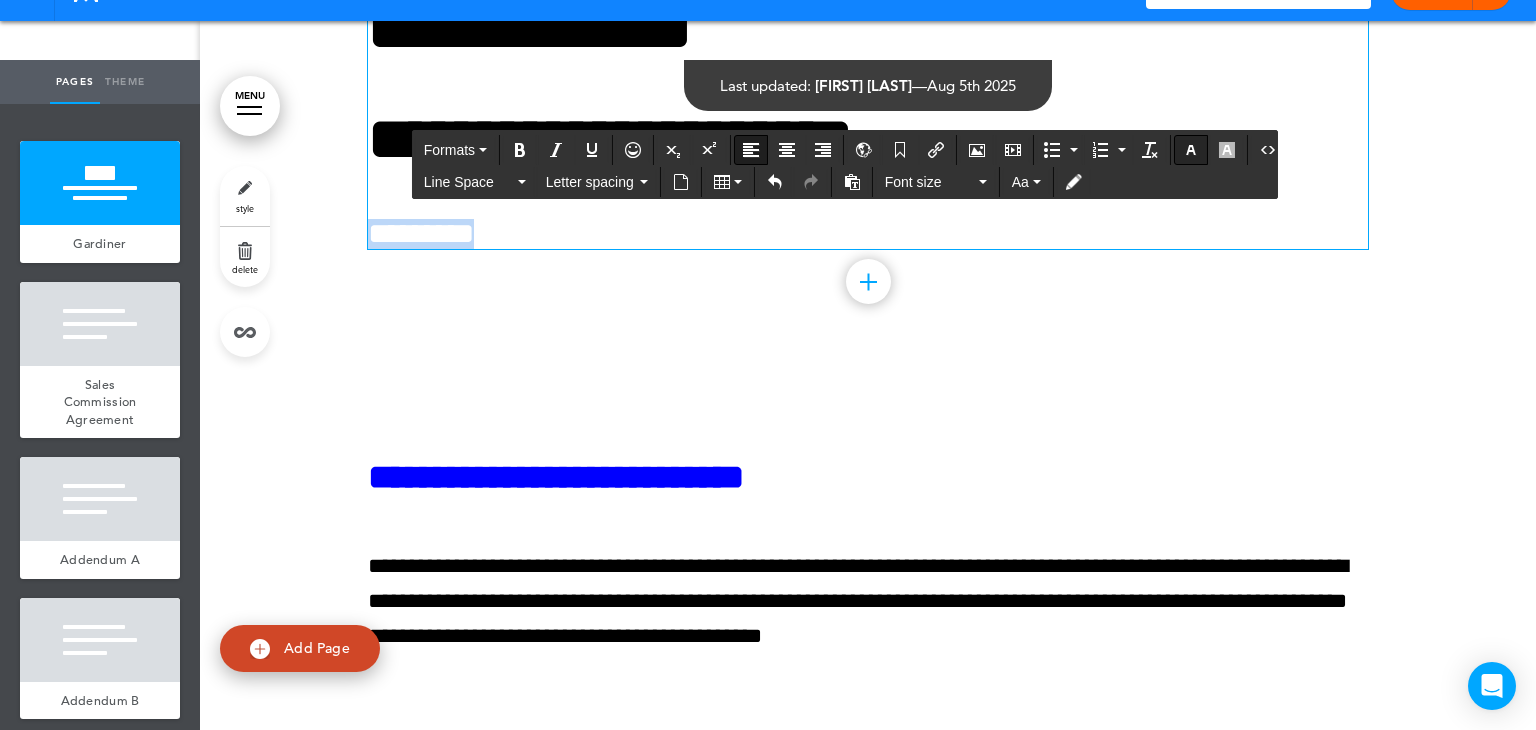 click at bounding box center (1191, 150) 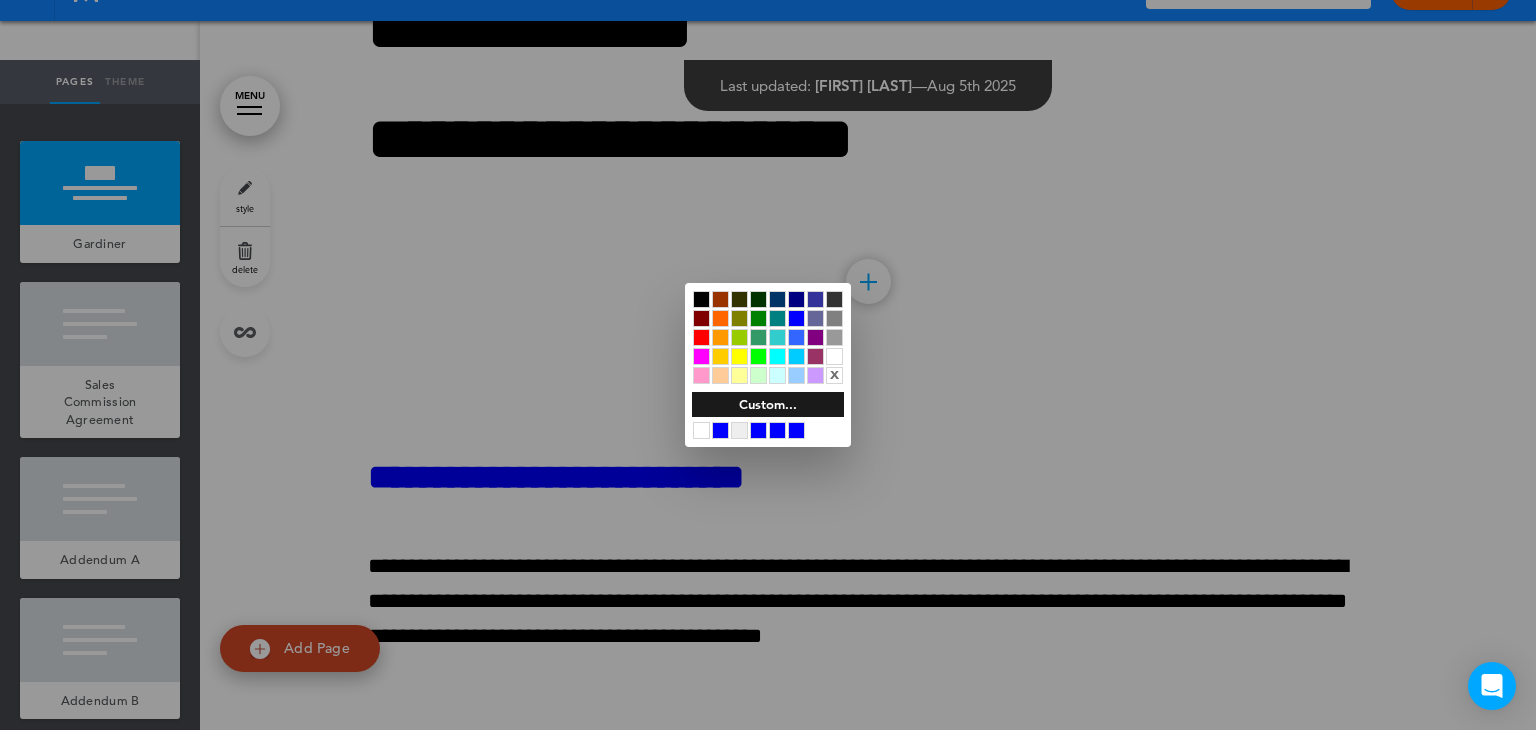 click at bounding box center [796, 430] 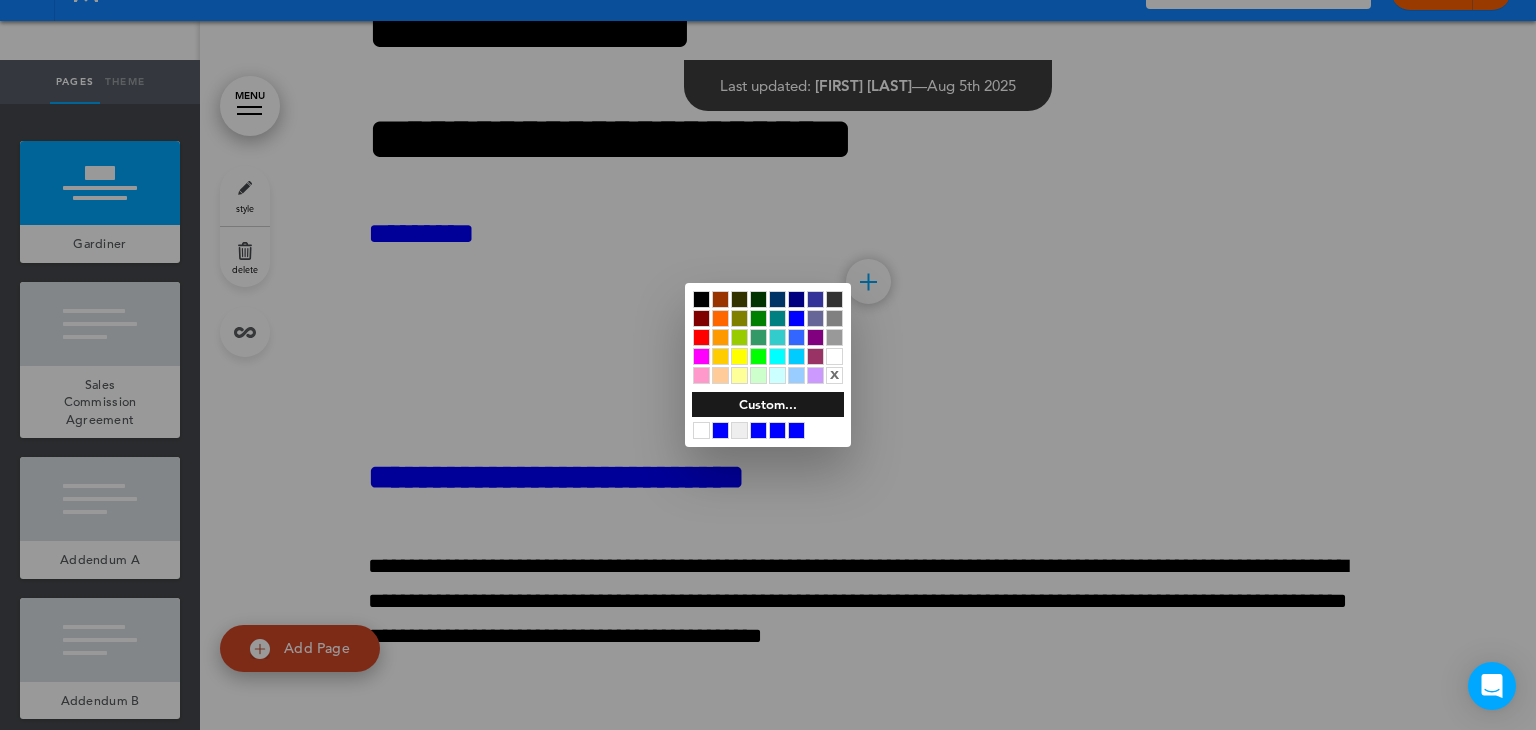 click at bounding box center (768, 365) 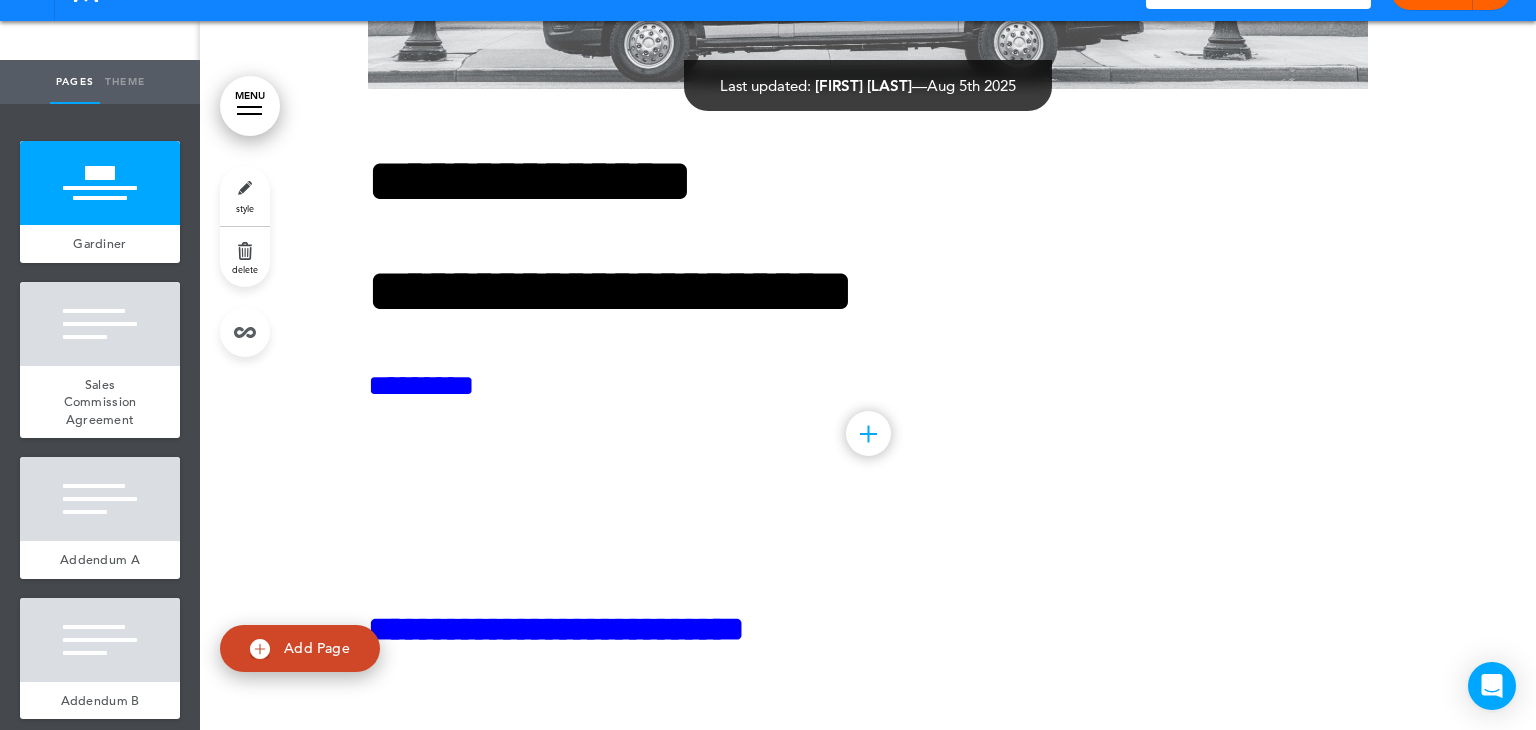 scroll, scrollTop: 842, scrollLeft: 0, axis: vertical 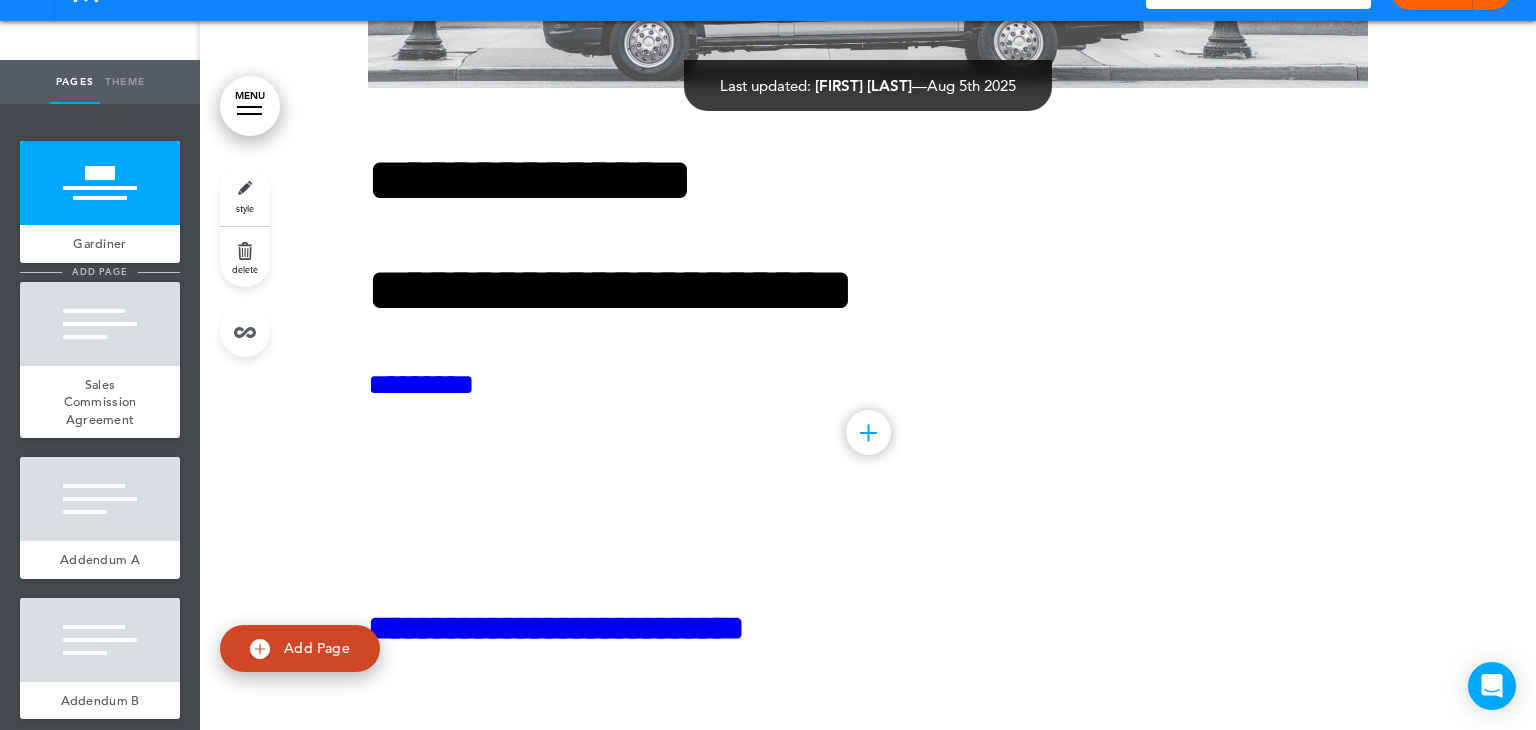 click on "add page" at bounding box center [99, 271] 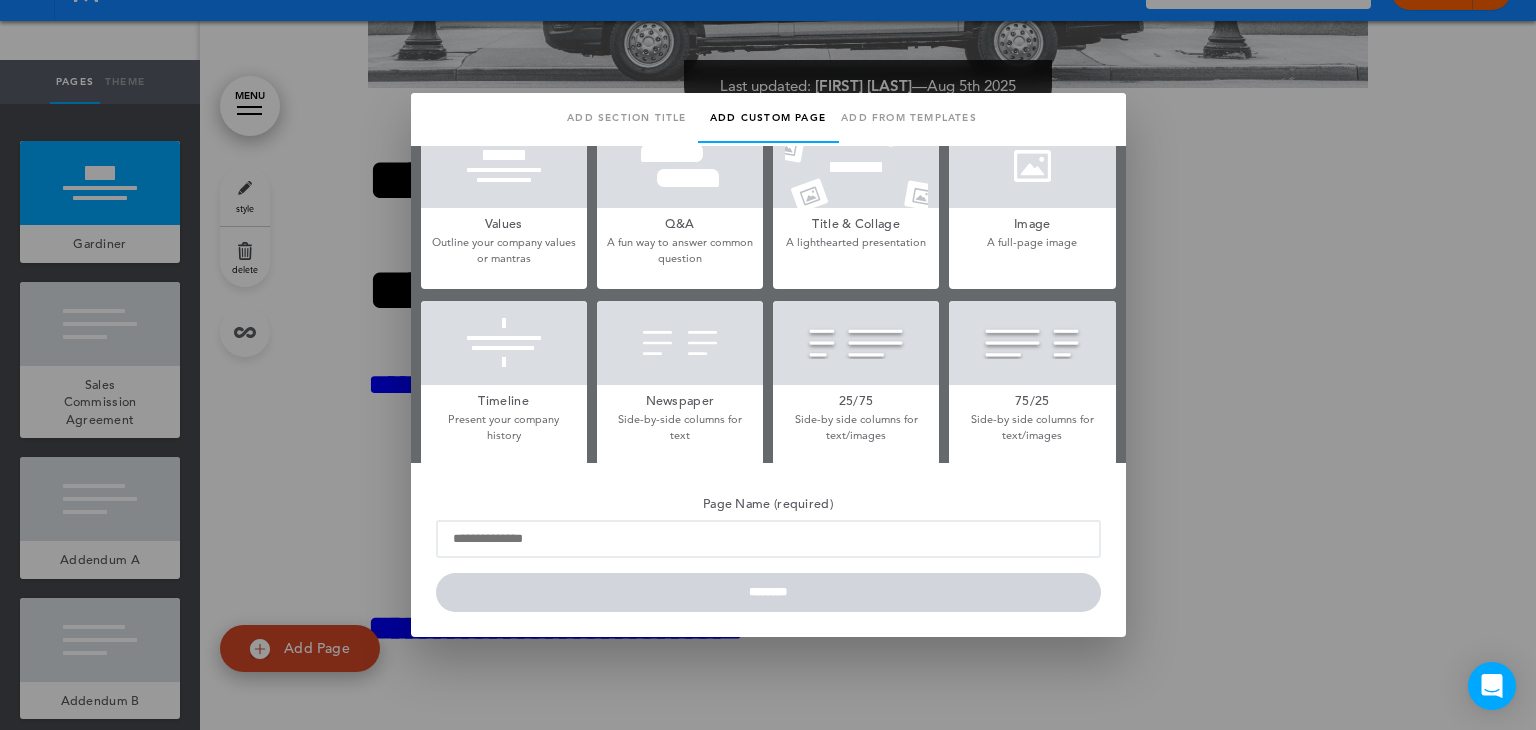 scroll, scrollTop: 212, scrollLeft: 0, axis: vertical 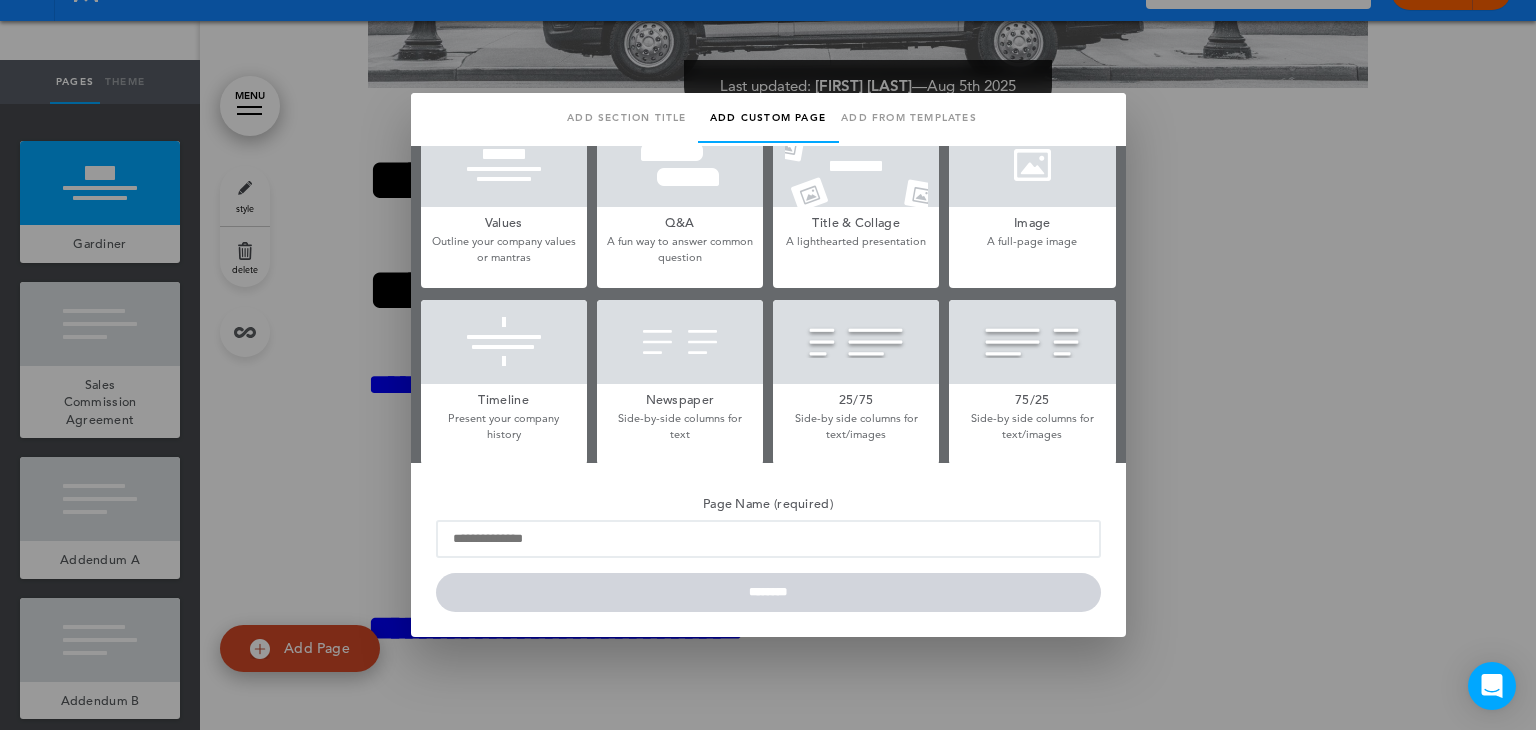 click on "A full-page image" at bounding box center [1032, 241] 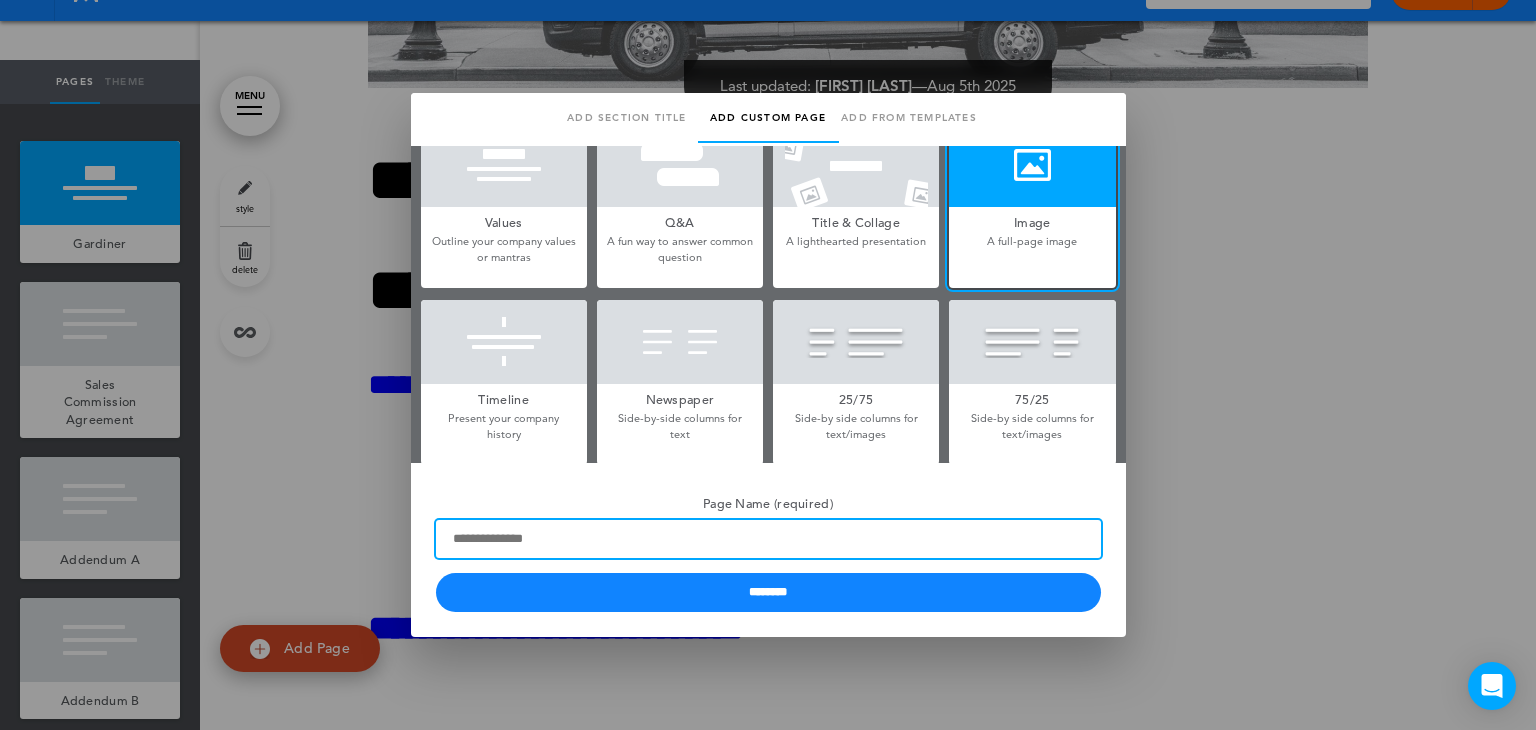 click on "Page Name (required)" at bounding box center (768, 539) 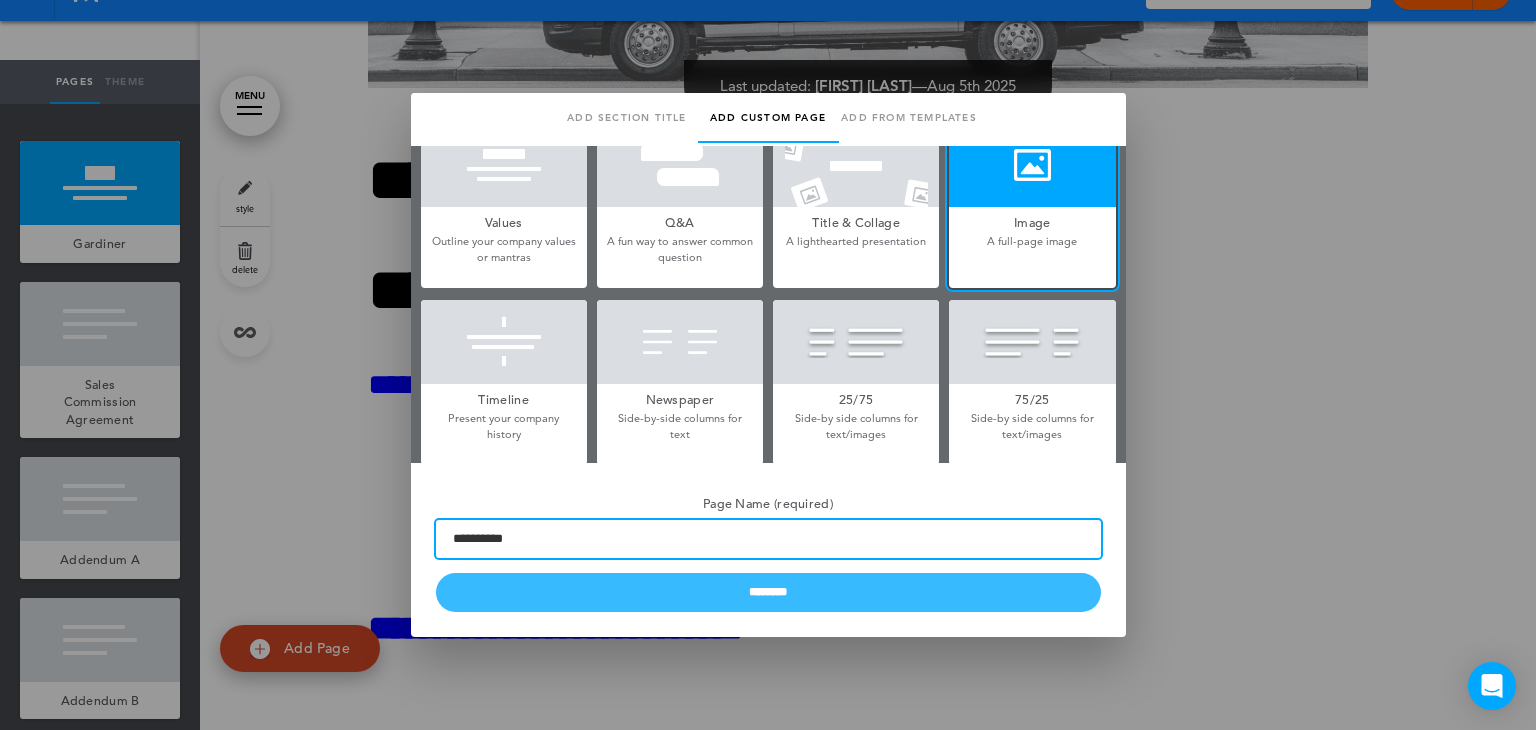 type on "**********" 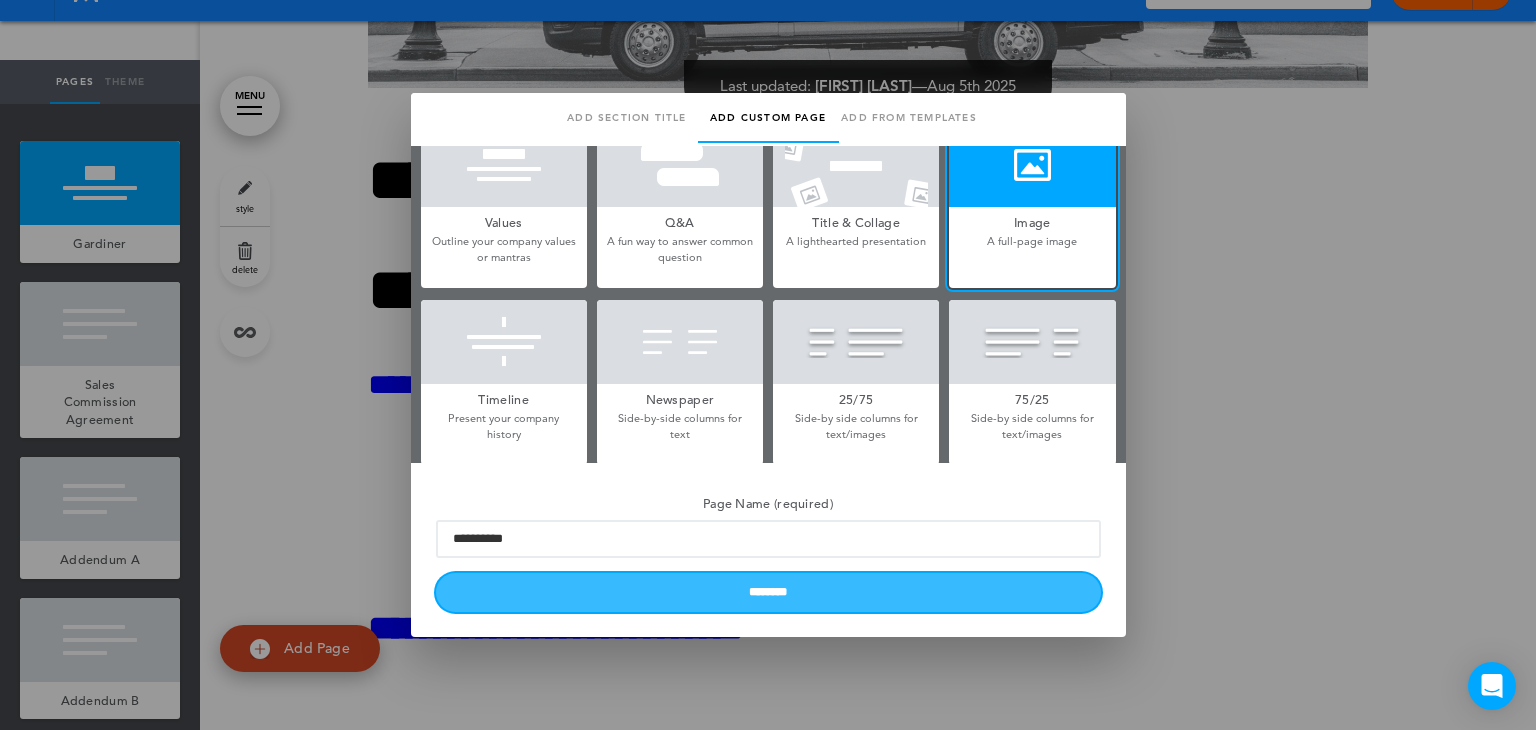 click on "********" at bounding box center [768, 592] 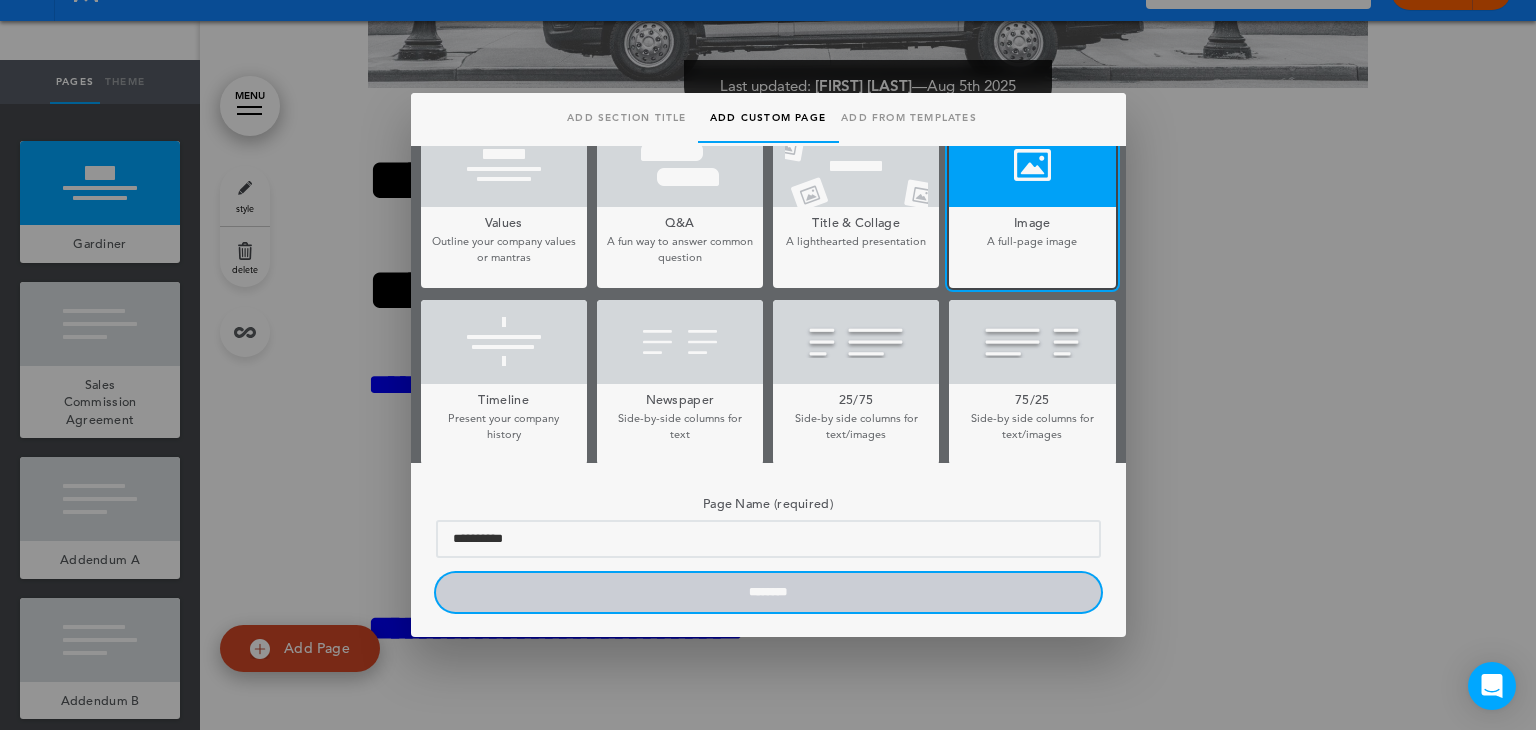 type 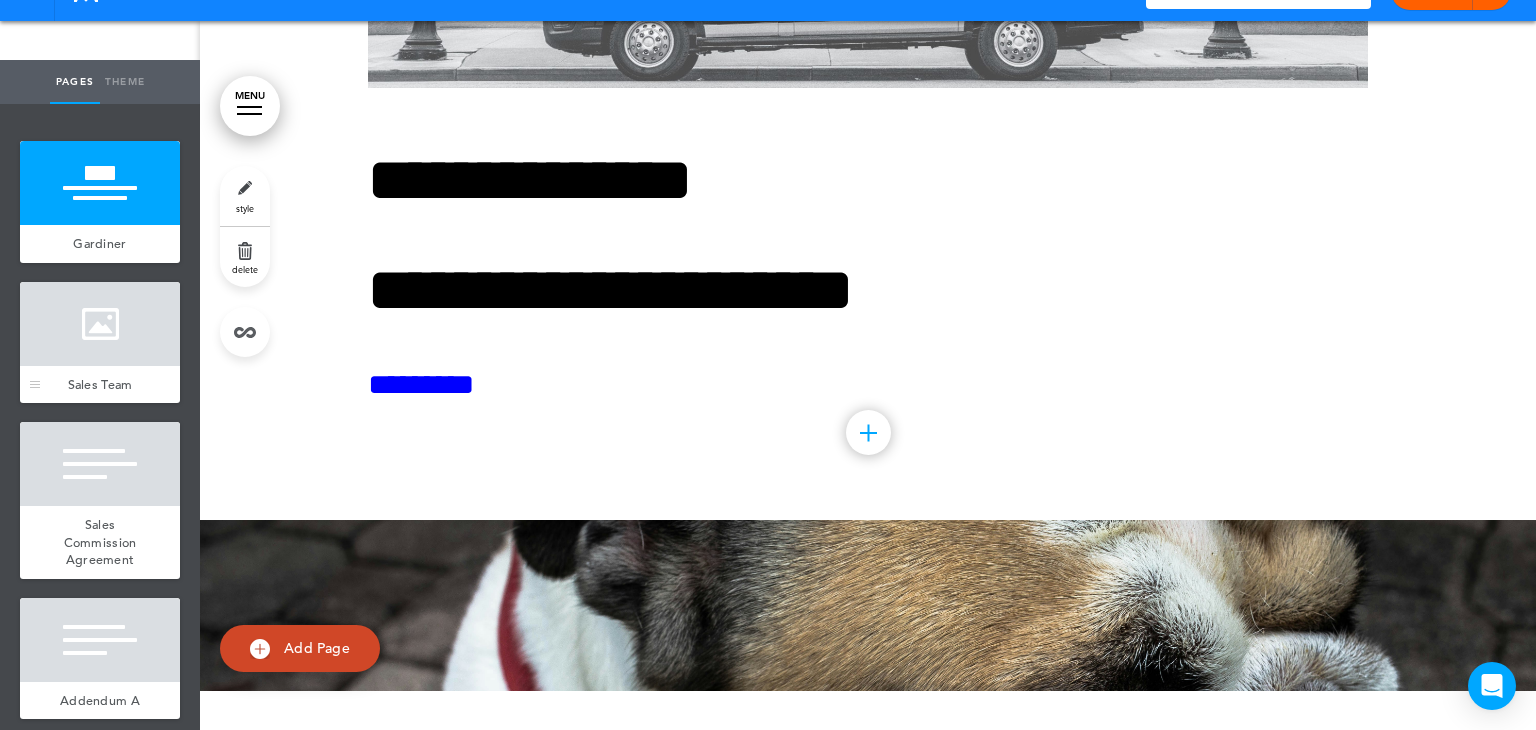 click on "Sales Team" at bounding box center [100, 384] 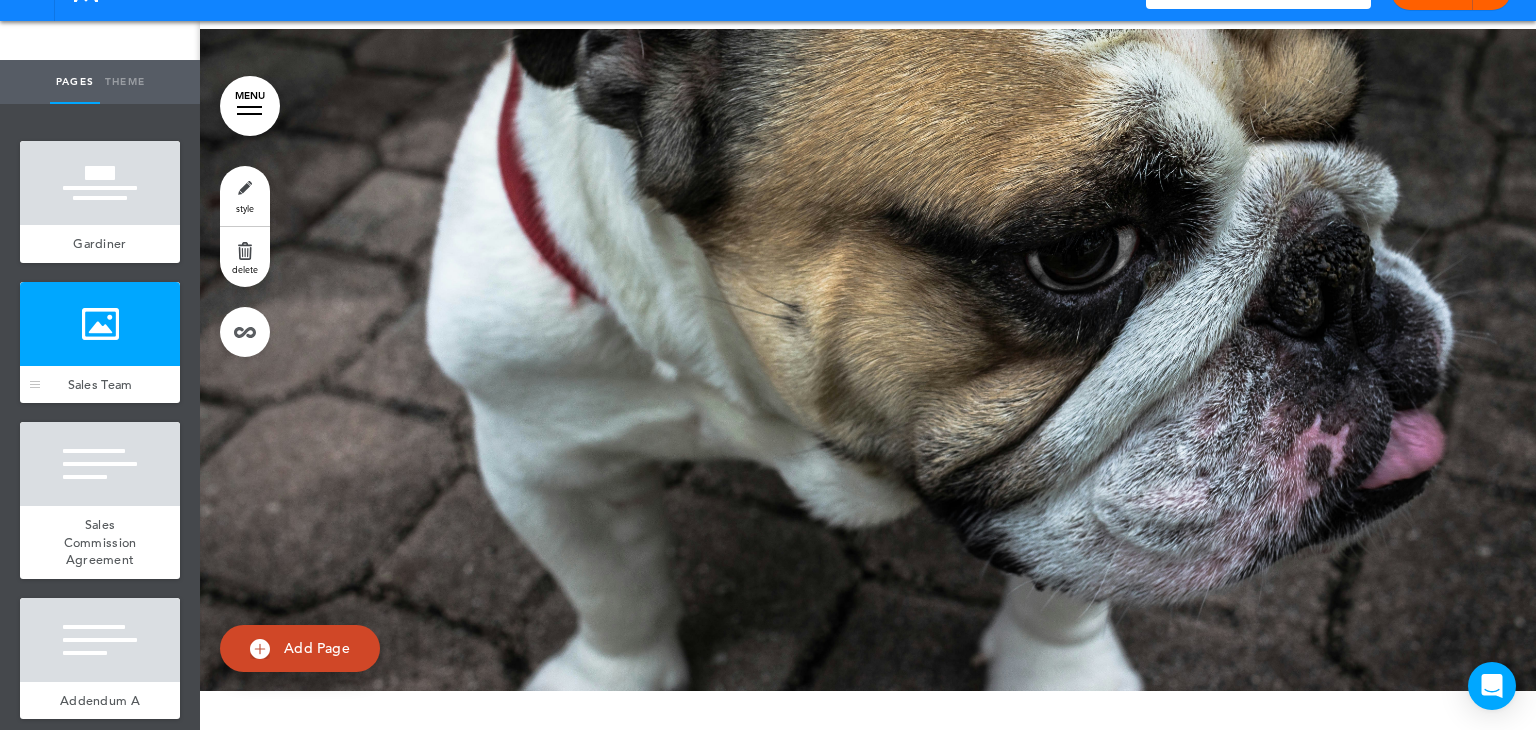 scroll, scrollTop: 1336, scrollLeft: 0, axis: vertical 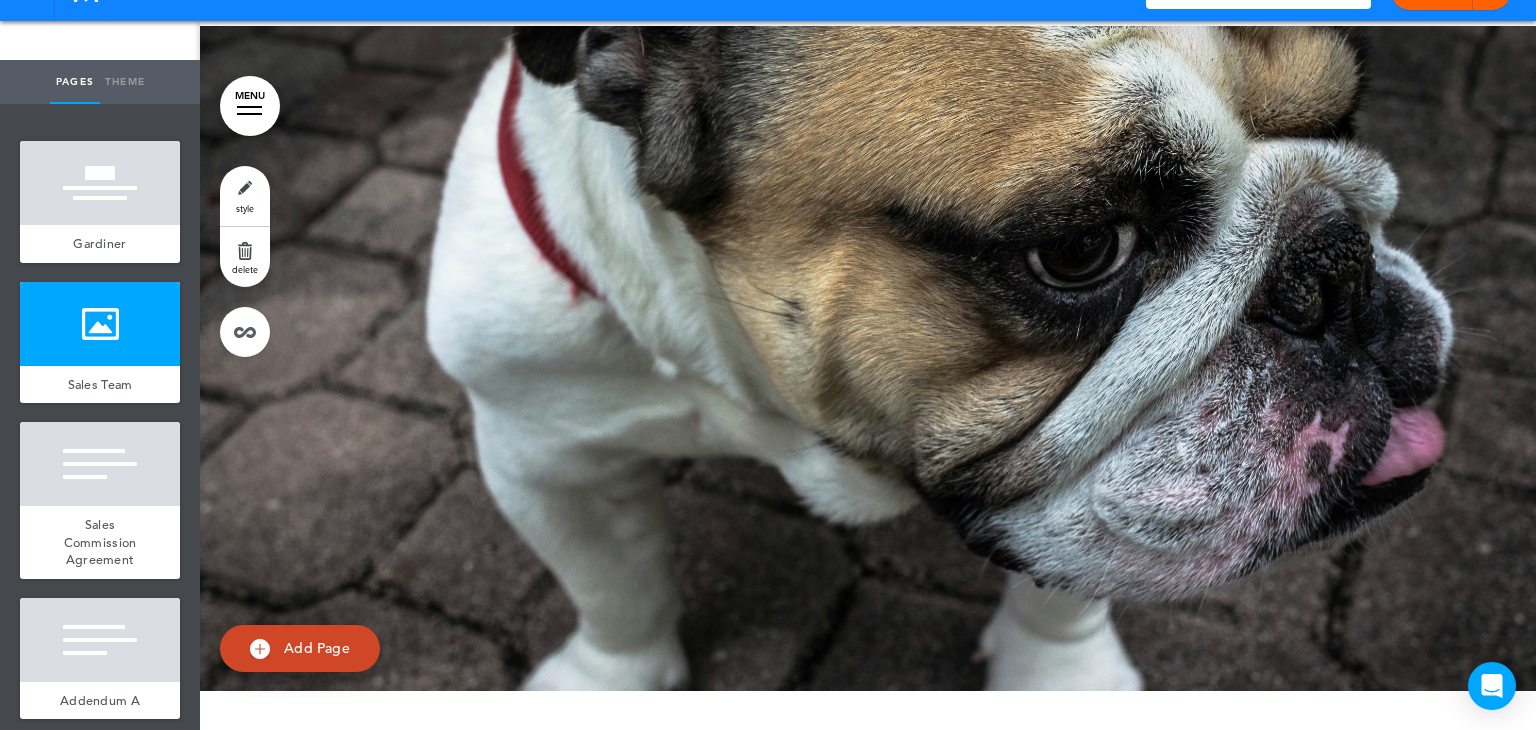 click on "MENU" at bounding box center (250, 106) 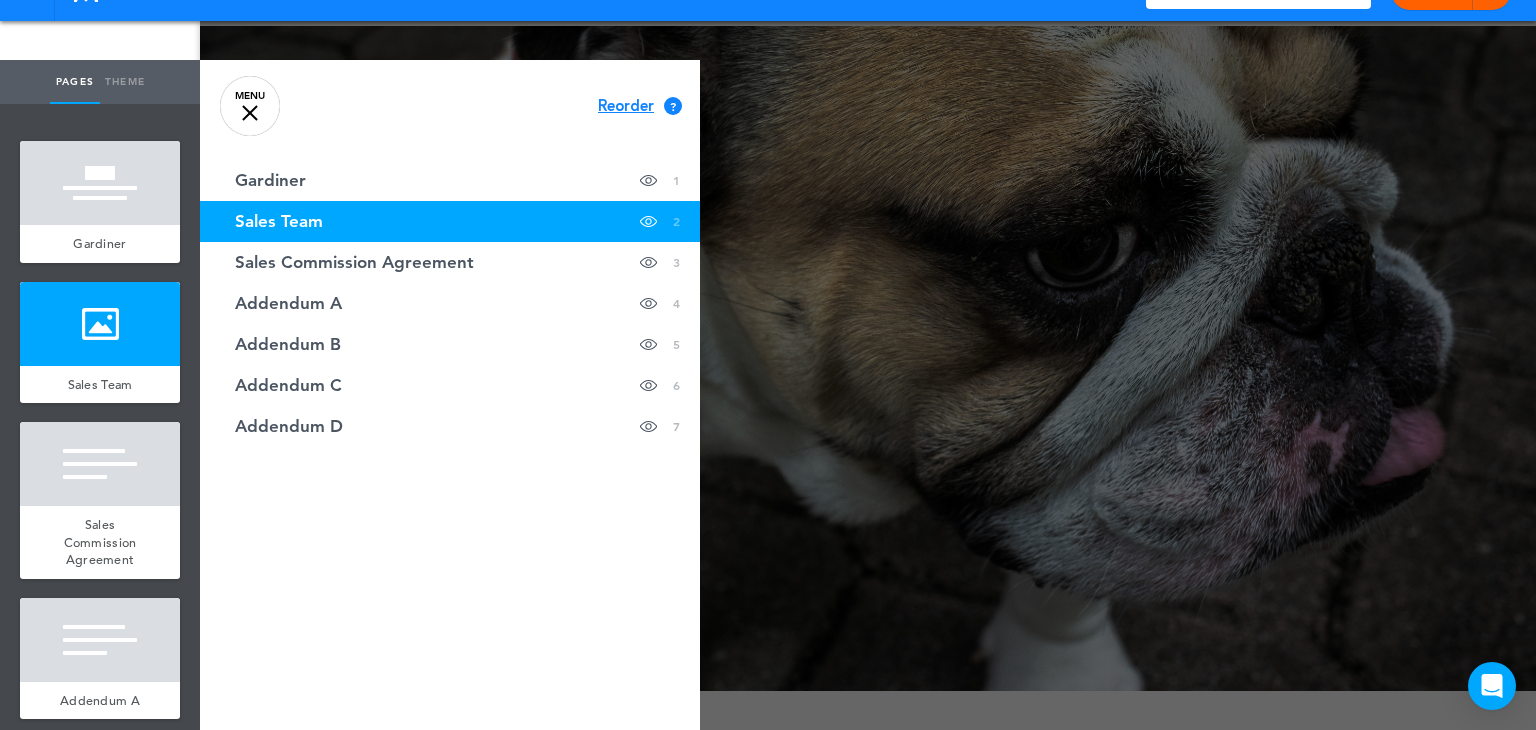 click on "Sales Team" at bounding box center (279, 221) 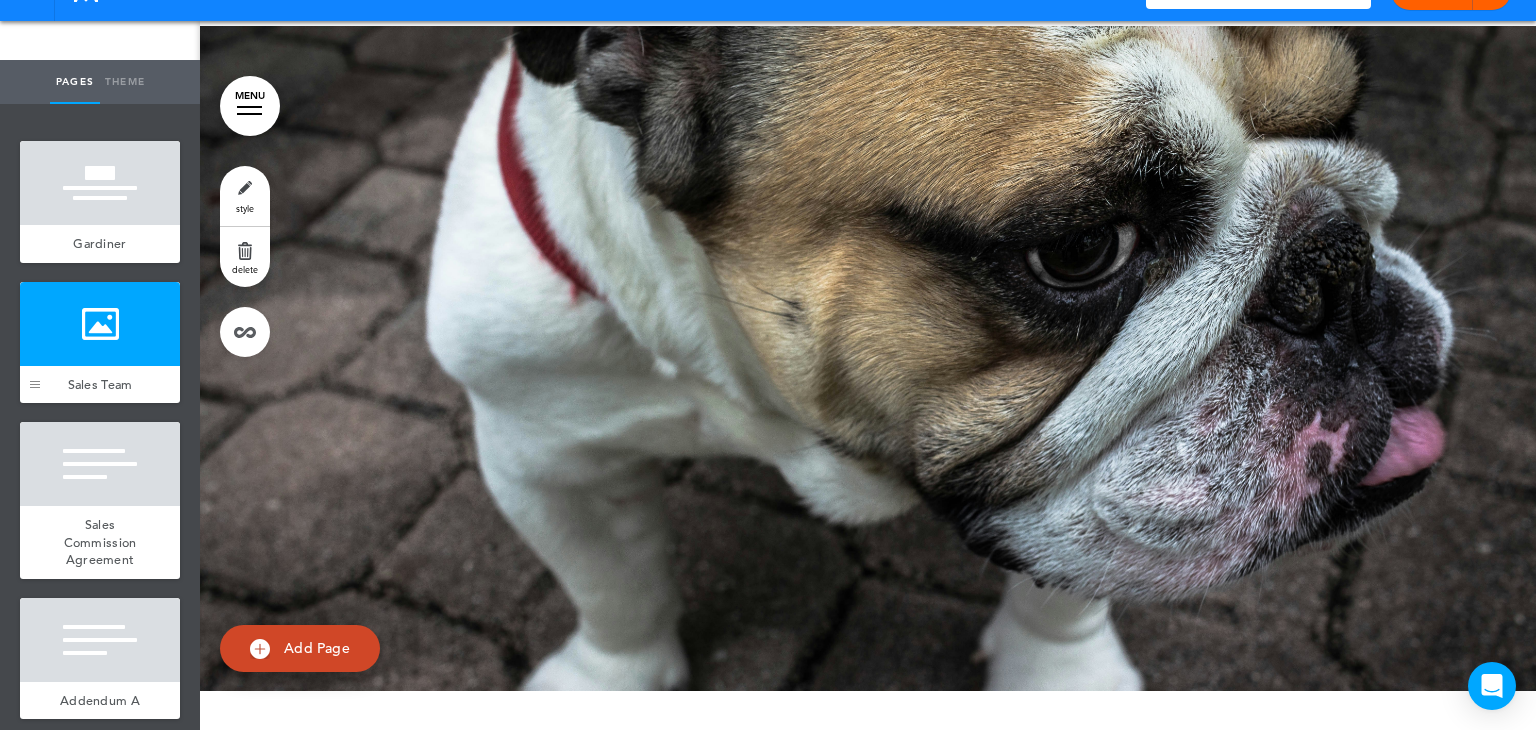 click at bounding box center (35, 387) 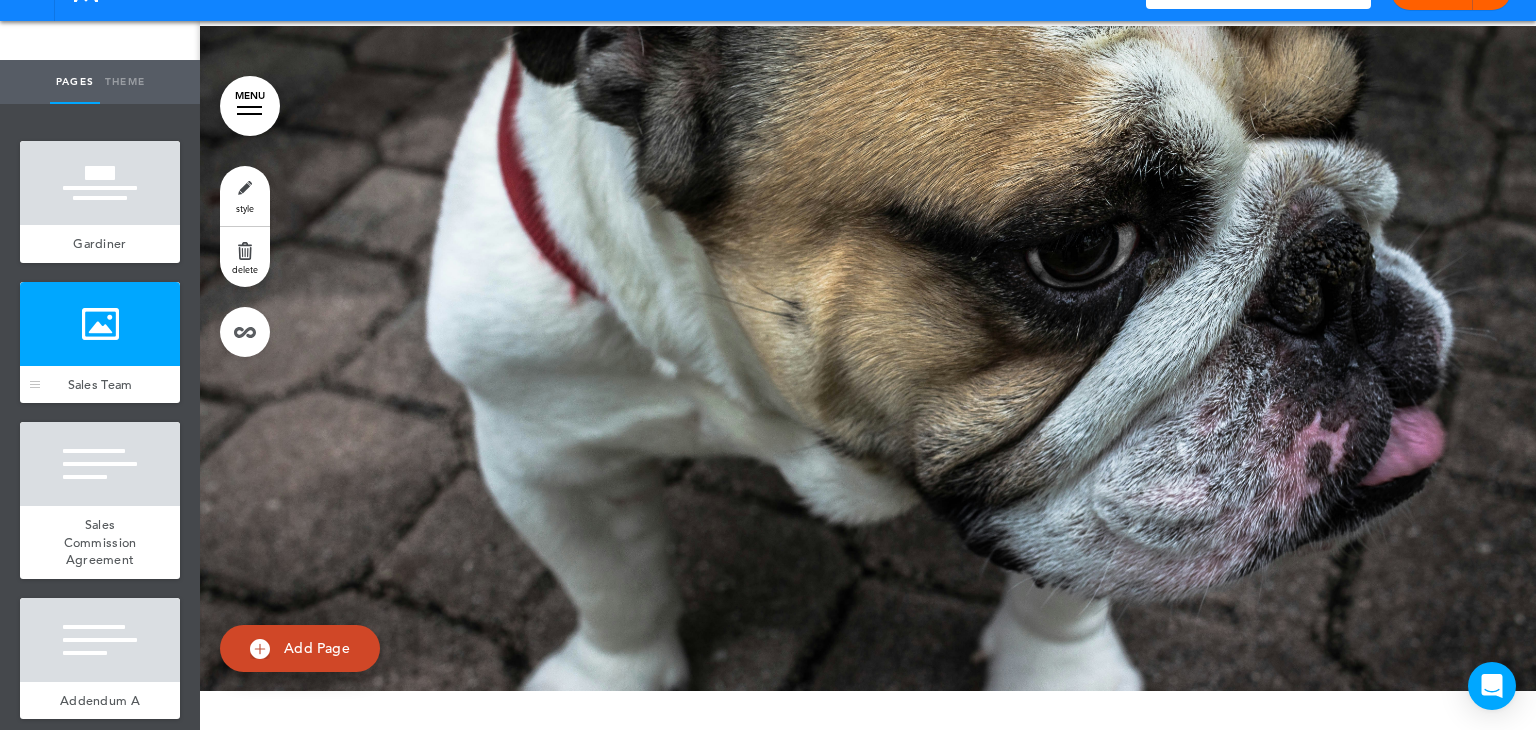 click at bounding box center [100, 324] 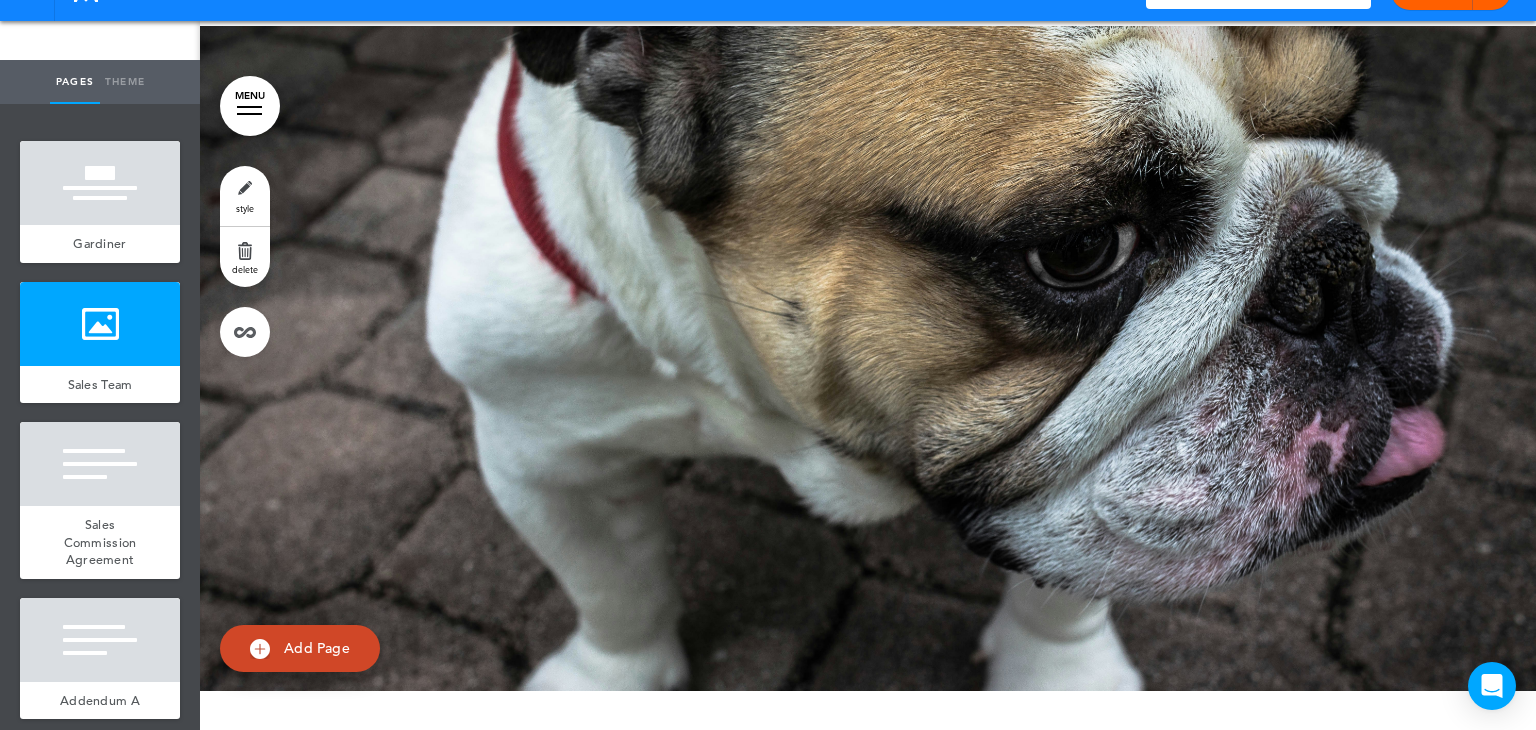 click at bounding box center [868, 386] 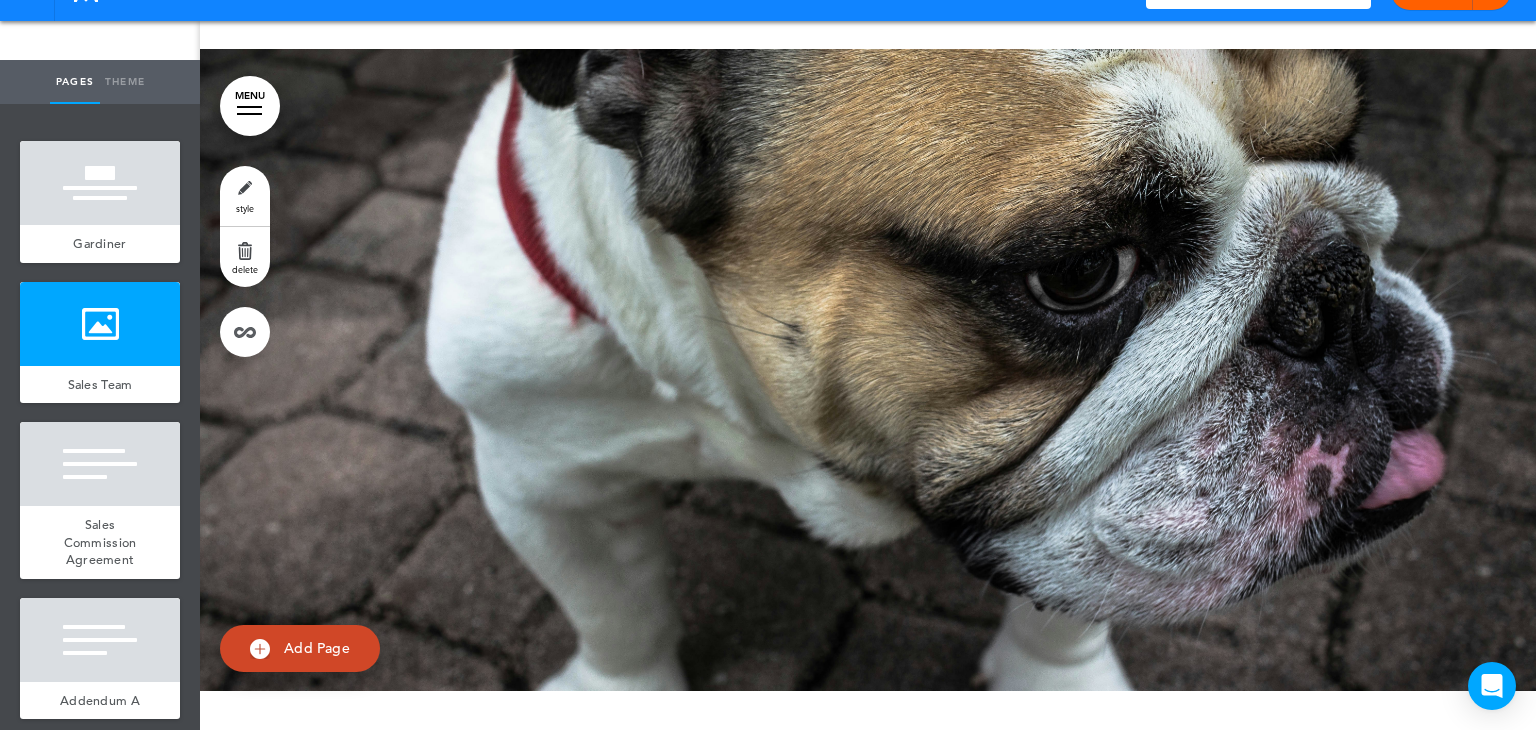 scroll, scrollTop: 1333, scrollLeft: 0, axis: vertical 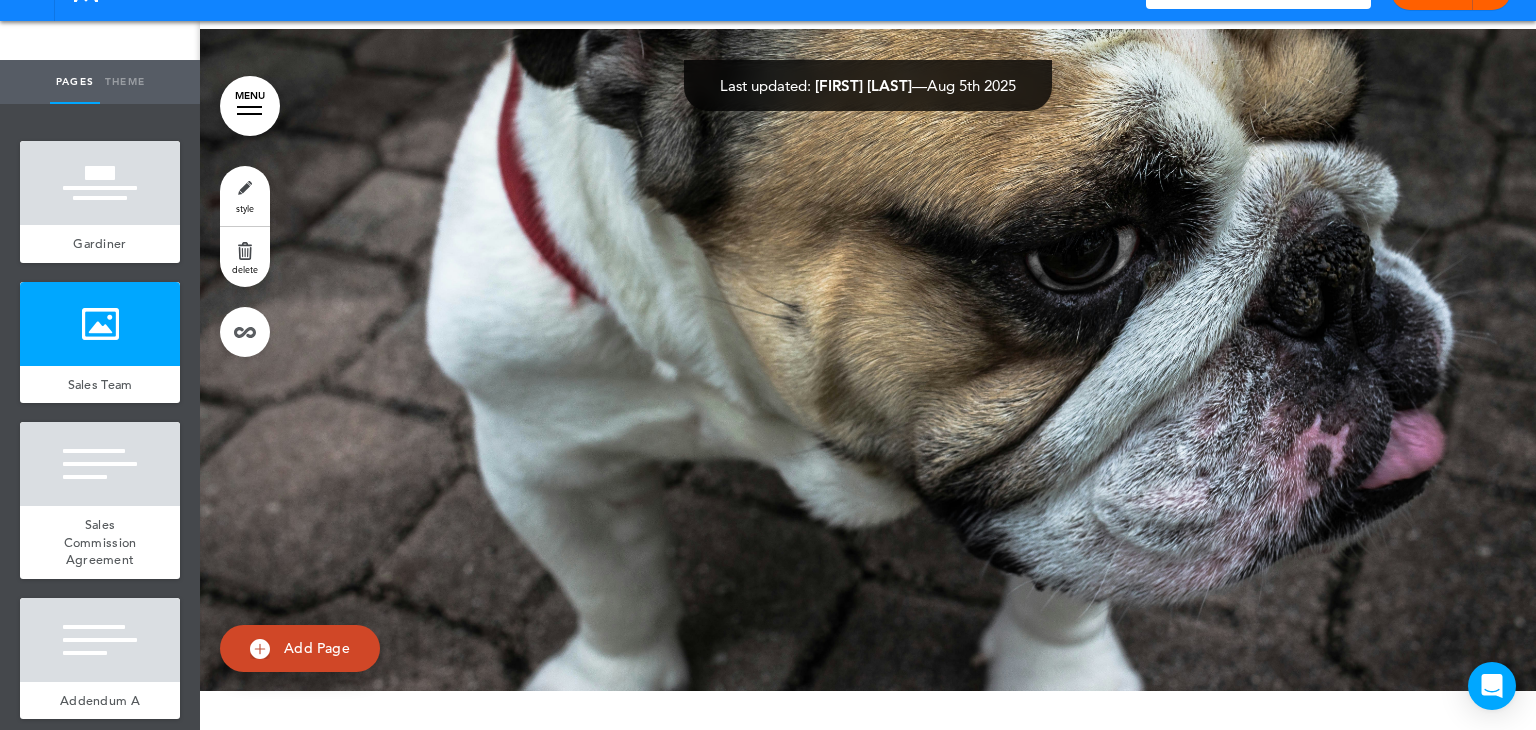 click at bounding box center (868, 389) 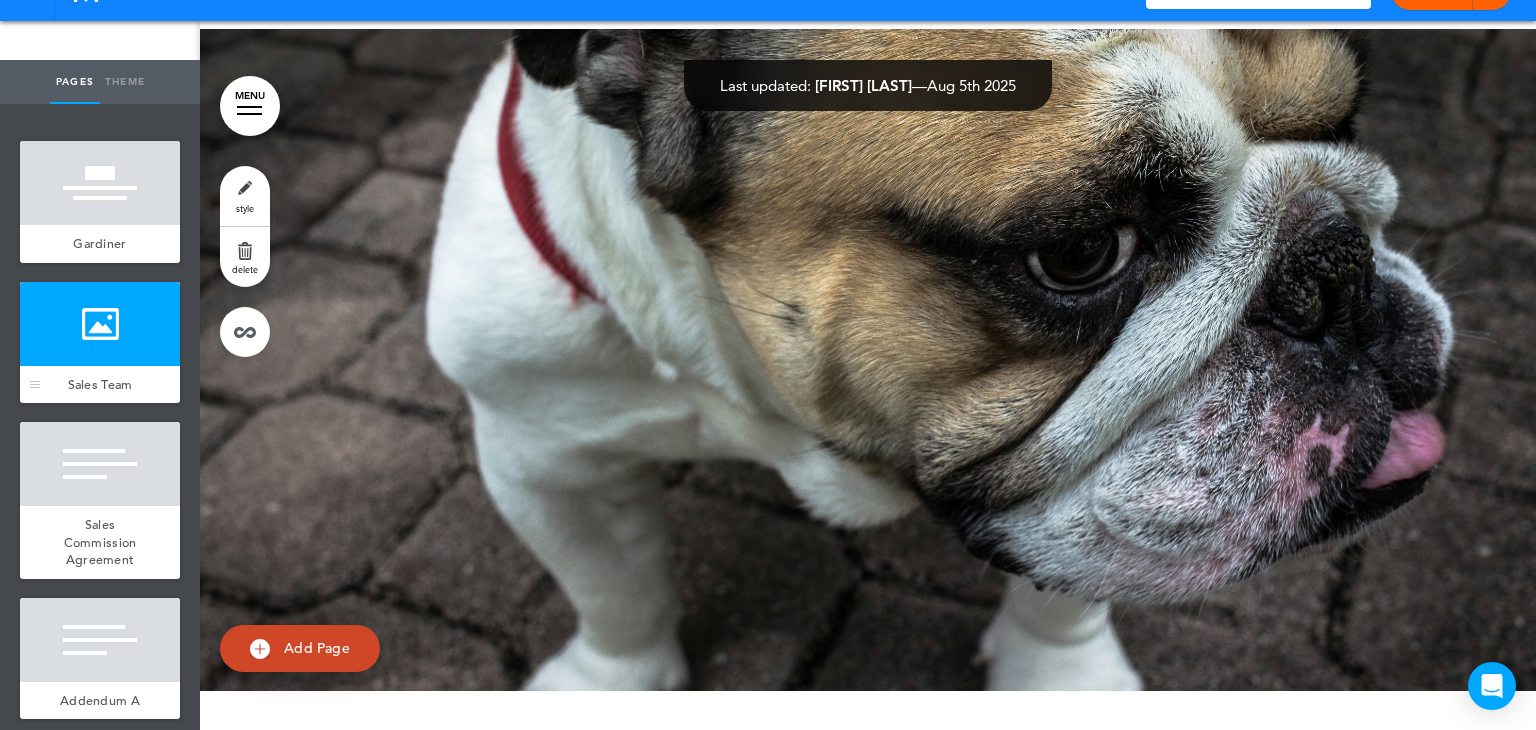 click at bounding box center (100, 324) 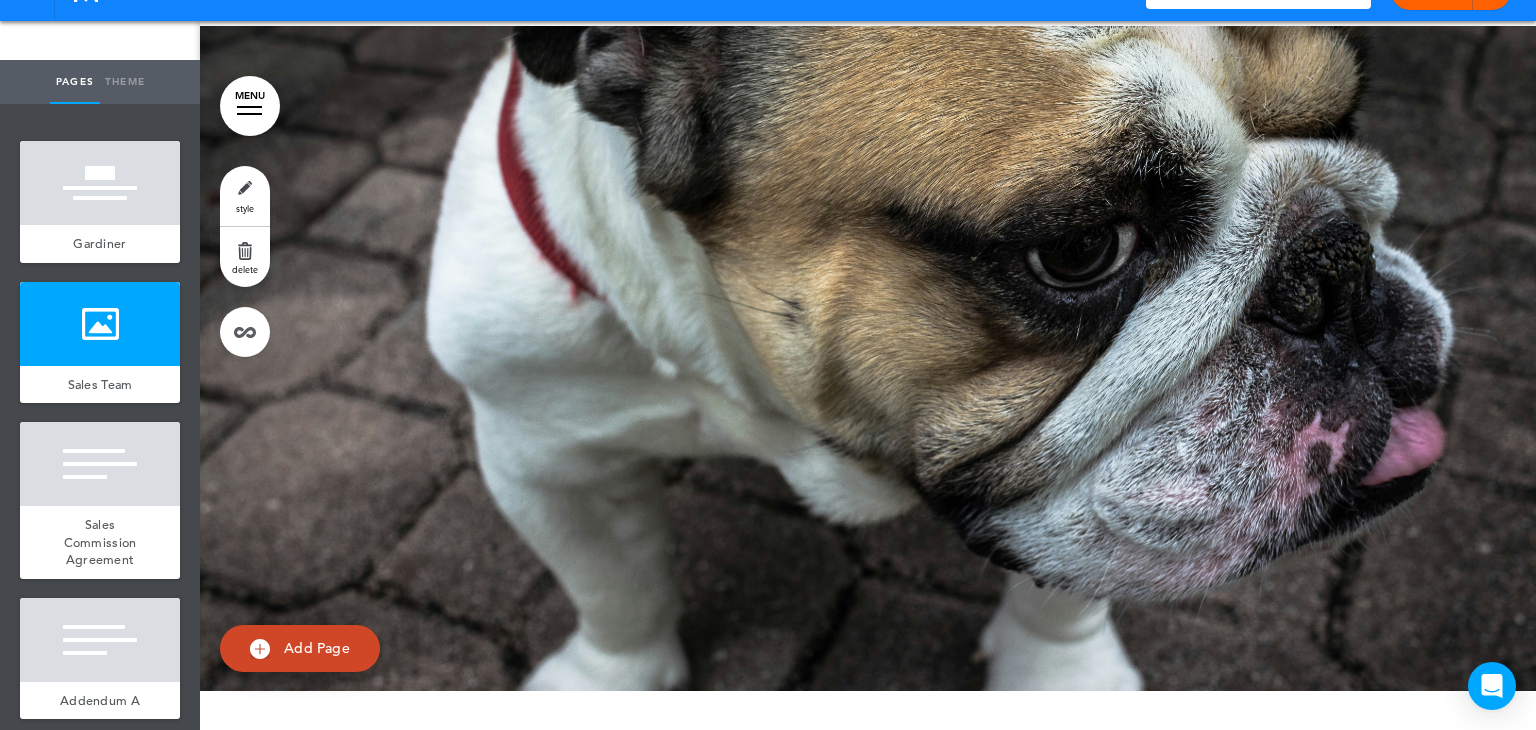 click at bounding box center [868, 386] 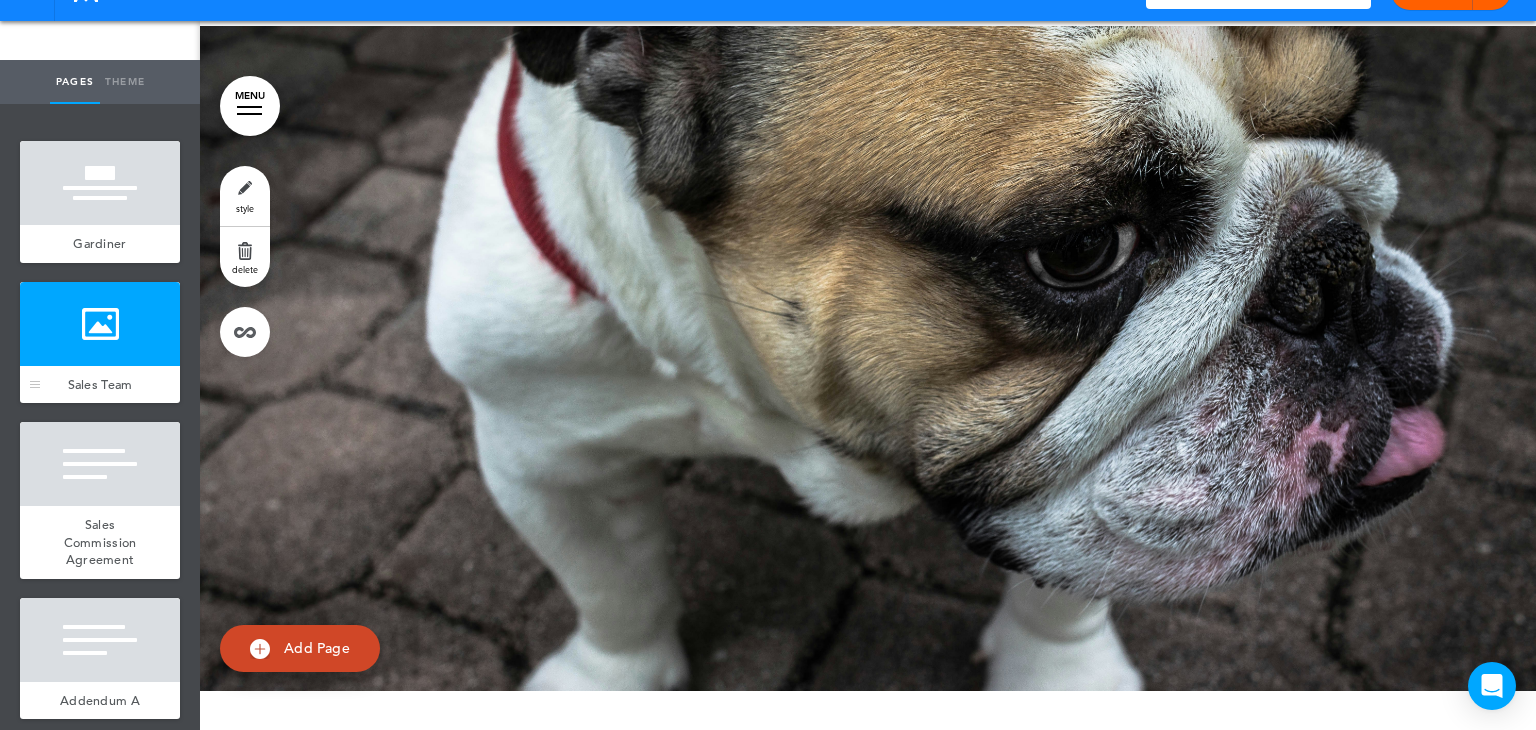 click at bounding box center [100, 324] 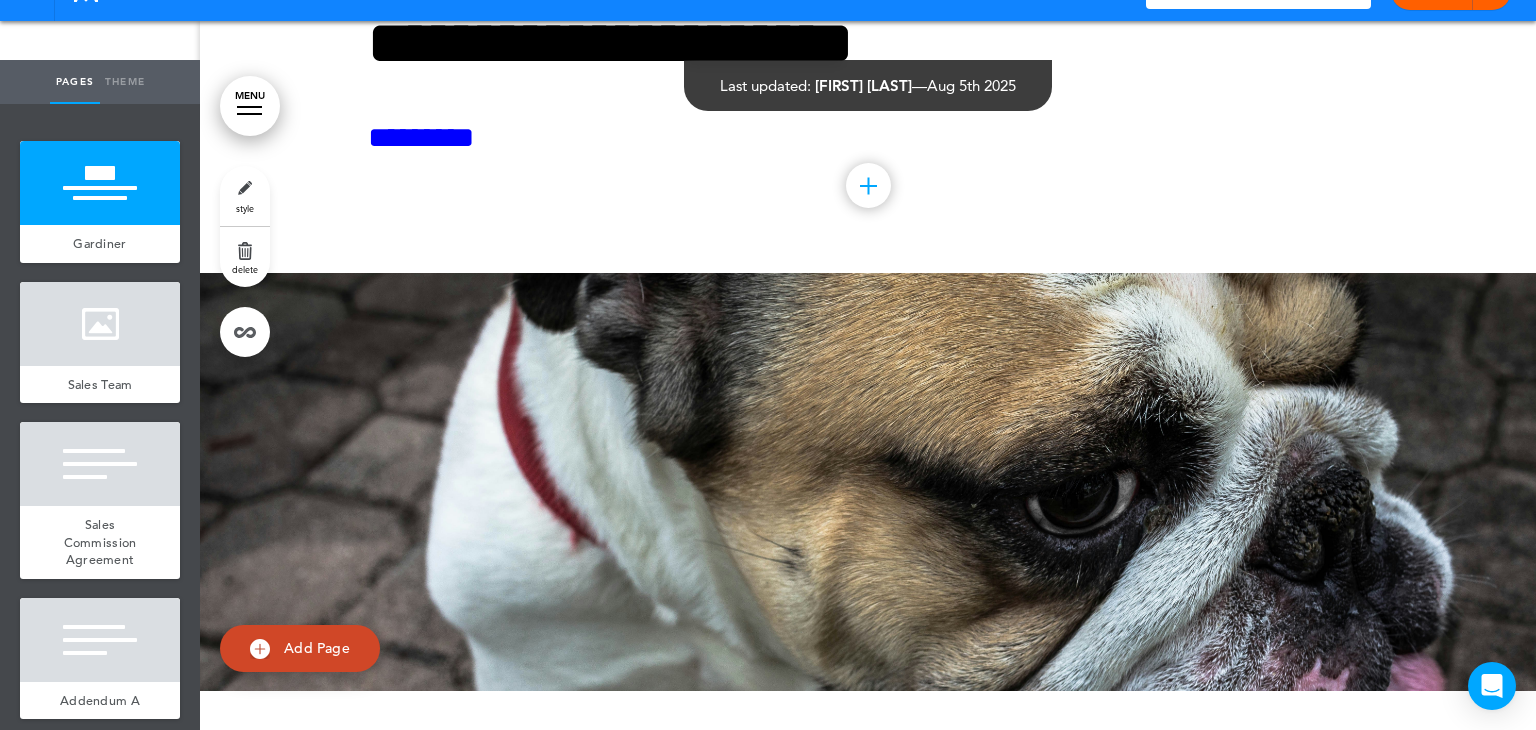 scroll, scrollTop: 1091, scrollLeft: 0, axis: vertical 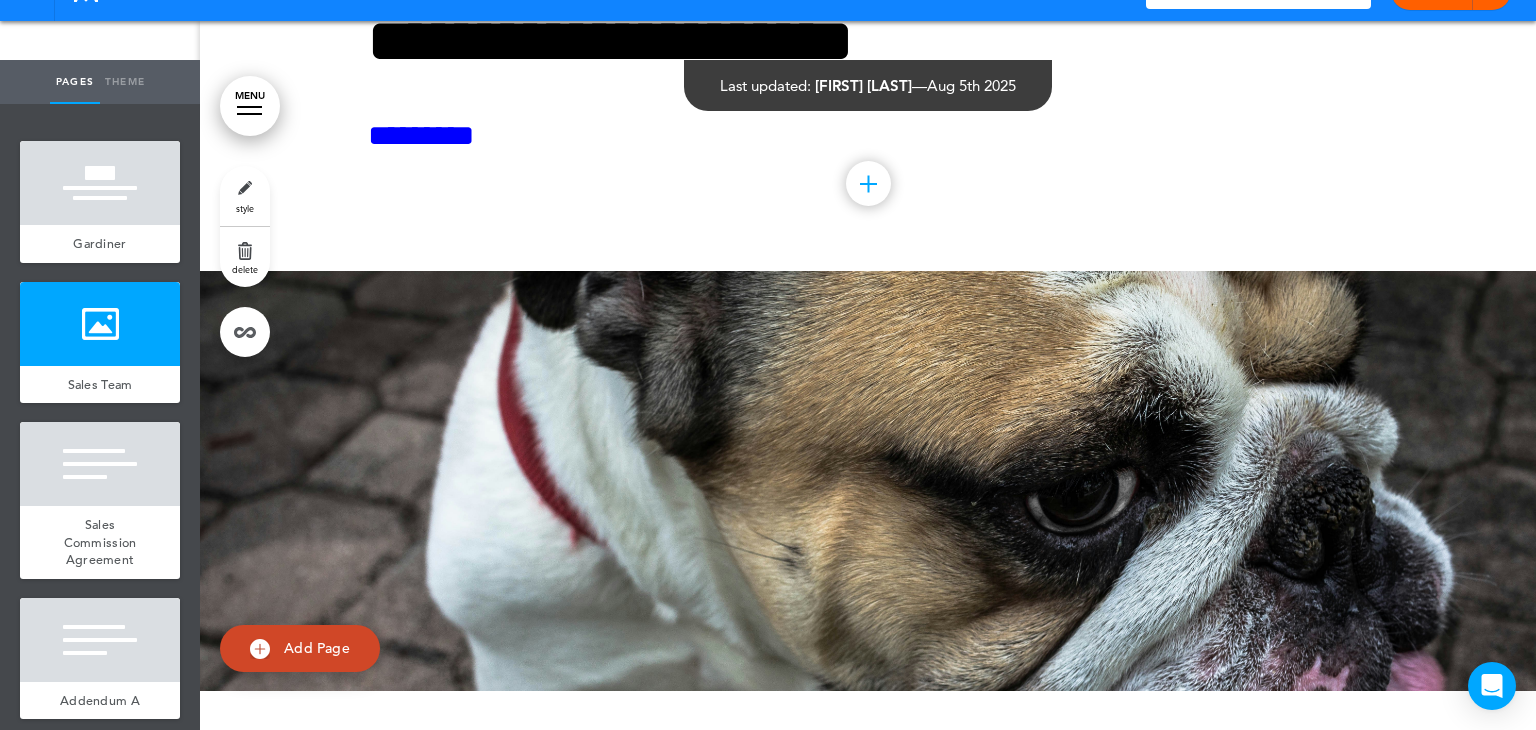 click at bounding box center [868, 631] 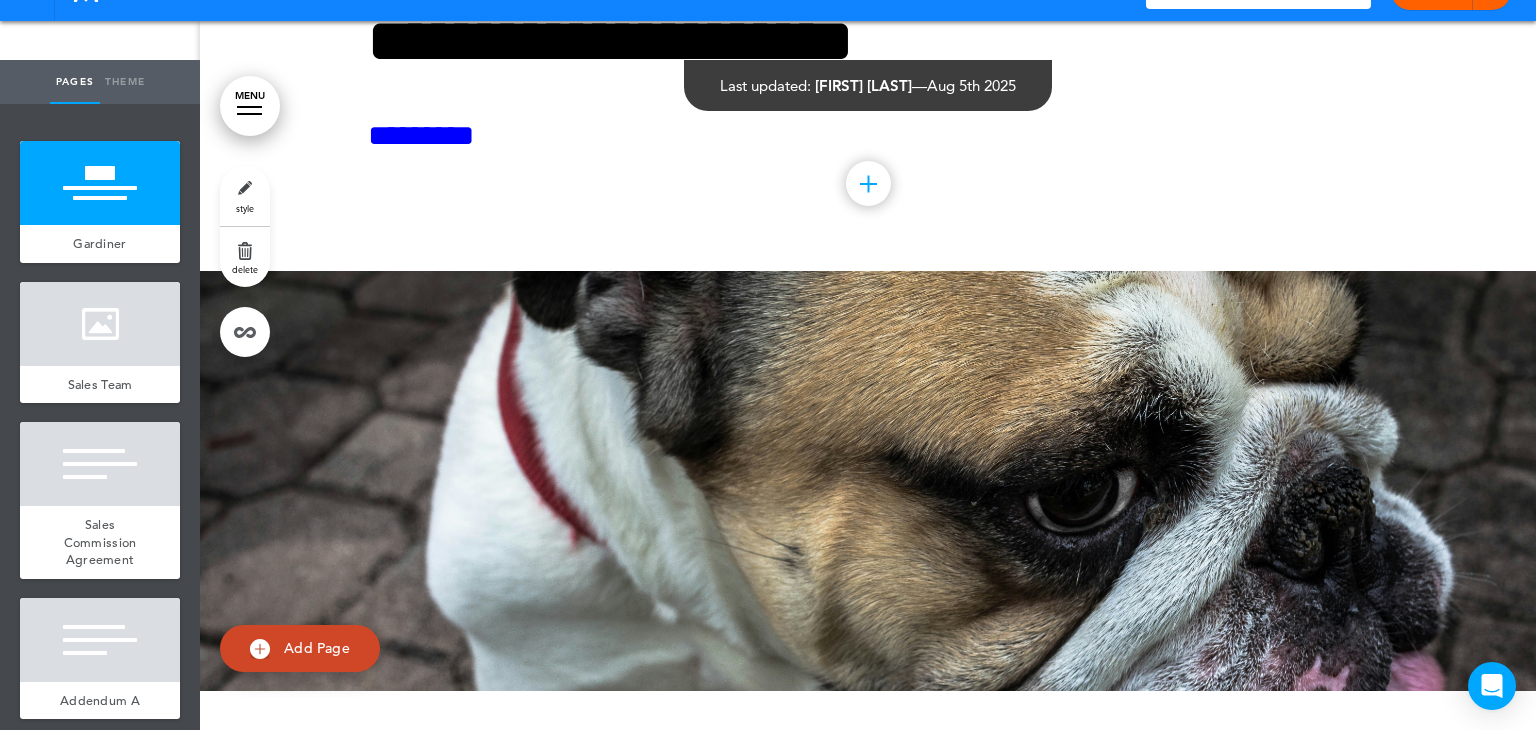 click on "Theme" at bounding box center (125, 82) 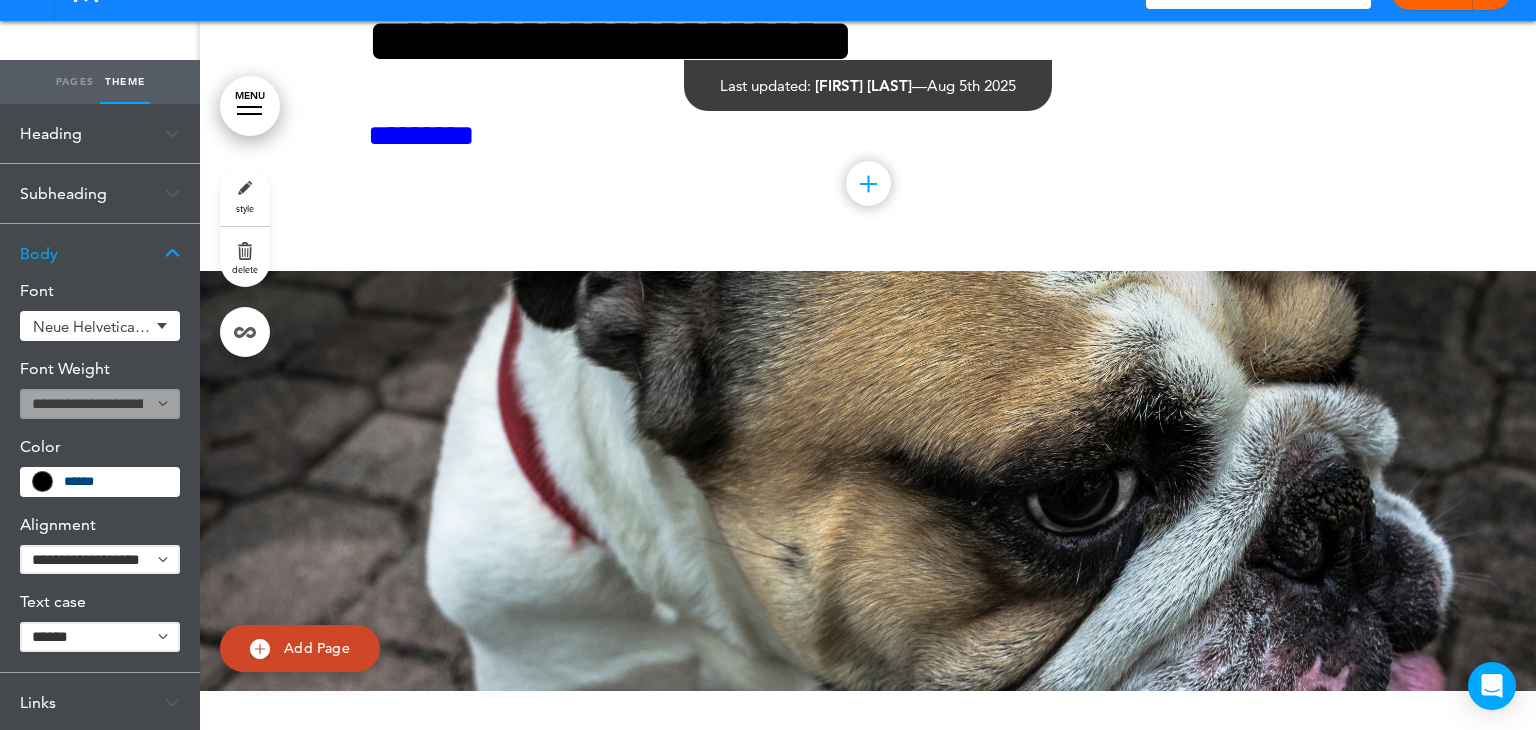click on "Pages" at bounding box center (75, 82) 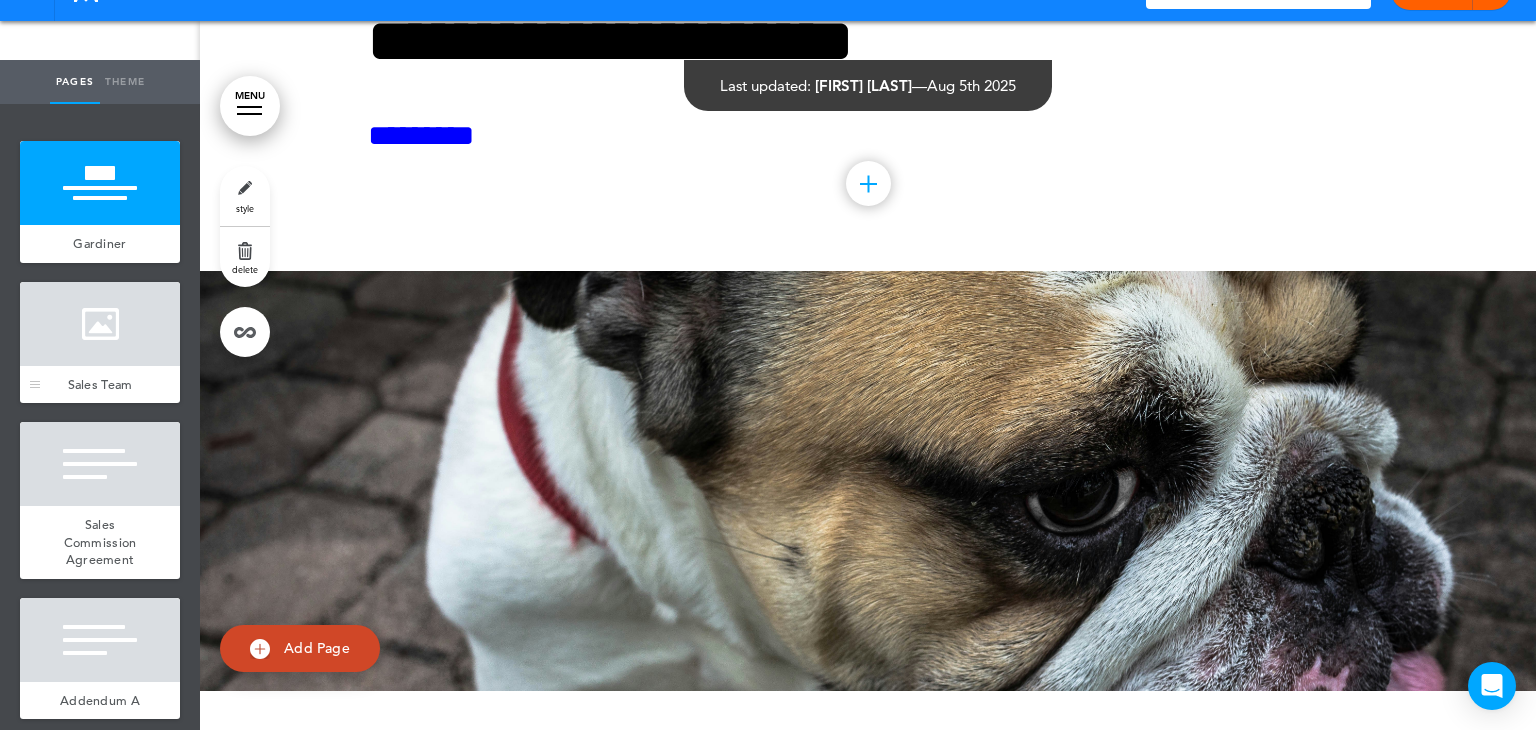 click at bounding box center [100, 324] 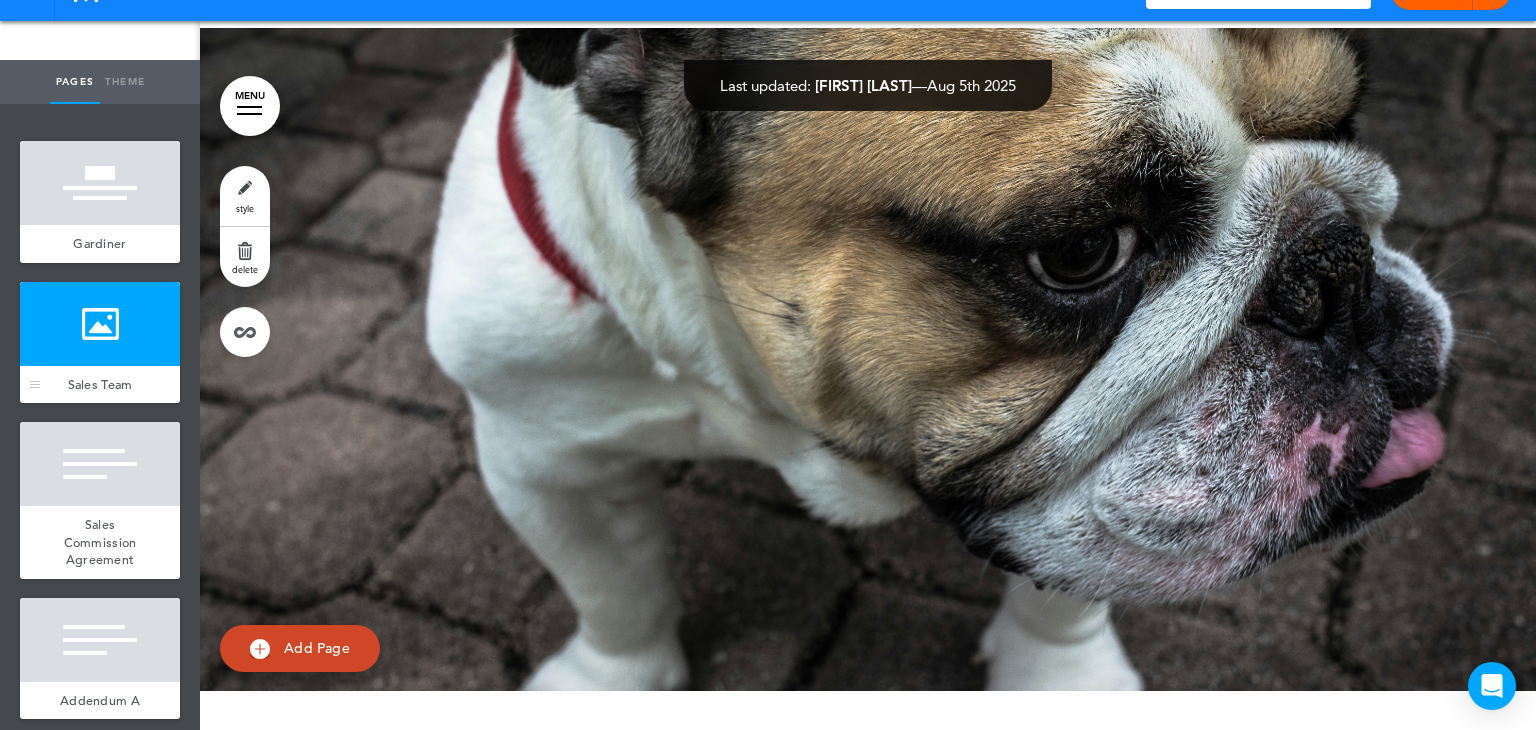 scroll, scrollTop: 1336, scrollLeft: 0, axis: vertical 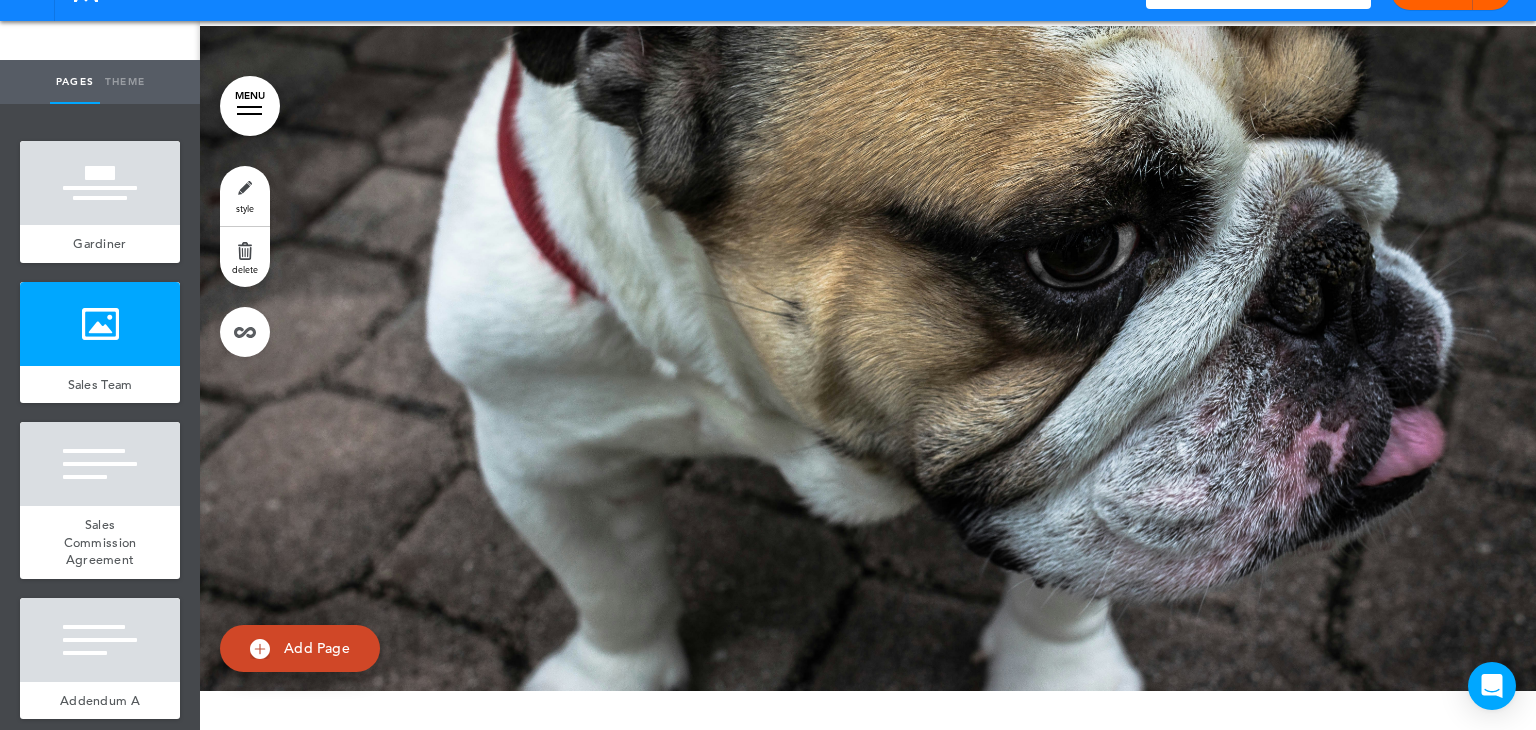 click on "style" at bounding box center [245, 196] 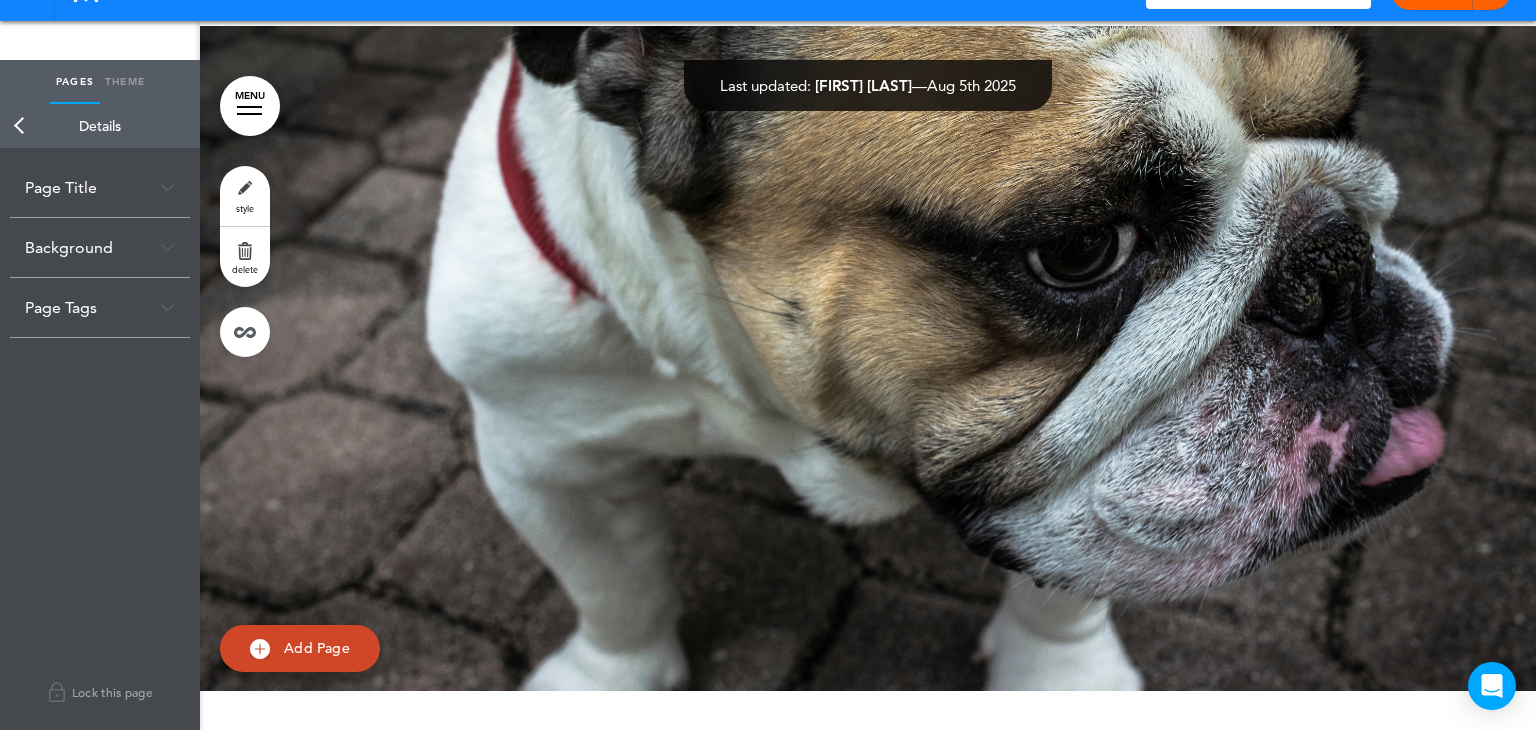 click on "Page Title" at bounding box center (100, 187) 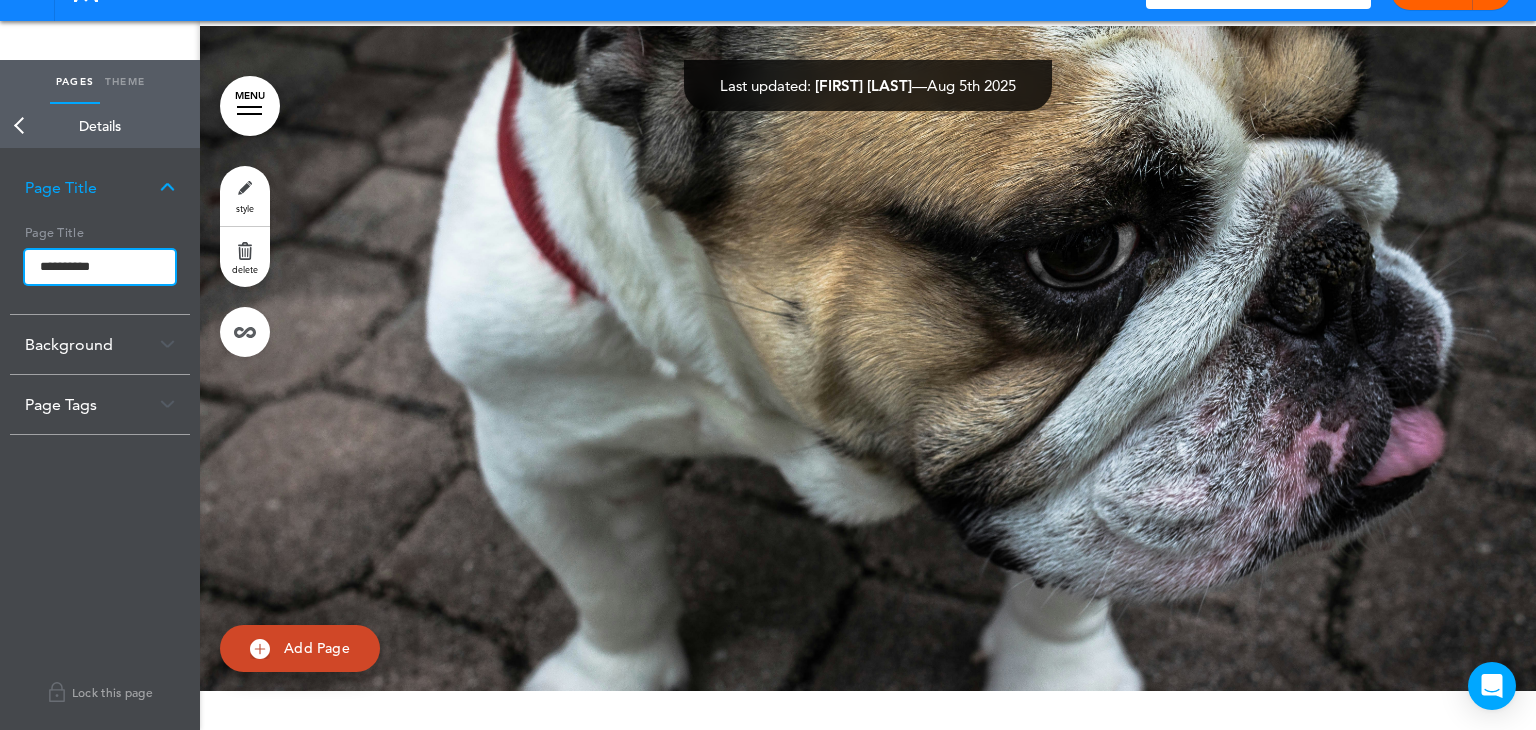 click on "**********" at bounding box center (100, 267) 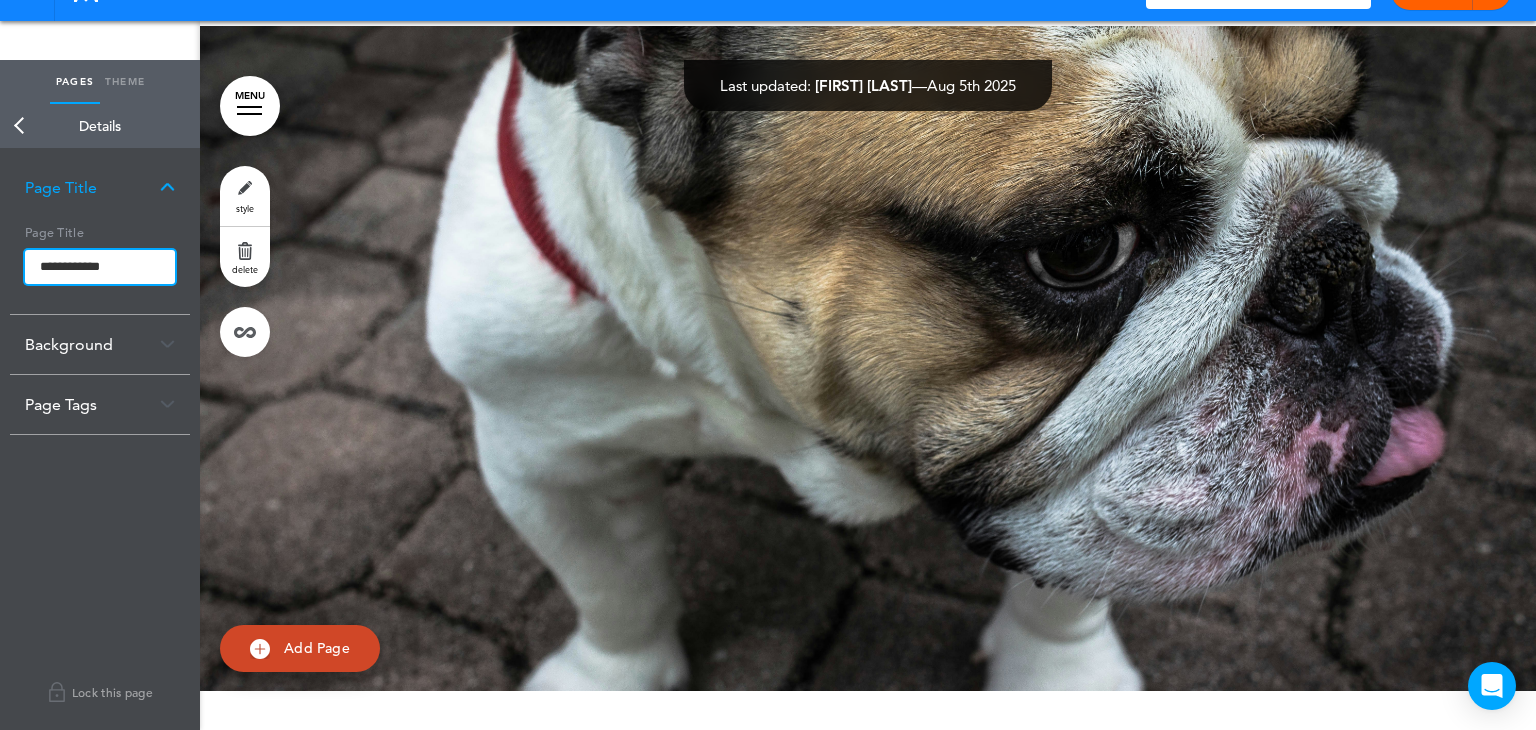 type on "**********" 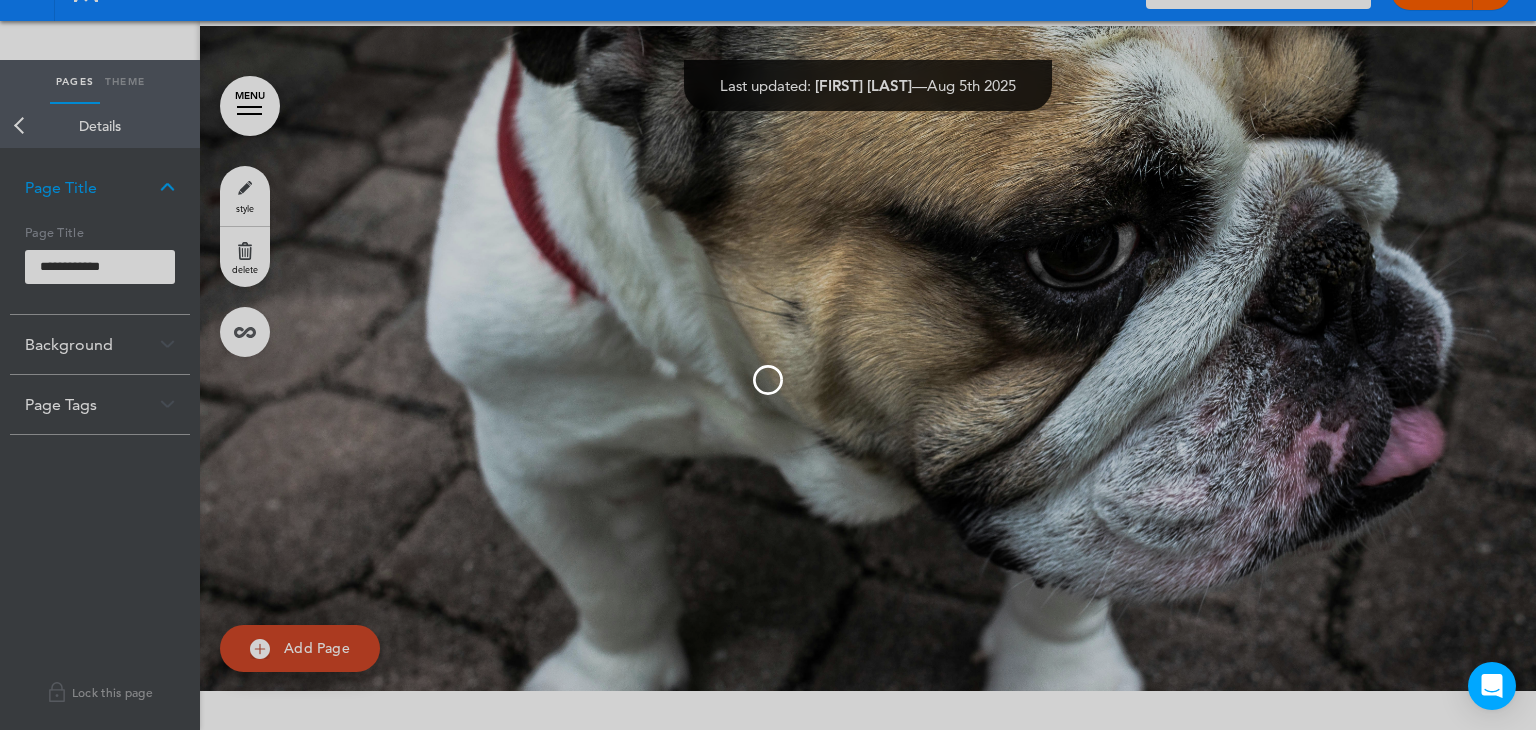 click on "Make this page common so it is available in other handbooks.
This handbook
Preview
Settings
Signatures
Collaborators
Your Handbooks
Practice Handbook
Indiana State Addendum
United States Federal Addendum
Pennsylvania State Addendum
Ohio State Addendum
Gardiner Associate Handbook
+ New Handbook
Account
Manage Organization
My Account
Help
Logout" at bounding box center [768, 326] 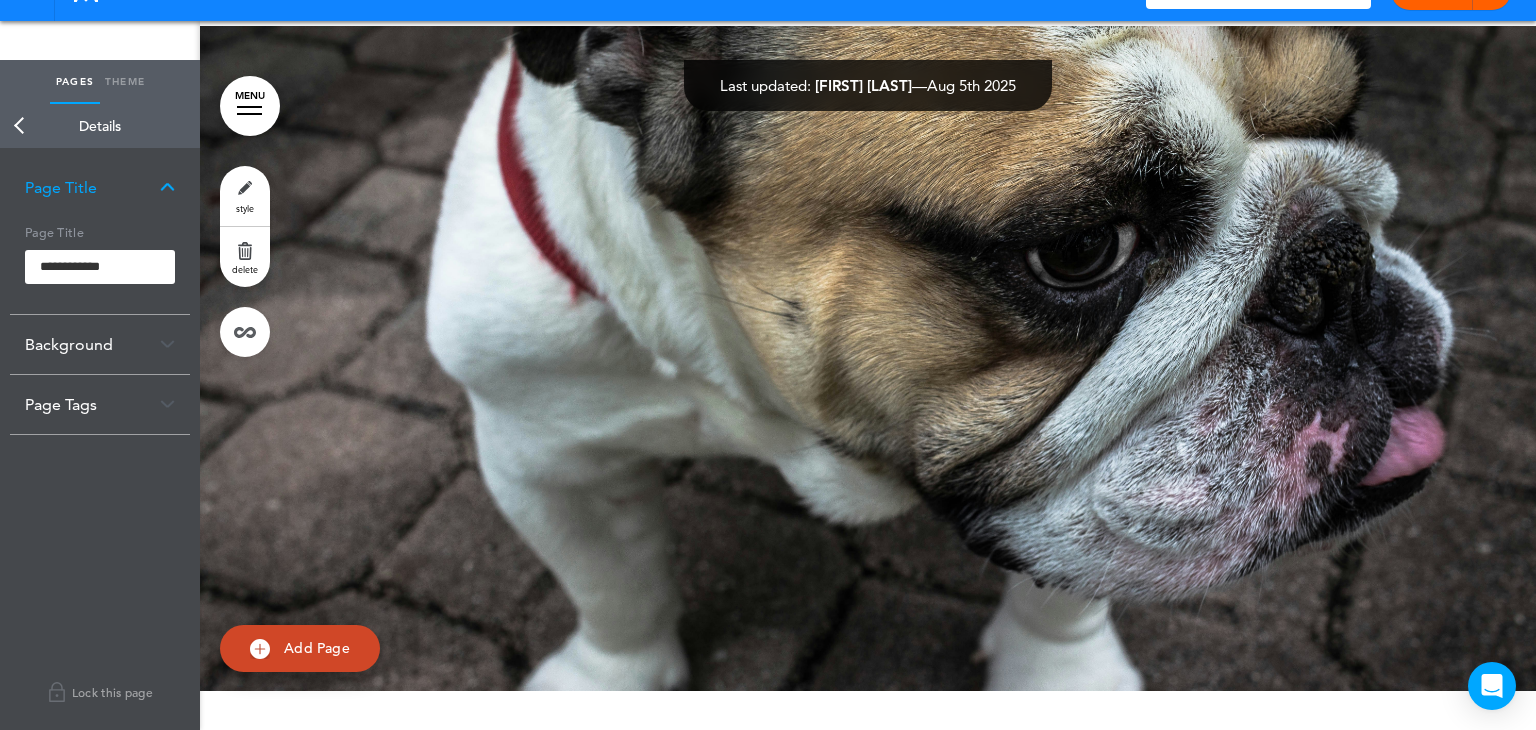 click at bounding box center (167, 344) 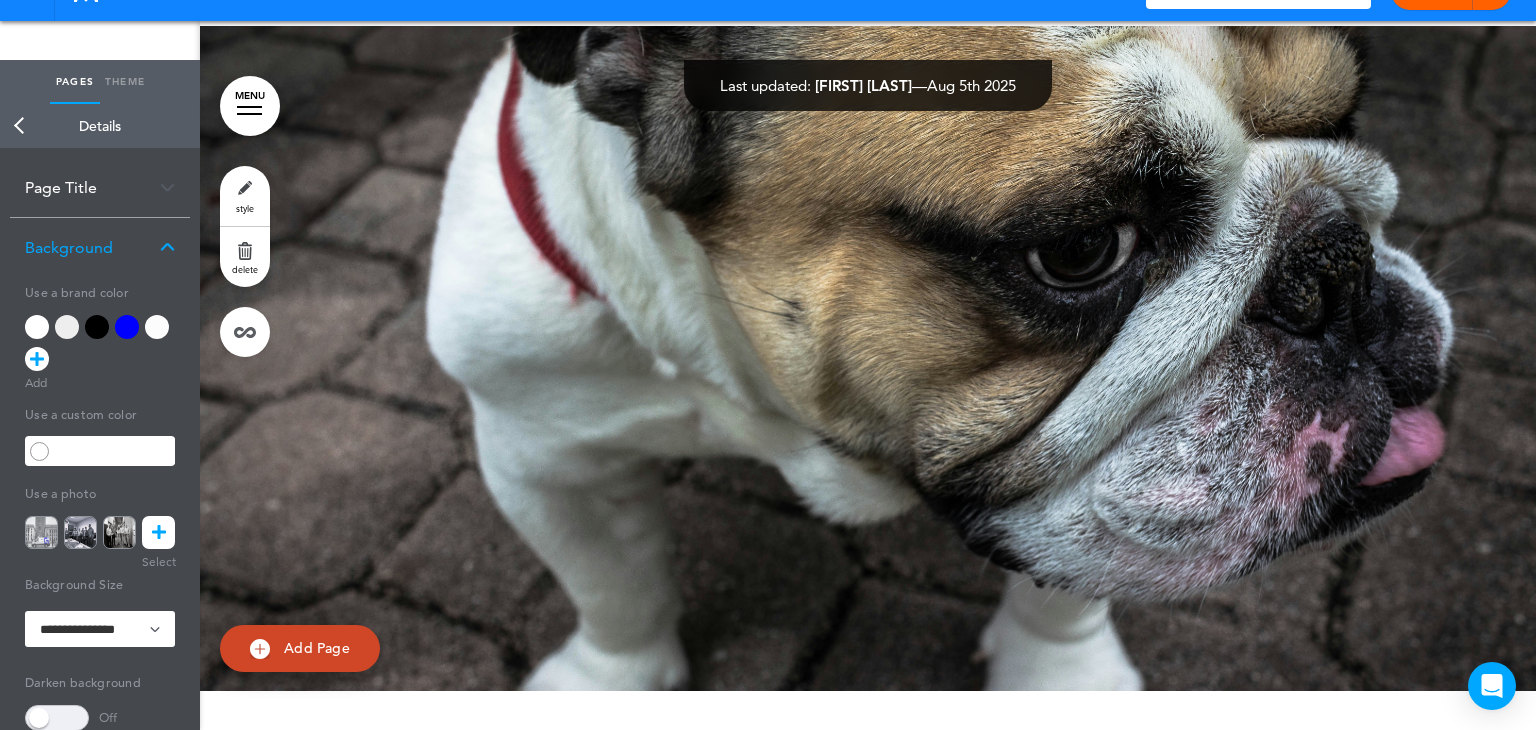 click at bounding box center [159, 532] 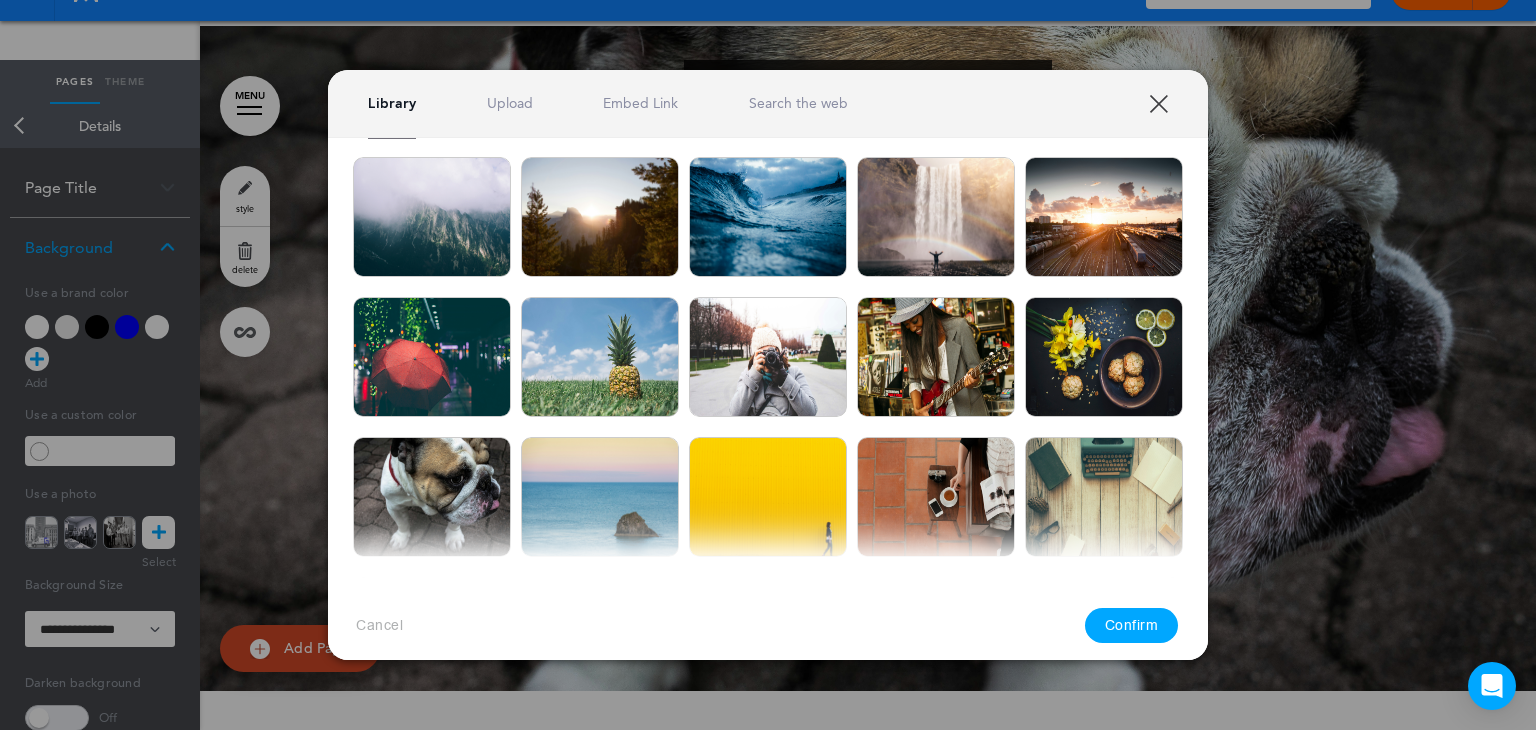 scroll, scrollTop: 3322, scrollLeft: 0, axis: vertical 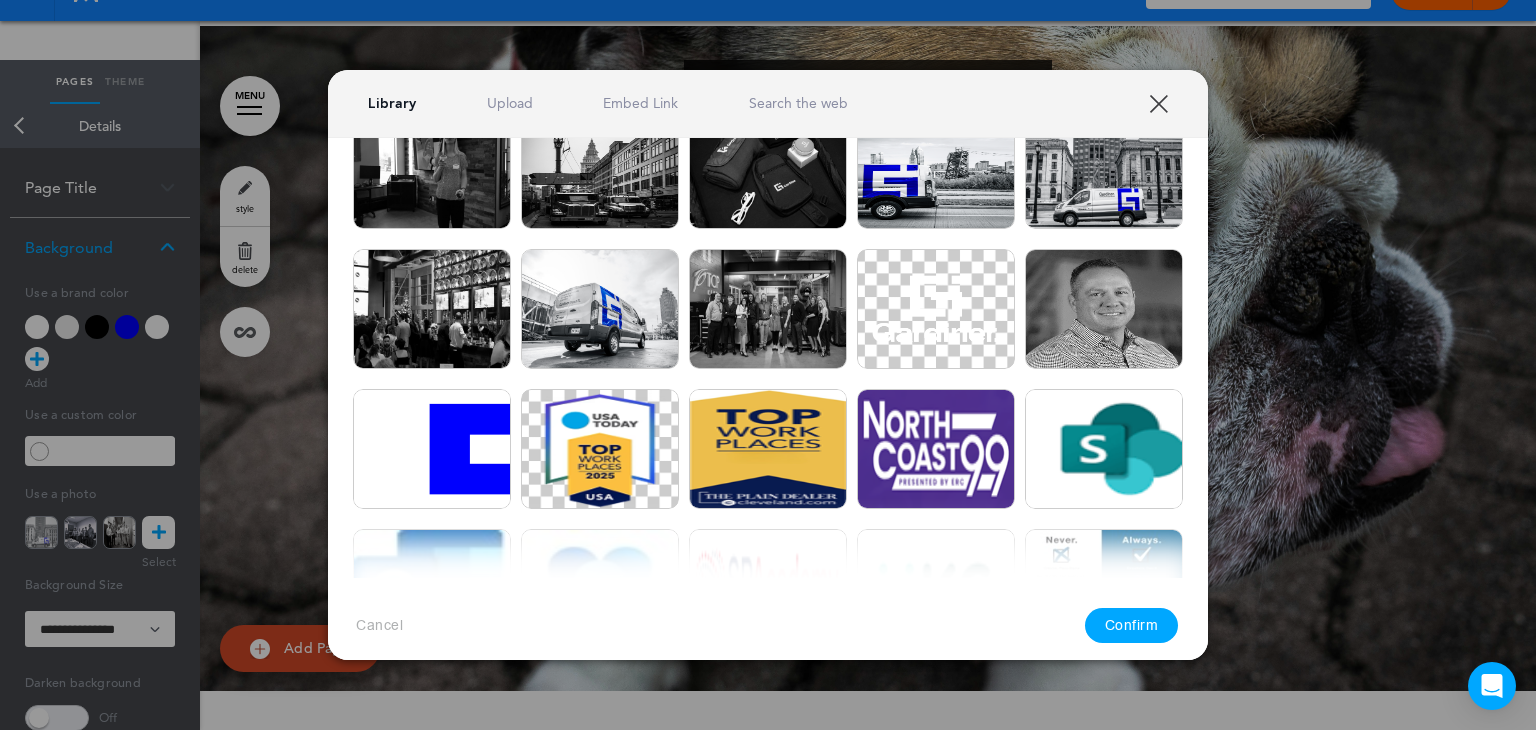 click on "Upload" at bounding box center [510, 103] 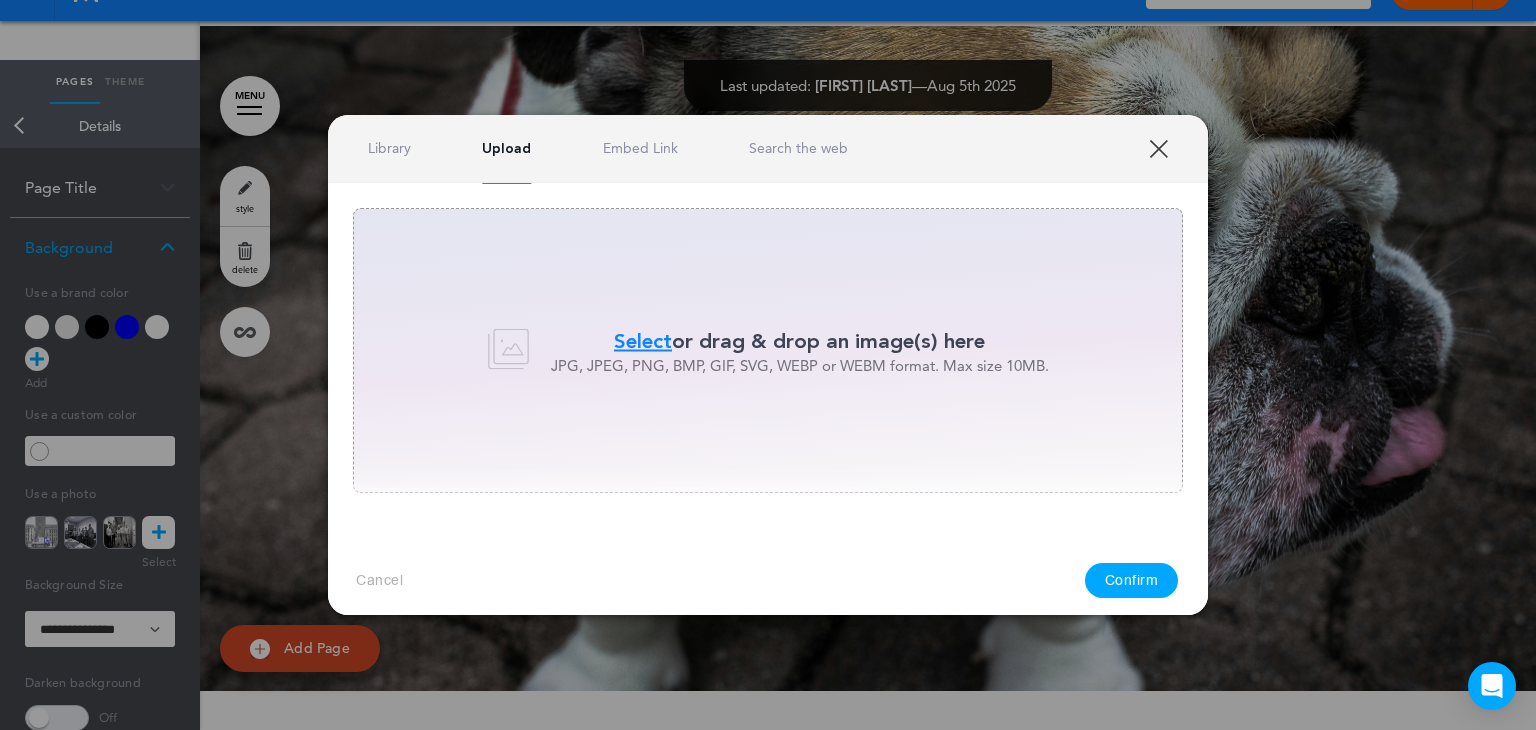 scroll, scrollTop: 0, scrollLeft: 0, axis: both 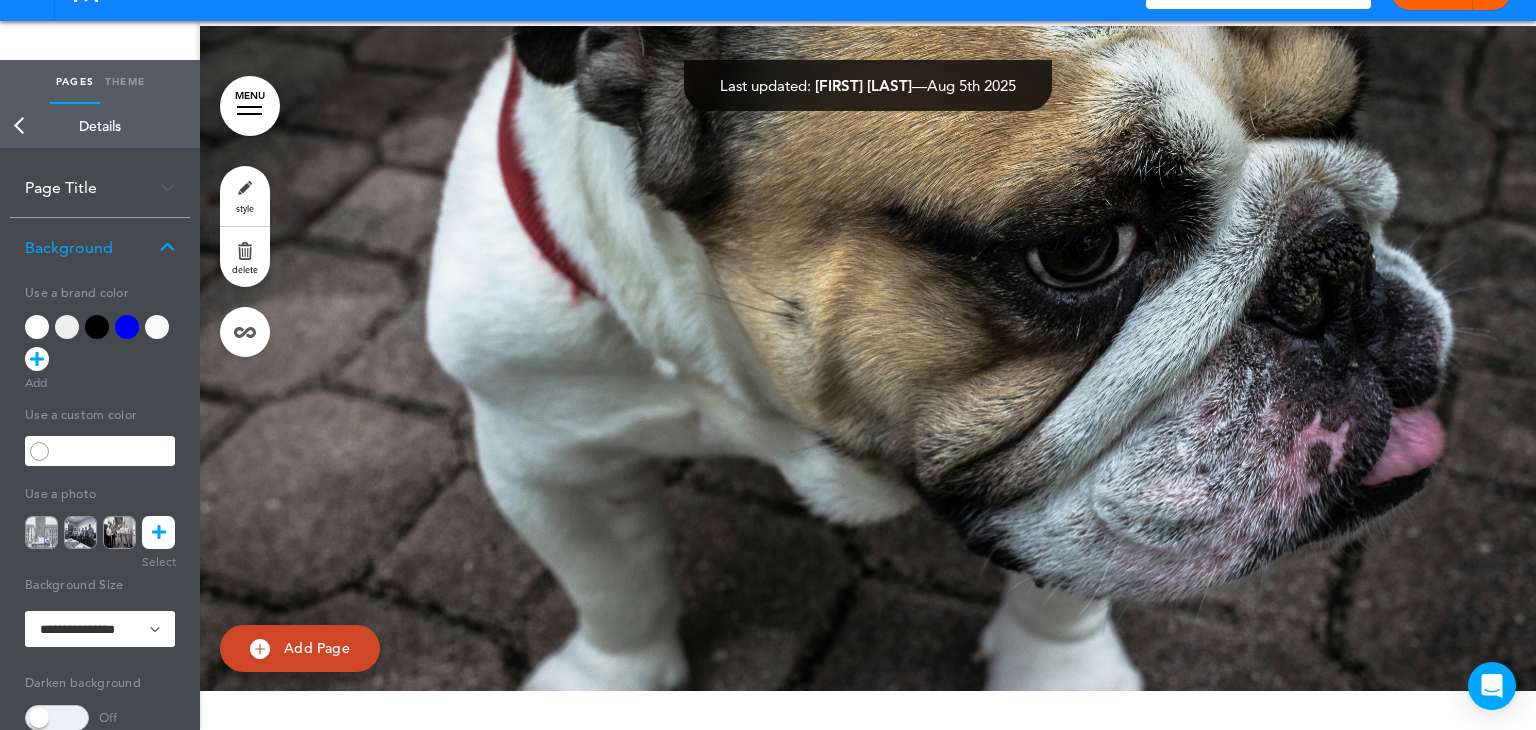click on "Pages" at bounding box center [75, 82] 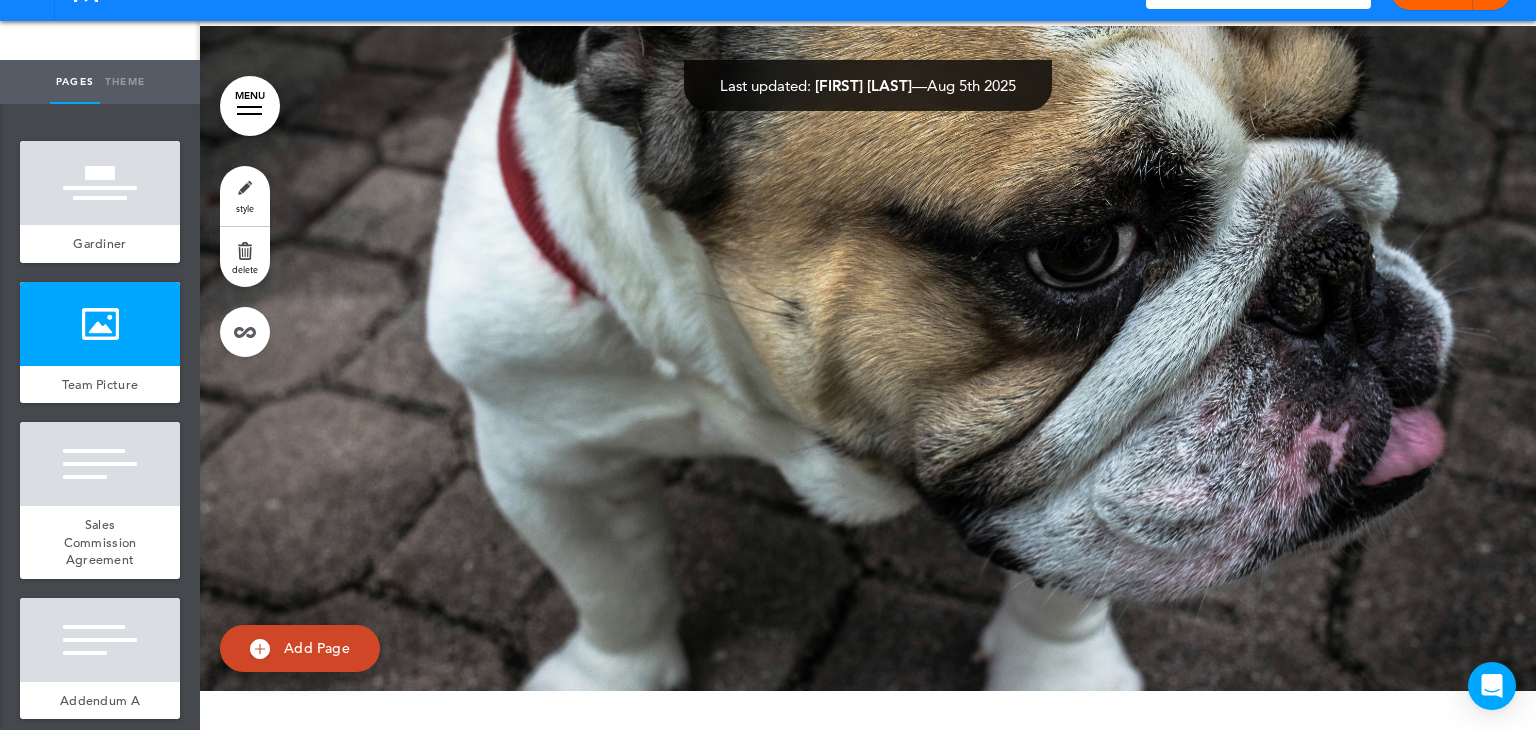 scroll, scrollTop: 0, scrollLeft: 0, axis: both 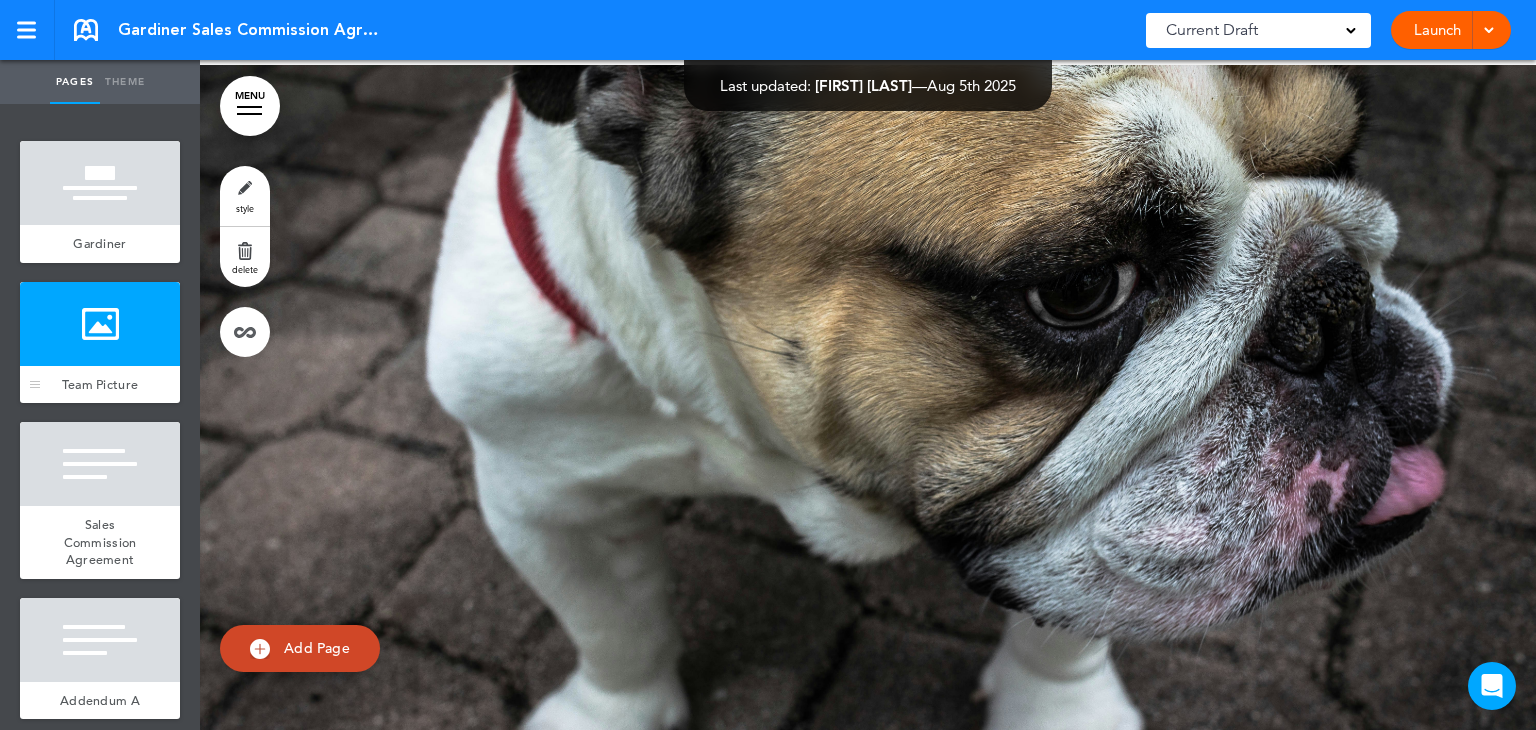 click at bounding box center [100, 324] 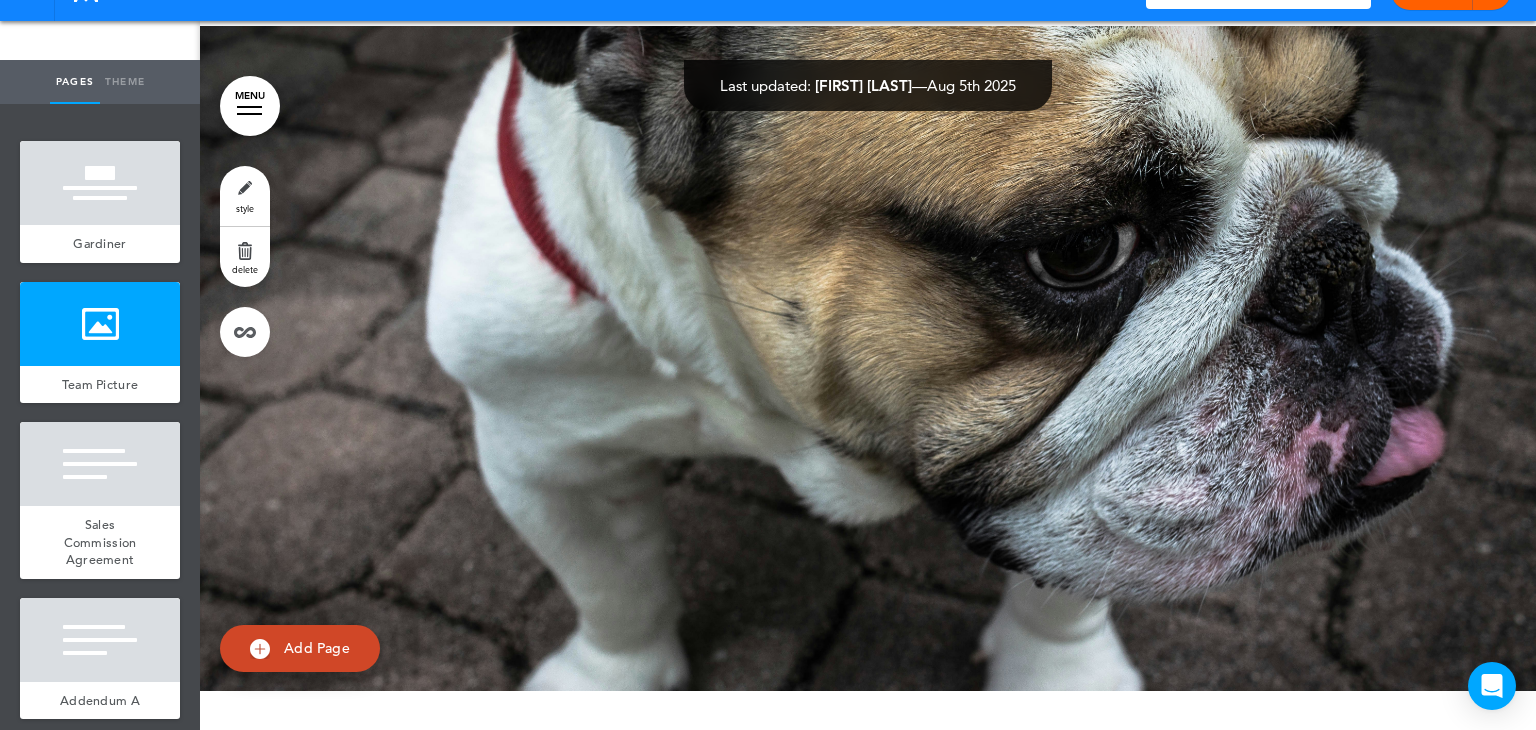 click on "delete" at bounding box center [245, 257] 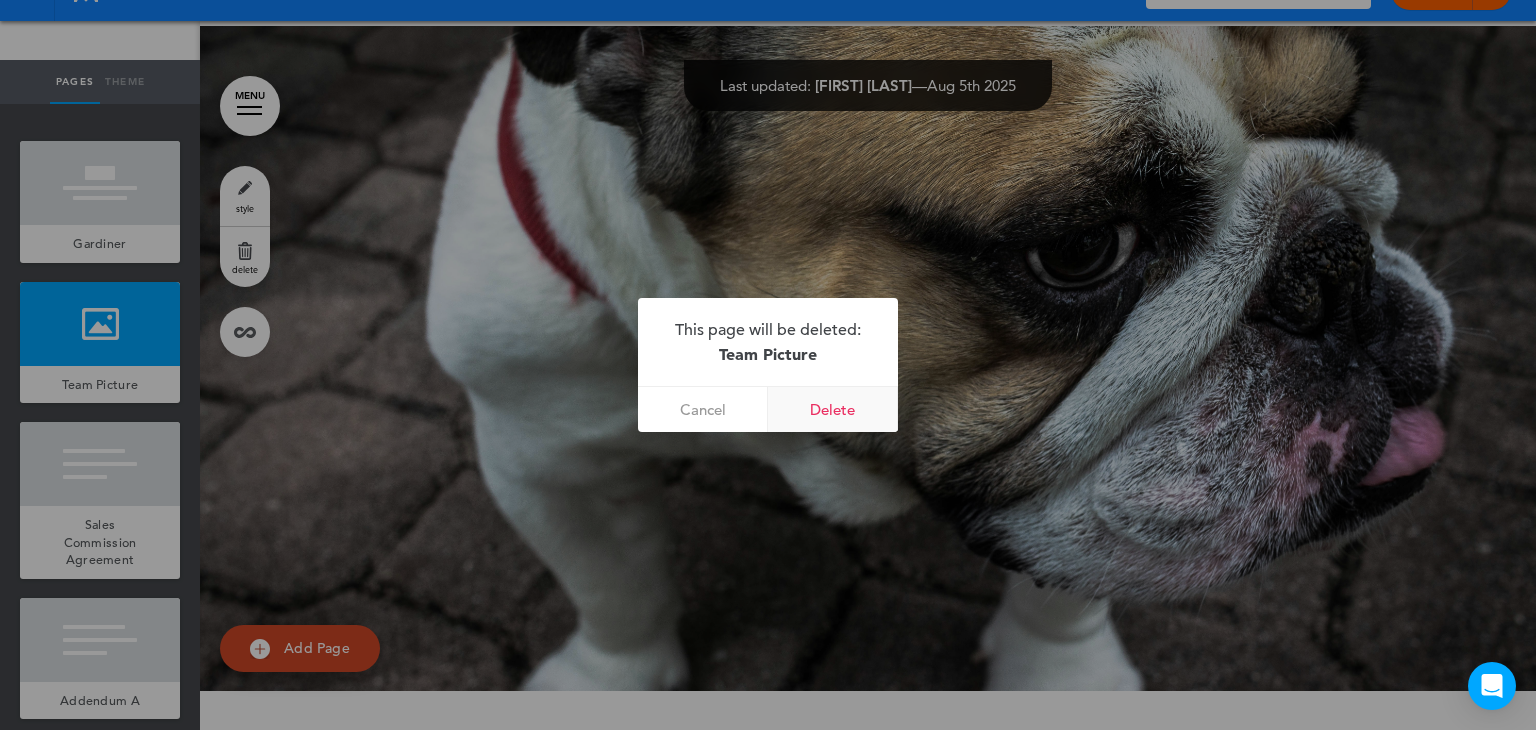 click on "Delete" at bounding box center [833, 409] 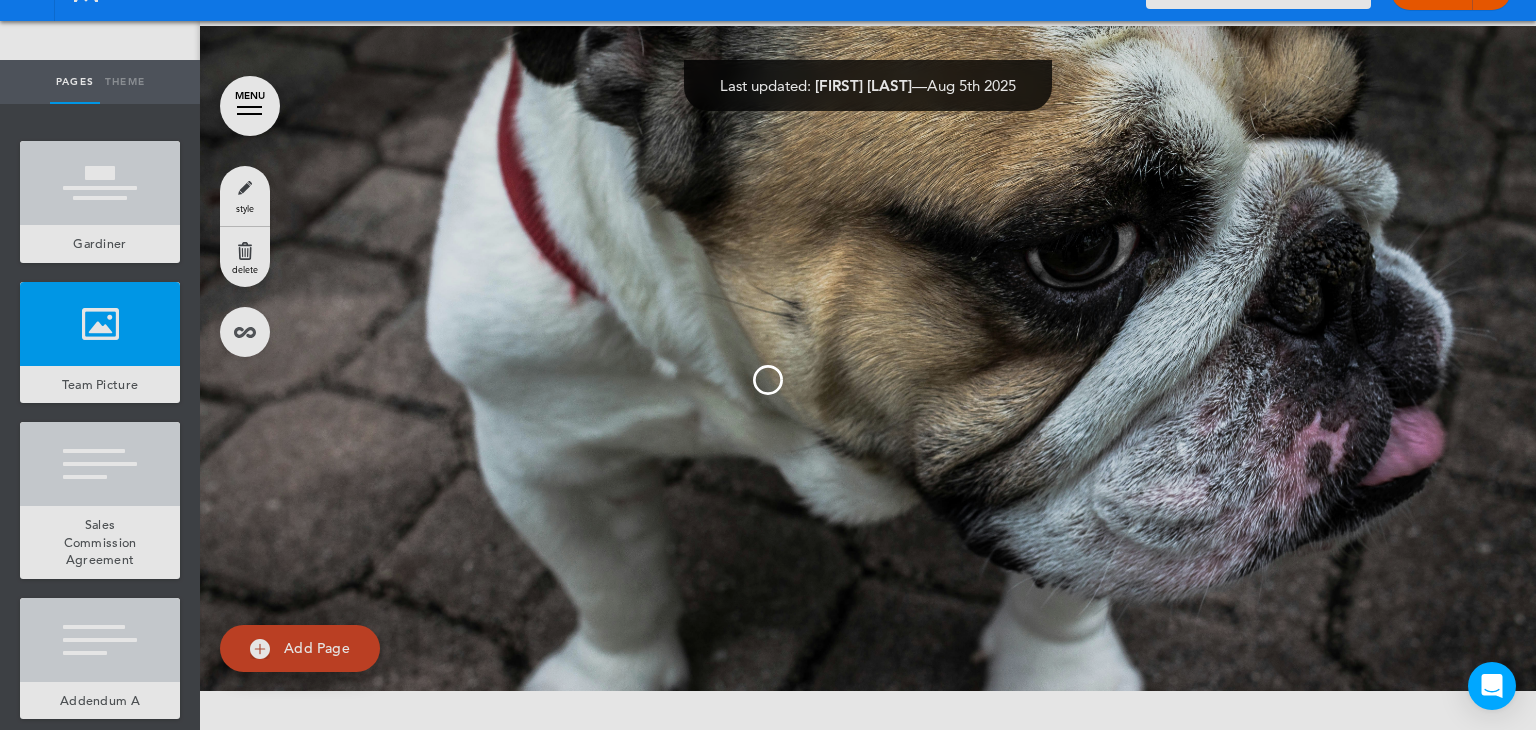 scroll, scrollTop: 0, scrollLeft: 0, axis: both 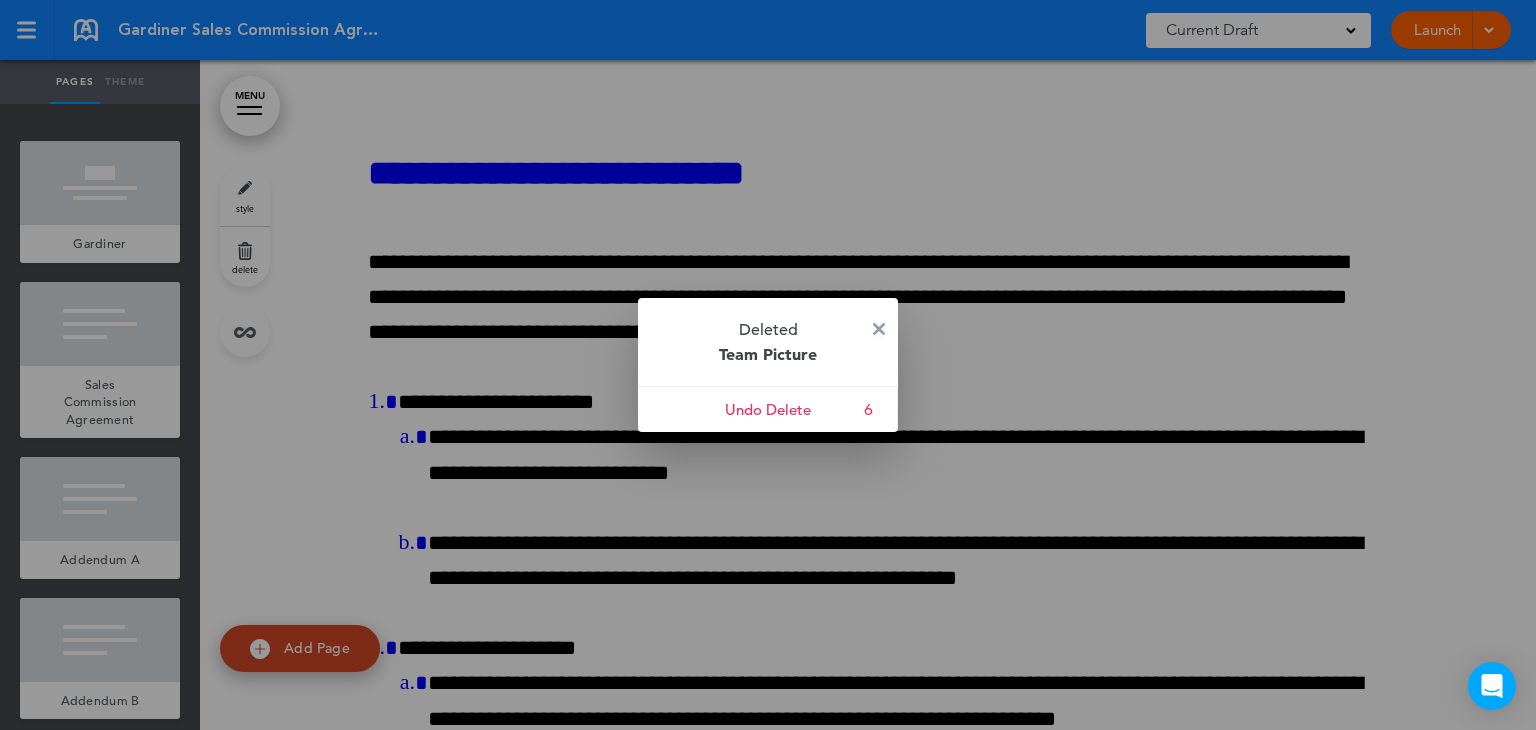 click at bounding box center (879, 329) 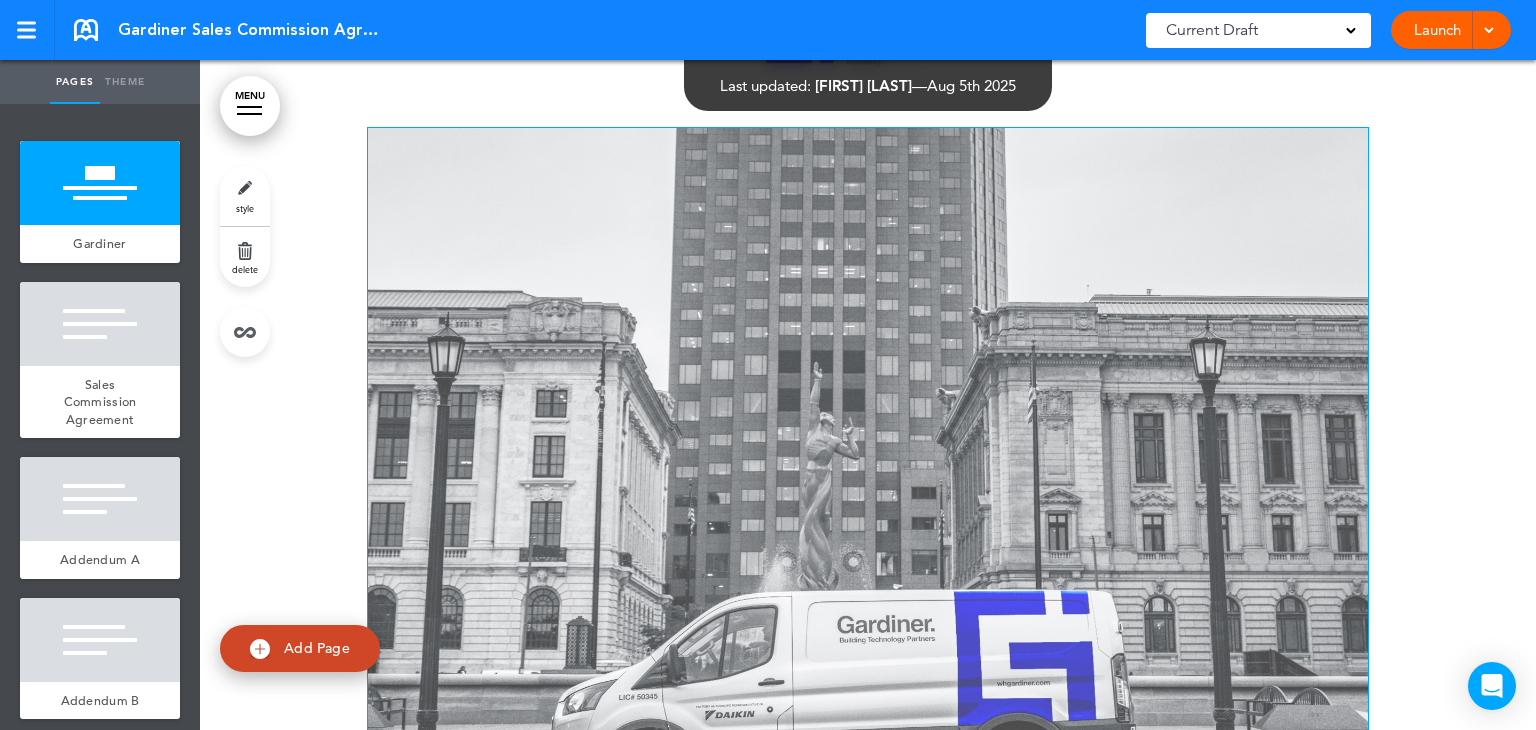 scroll, scrollTop: 0, scrollLeft: 0, axis: both 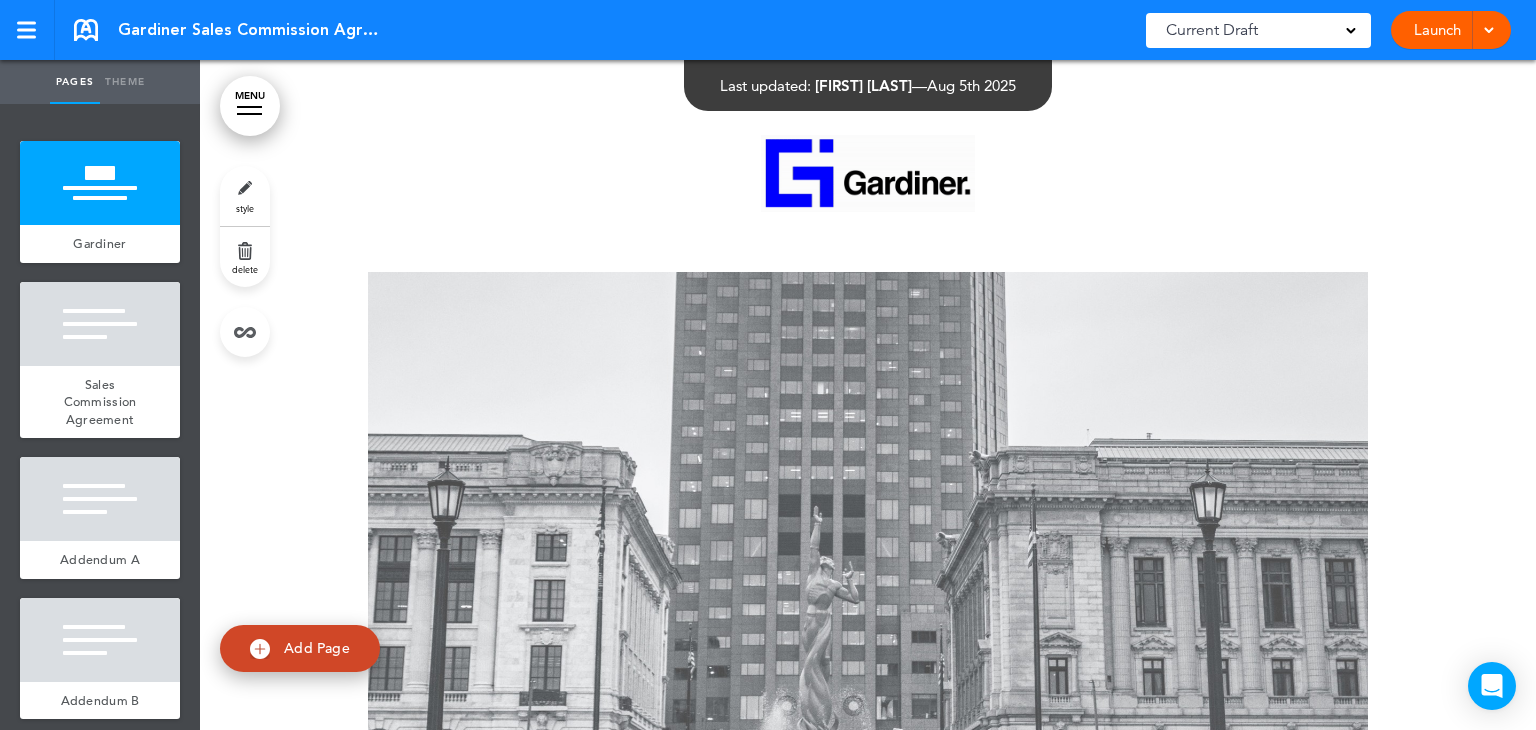 click on "Gardiner Sales Commission Agreement
Saved!
Current Draft
CURRENT DRAFT
Launch
Launch
Preview Draft" at bounding box center [768, 30] 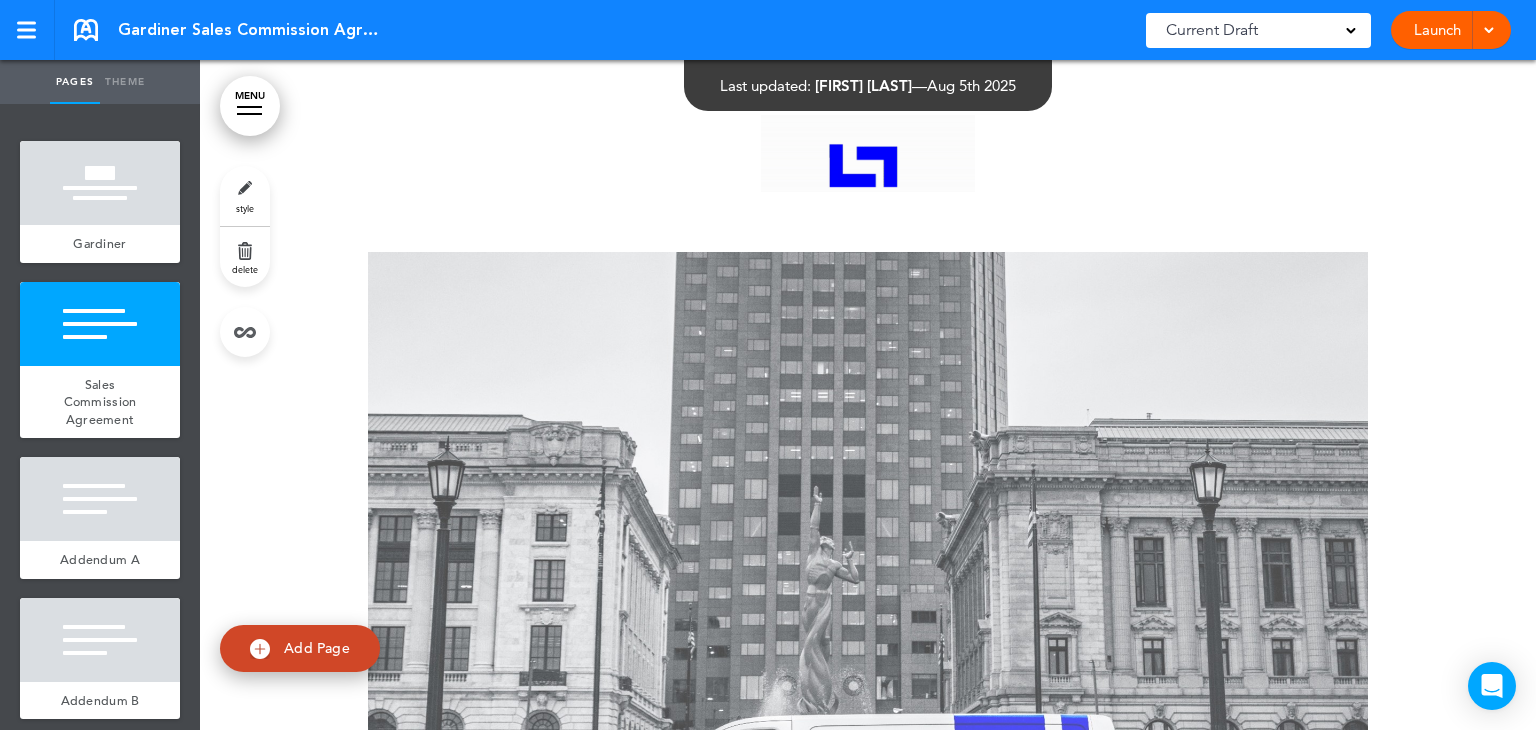scroll, scrollTop: 0, scrollLeft: 0, axis: both 